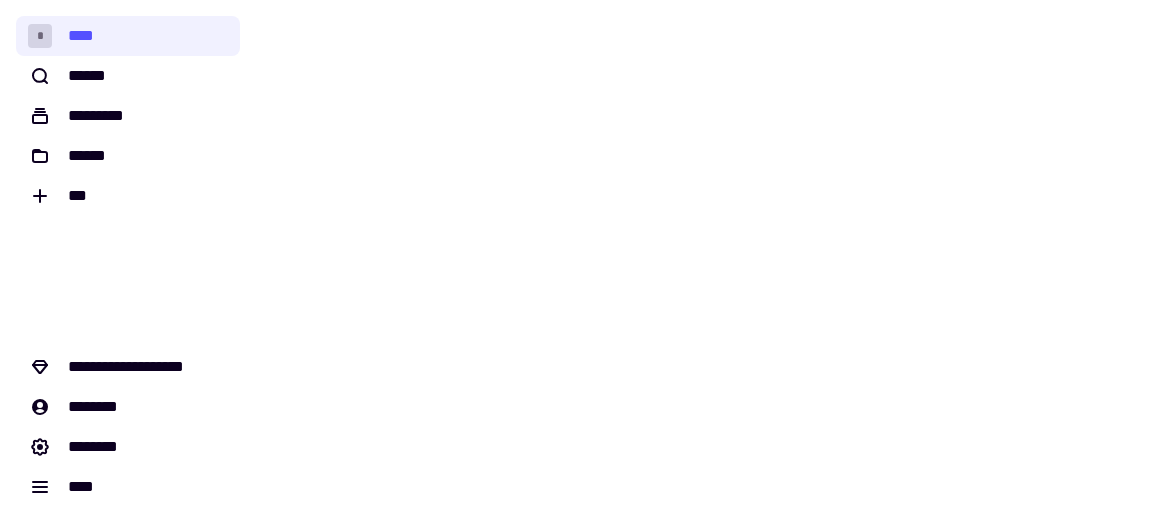 scroll, scrollTop: 0, scrollLeft: 0, axis: both 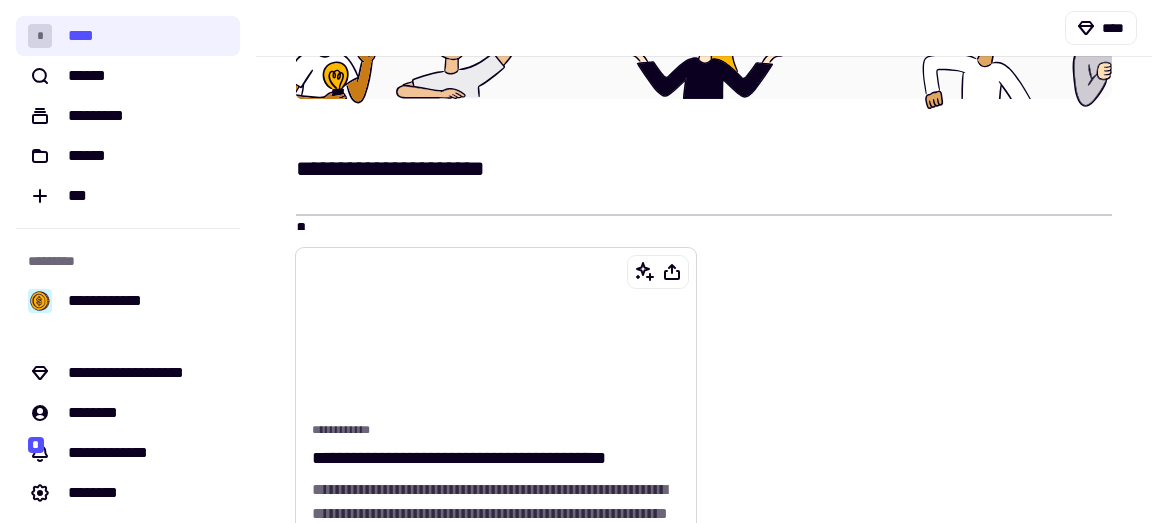 click on "**********" at bounding box center [492, 458] 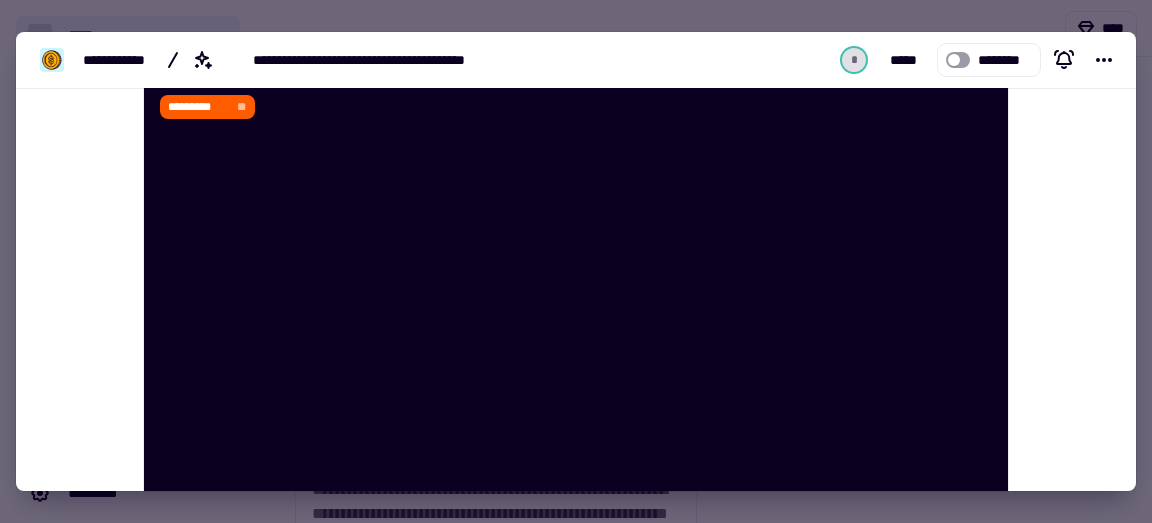 scroll, scrollTop: 2289, scrollLeft: 0, axis: vertical 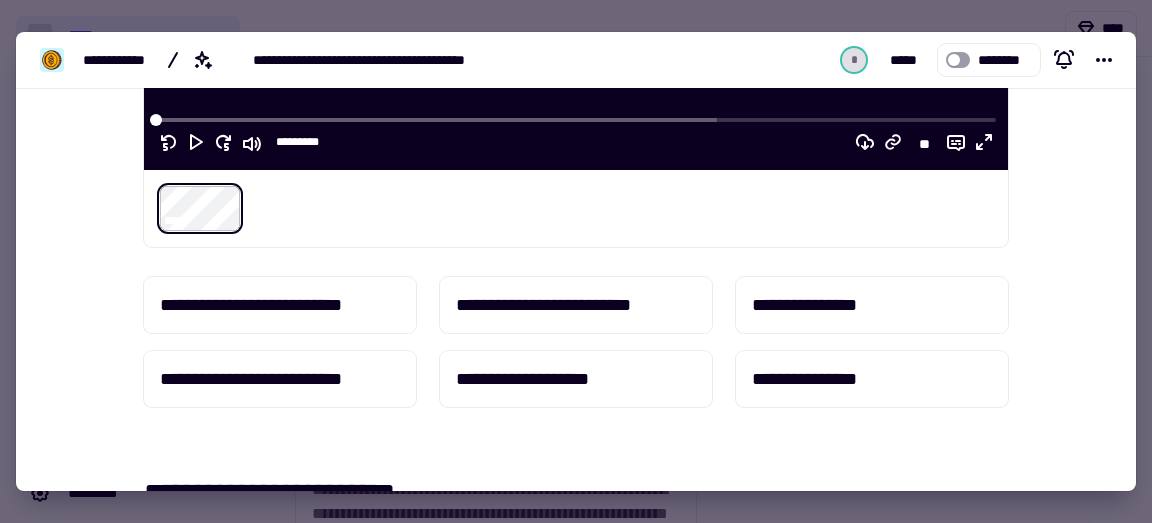 click at bounding box center (576, 261) 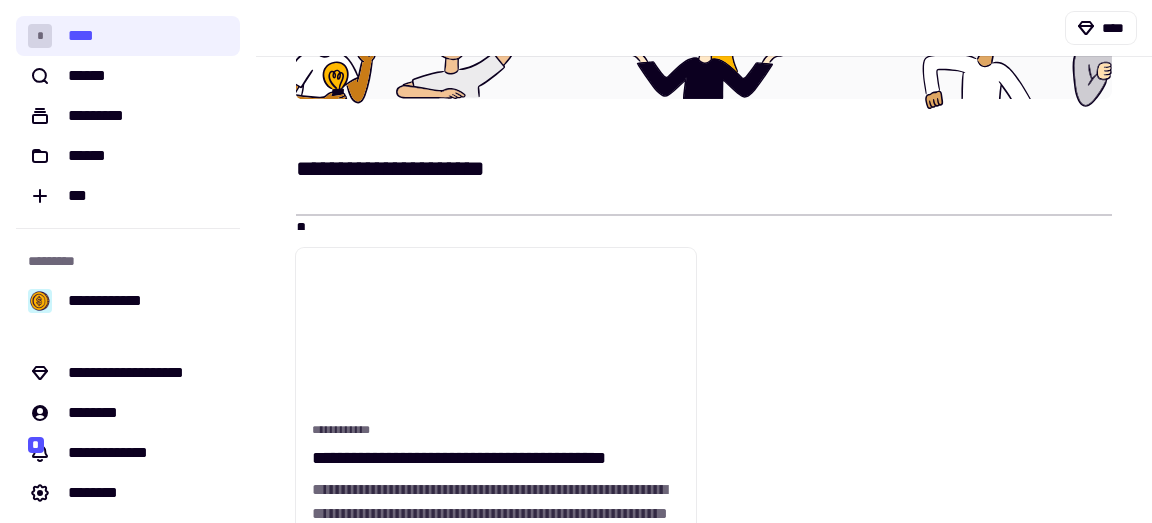 scroll, scrollTop: 0, scrollLeft: 0, axis: both 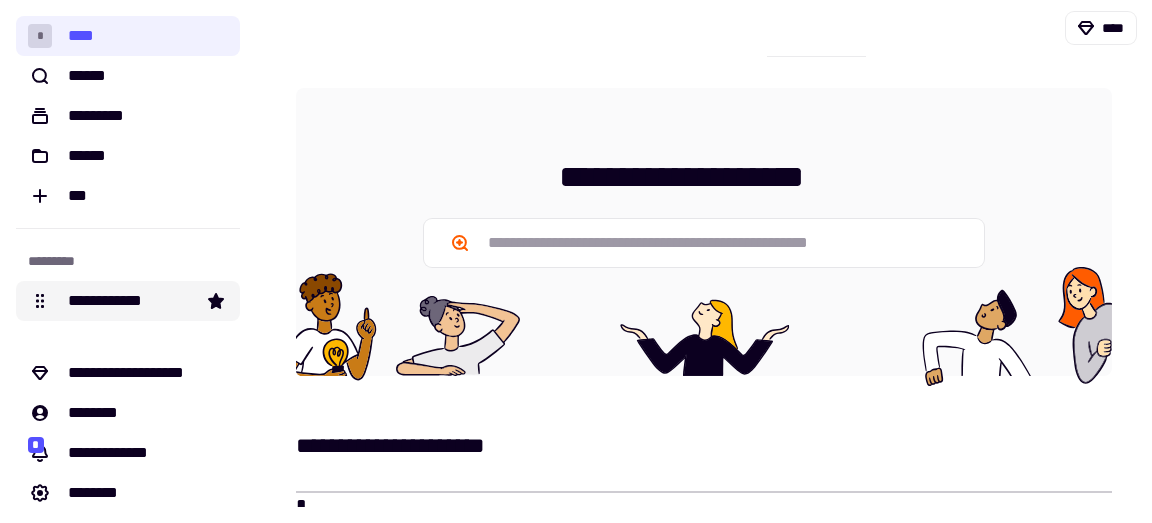 click on "**********" 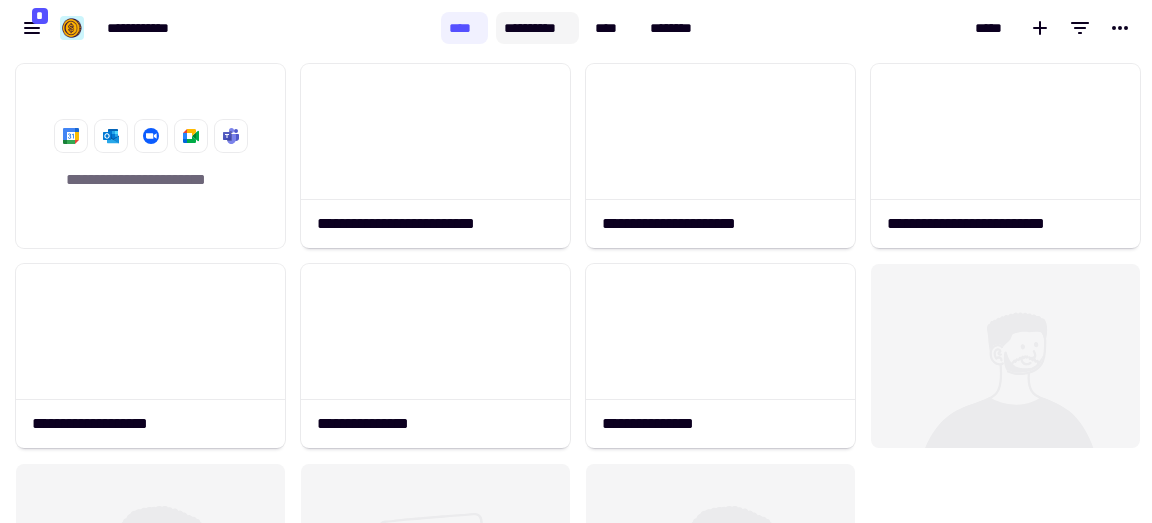 scroll, scrollTop: 16, scrollLeft: 16, axis: both 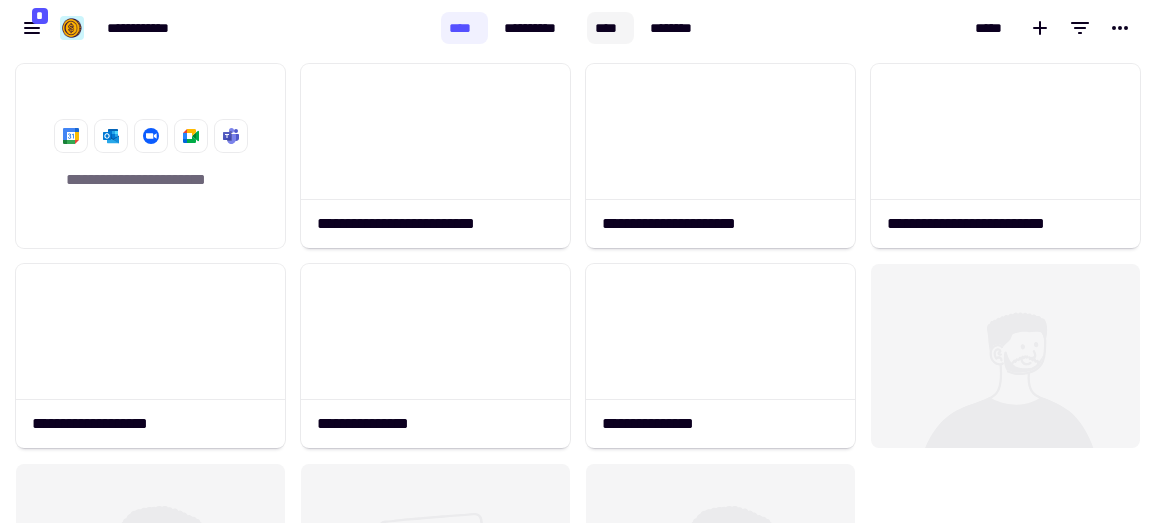 click on "****" 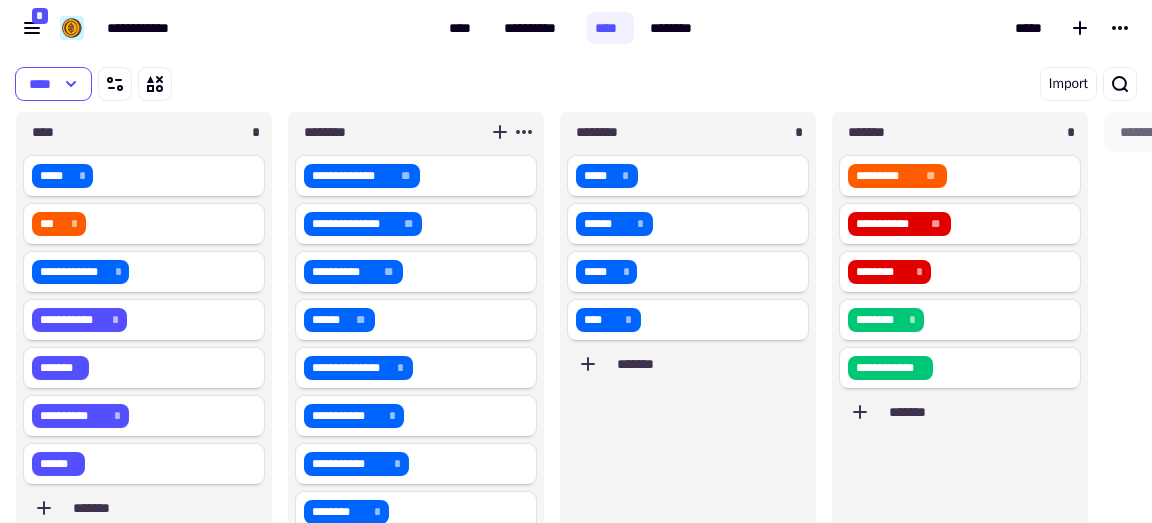 scroll, scrollTop: 16, scrollLeft: 16, axis: both 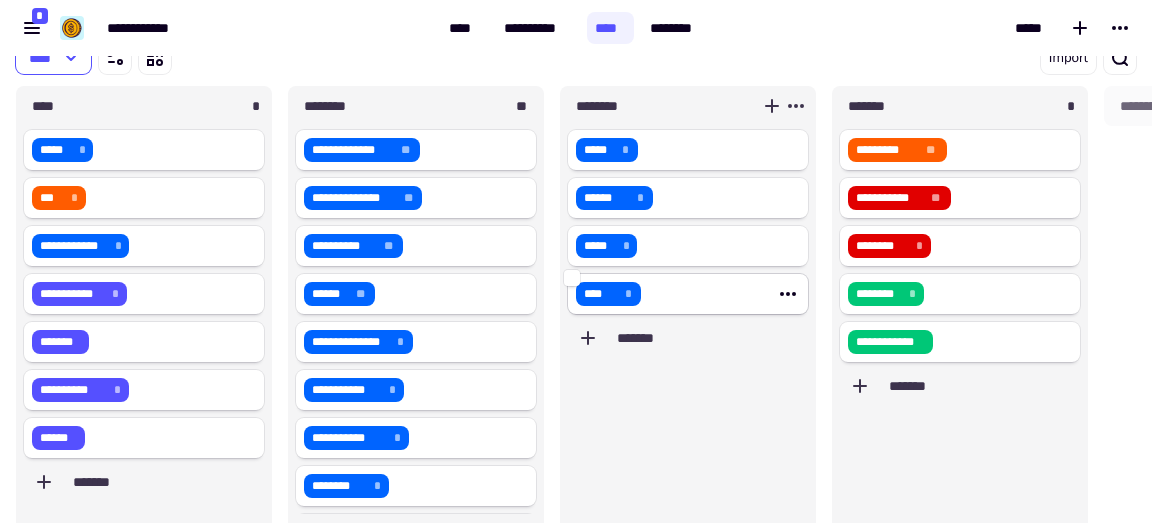 click on "**** *" 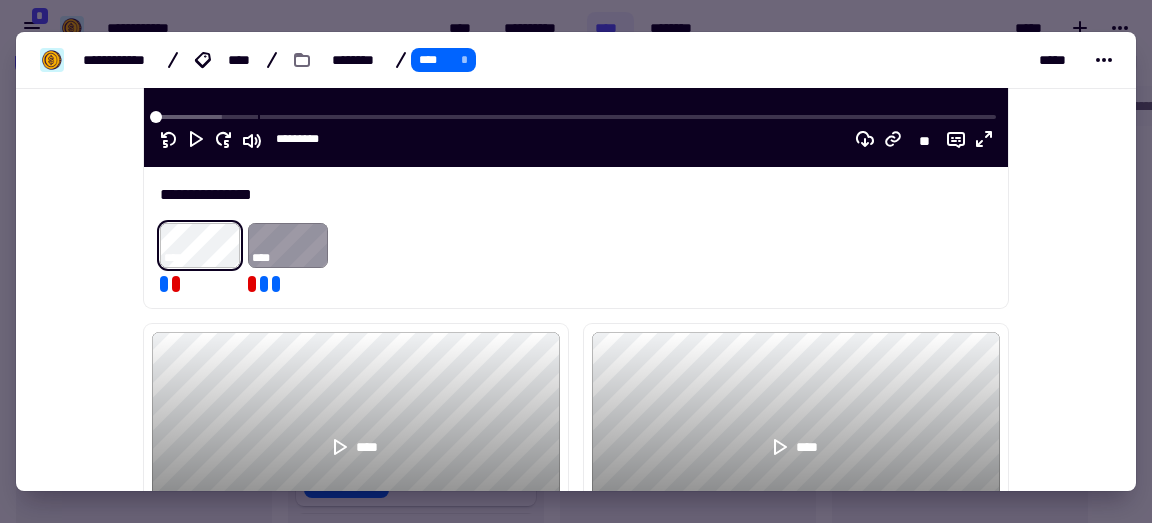 scroll, scrollTop: 604, scrollLeft: 0, axis: vertical 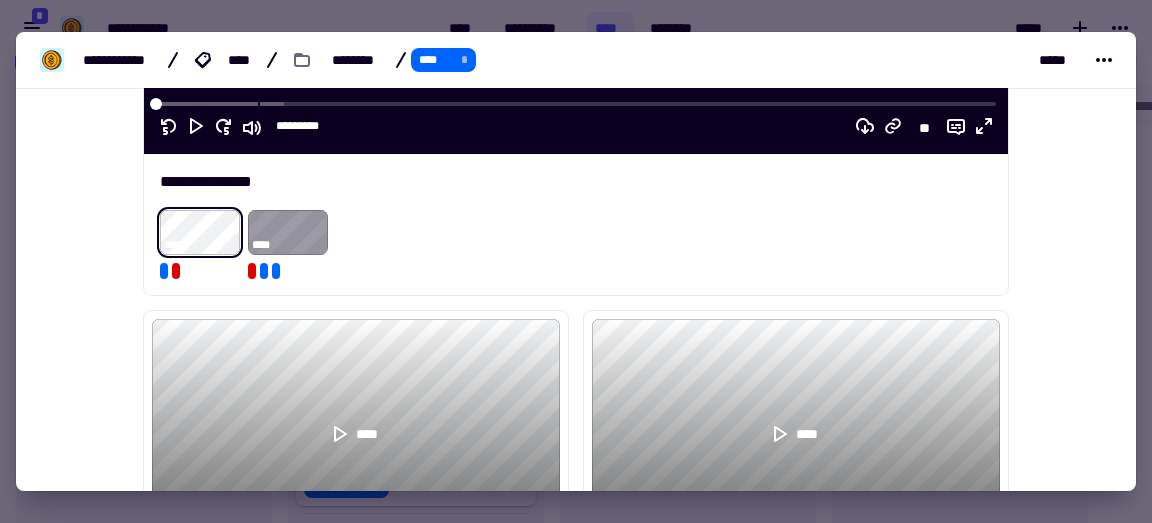 click at bounding box center (200, 232) 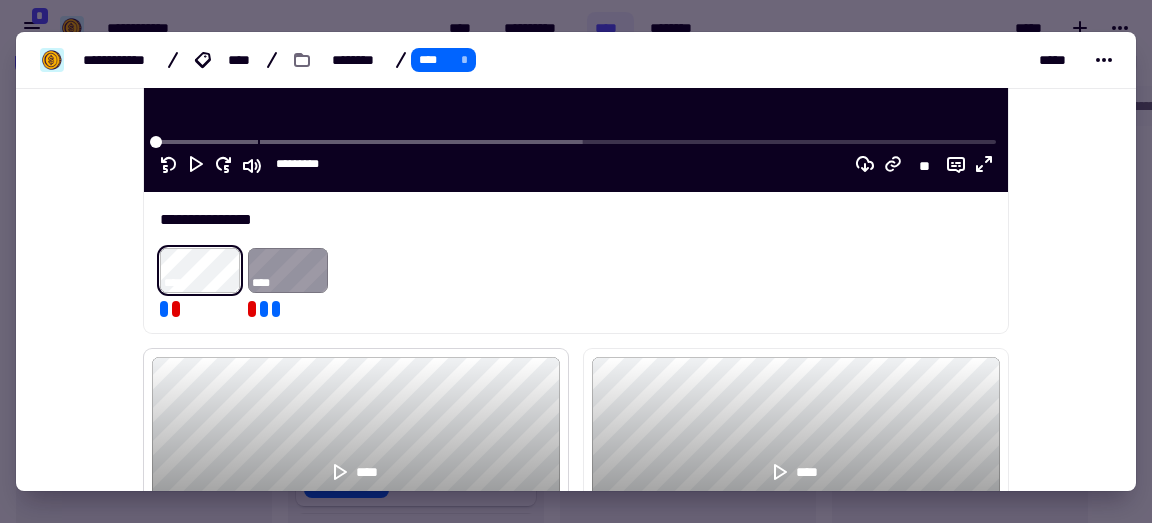 scroll, scrollTop: 746, scrollLeft: 0, axis: vertical 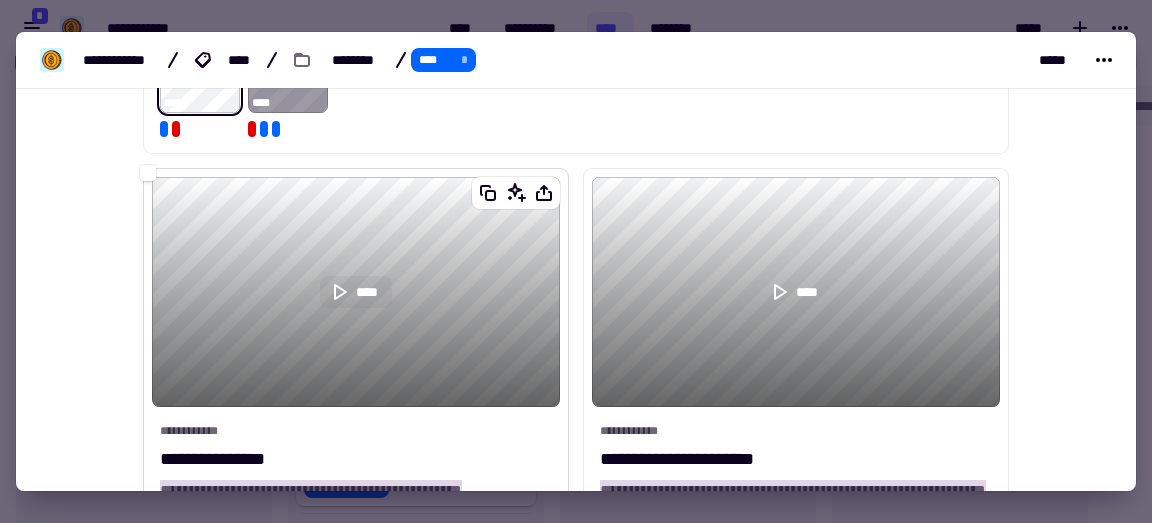 click 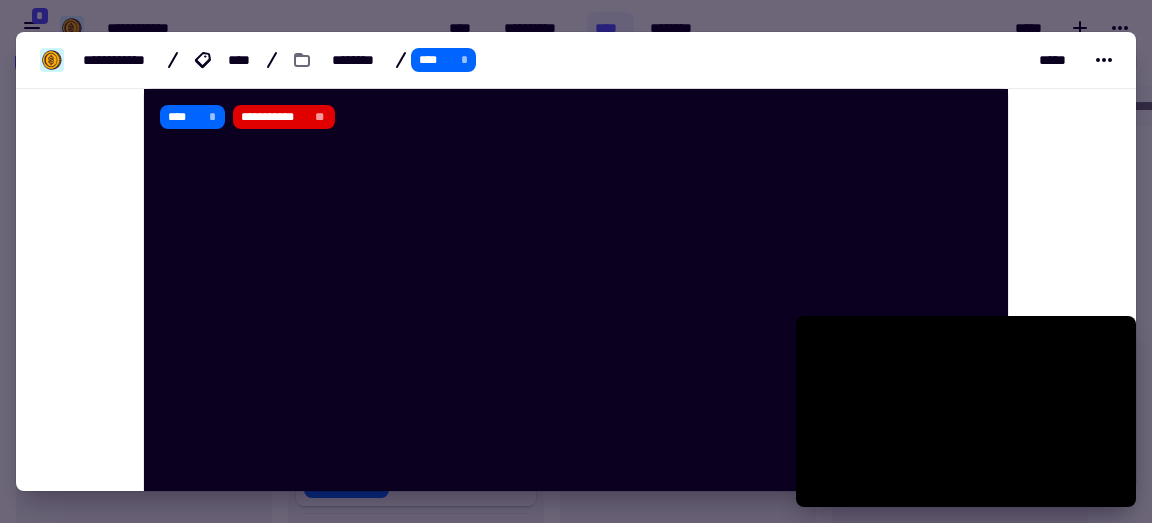 scroll, scrollTop: 276, scrollLeft: 0, axis: vertical 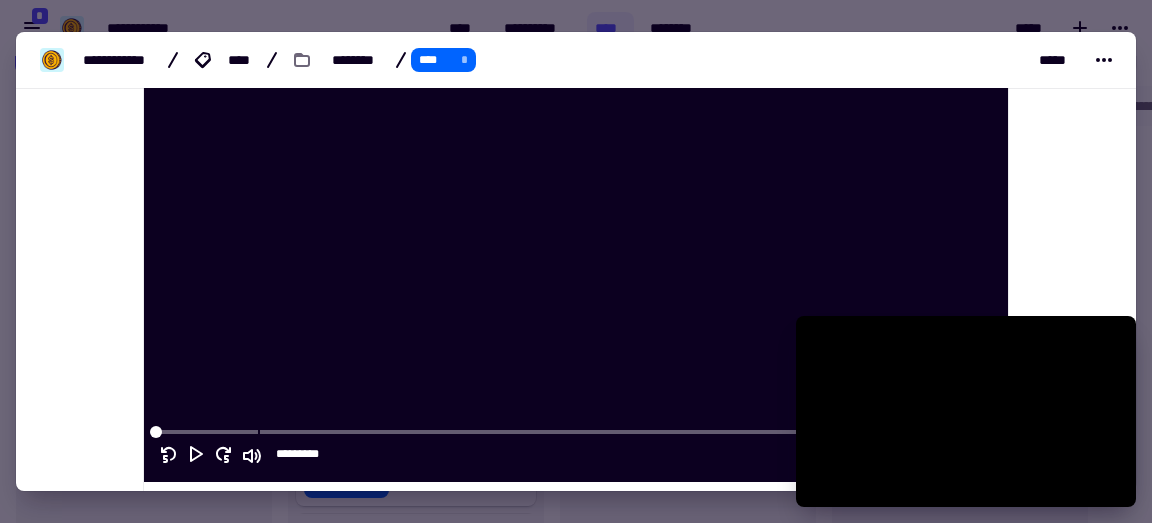 type on "****" 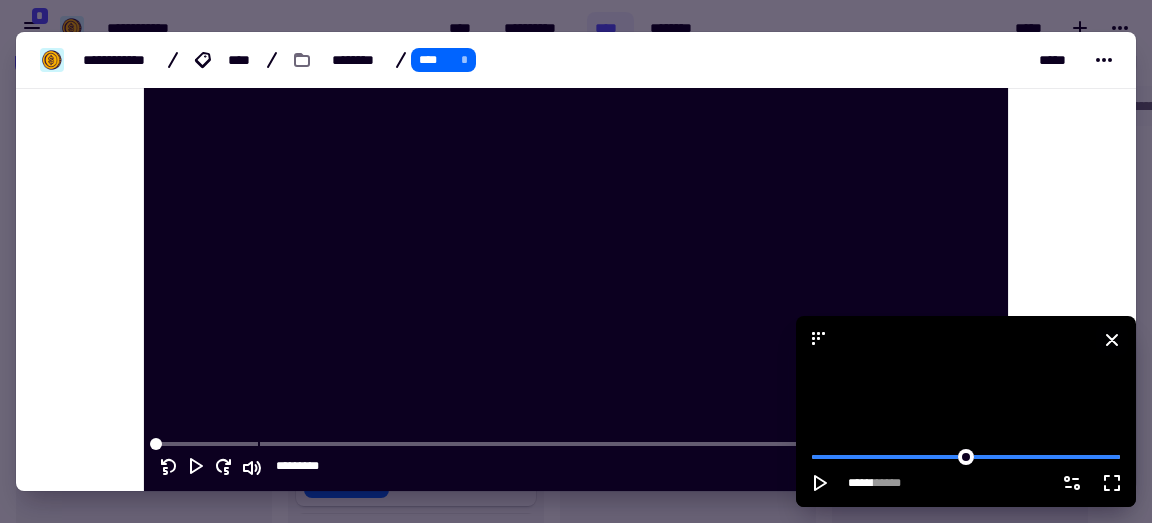 click 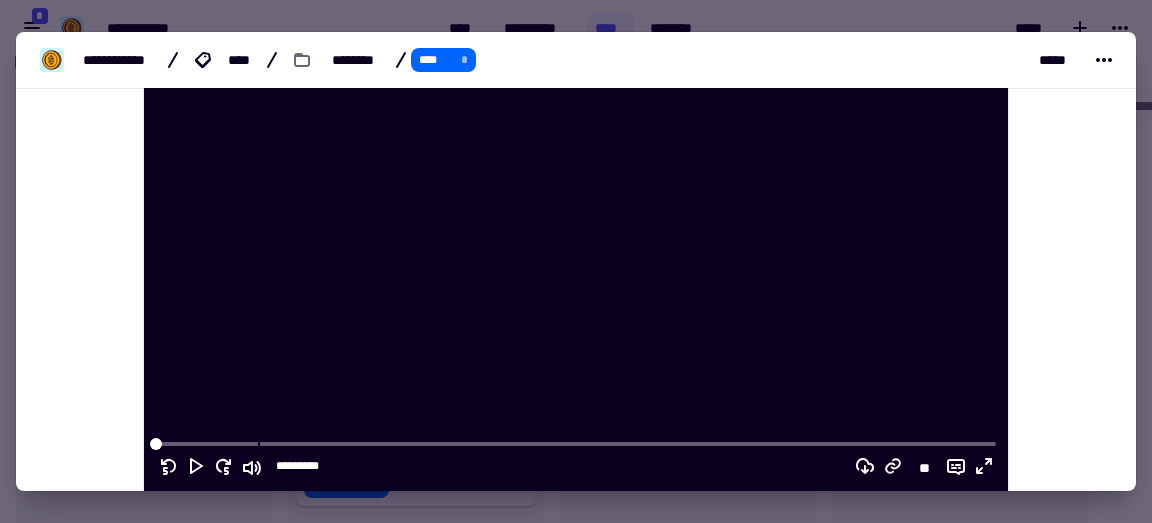 click 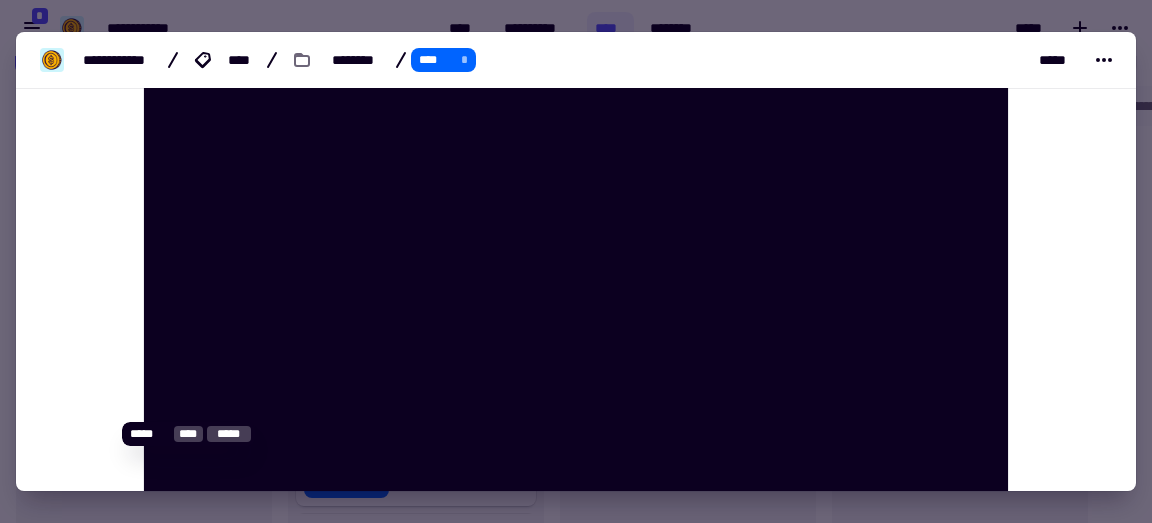 click 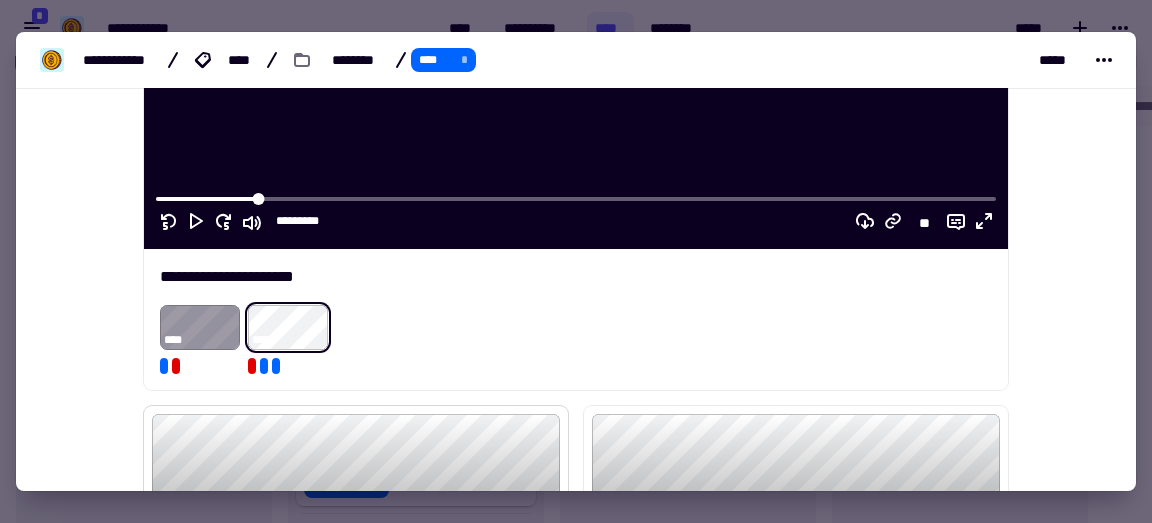 scroll, scrollTop: 438, scrollLeft: 0, axis: vertical 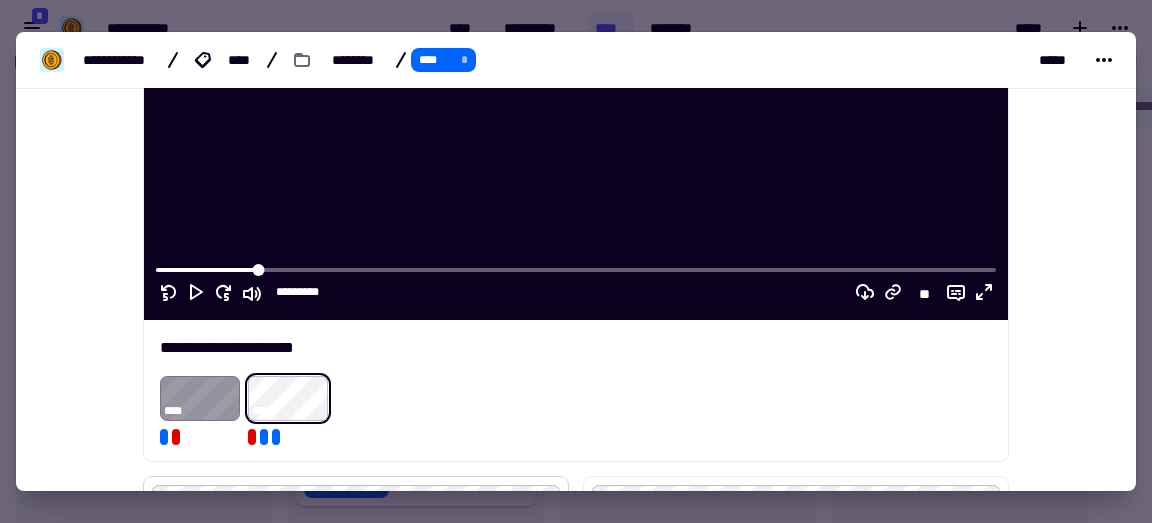 click at bounding box center [576, 261] 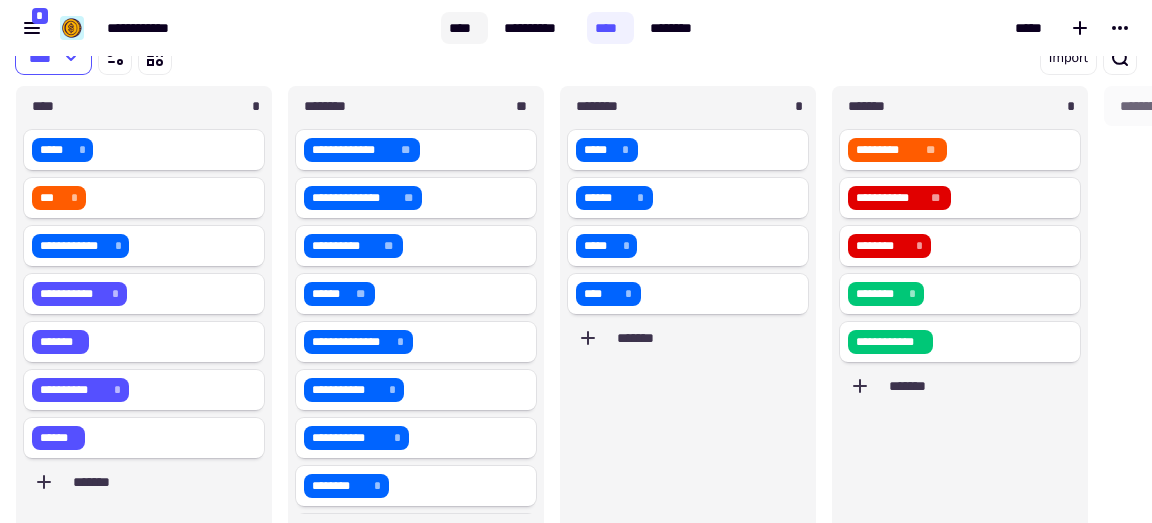 click on "****" 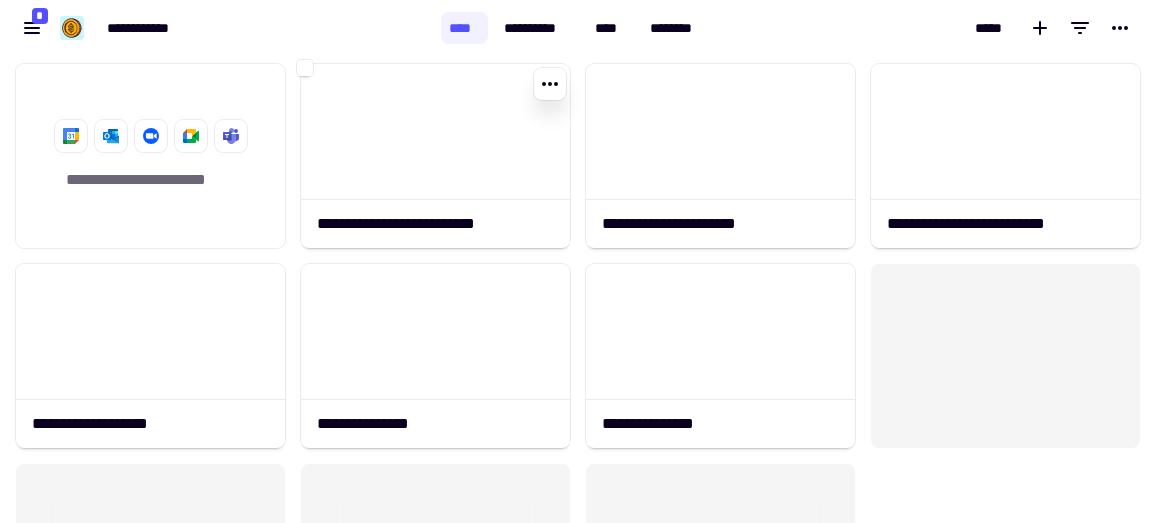 scroll, scrollTop: 16, scrollLeft: 16, axis: both 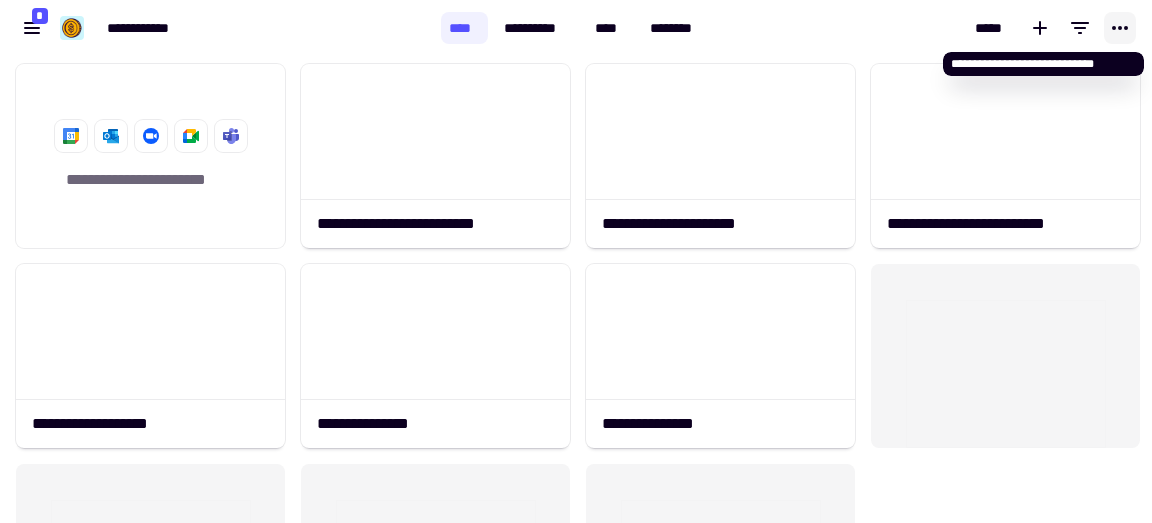 click 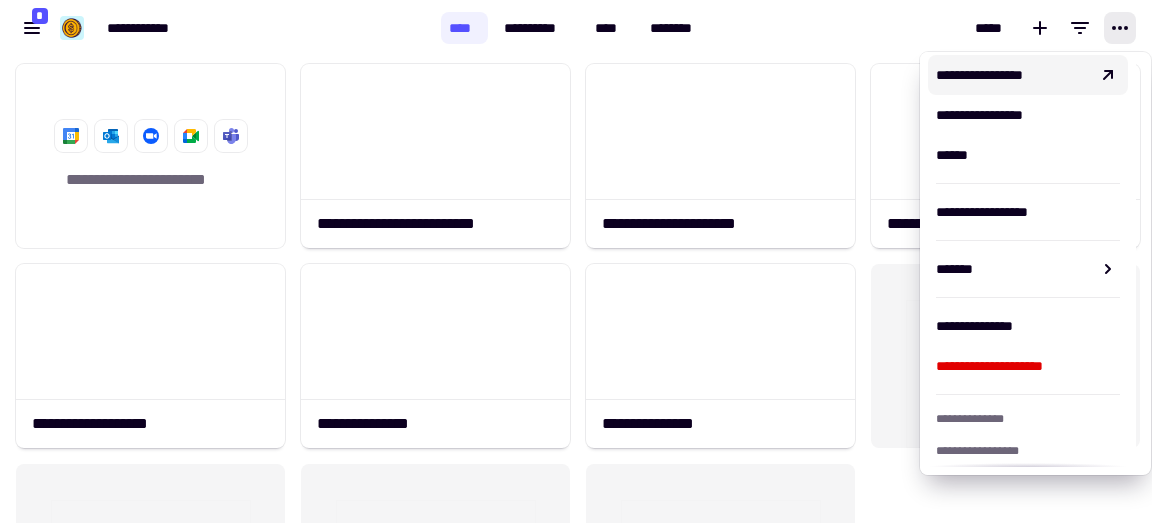 scroll, scrollTop: 0, scrollLeft: 0, axis: both 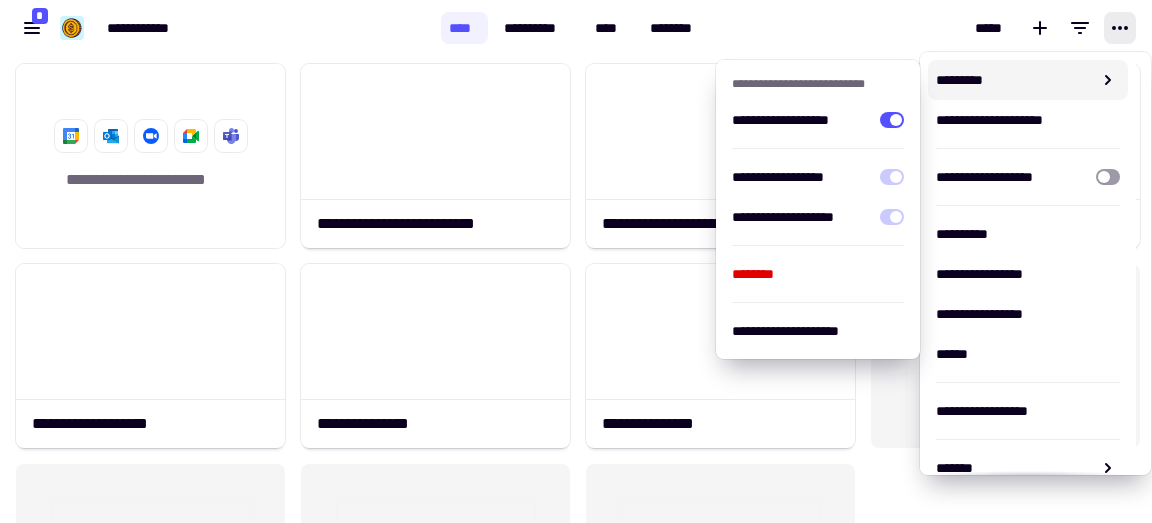 click on "*****" at bounding box center [931, 28] 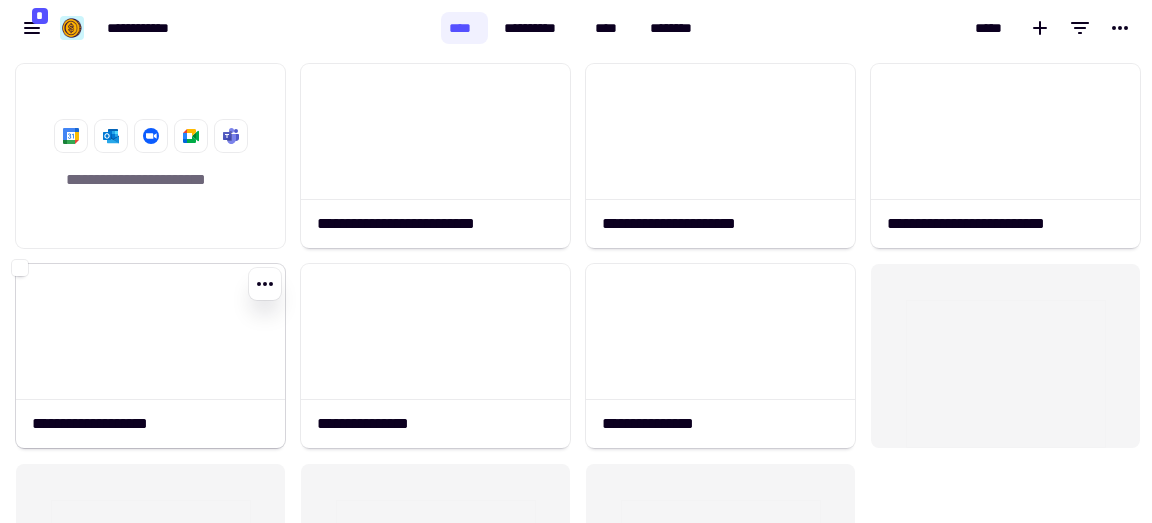 click on "**********" 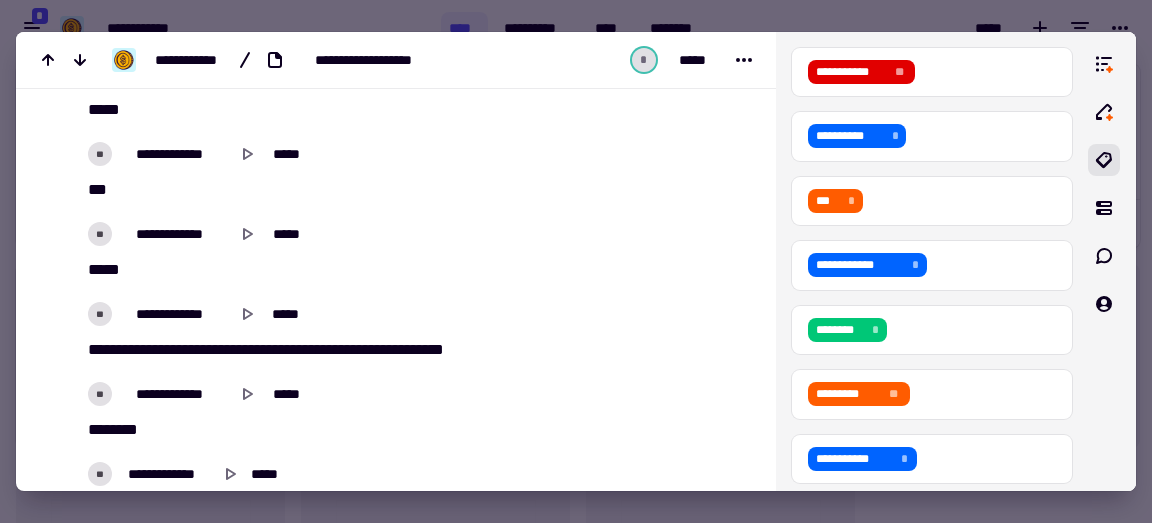 scroll, scrollTop: 6378, scrollLeft: 0, axis: vertical 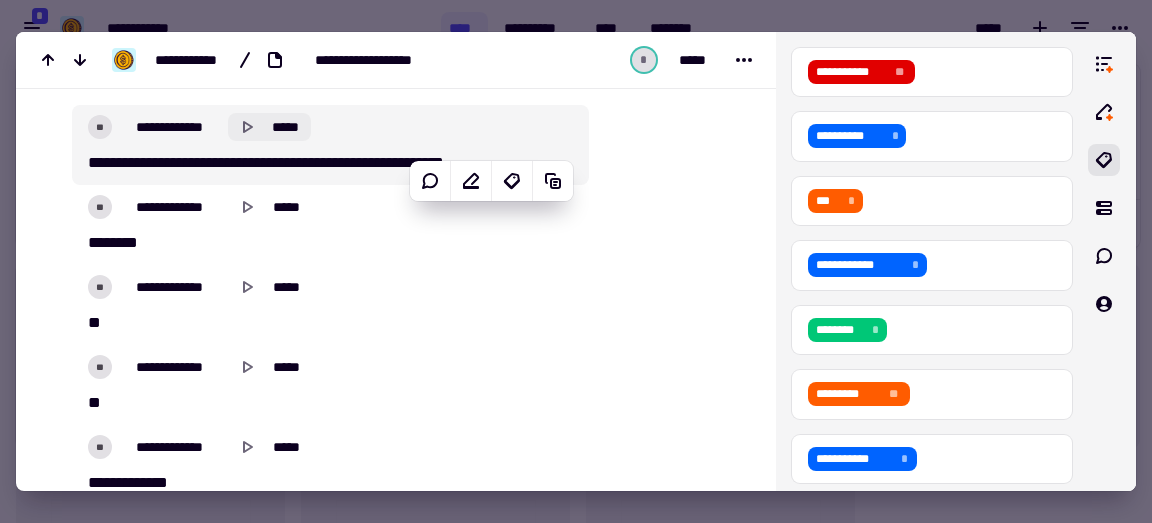 click on "*****" 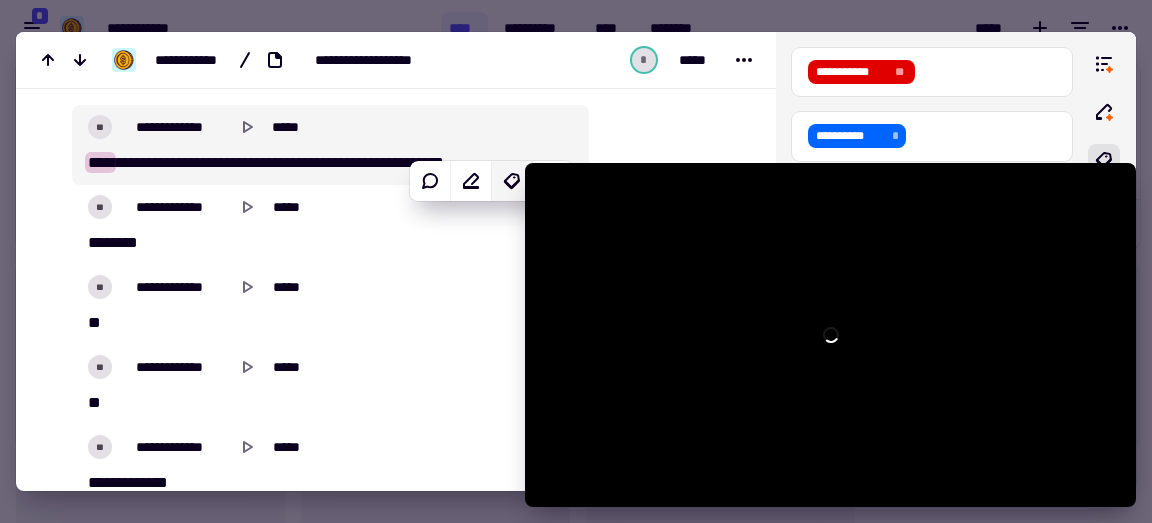 drag, startPoint x: 796, startPoint y: 321, endPoint x: 500, endPoint y: 180, distance: 327.86734 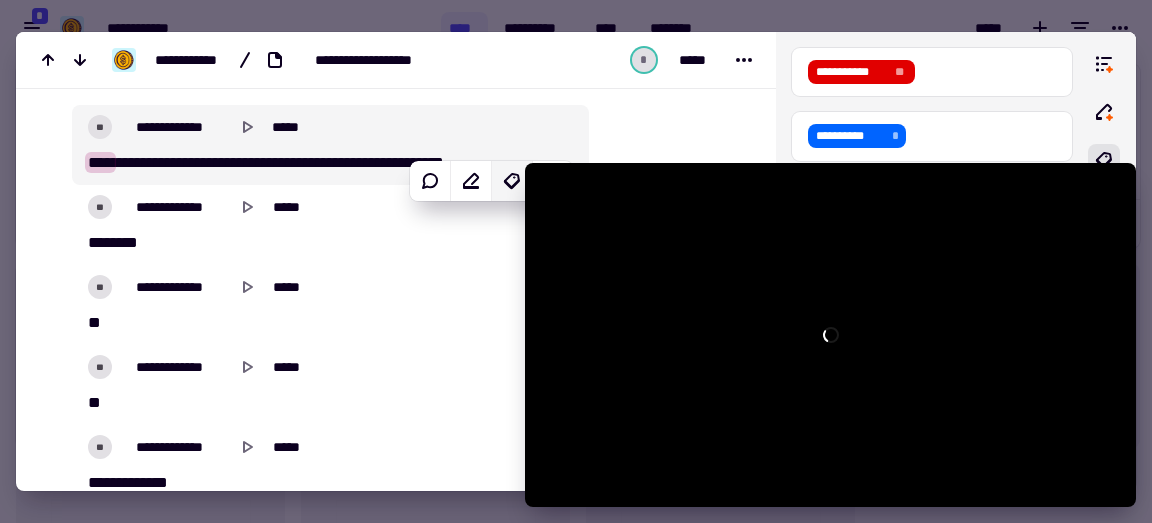 click on "[FIRST] [LAST] [MIDDLE] [ADDRESS] [CITY] [STATE] [ZIP] [COUNTRY] [PHONE] [EMAIL] [DOB] [SSN] [CC] [DL]" at bounding box center (576, 523) 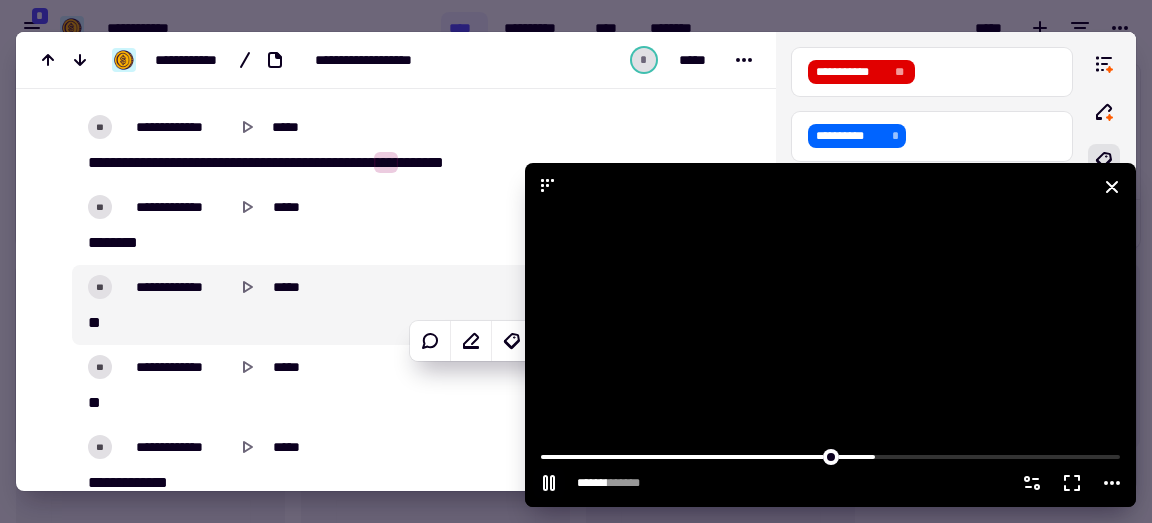 click 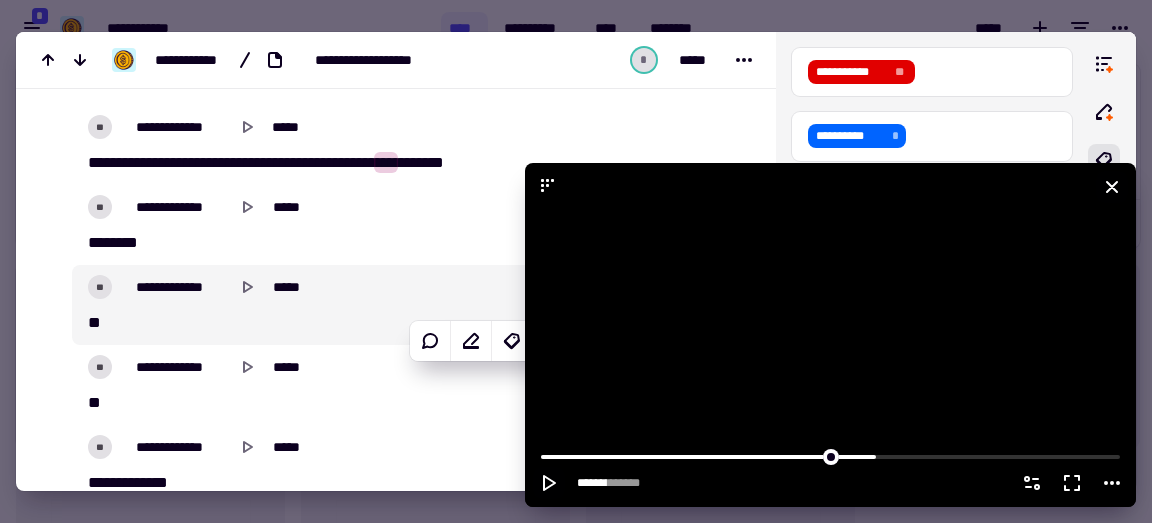 click 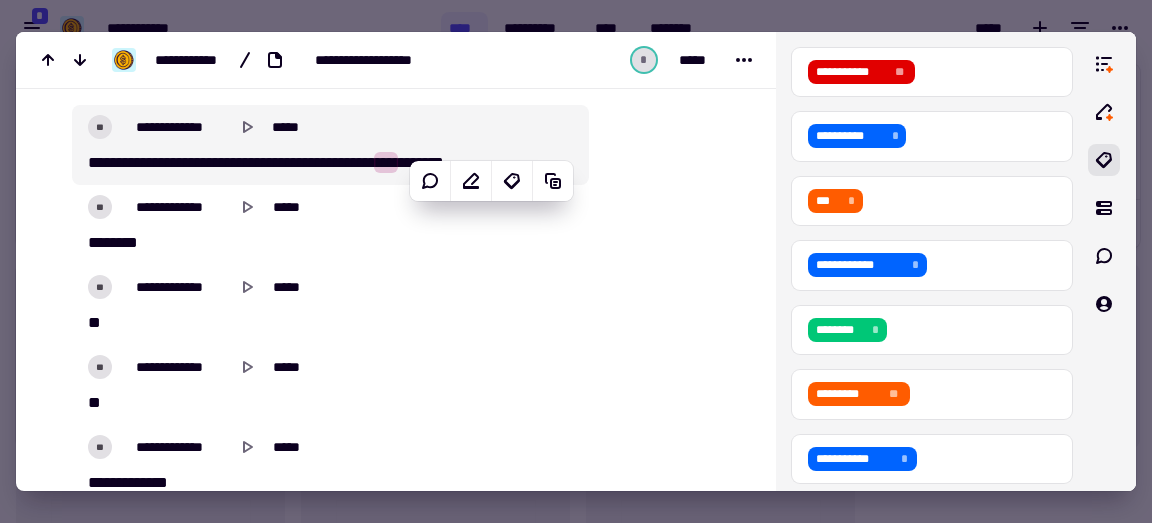 click on "**********" at bounding box center [191, 162] 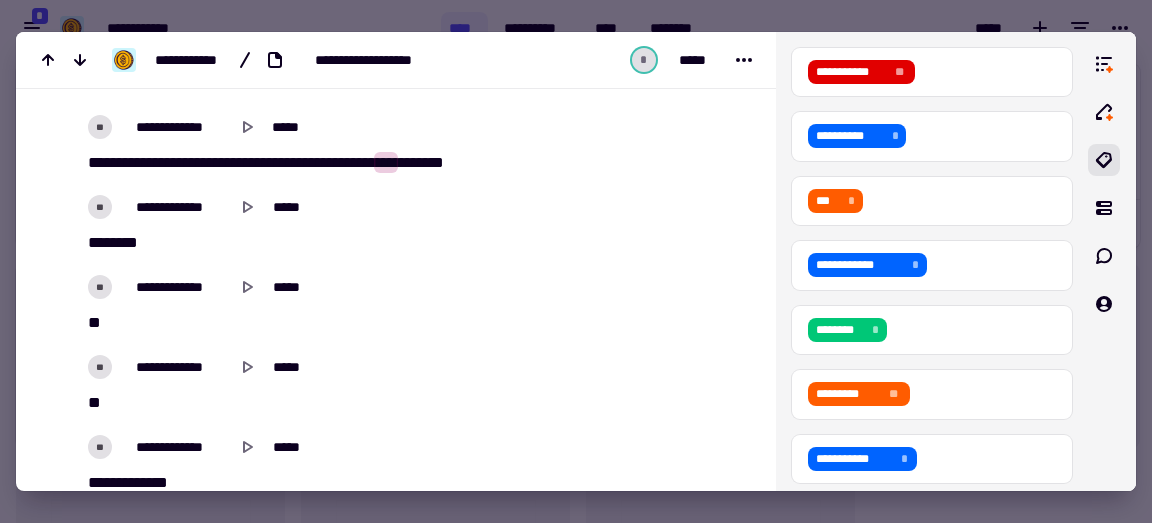 click on "**********" at bounding box center [191, 162] 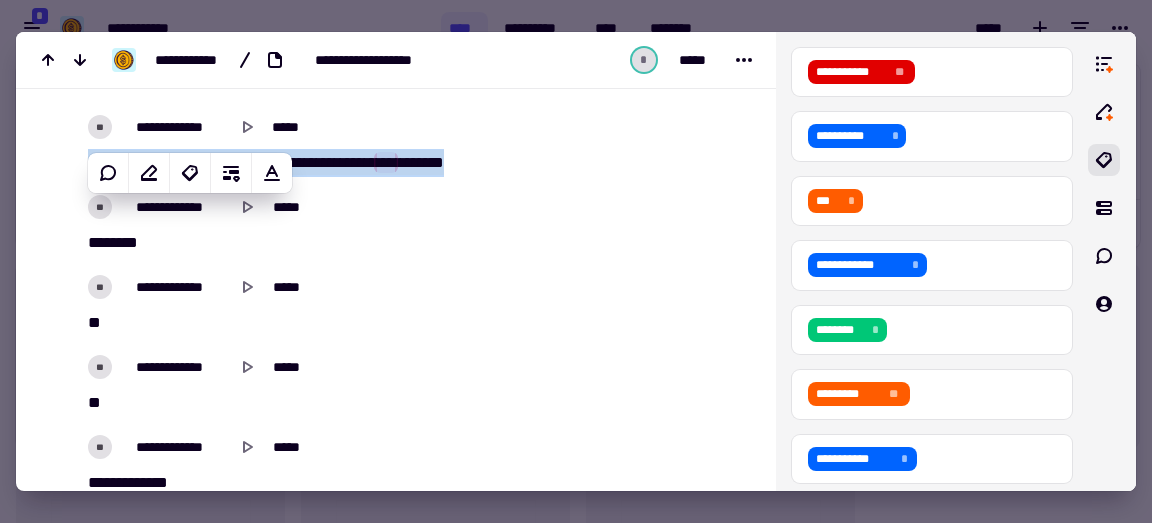 click on "*******" at bounding box center (284, 162) 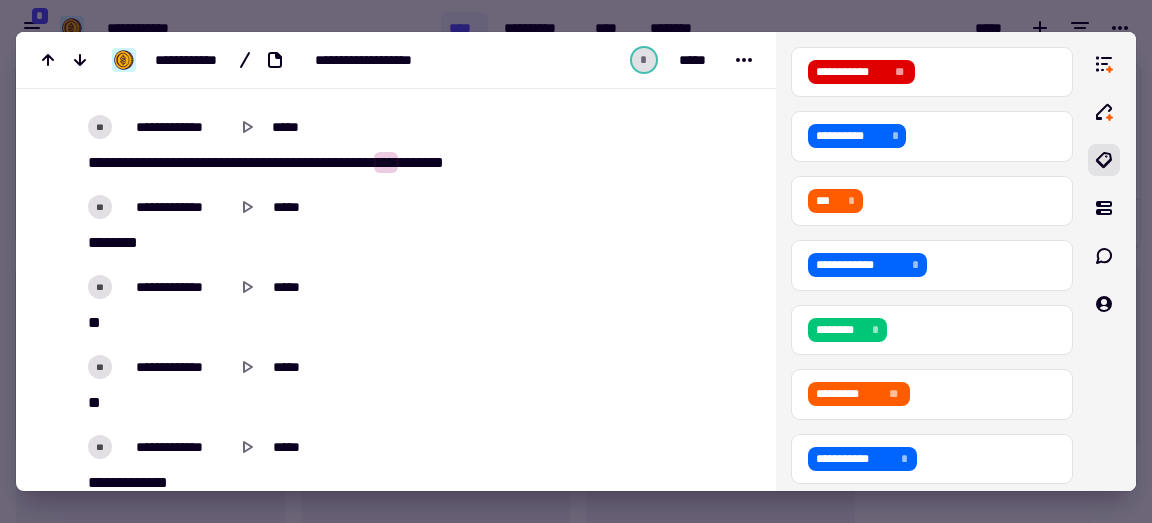 click on "***" at bounding box center [326, 162] 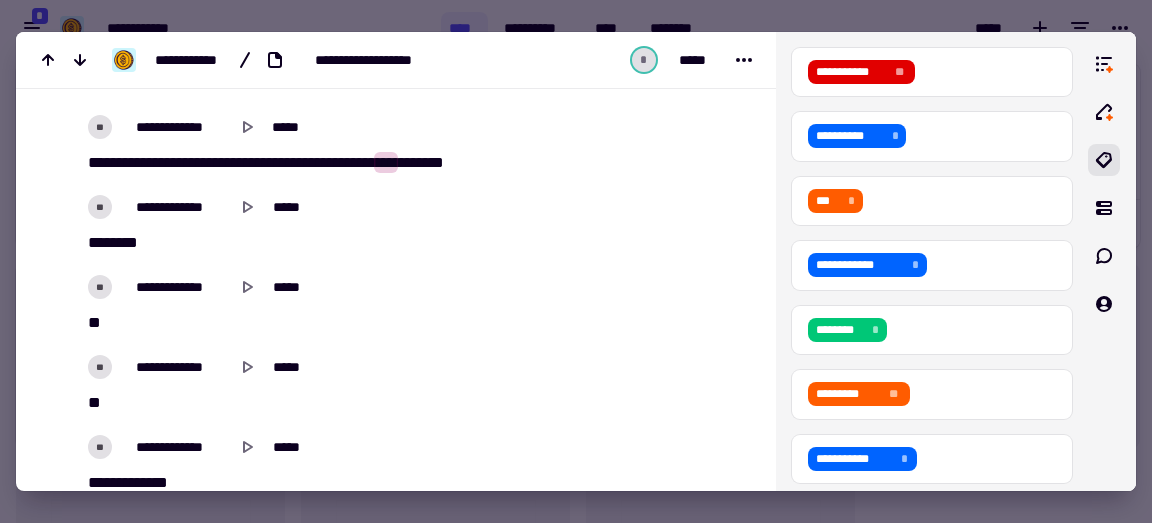 type on "*******" 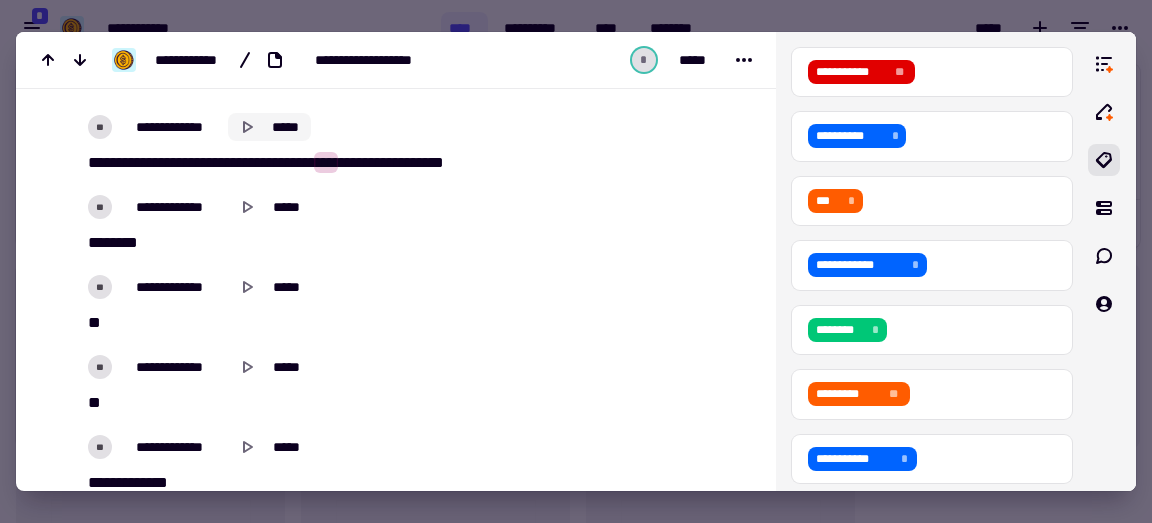 click on "*****" 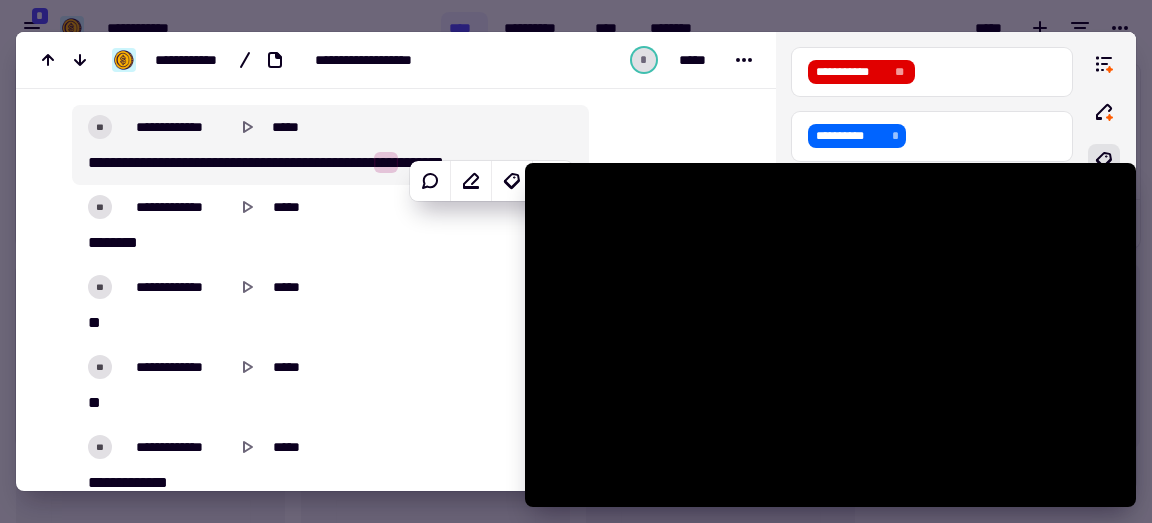 click on "***" at bounding box center [326, 162] 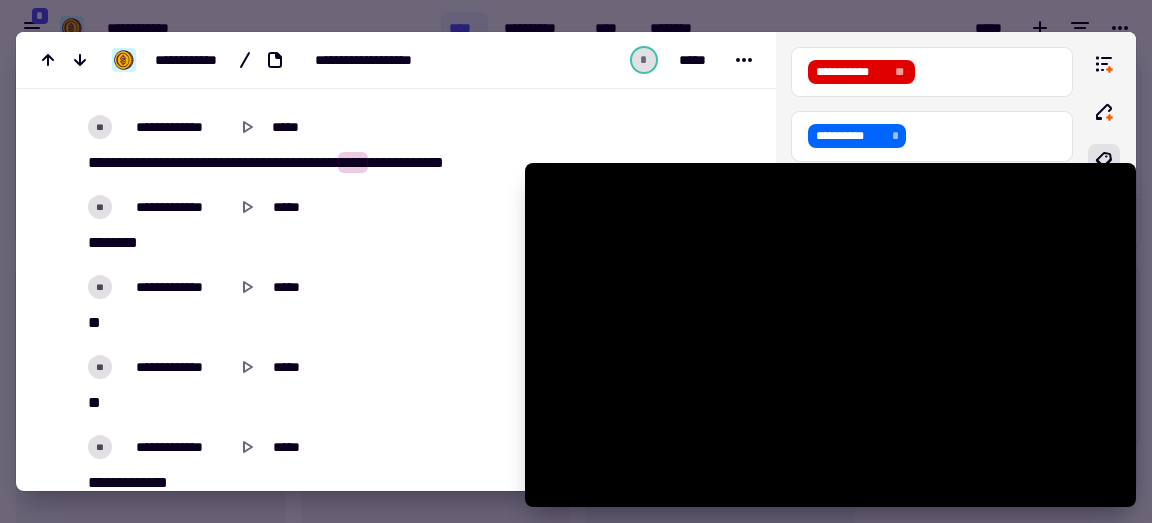 click on "[PHONE] [EMAIL]" at bounding box center [325, 163] 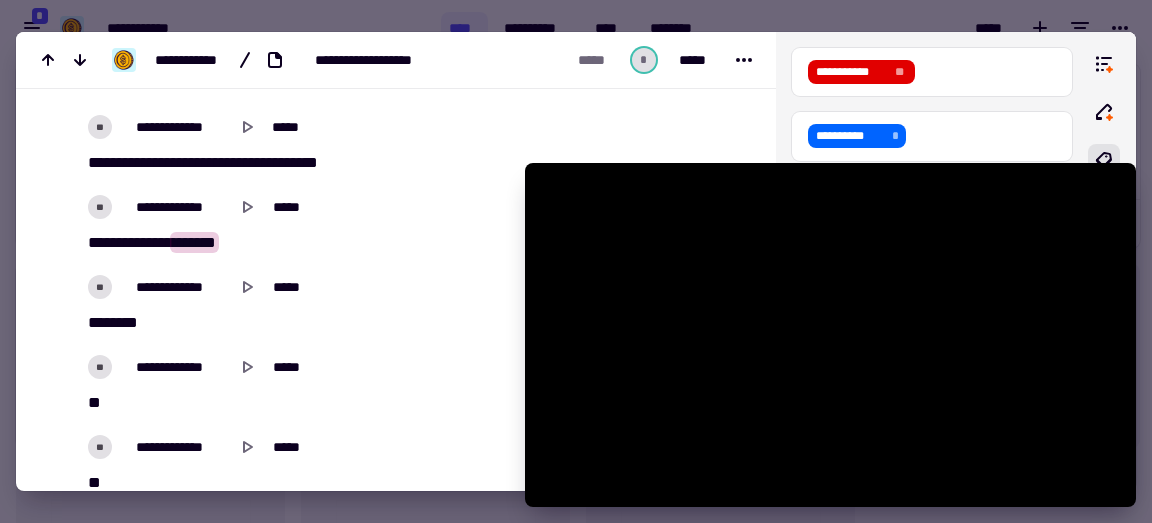 click on "[FIRST] [LAST] [MIDDLE] [NUMBER] [STREET] [CITY] [STATE] [POSTAL_CODE] [COUNTRY] [PHONE] [EMAIL]" at bounding box center (325, 243) 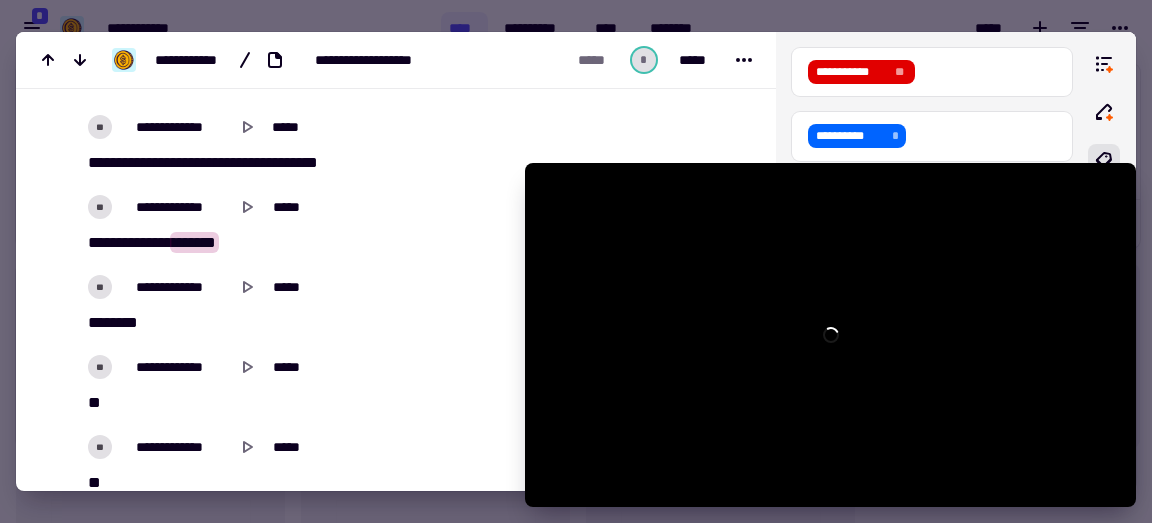 click on "[FIRST] [LAST] [MIDDLE] [NUMBER] [STREET] [CITY] [STATE] [POSTAL_CODE] [COUNTRY] [PHONE] [EMAIL]" at bounding box center [325, 243] 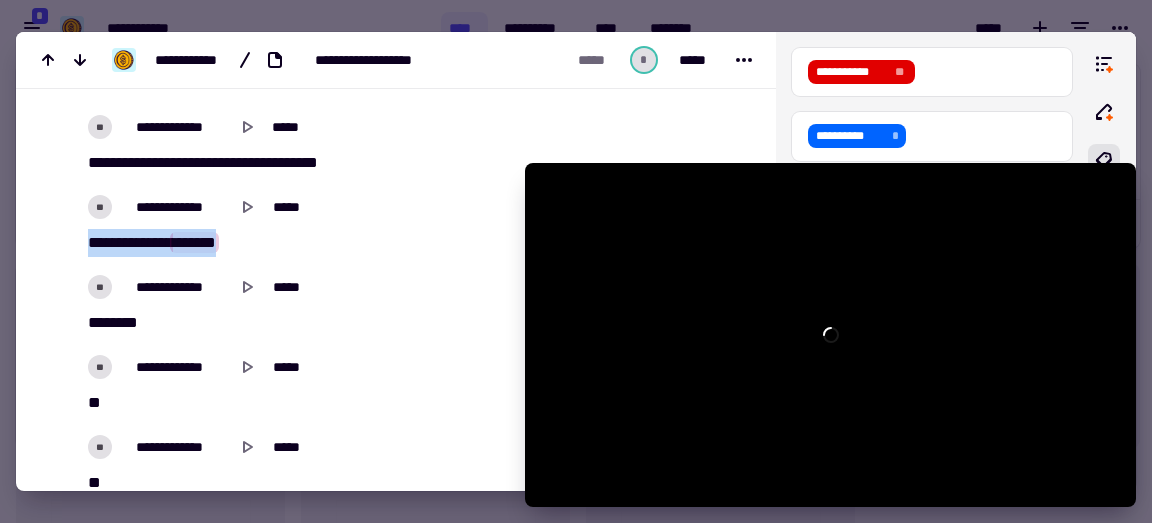 click on "[FIRST] [LAST] [MIDDLE] [NUMBER] [STREET] [CITY] [STATE] [POSTAL_CODE] [COUNTRY] [PHONE] [EMAIL]" at bounding box center [325, 243] 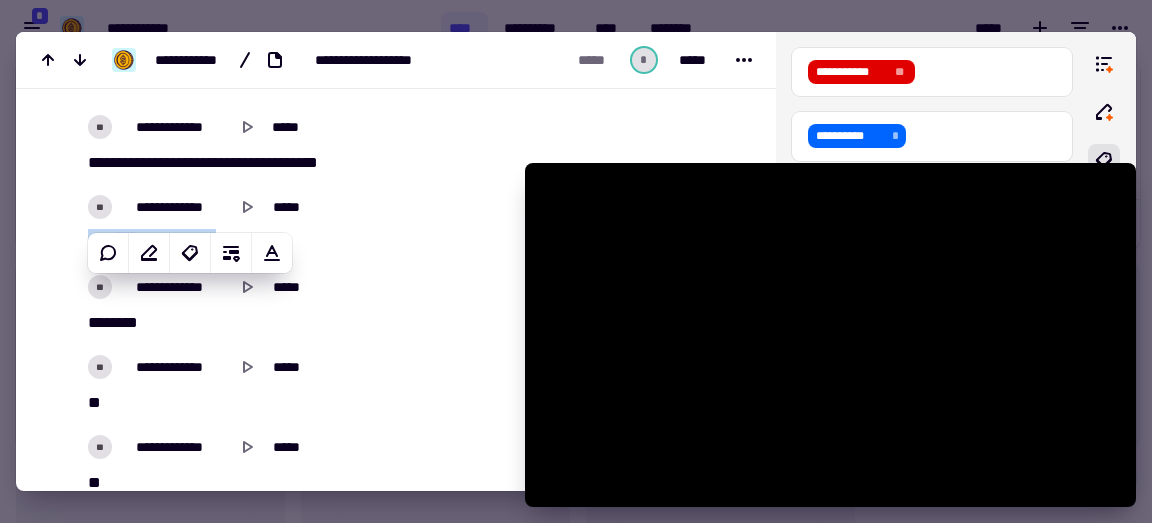 type on "*******" 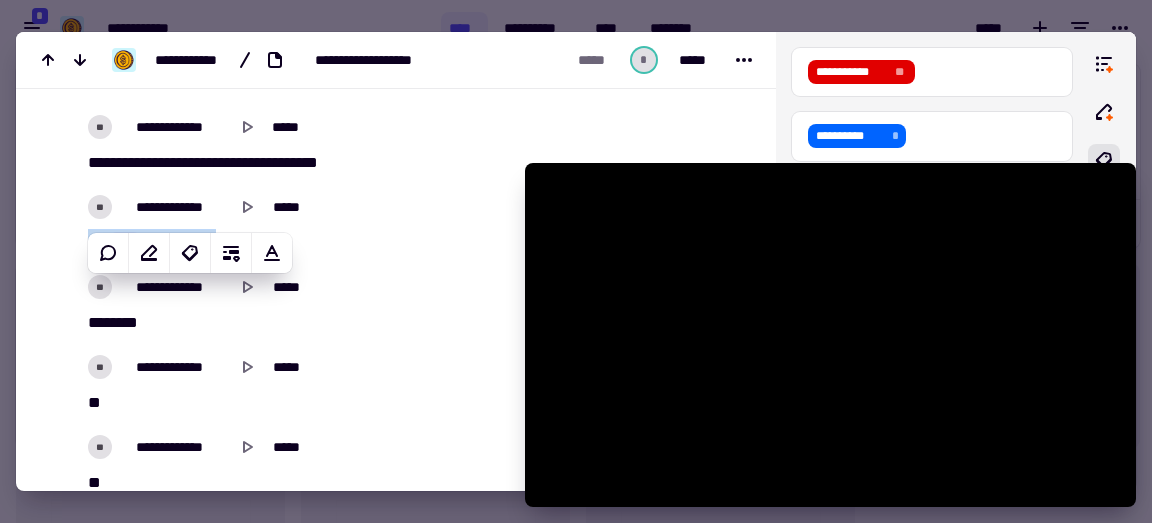 type 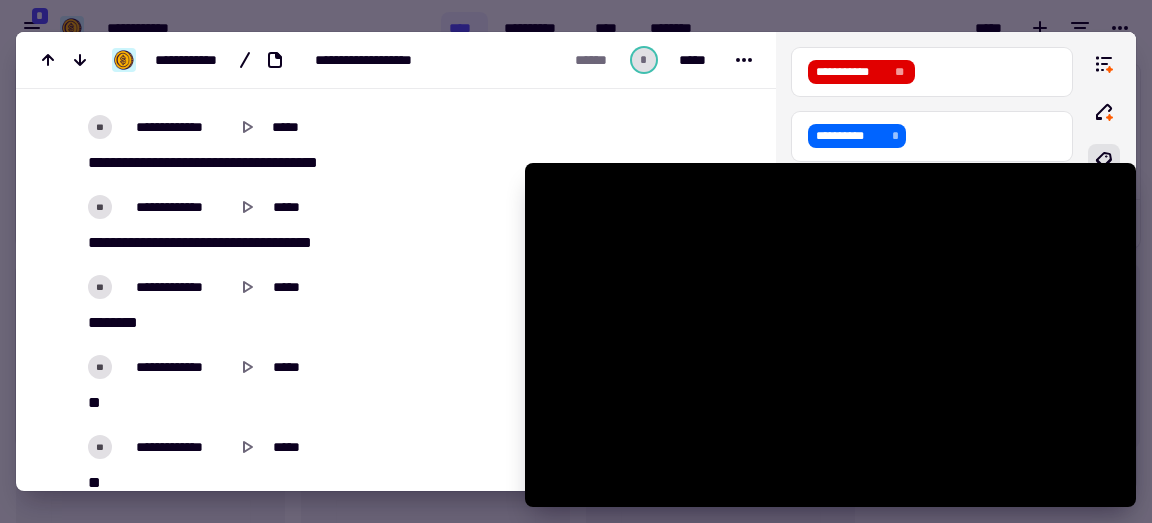 click on "**********" at bounding box center (200, 242) 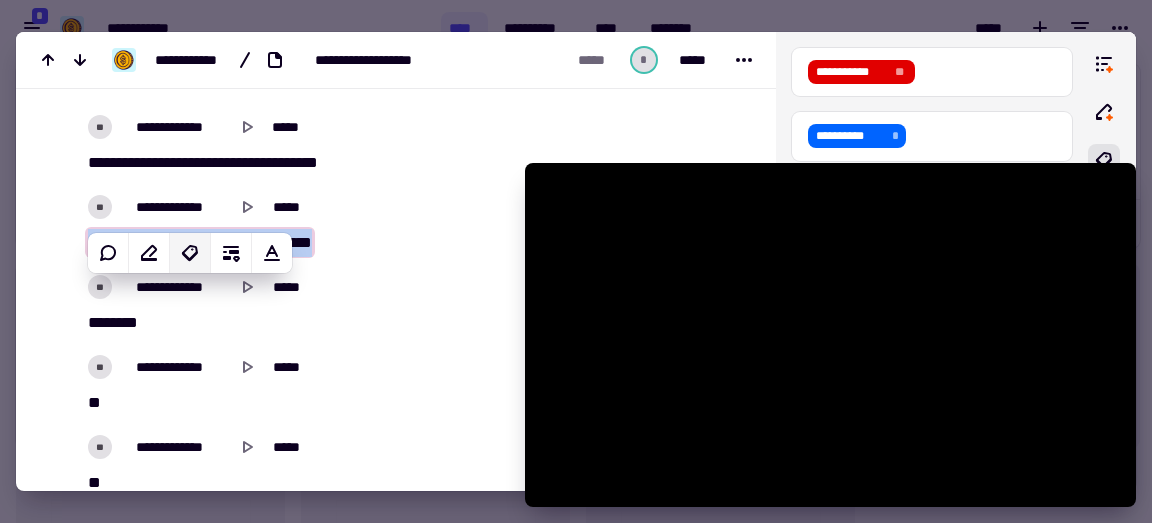 click 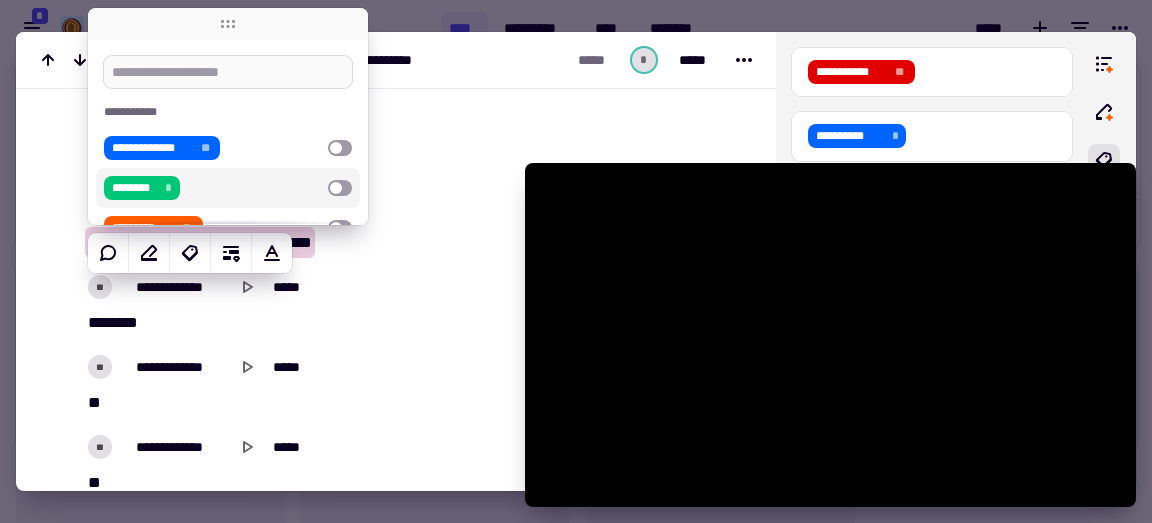 type on "*******" 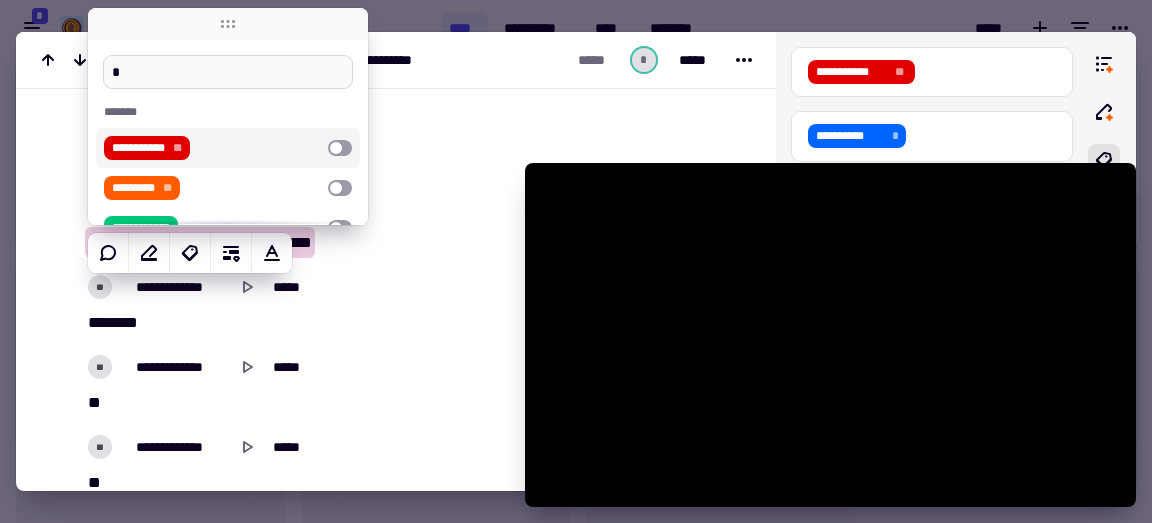 type on "**" 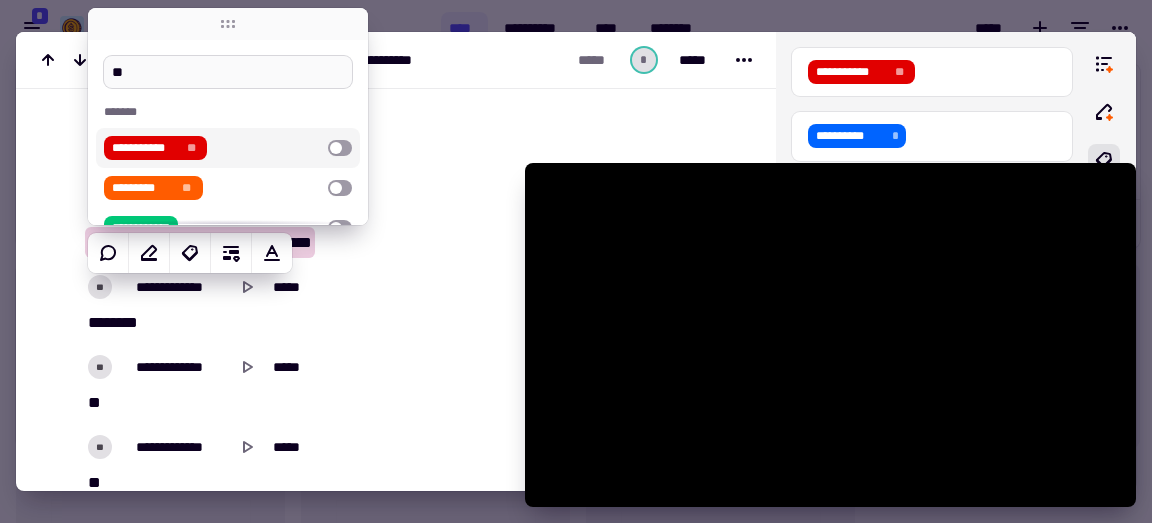 type on "*******" 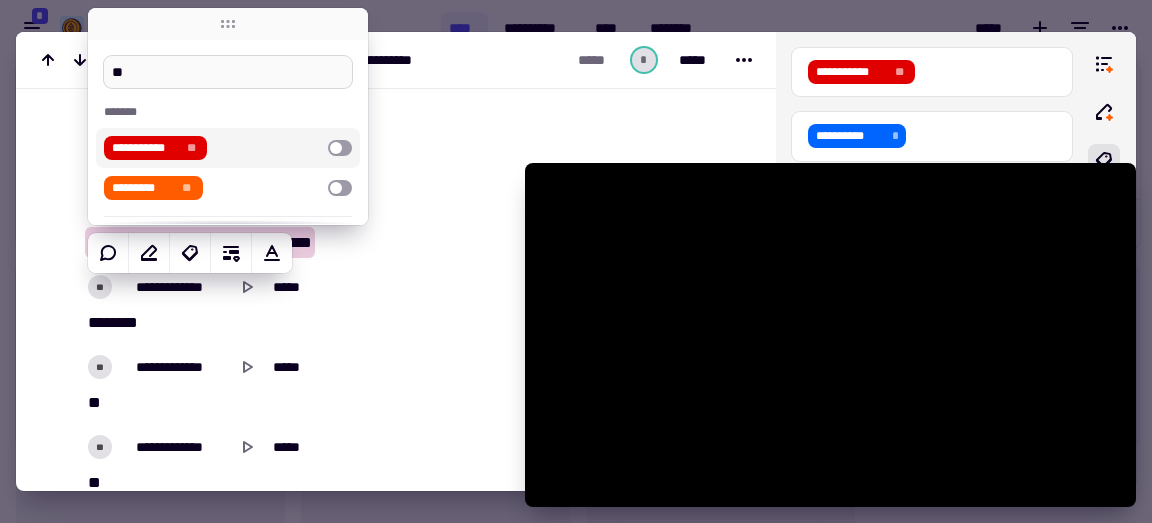 type on "*" 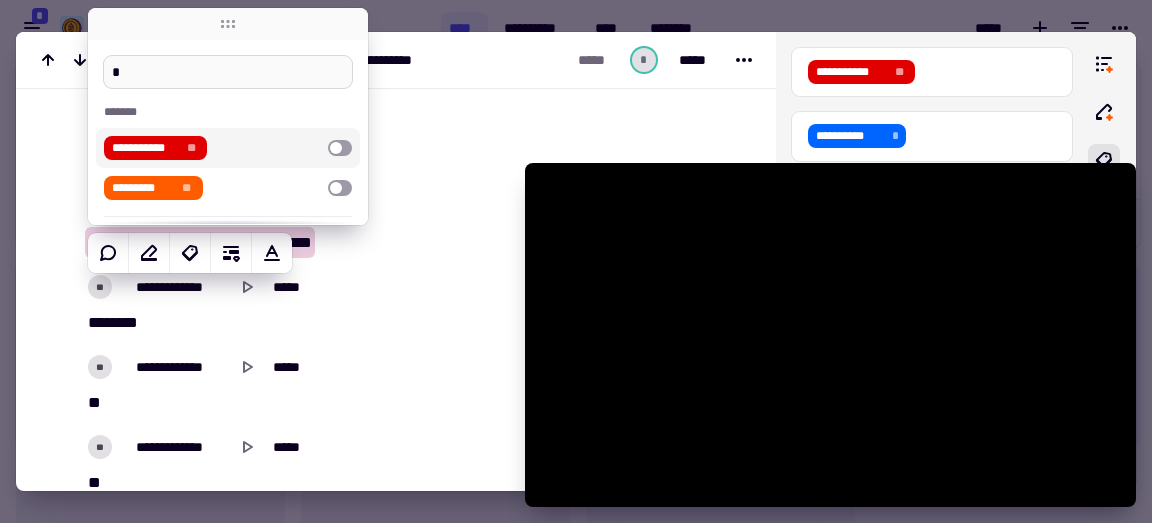 type on "*******" 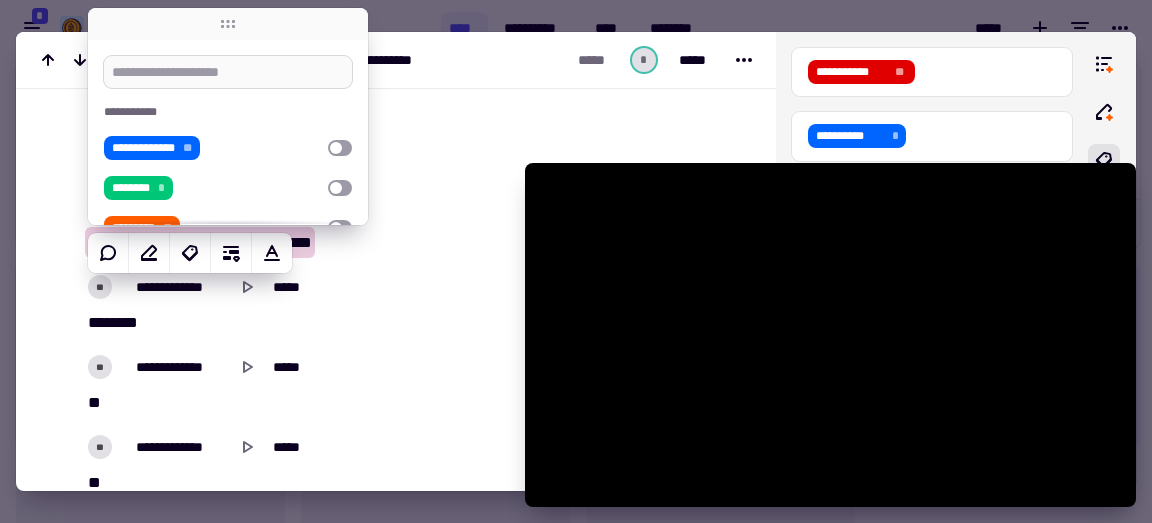 type on "*" 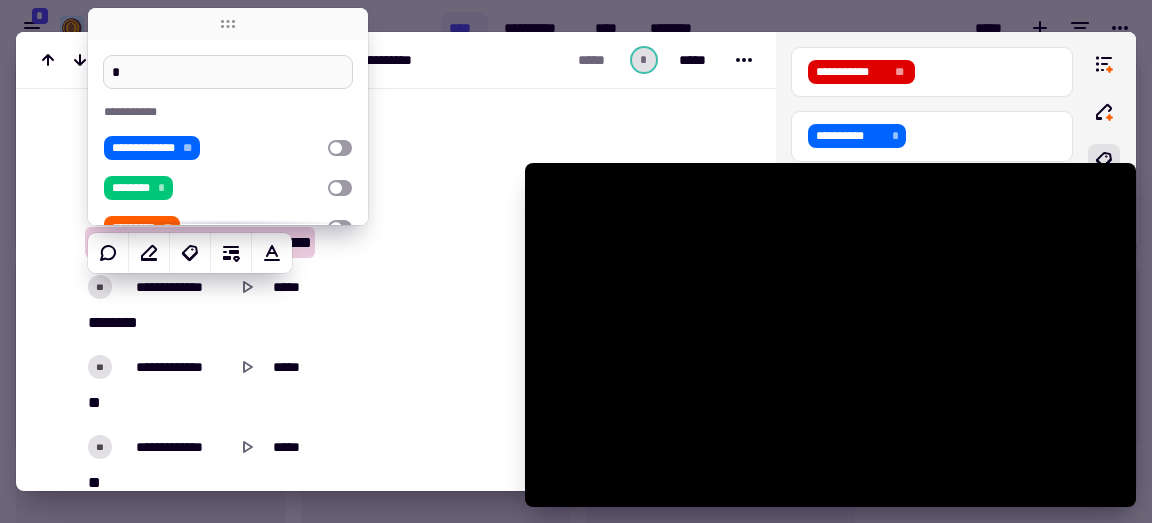 type on "*******" 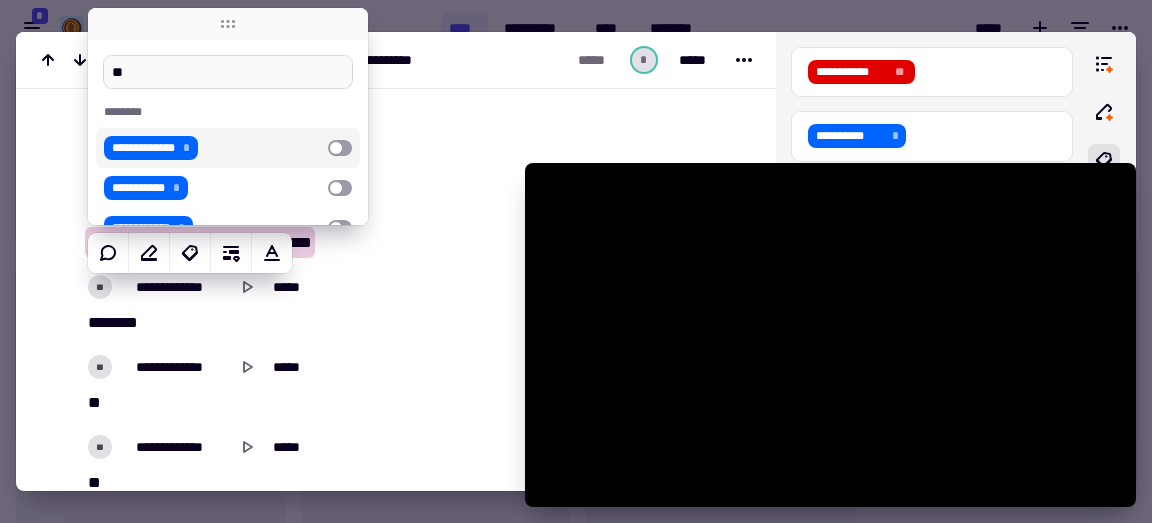 type on "***" 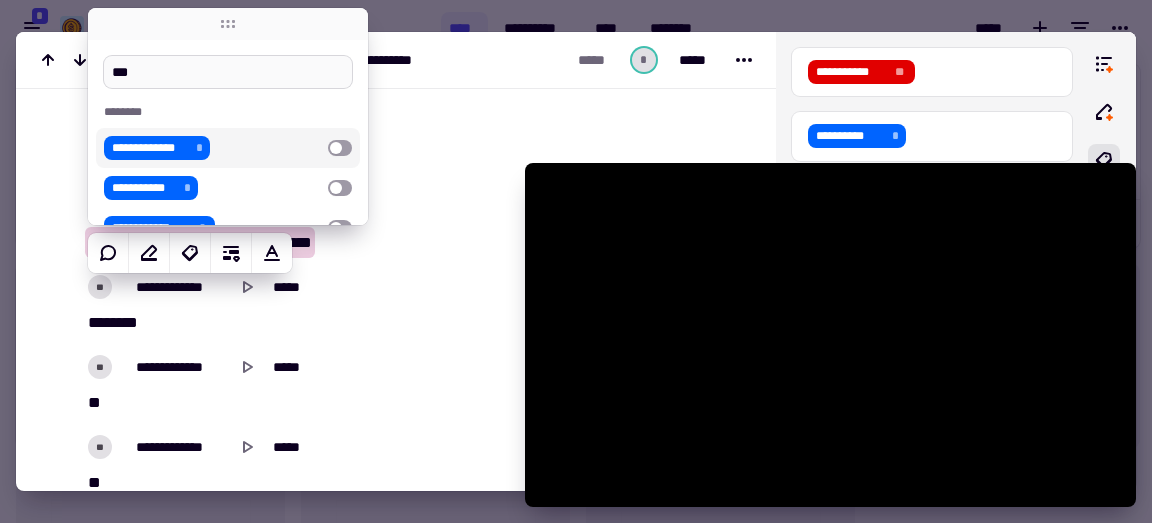 type on "*******" 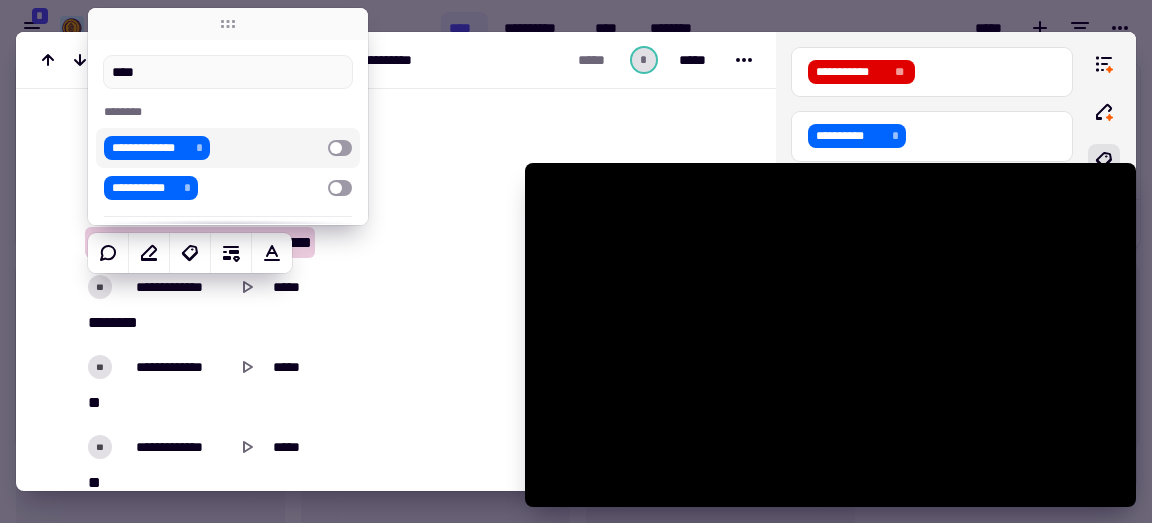 type on "*******" 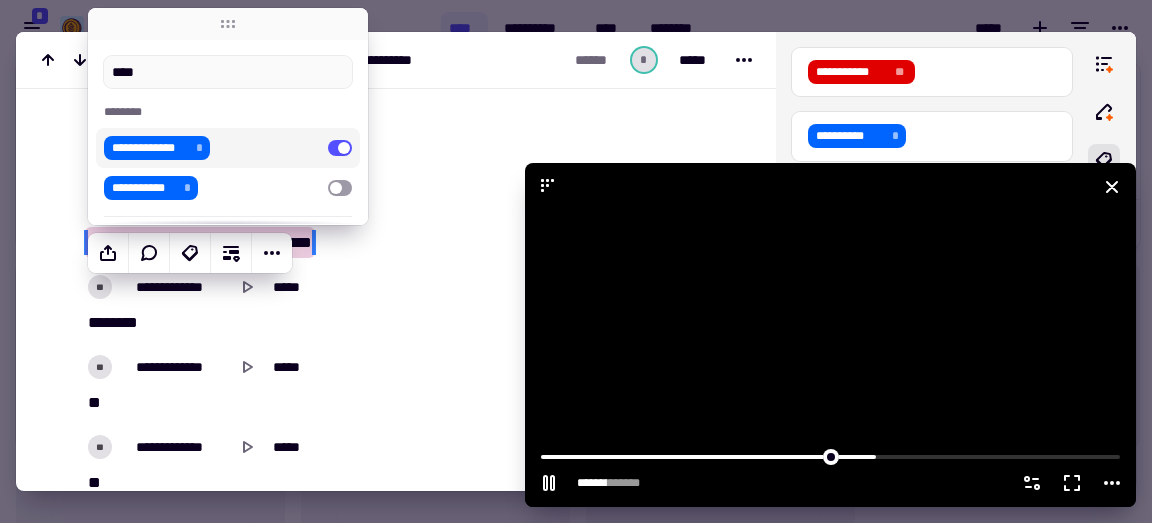 type on "*******" 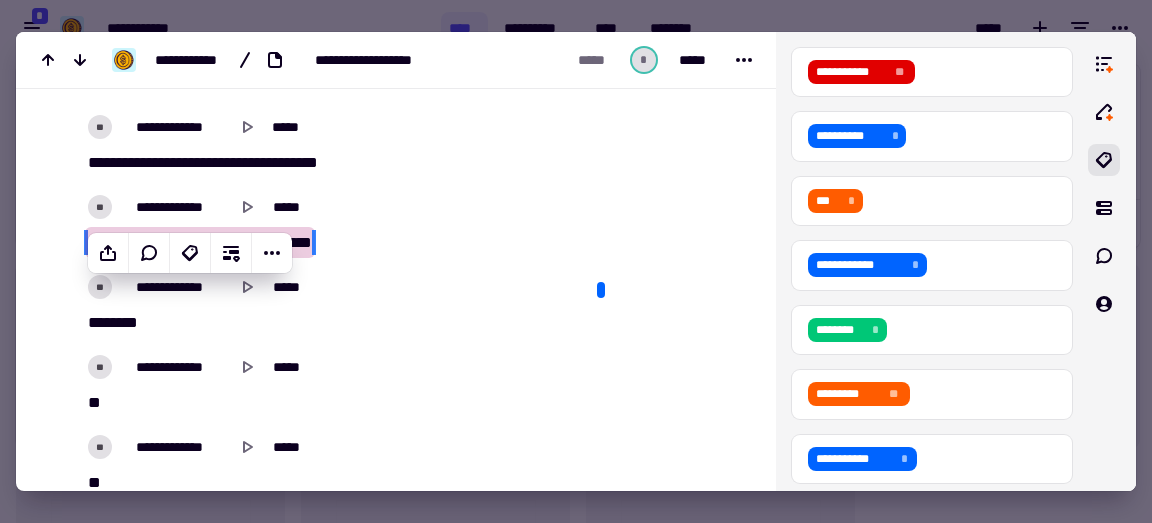 click on "**********" at bounding box center [191, 162] 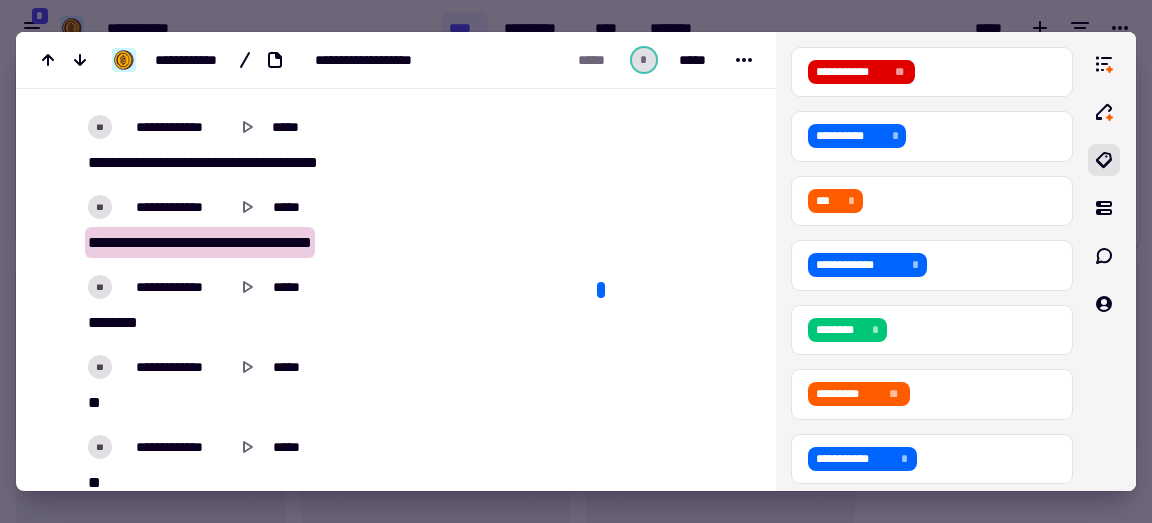 click on "**********" at bounding box center (191, 162) 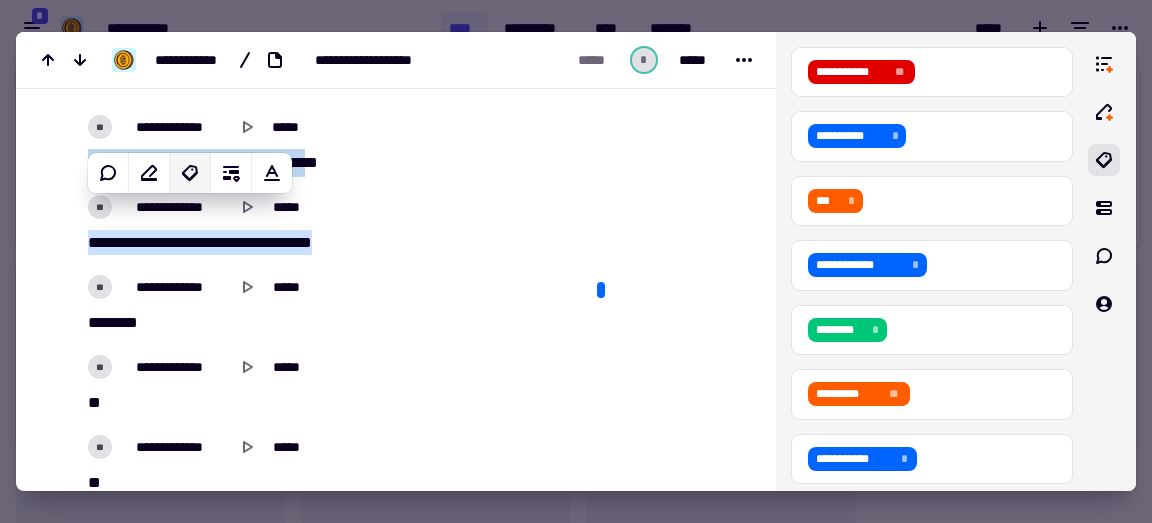click 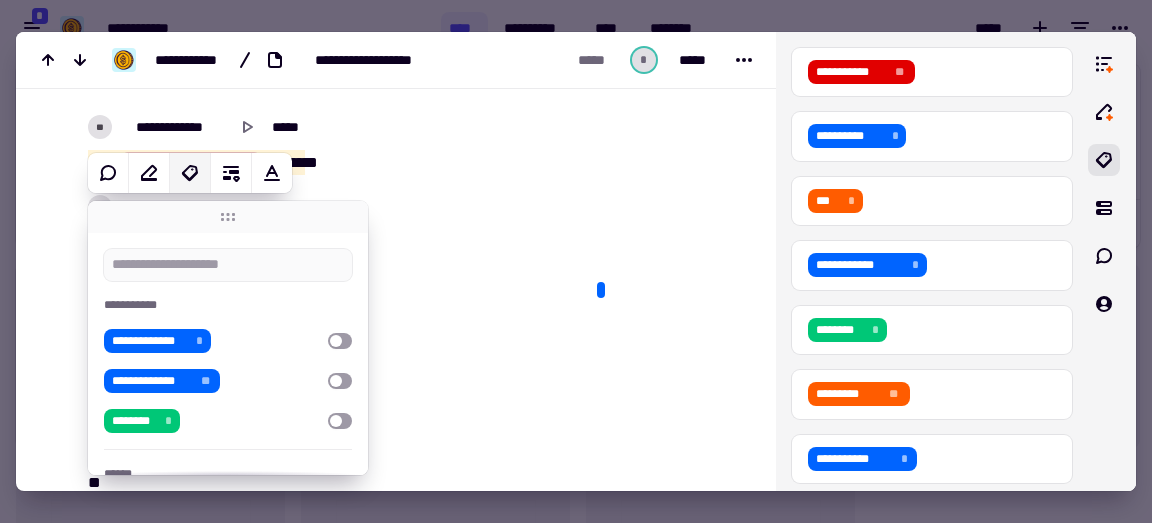 type on "*******" 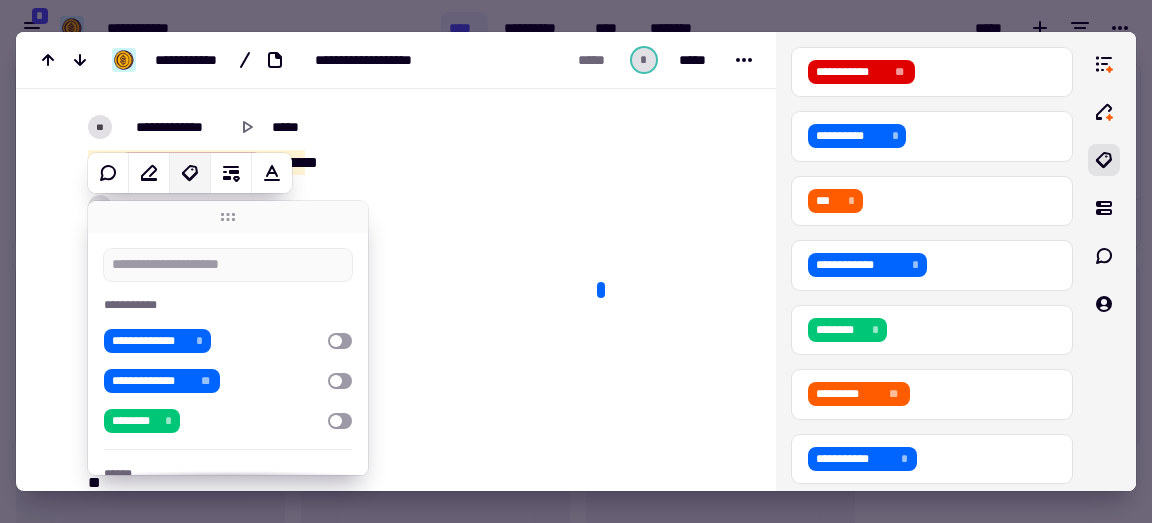 type on "*" 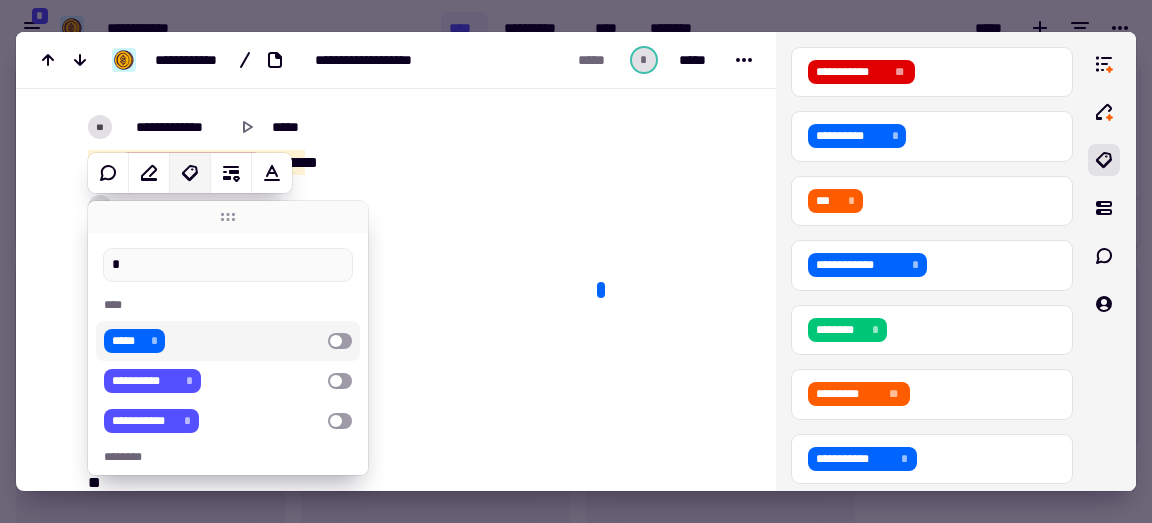 type on "*******" 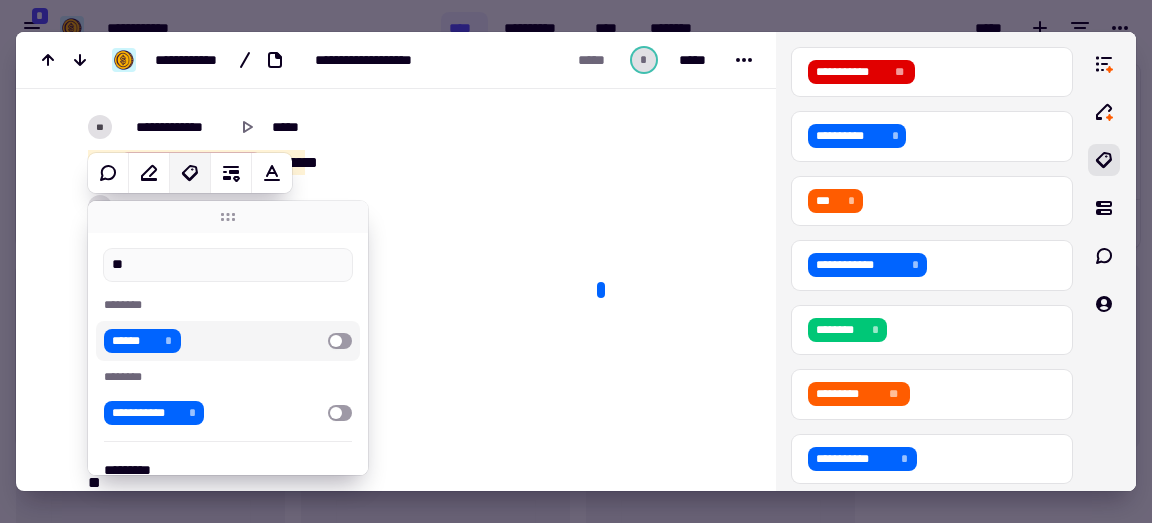 type on "***" 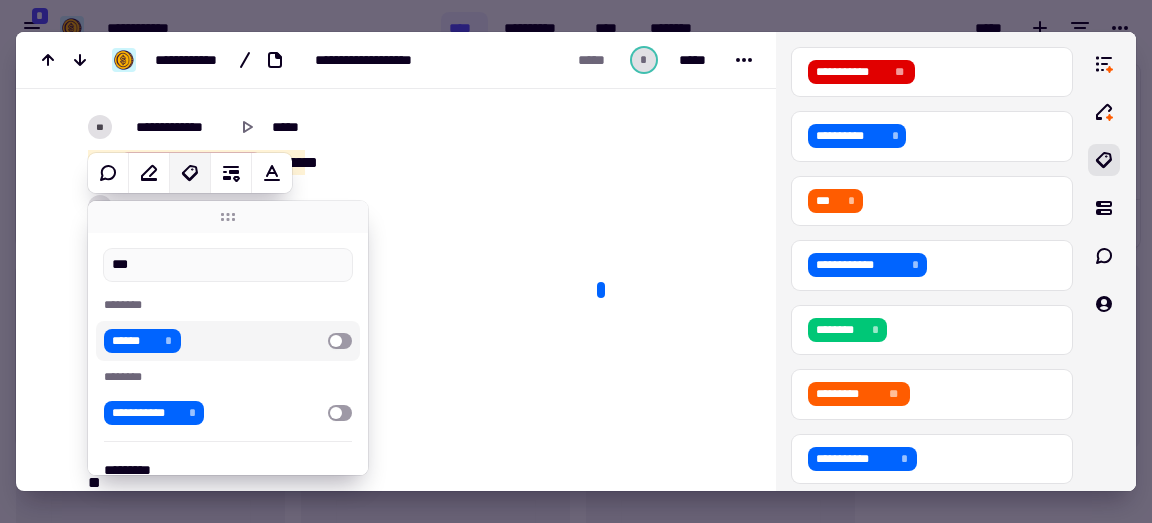 type on "*******" 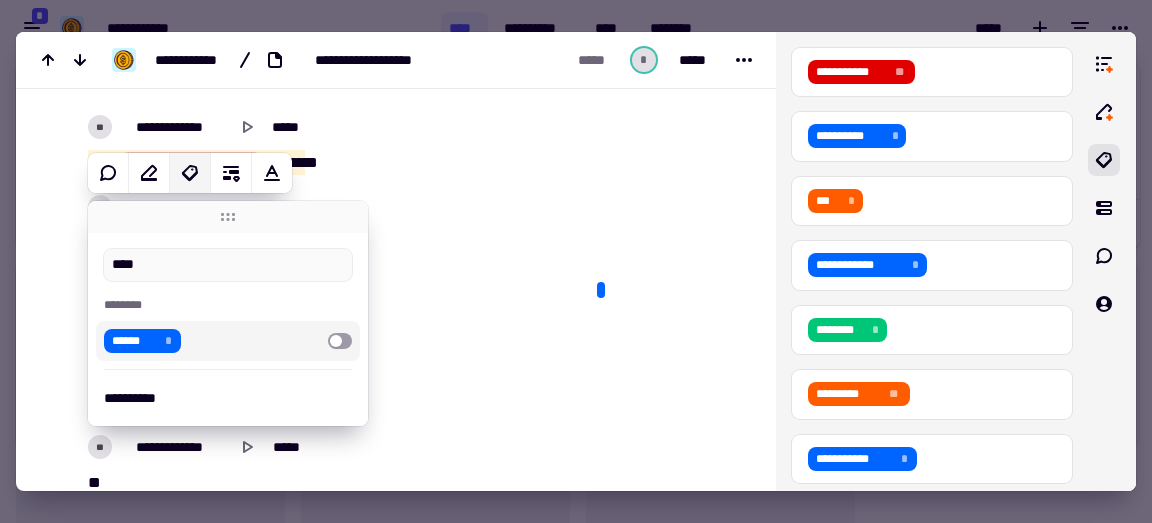 type on "*****" 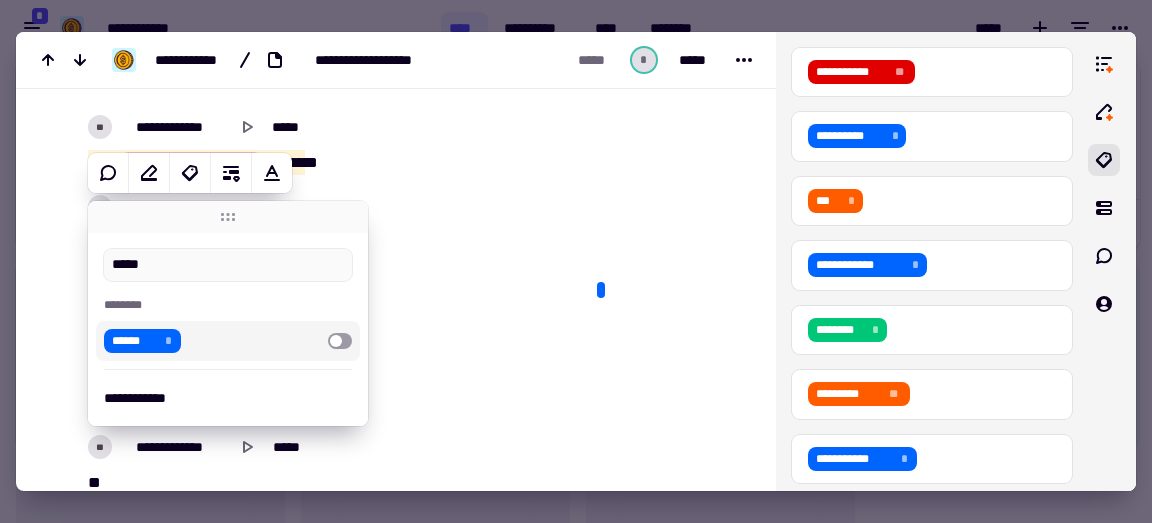 type on "*******" 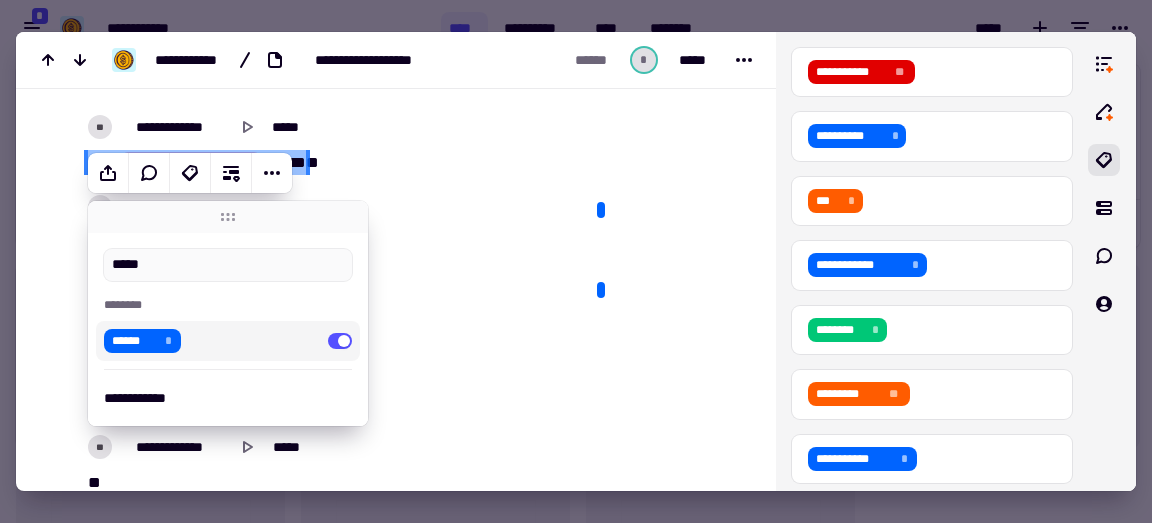 click on "[FIRST] [LAST] [MIDDLE] [NUMBER] [STREET] [CITY] [STATE] [POSTAL_CODE] [COUNTRY] [PHONE] [EMAIL]" at bounding box center (325, 163) 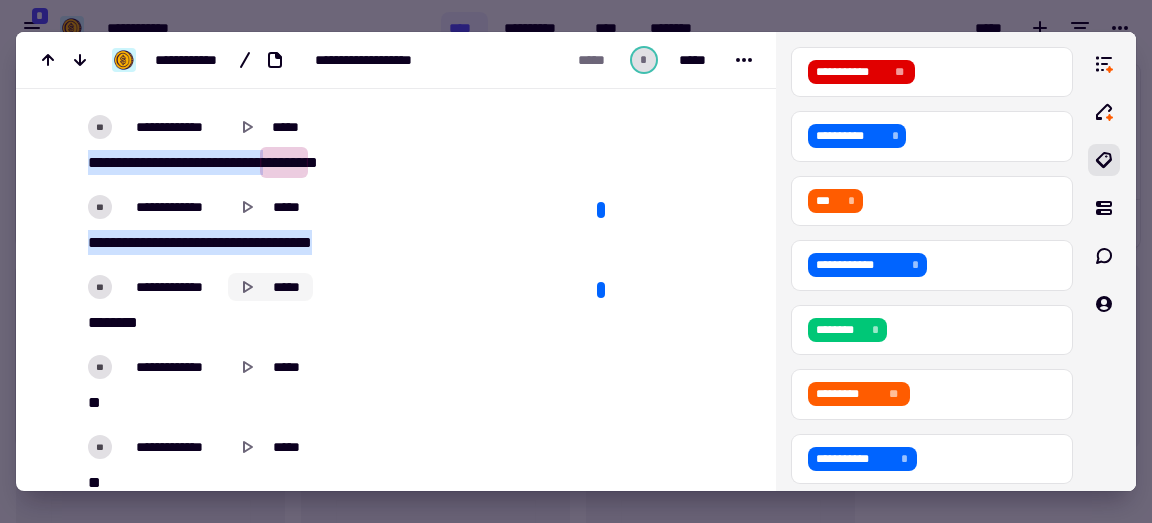 type on "*******" 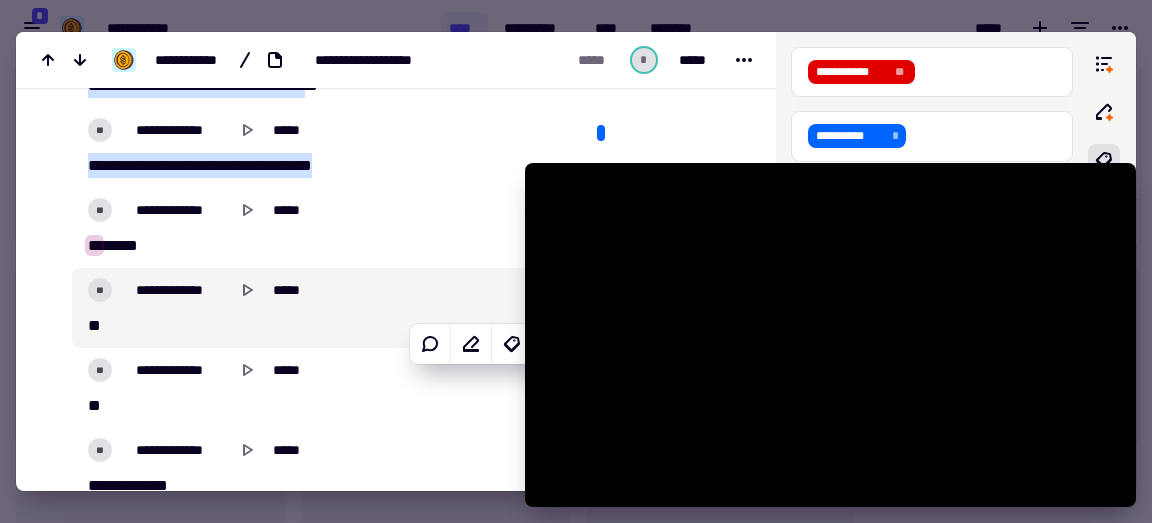 scroll, scrollTop: 6510, scrollLeft: 0, axis: vertical 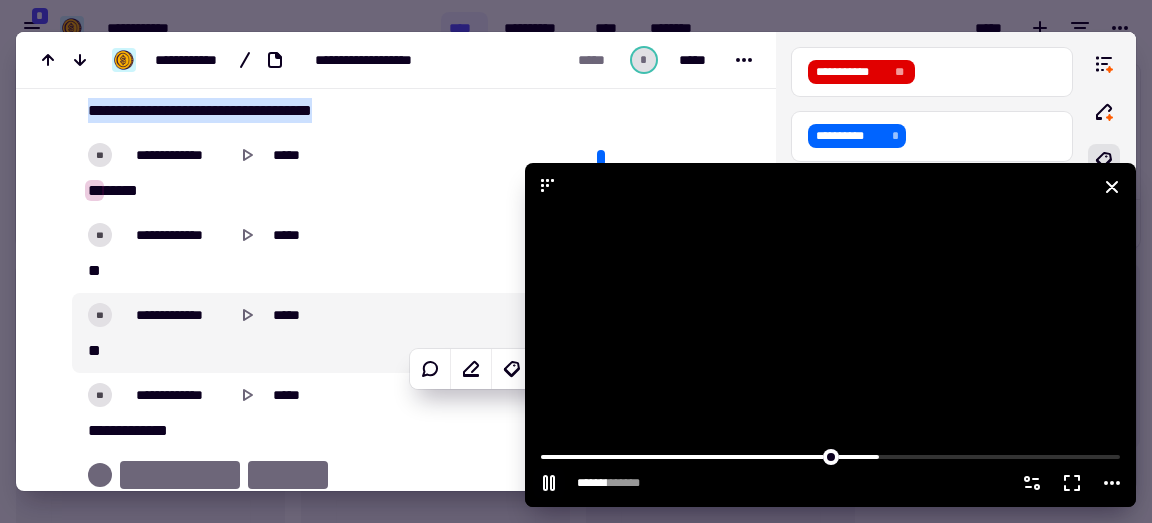 click 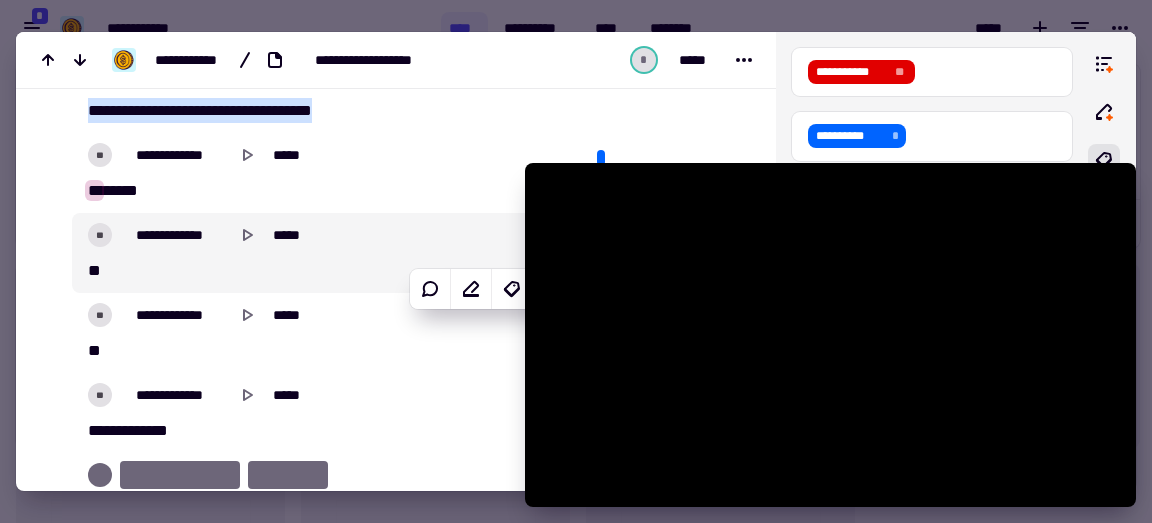 scroll, scrollTop: 6523, scrollLeft: 0, axis: vertical 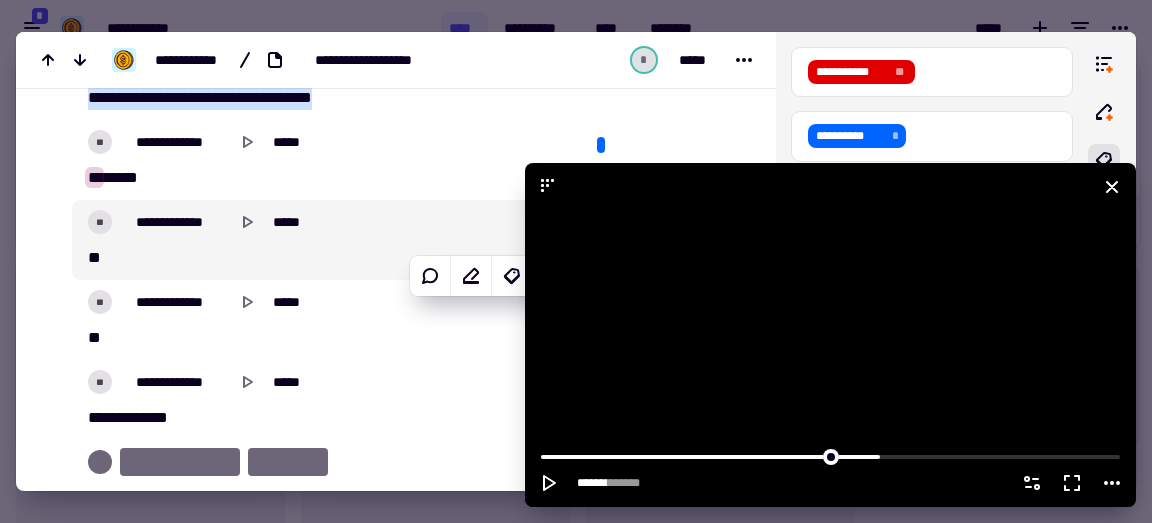 click 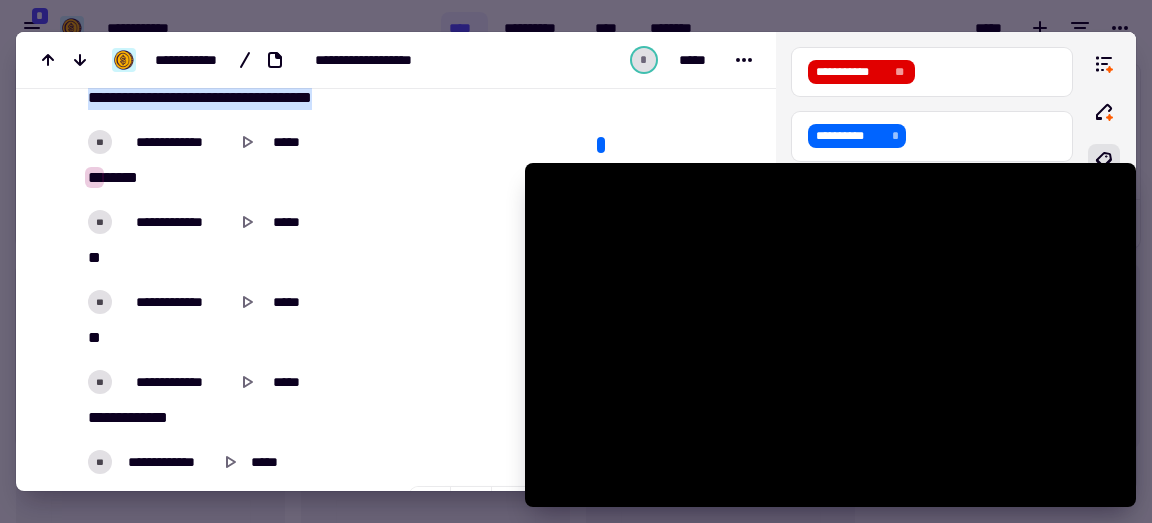 scroll, scrollTop: 6813, scrollLeft: 0, axis: vertical 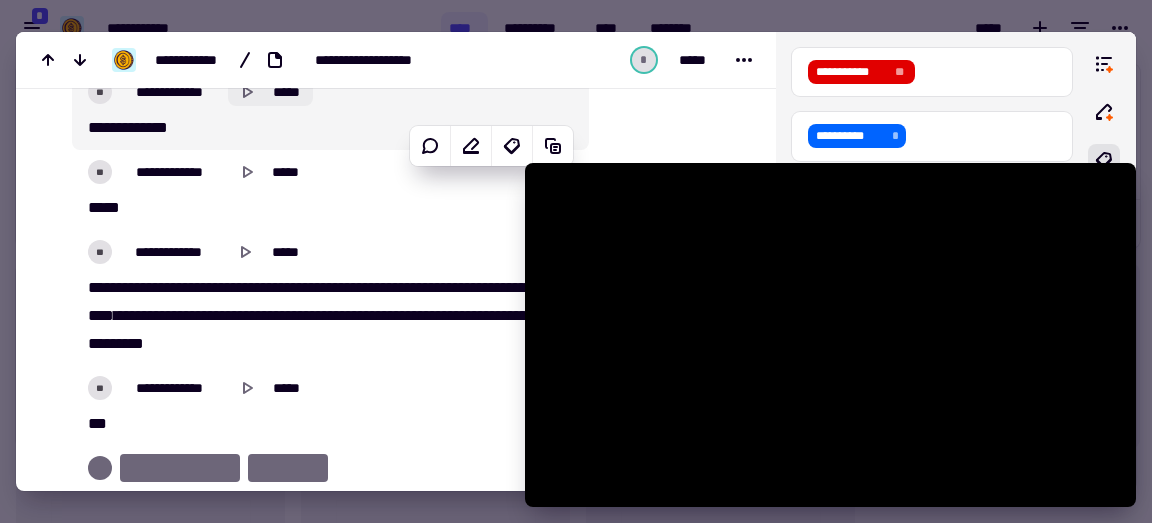 click 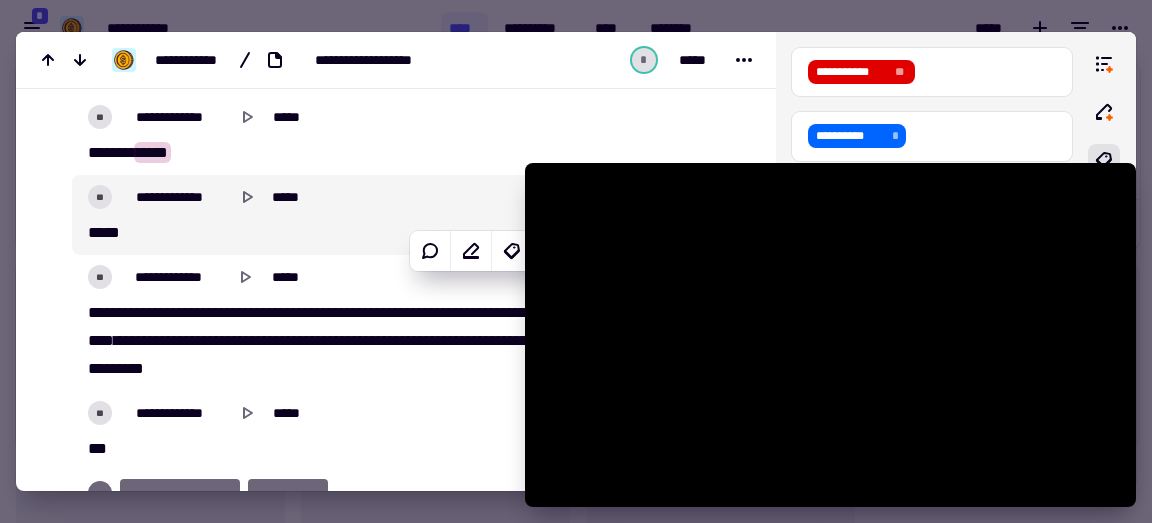 scroll, scrollTop: 6762, scrollLeft: 0, axis: vertical 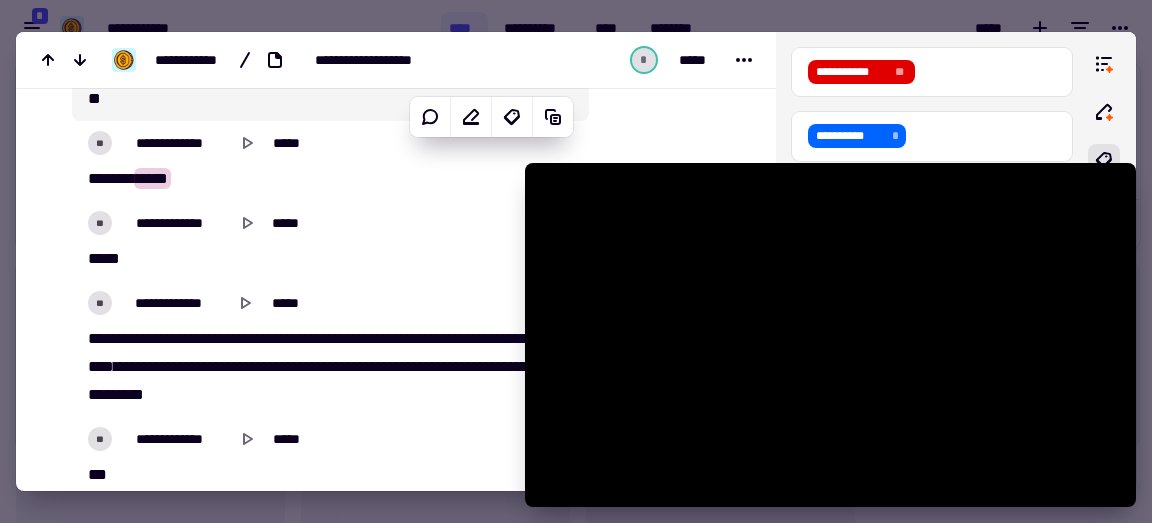click 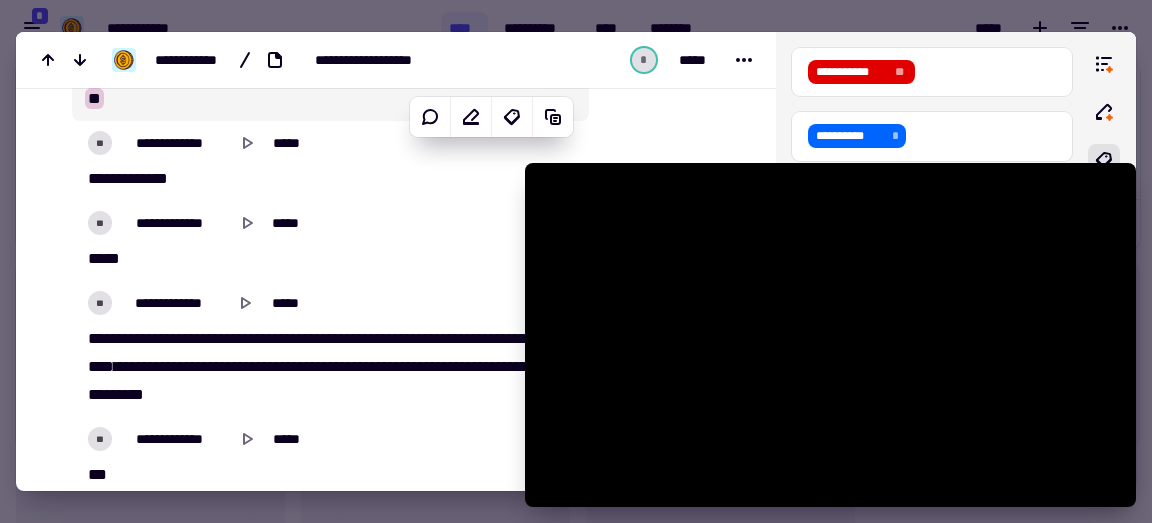 scroll, scrollTop: 6736, scrollLeft: 0, axis: vertical 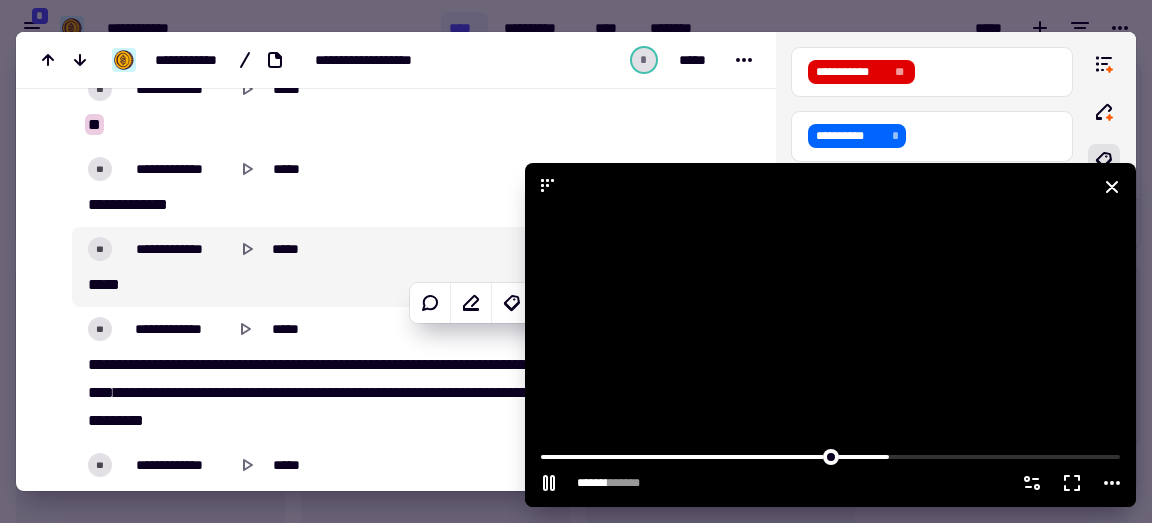 click 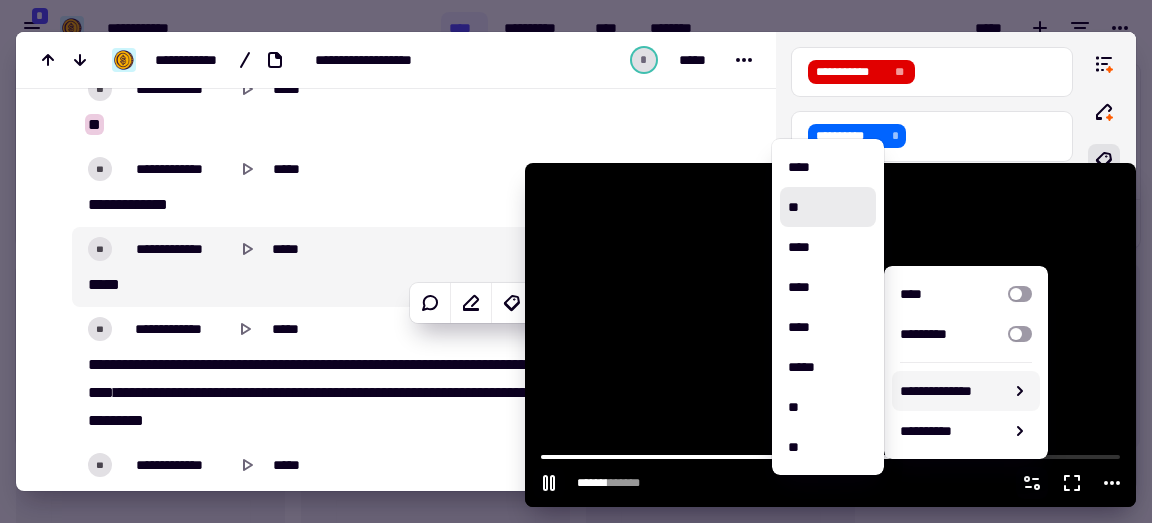 click on "**********" at bounding box center (952, 391) 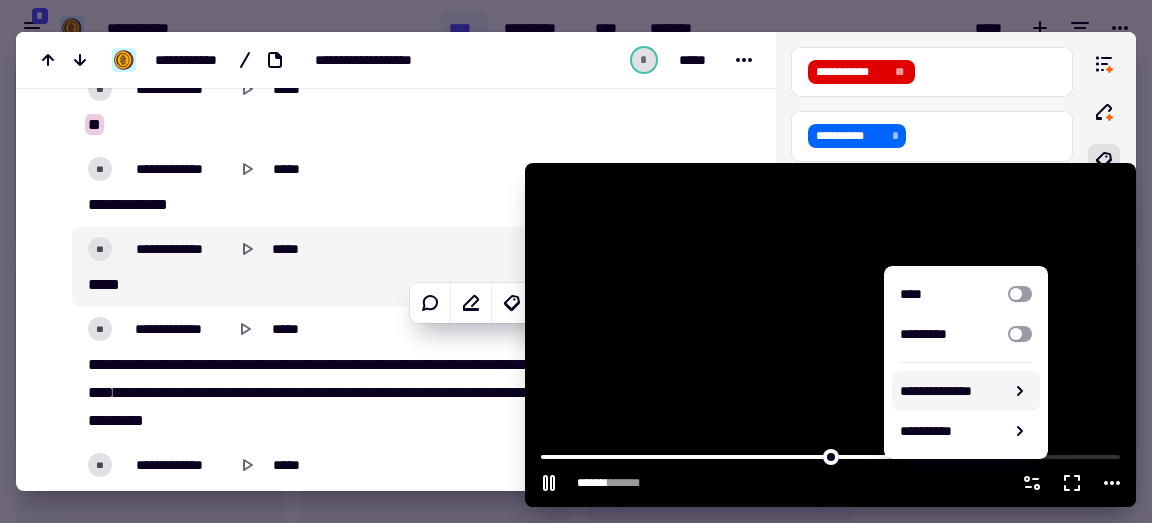 click on "**********" at bounding box center (952, 391) 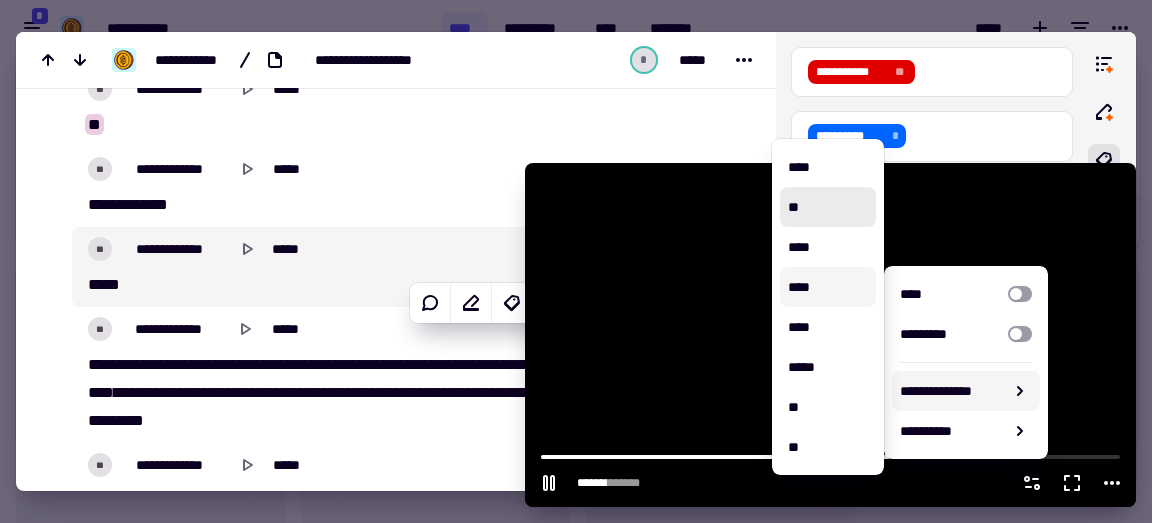 click on "****" at bounding box center [828, 287] 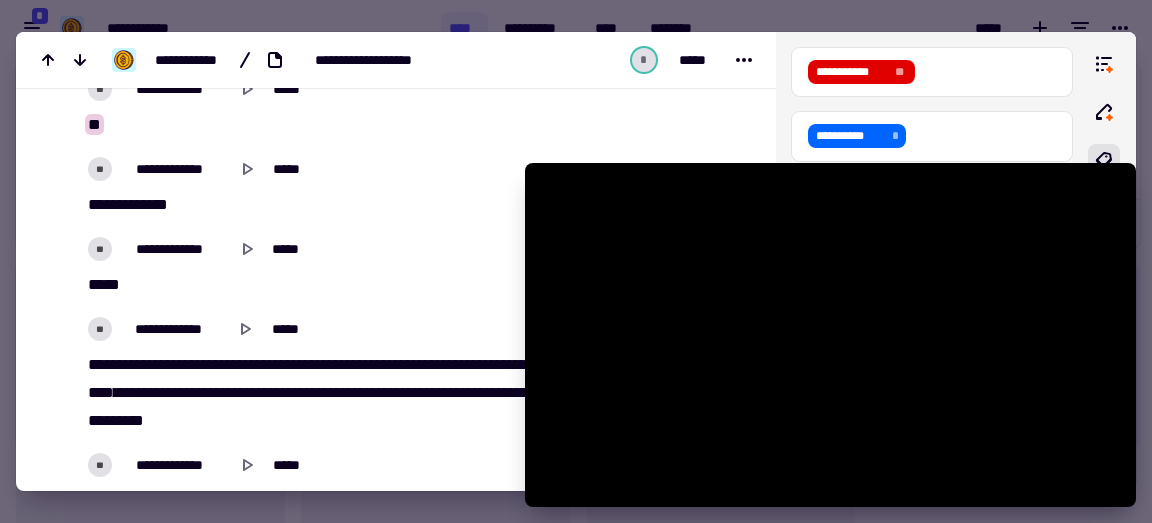 click on "**" at bounding box center (94, 124) 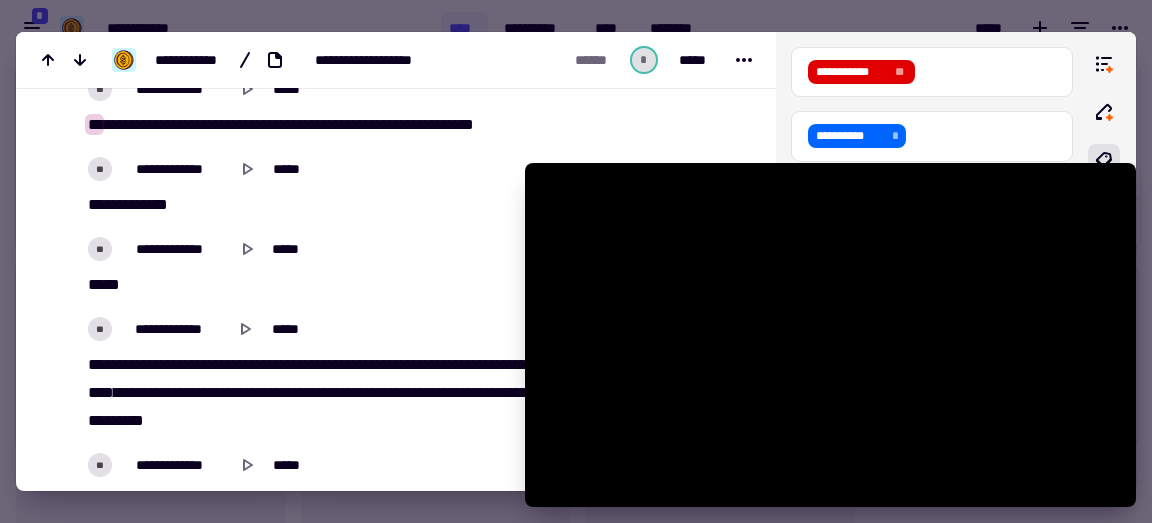 click on "[FIRST] [LAST]" at bounding box center [281, 124] 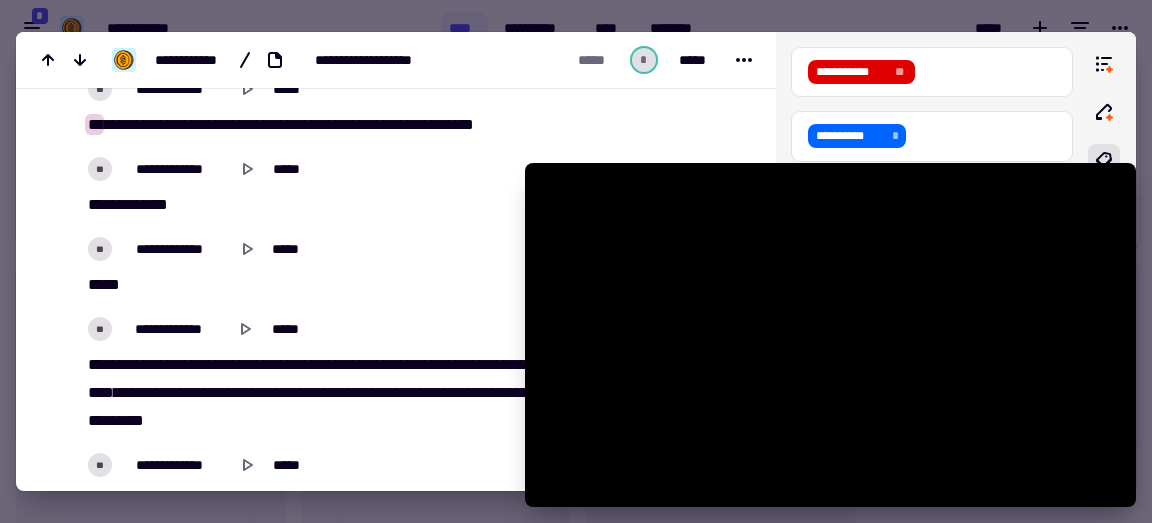 click on "[FIRST] [LAST]" at bounding box center [281, 124] 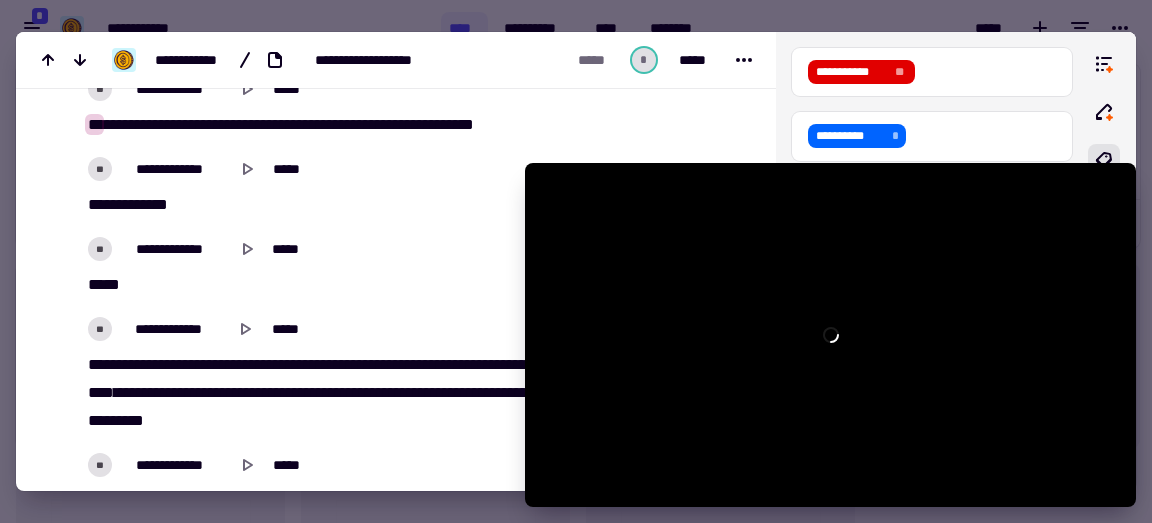 click on "[FIRST] [LAST]" at bounding box center [281, 124] 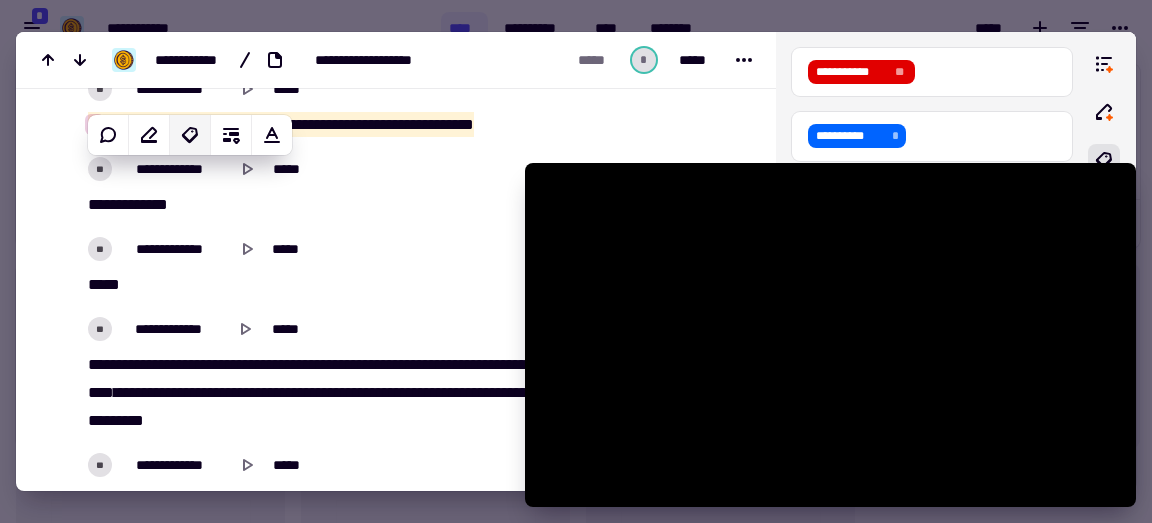 click 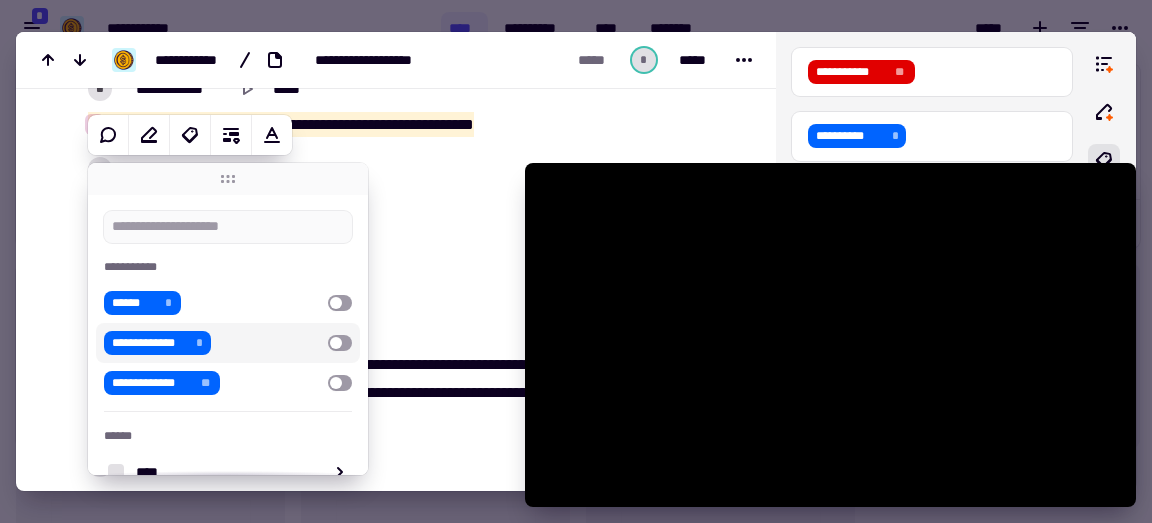 type on "*******" 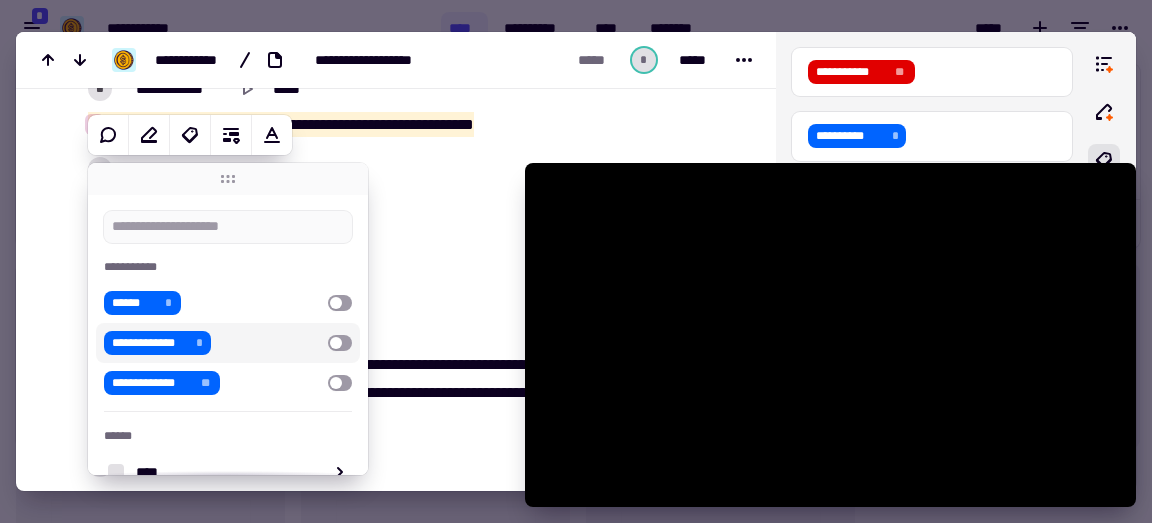 type on "*" 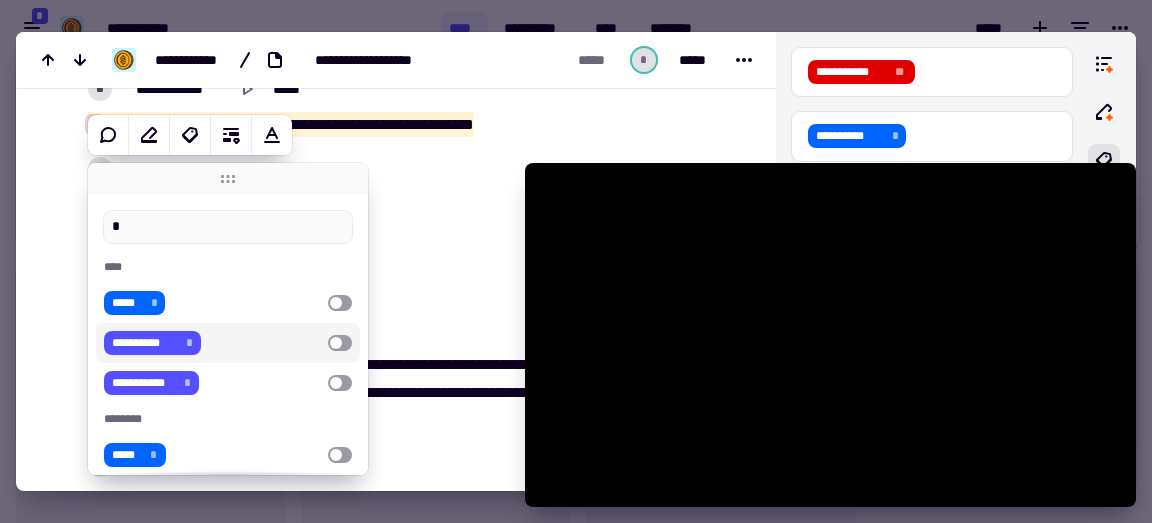 type on "*******" 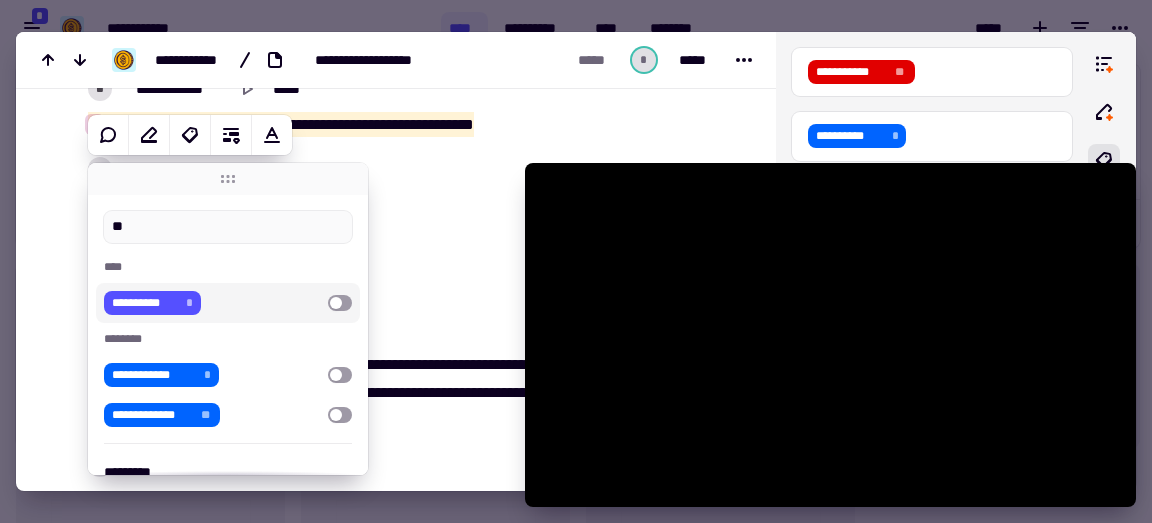 type on "*******" 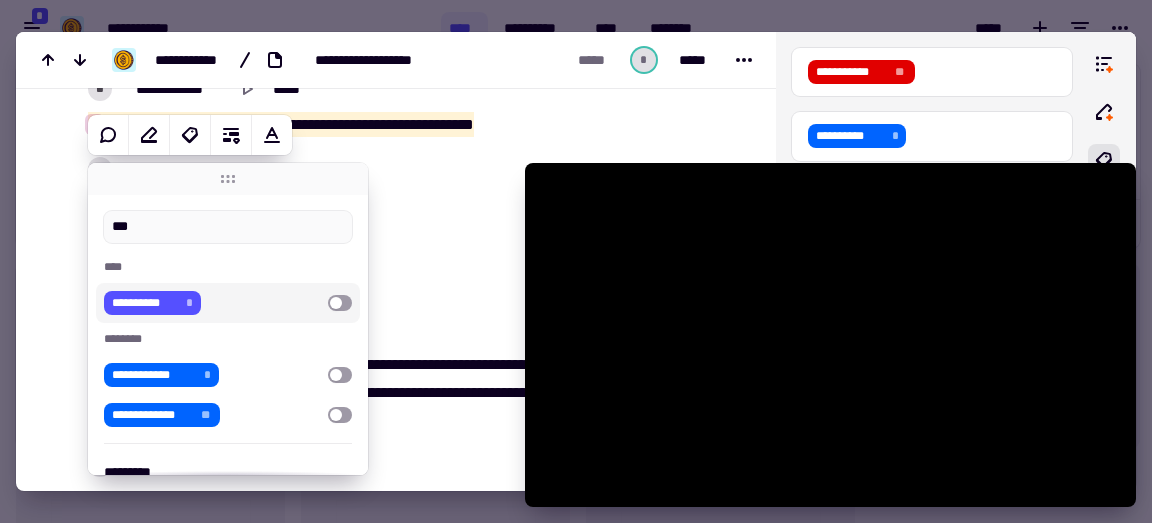 type on "****" 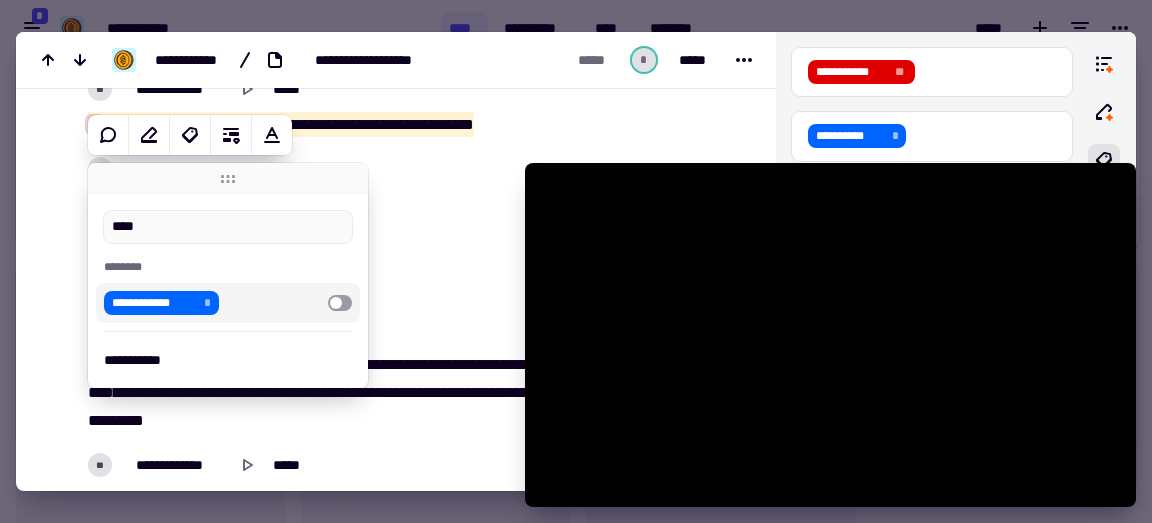 type on "*******" 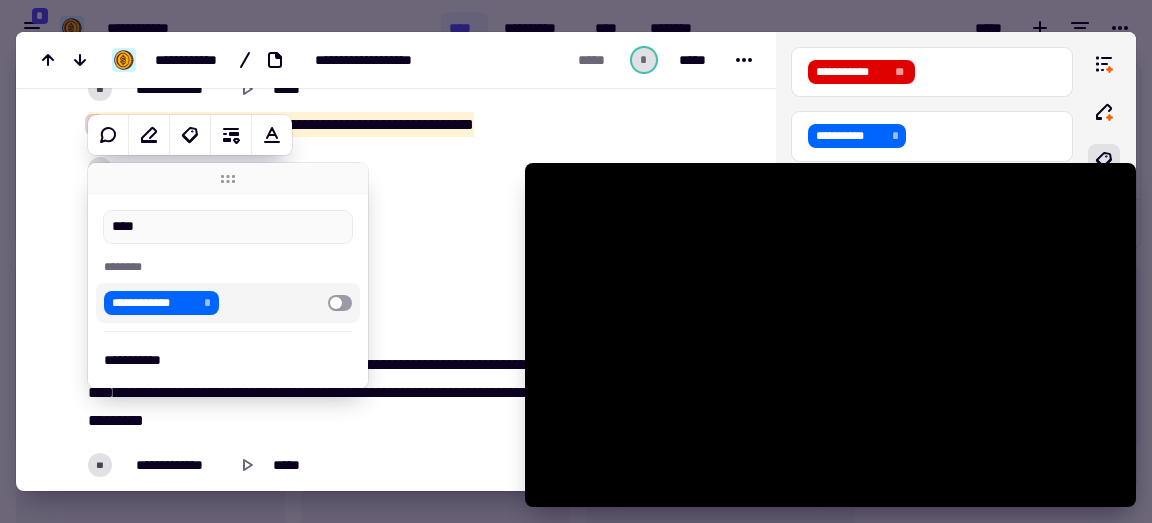 type on "****" 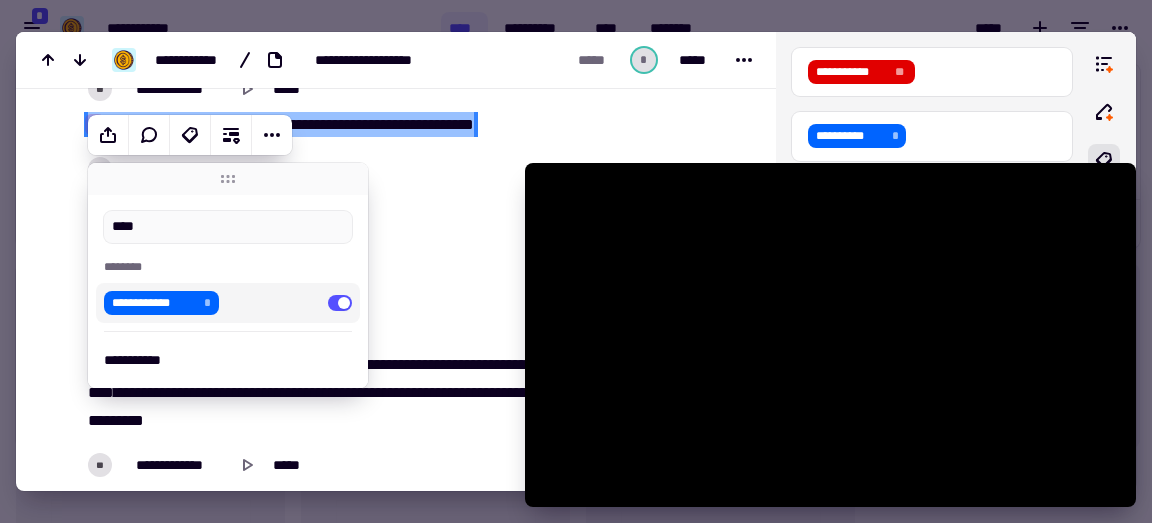 click on "[FIRST] [LAST] [MIDDLE] [NUMBER] [STREET] [CITY] [STATE] [POSTAL_CODE] [COUNTRY] [PHONE] [EMAIL]" at bounding box center [325, 205] 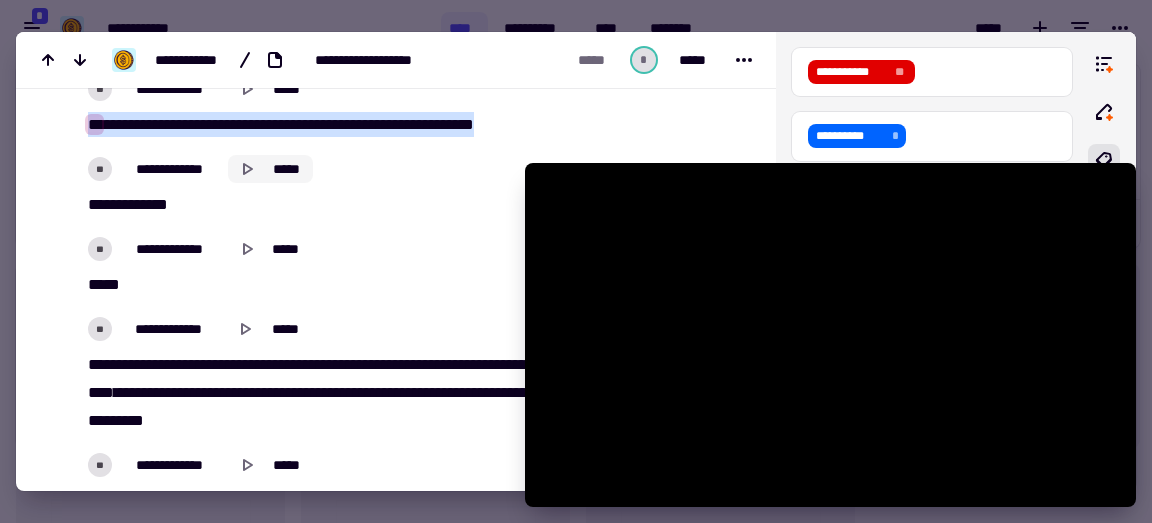 click on "*****" 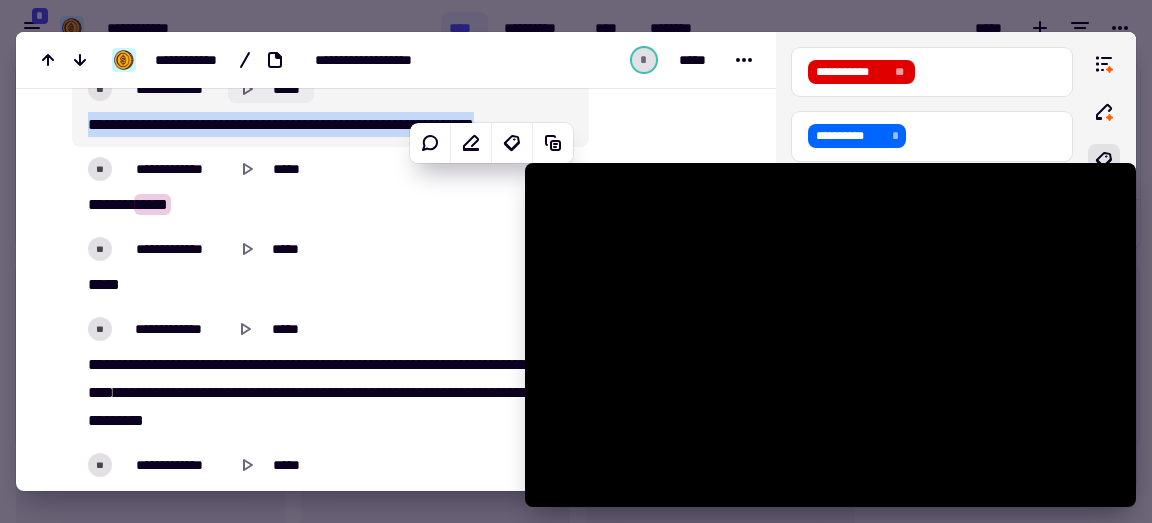 click on "*****" 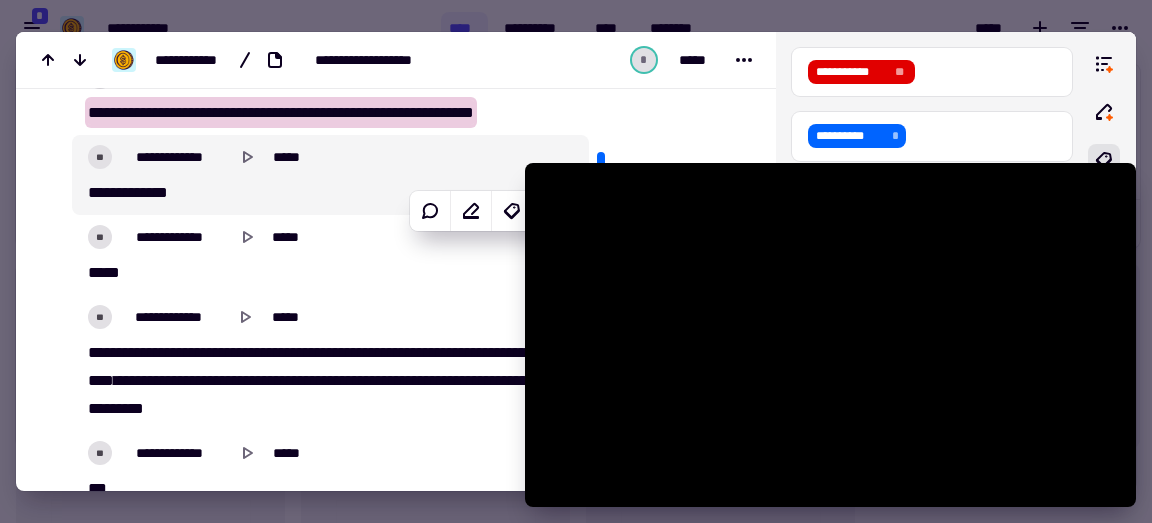 scroll, scrollTop: 6774, scrollLeft: 0, axis: vertical 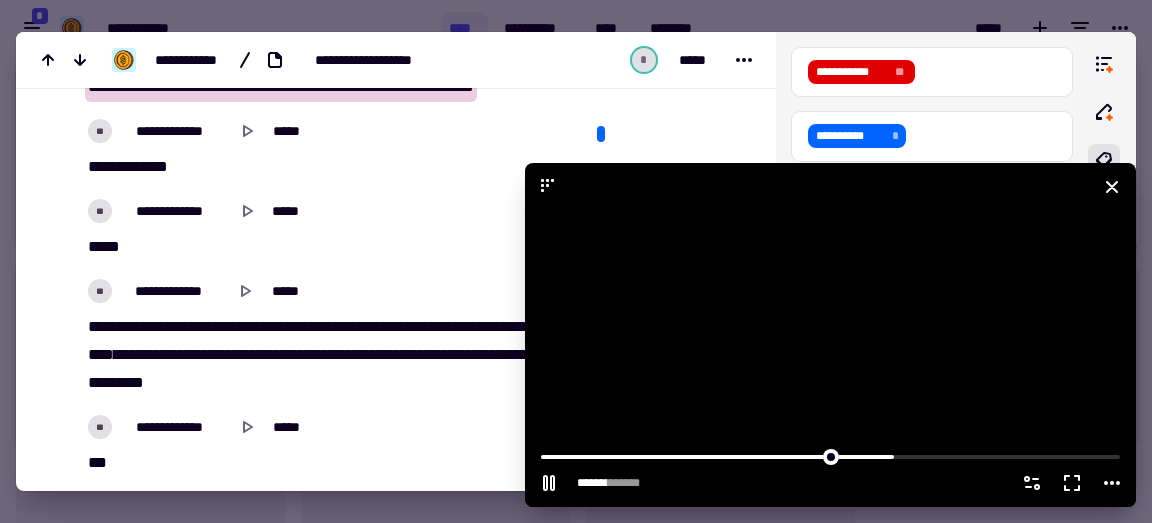 click 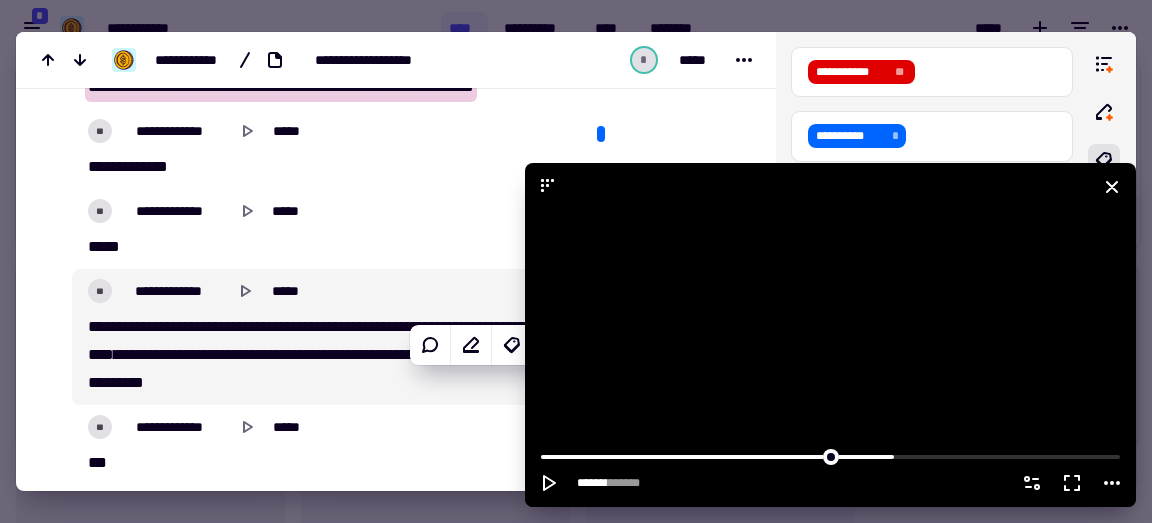 click 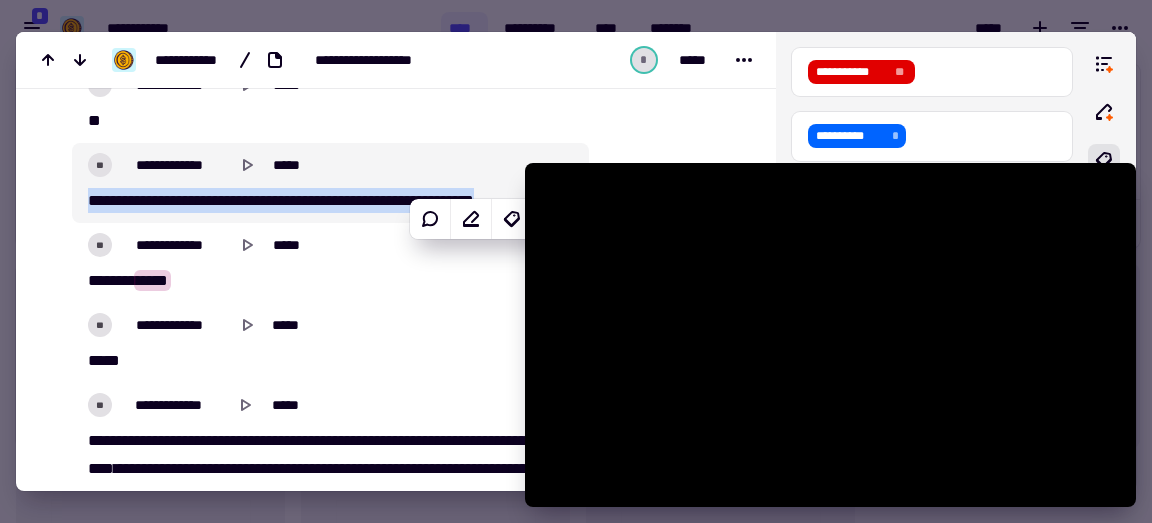 scroll, scrollTop: 6626, scrollLeft: 0, axis: vertical 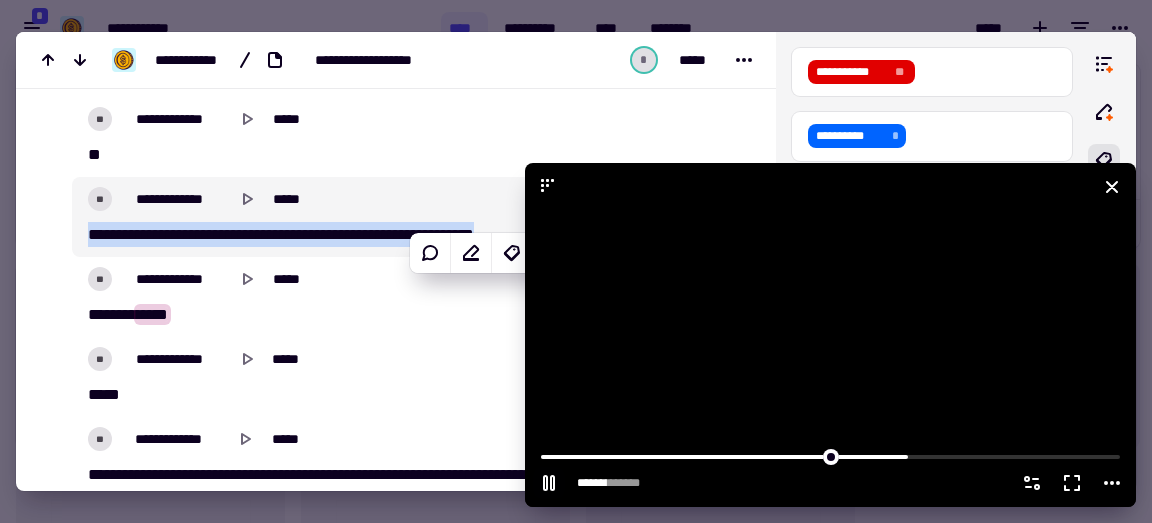click 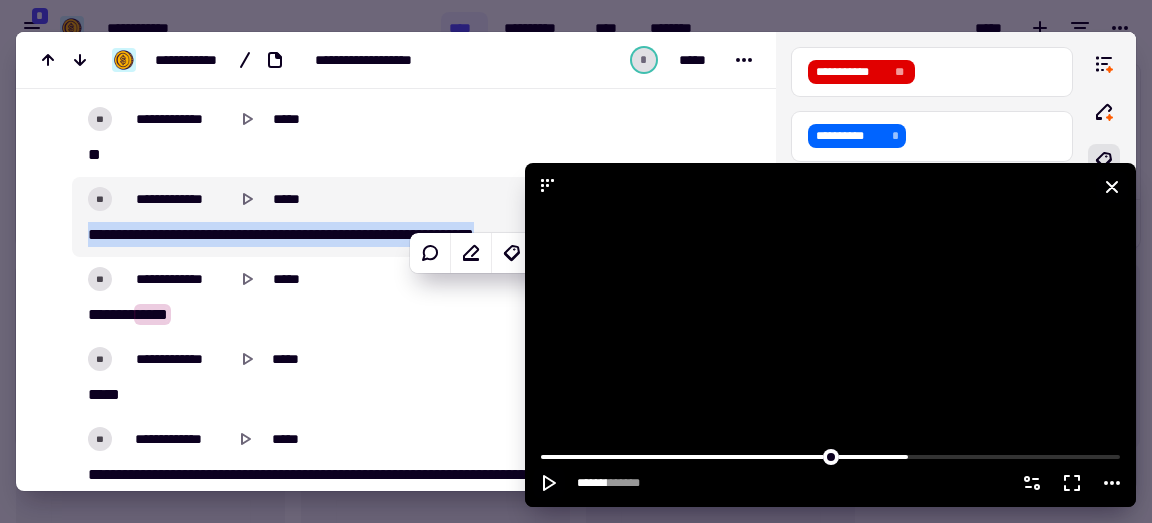 click 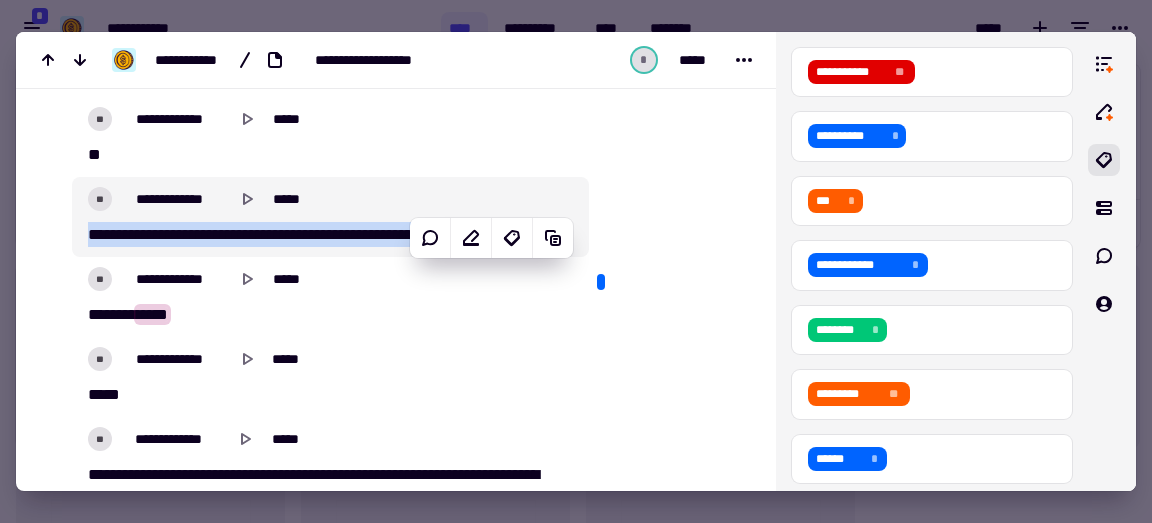 click at bounding box center (576, 261) 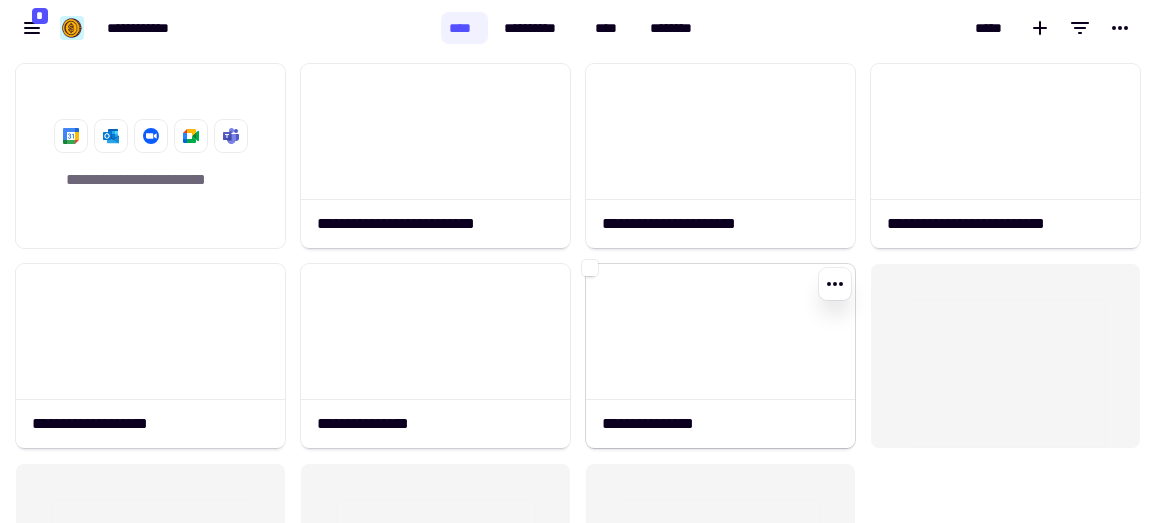 click 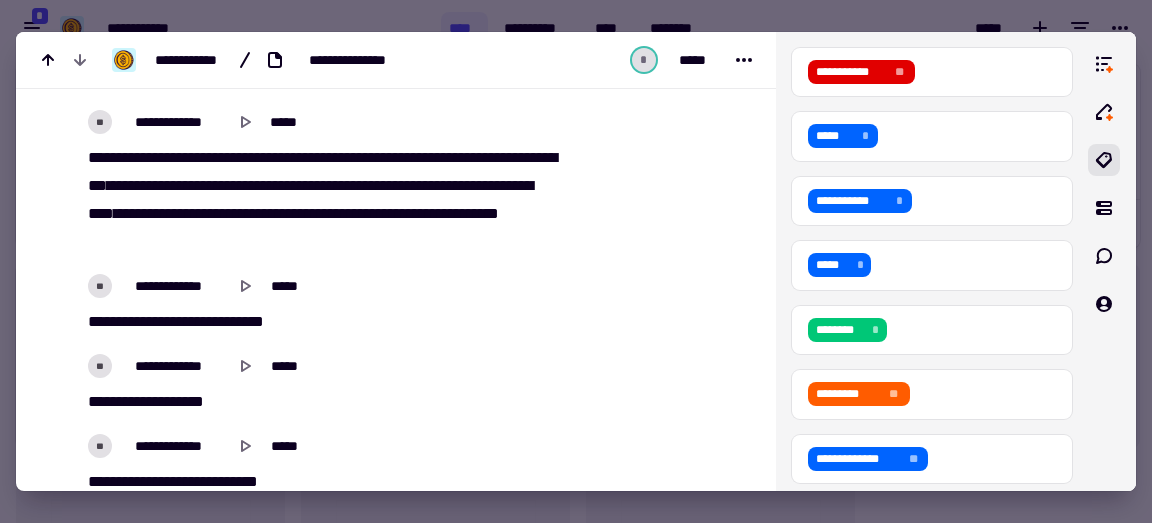 scroll, scrollTop: 4607, scrollLeft: 0, axis: vertical 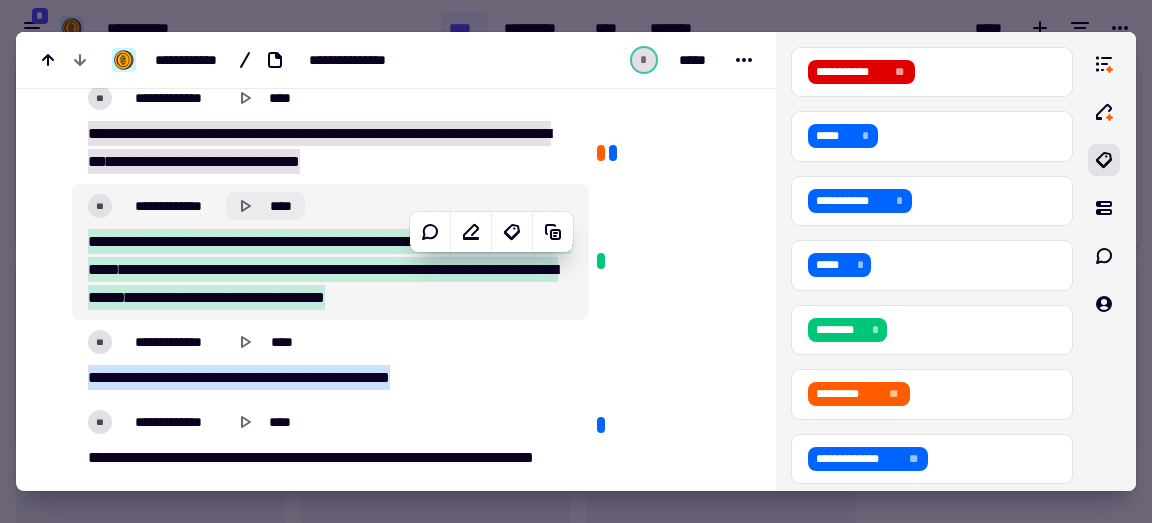 click on "****" 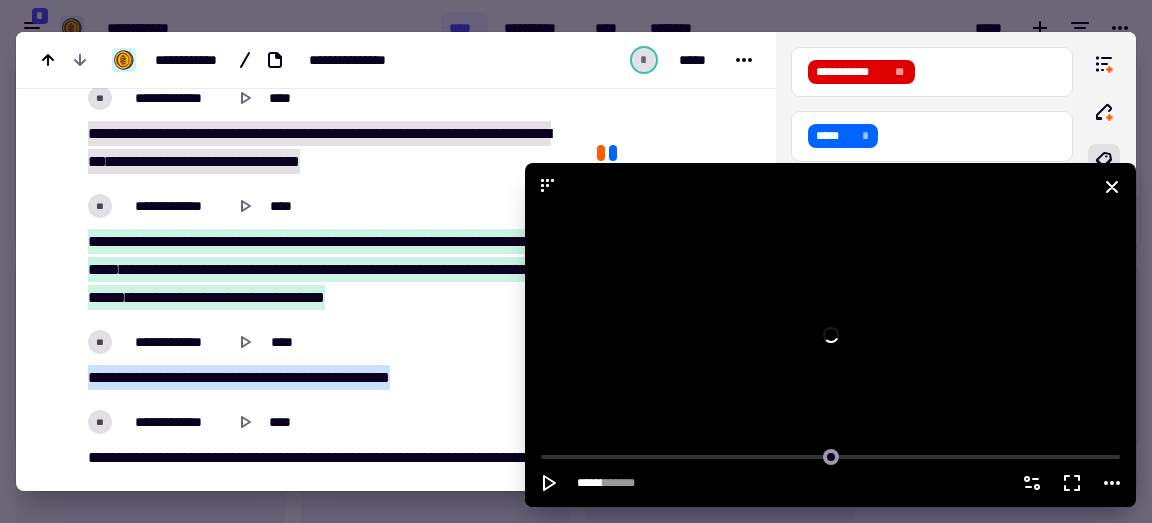click 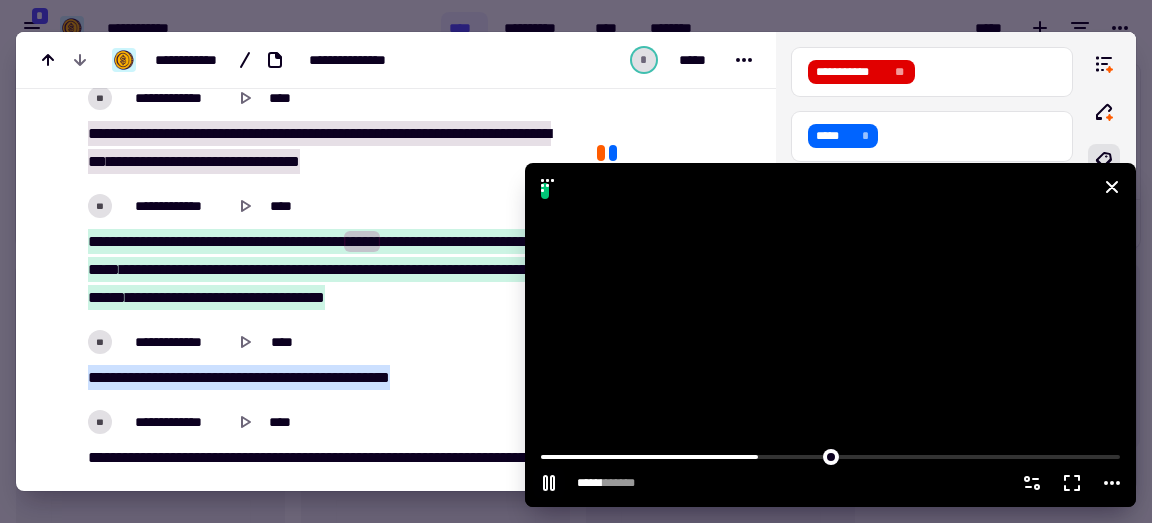 click 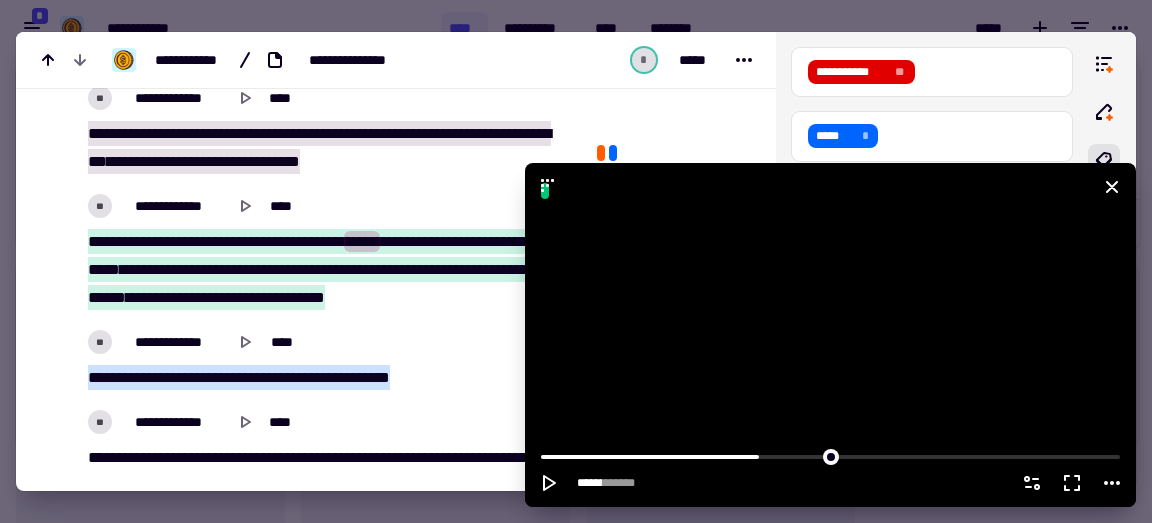 click 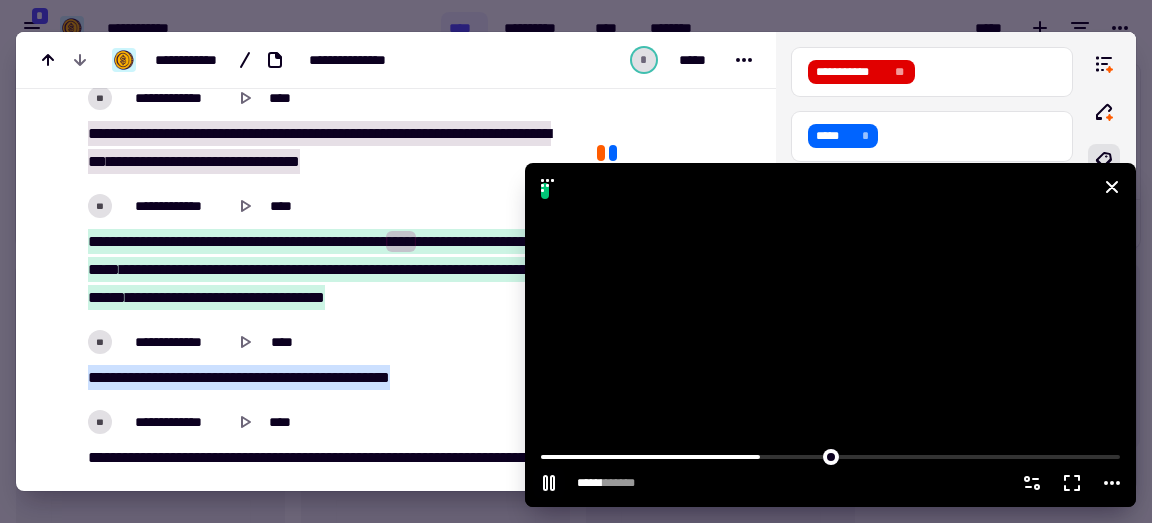 click 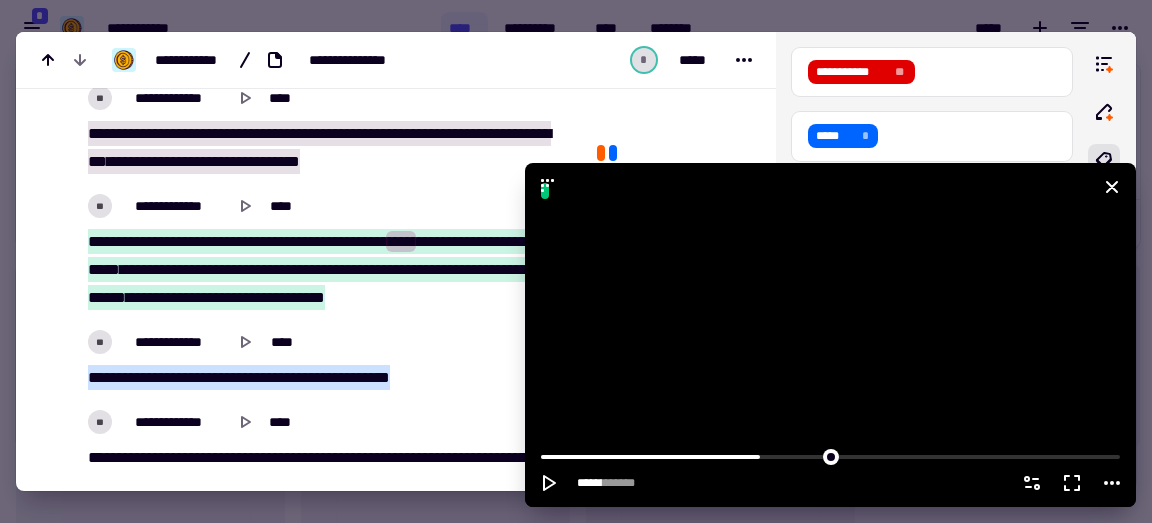 click 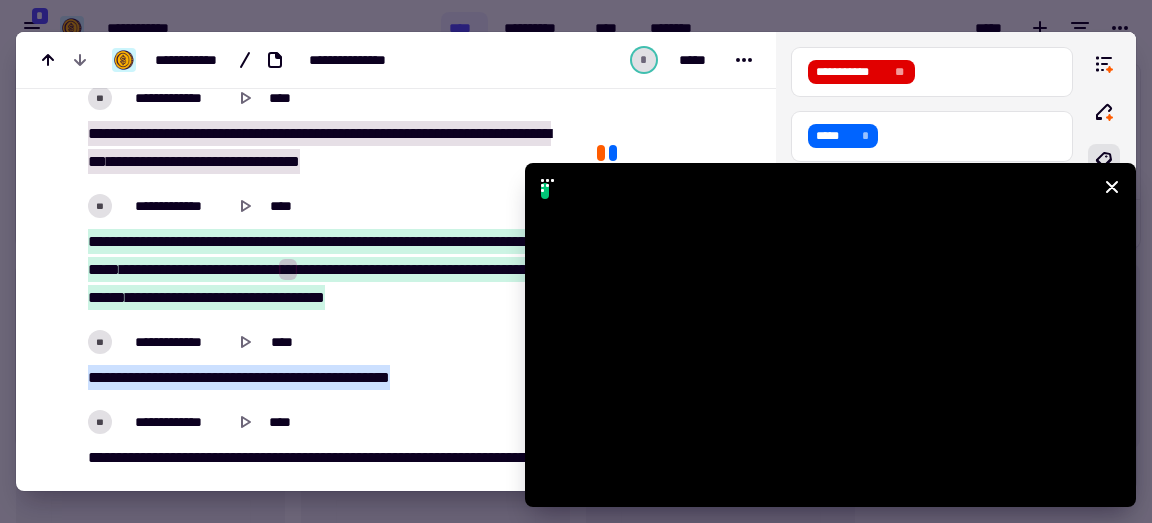 click 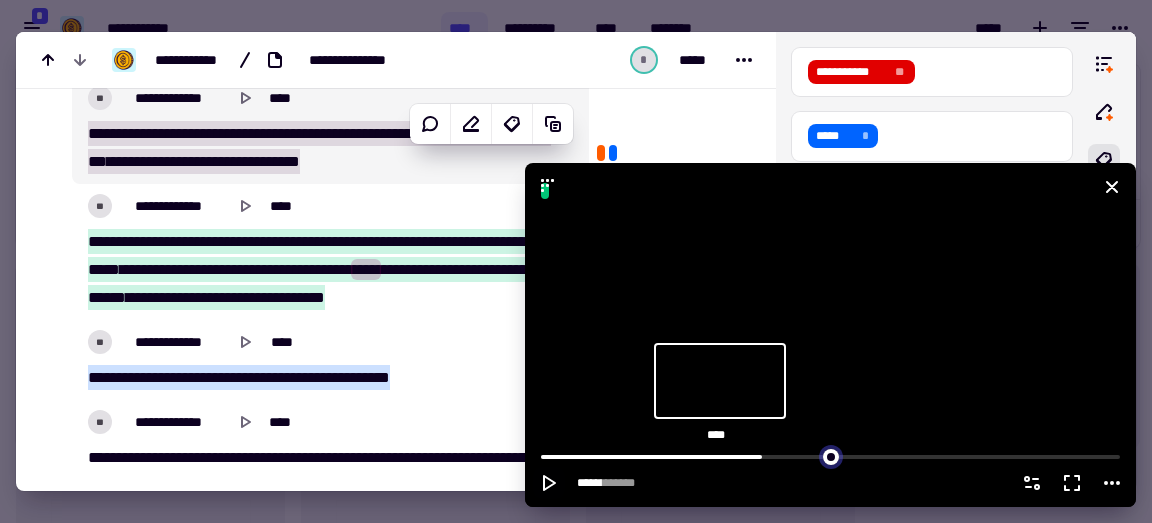click at bounding box center (830, 455) 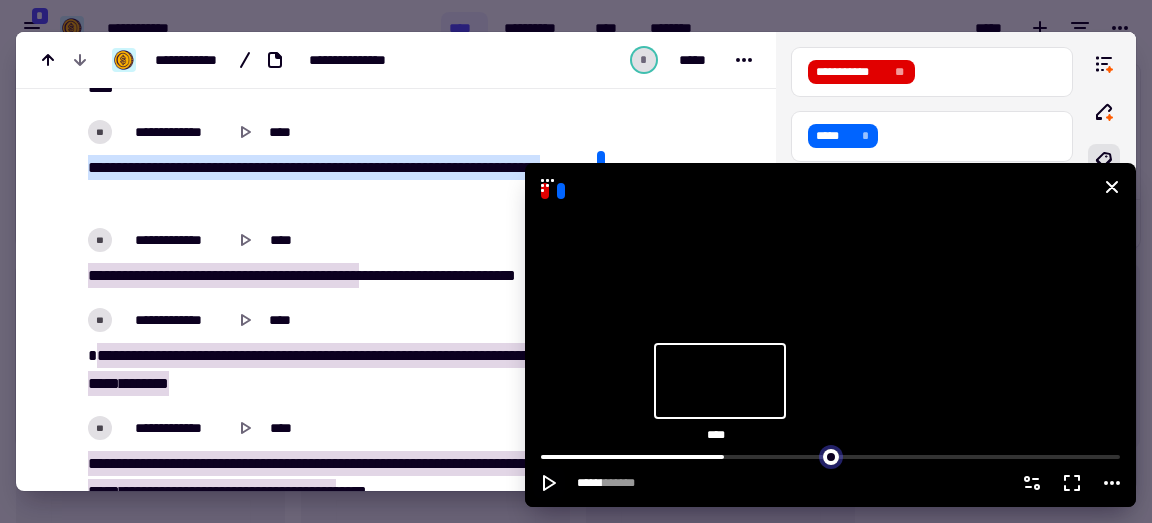 scroll, scrollTop: 4005, scrollLeft: 0, axis: vertical 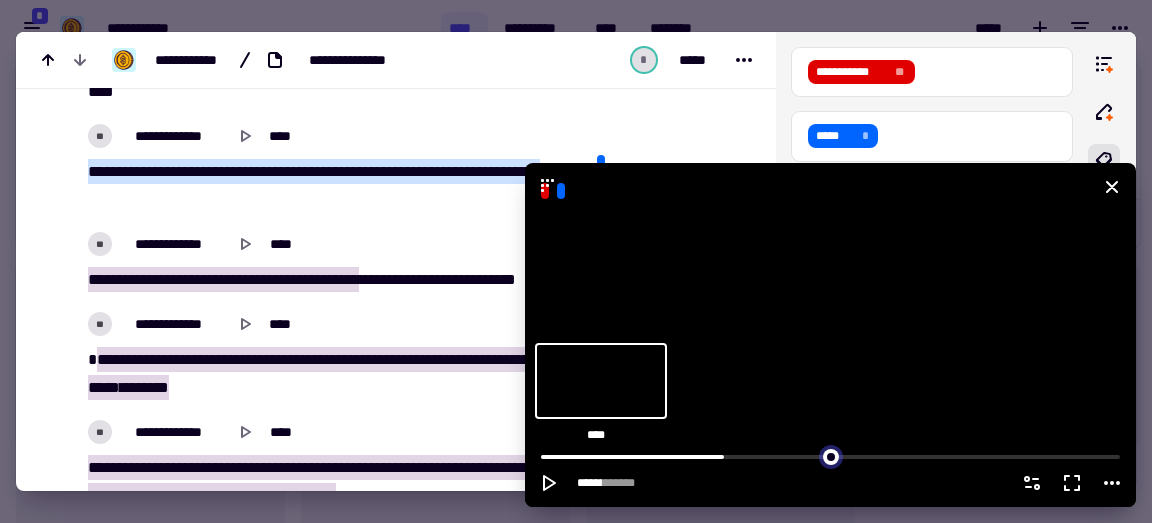 click at bounding box center (830, 455) 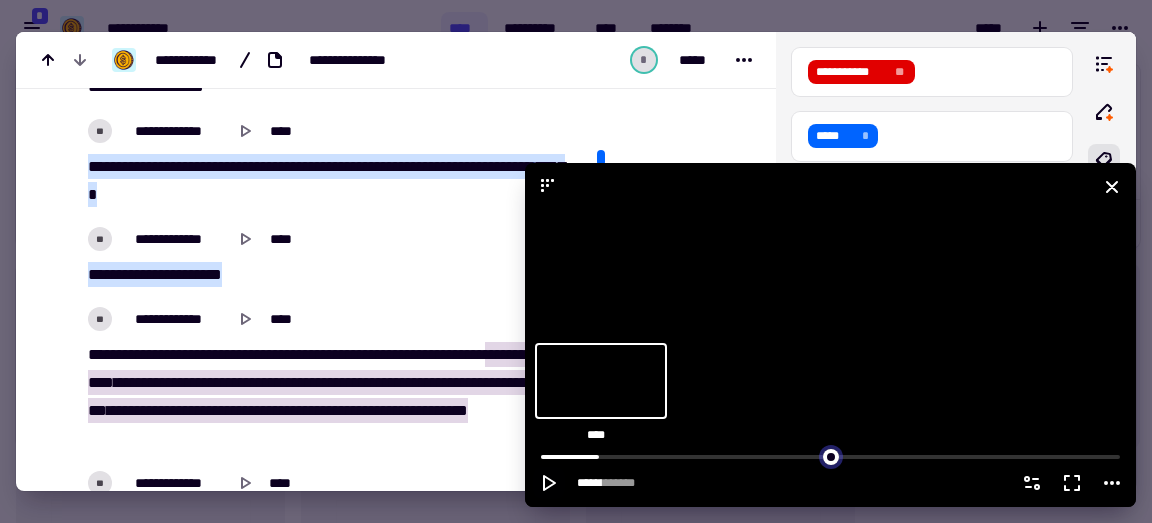 click at bounding box center (830, 455) 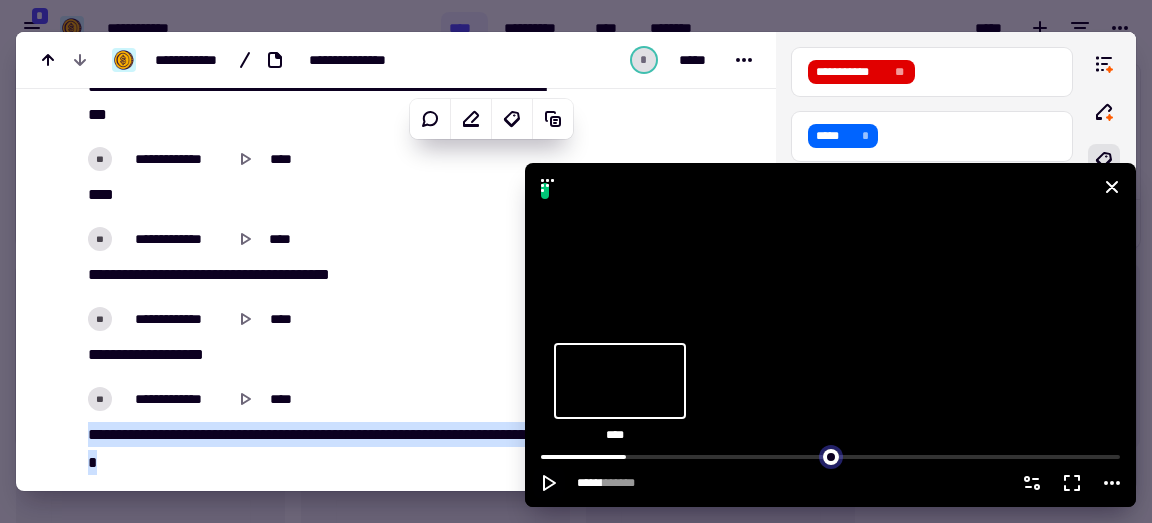 click at bounding box center [830, 455] 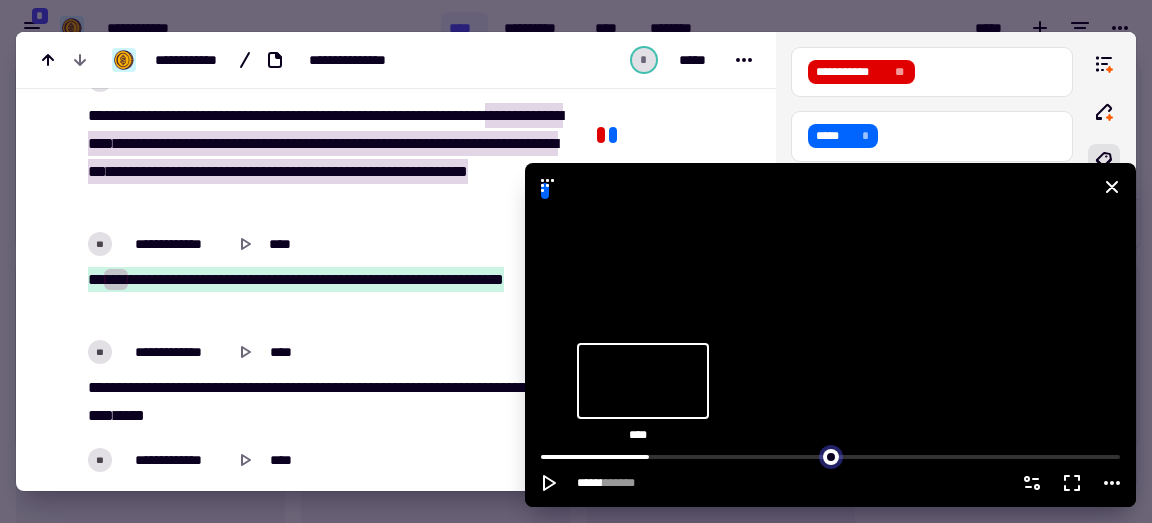 click at bounding box center (830, 455) 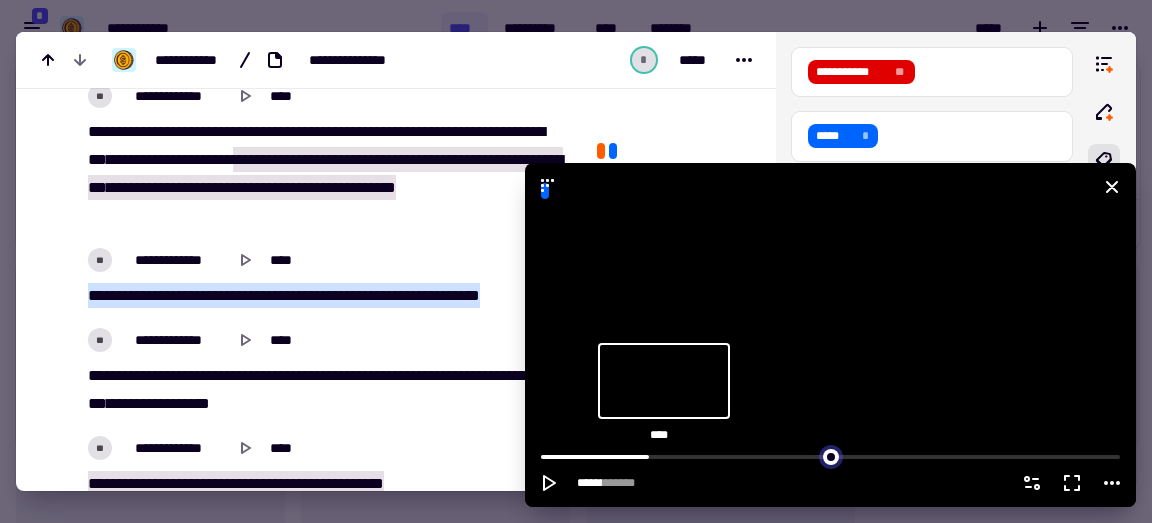 scroll, scrollTop: 2657, scrollLeft: 0, axis: vertical 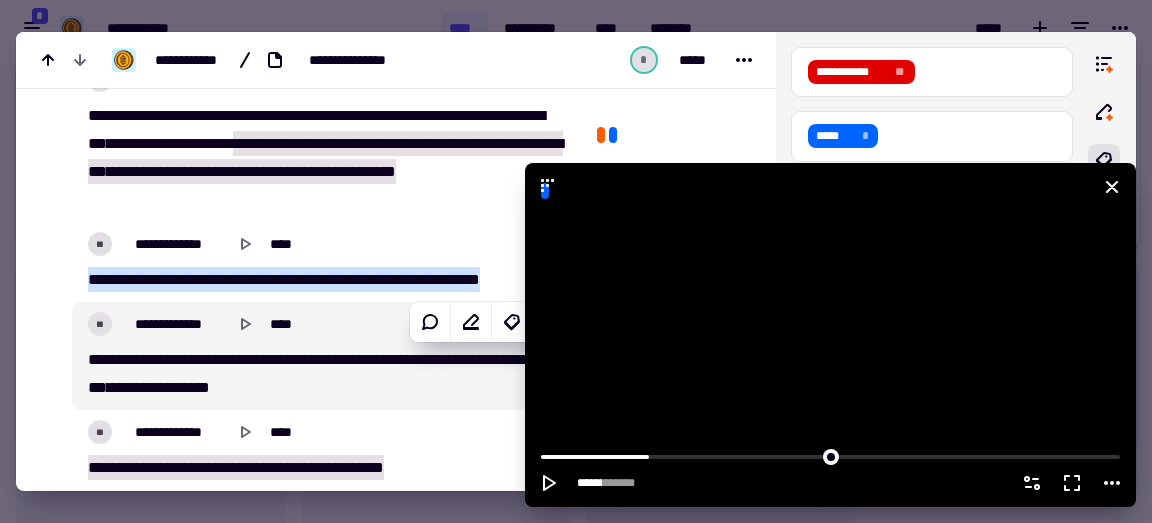 click on "****   * *****" at bounding box center (830, 471) 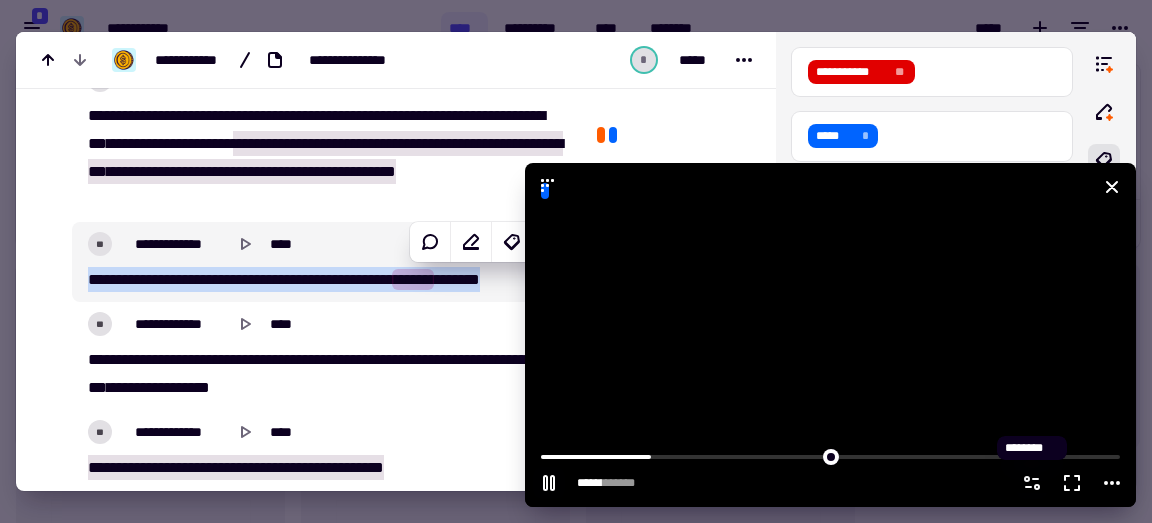 click 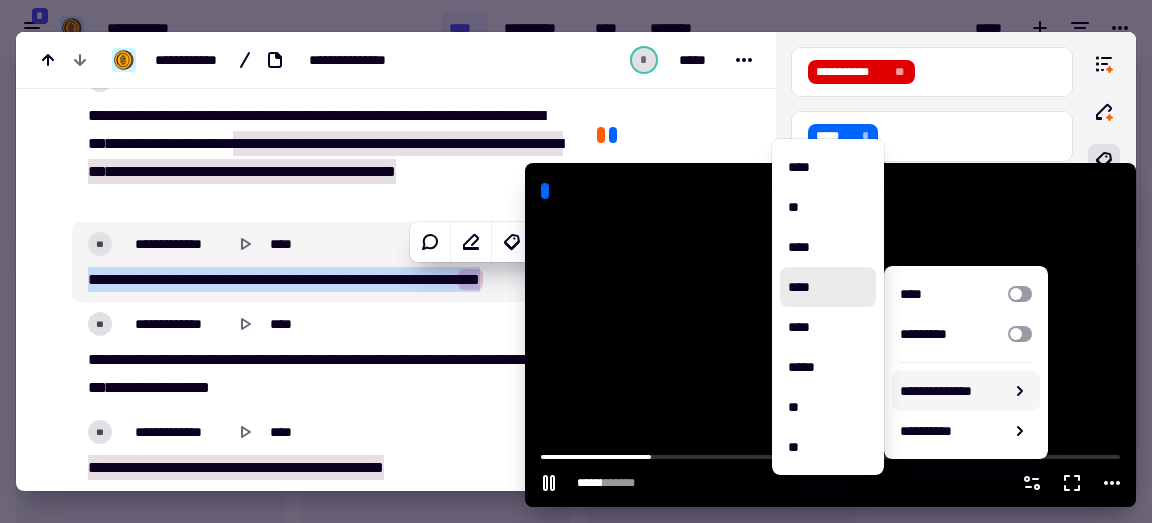 click on "**********" at bounding box center (952, 391) 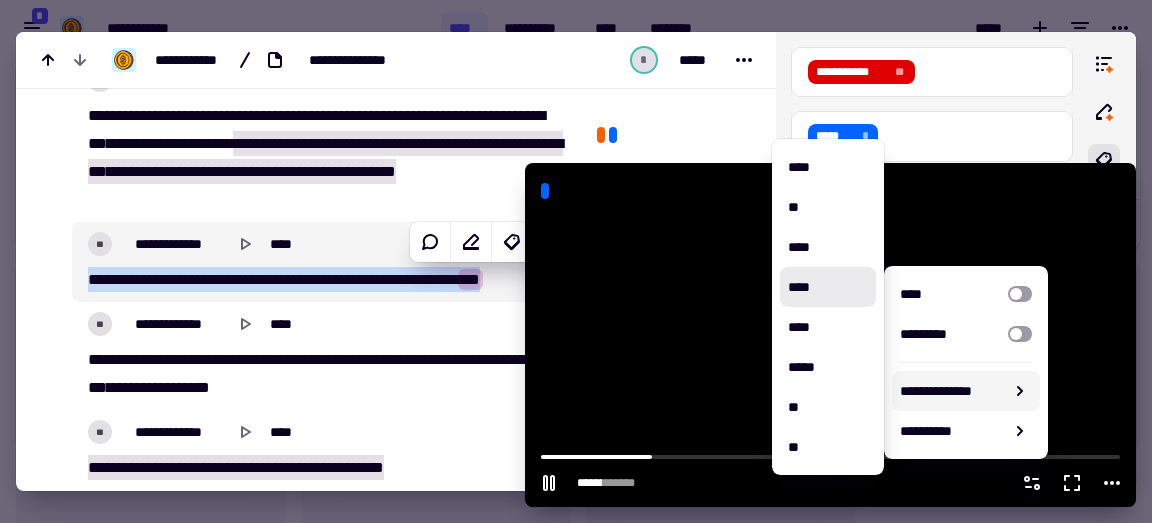 click on "**********" at bounding box center [952, 391] 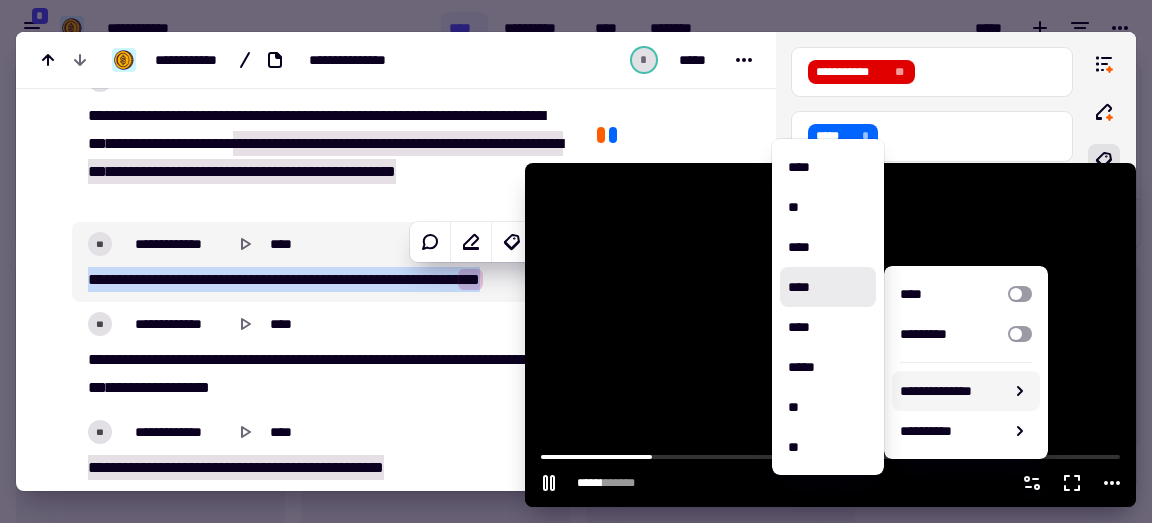 click on "**********" at bounding box center [952, 391] 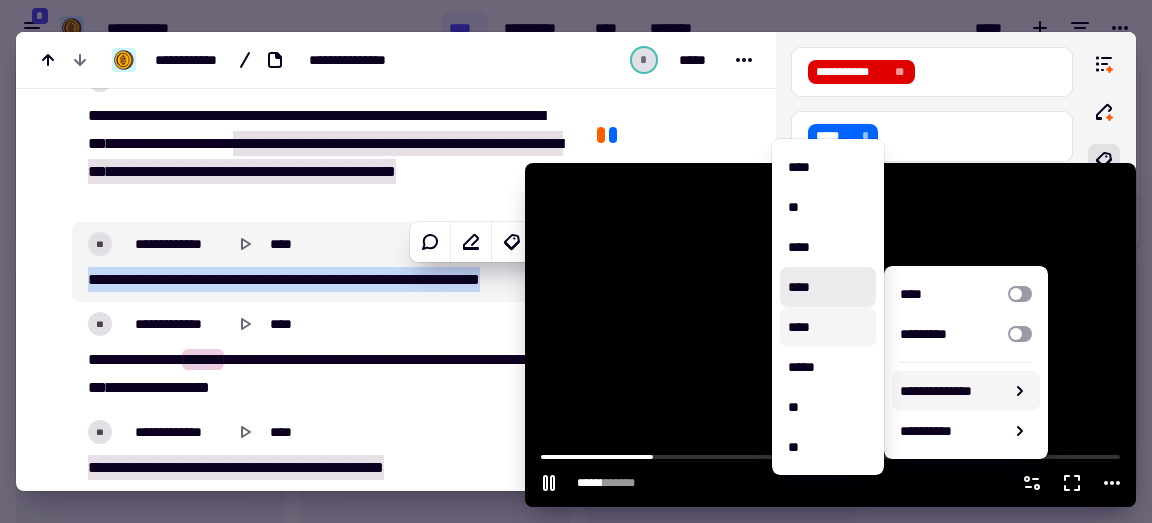 click on "****" at bounding box center (828, 327) 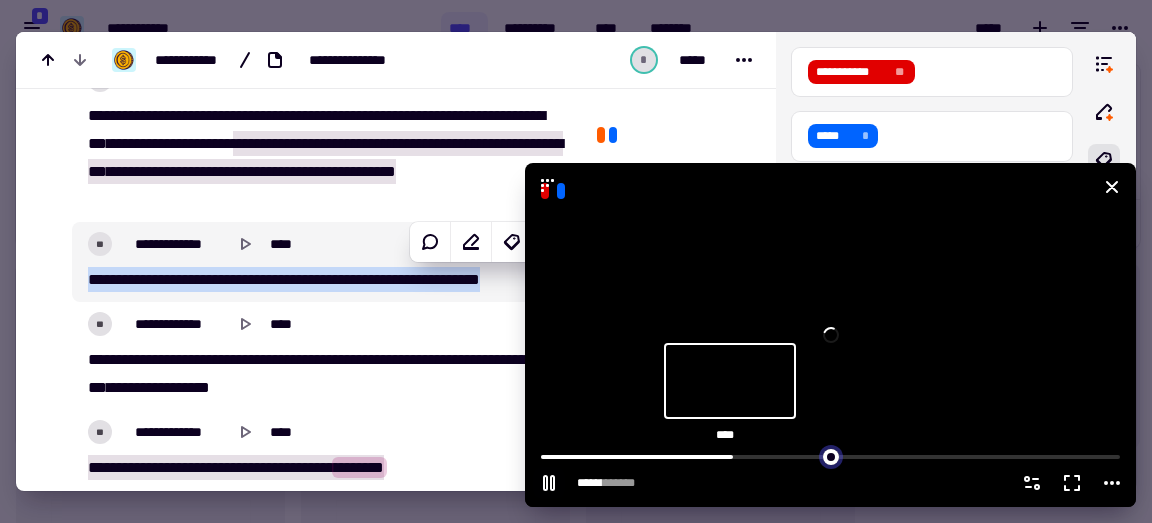 click at bounding box center [830, 455] 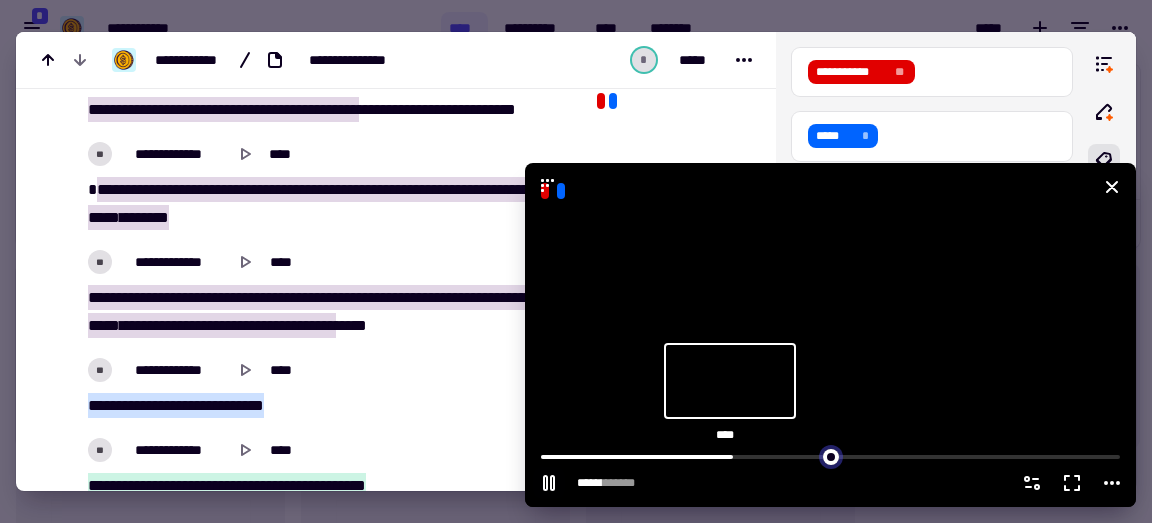scroll, scrollTop: 4221, scrollLeft: 0, axis: vertical 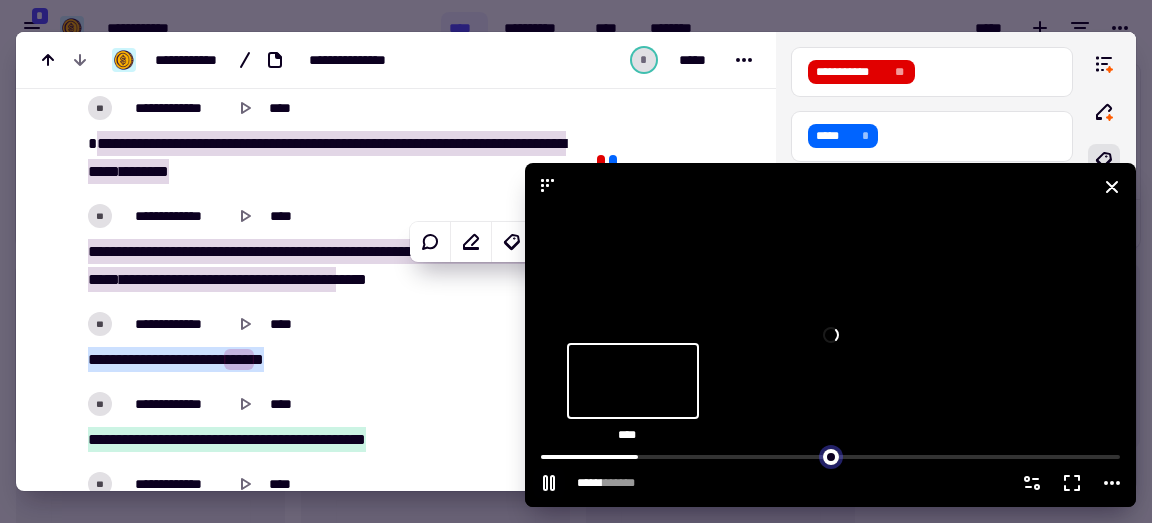 click at bounding box center (830, 455) 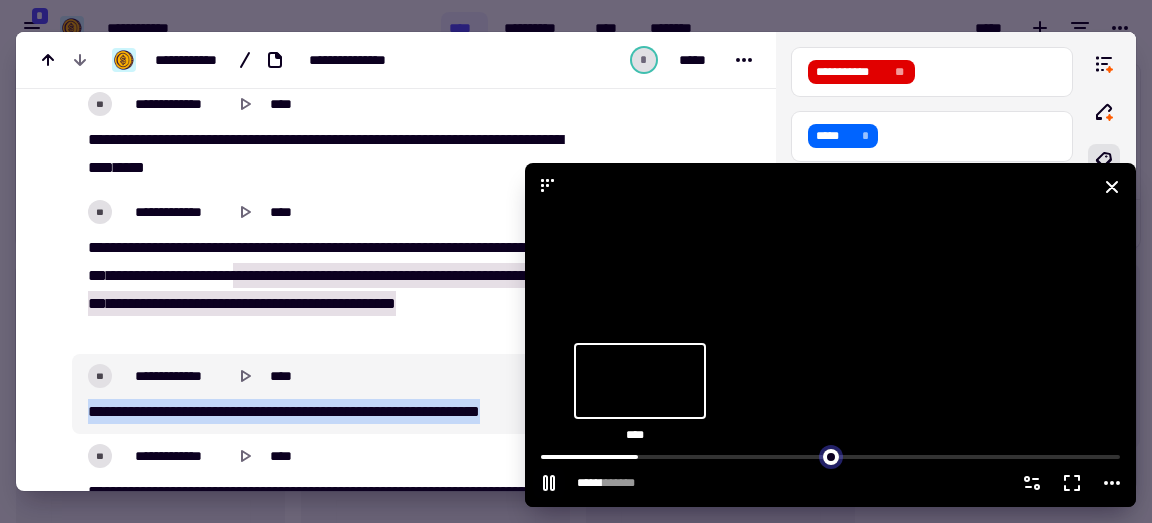 scroll, scrollTop: 2521, scrollLeft: 0, axis: vertical 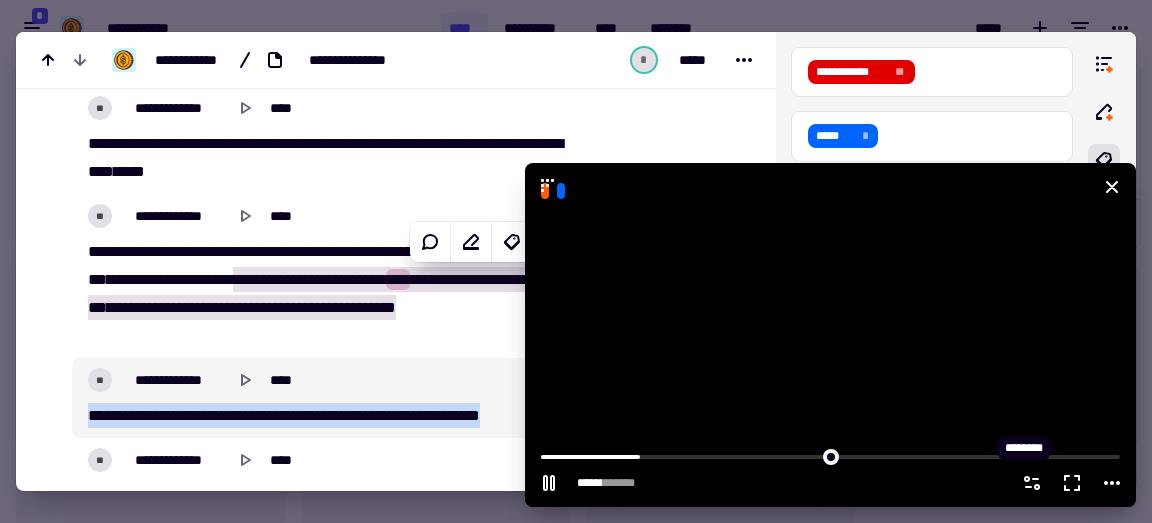 click 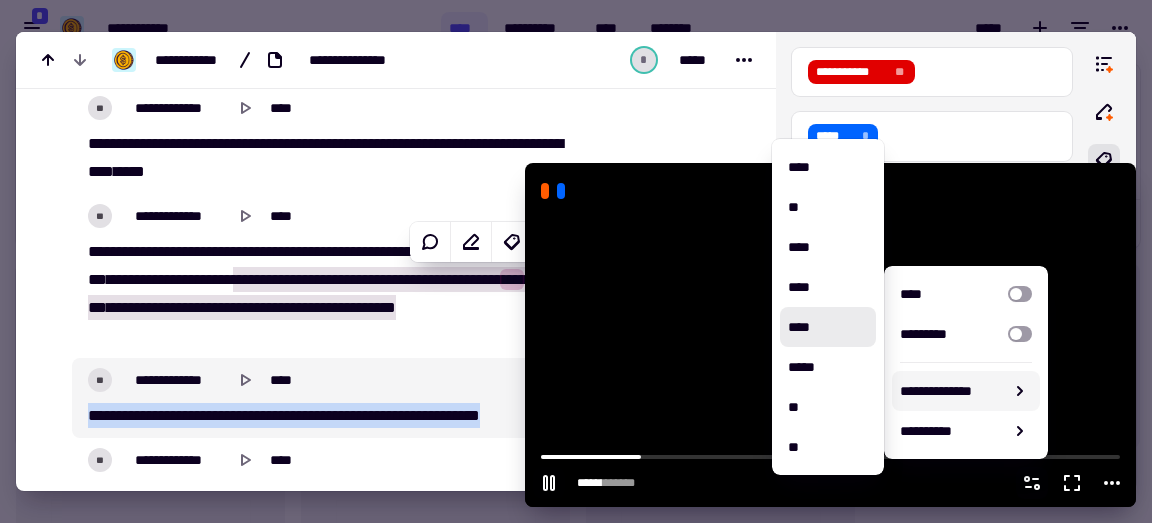 click on "**********" at bounding box center (952, 391) 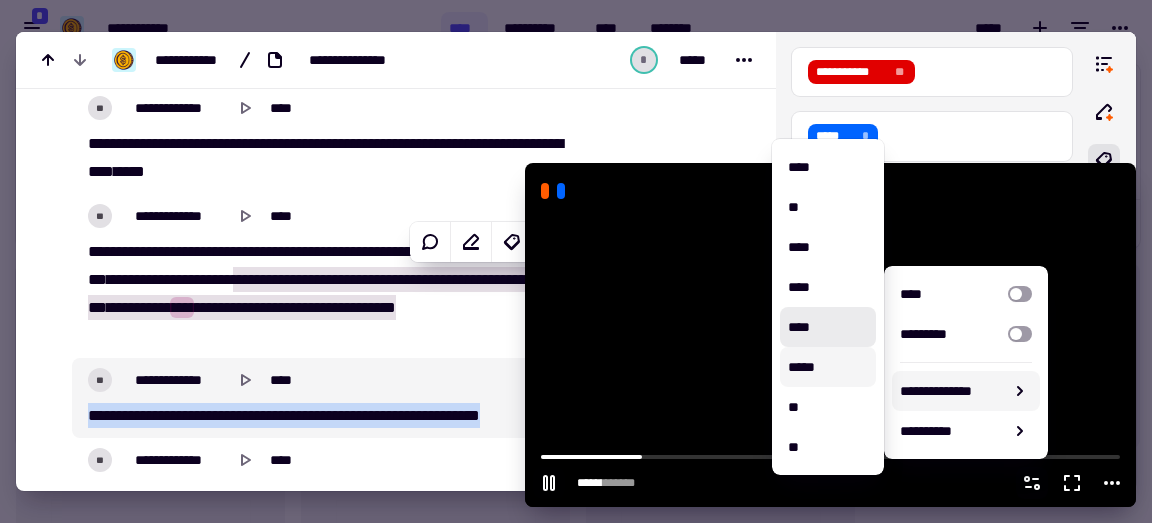 click on "*****" at bounding box center [828, 367] 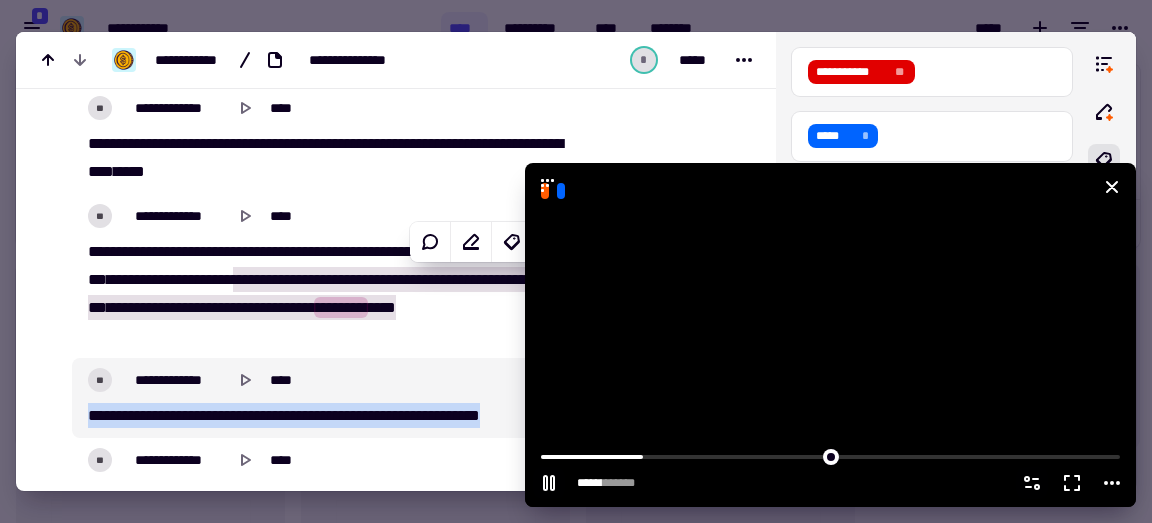 click 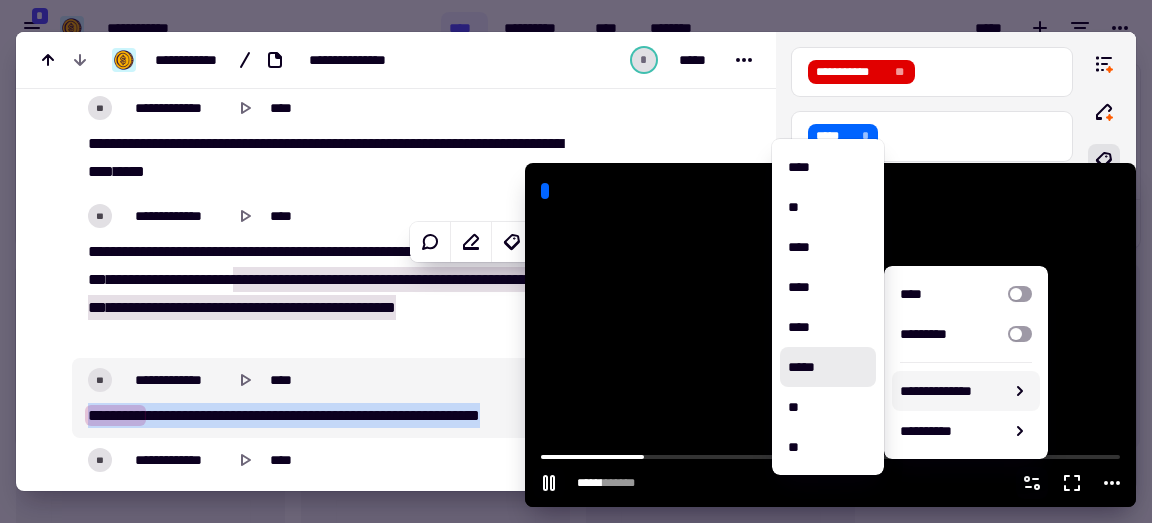 click on "**********" at bounding box center [952, 391] 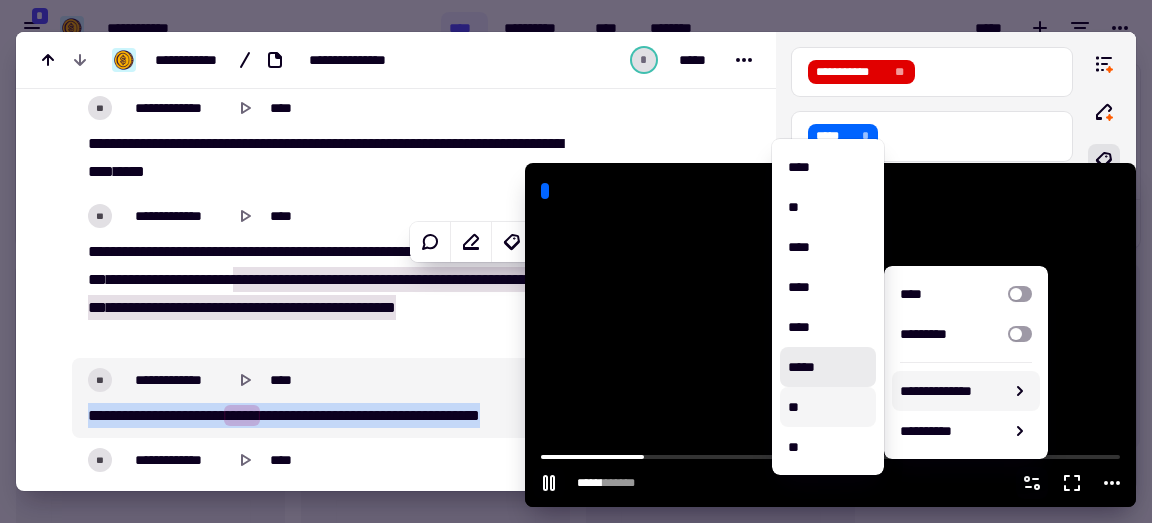 click on "**" at bounding box center [828, 407] 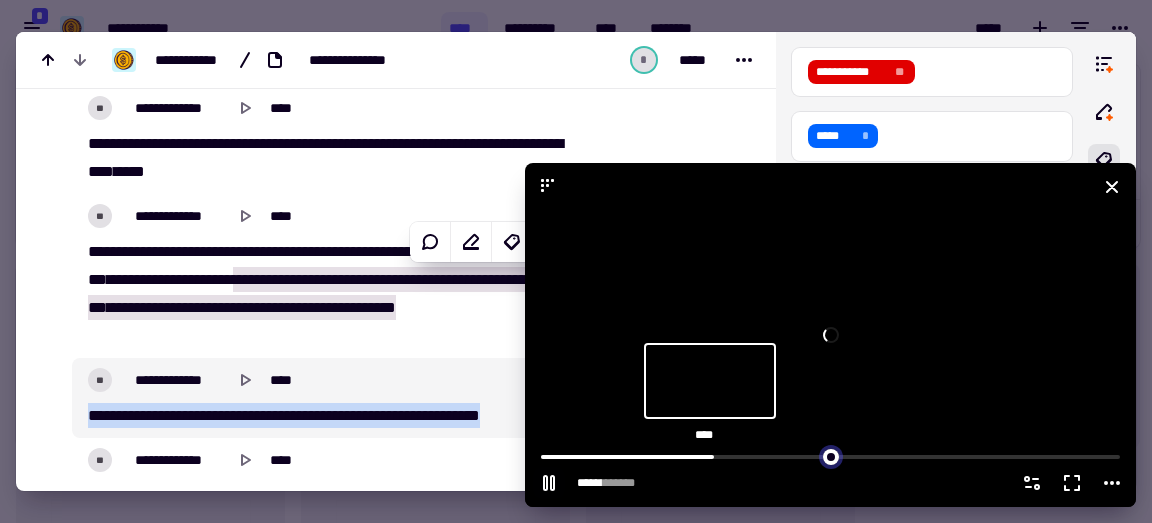 click at bounding box center [830, 455] 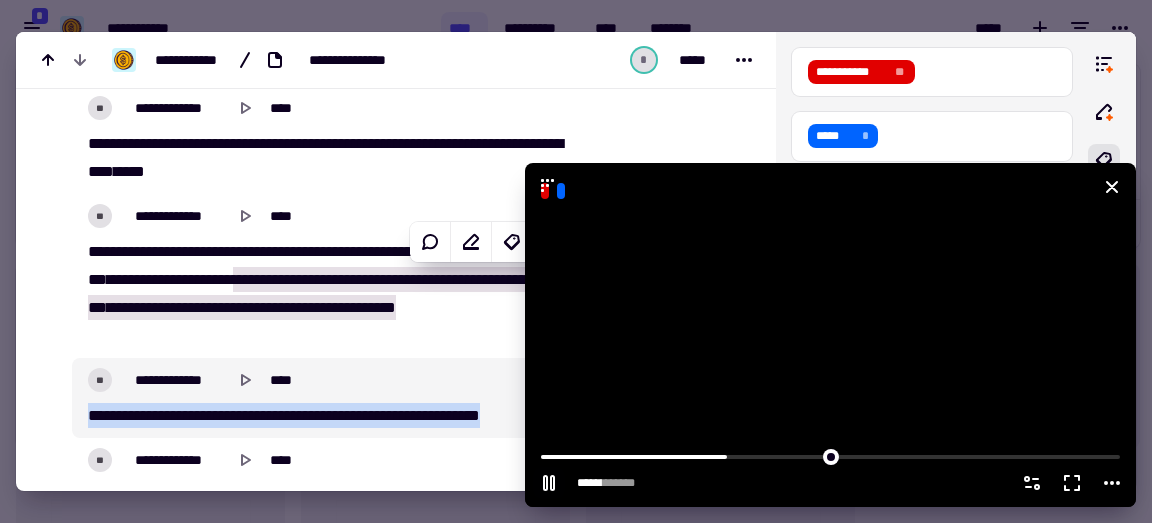 click 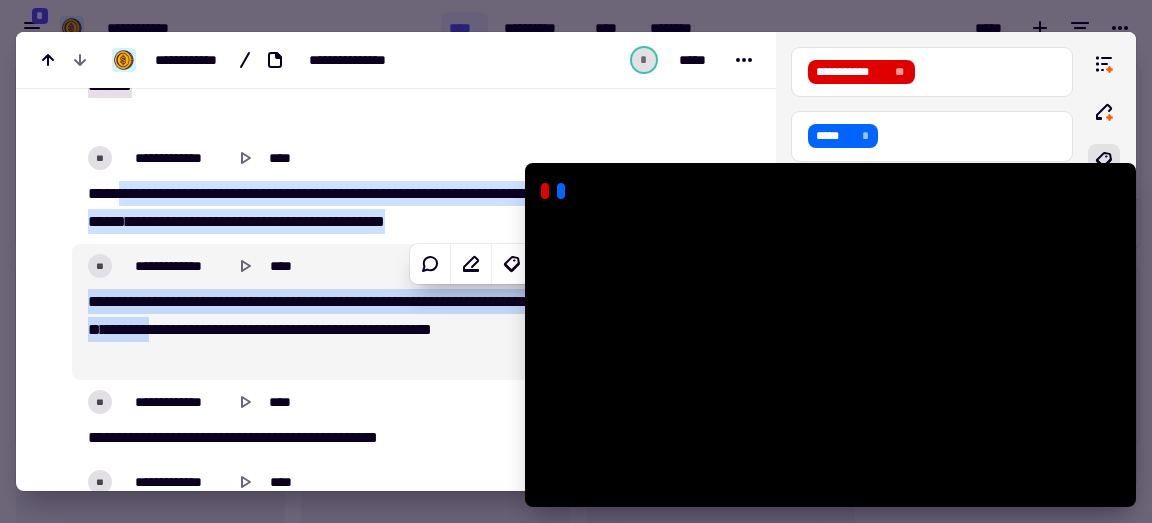 scroll, scrollTop: 3343, scrollLeft: 0, axis: vertical 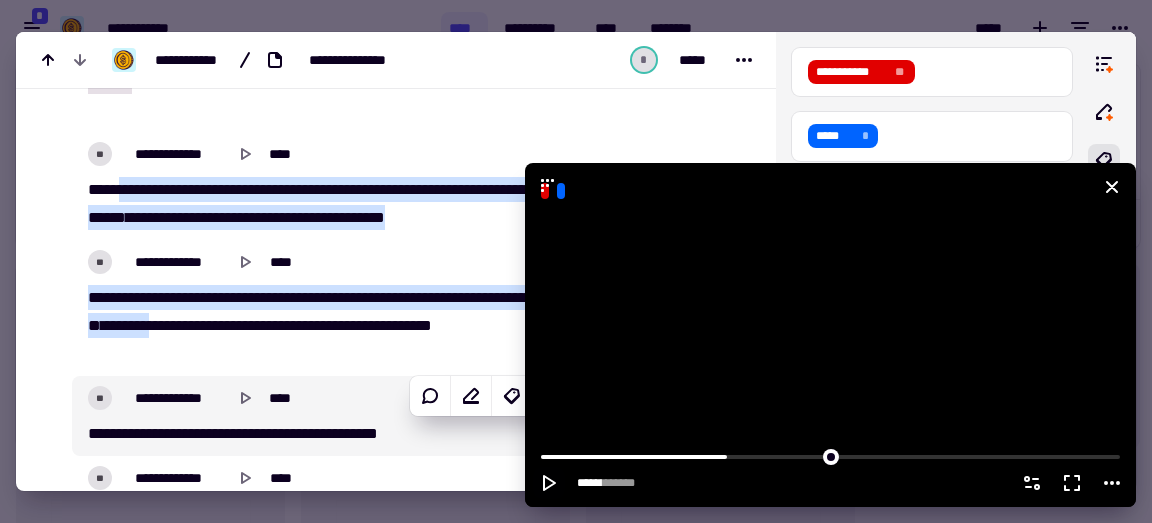 click 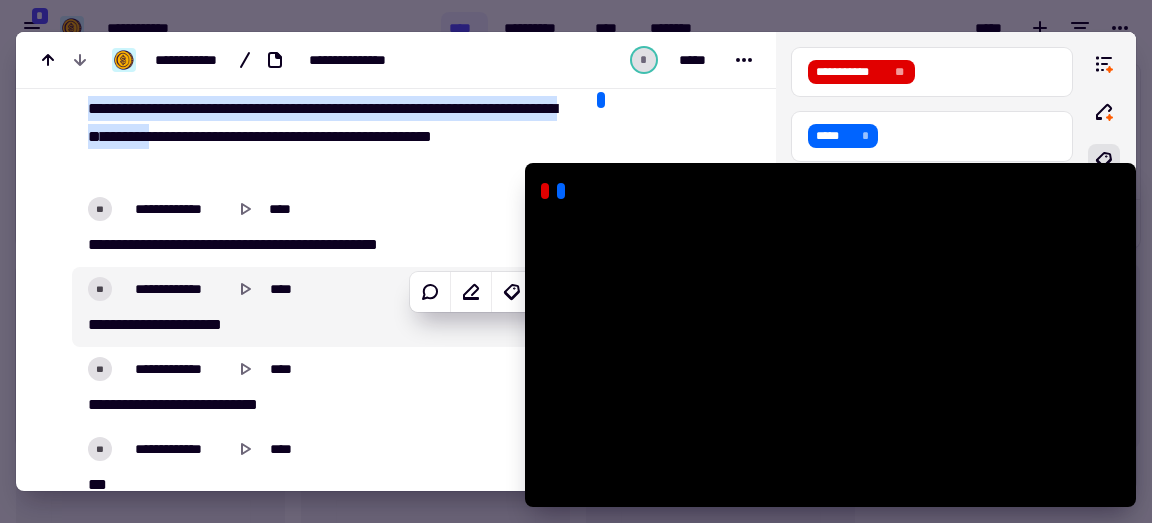 scroll, scrollTop: 3534, scrollLeft: 0, axis: vertical 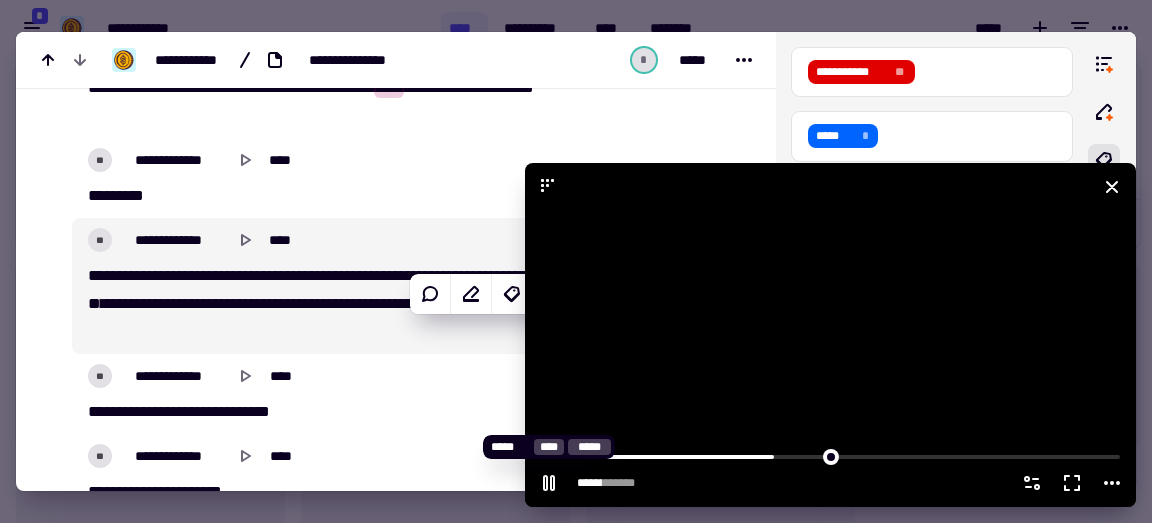 click 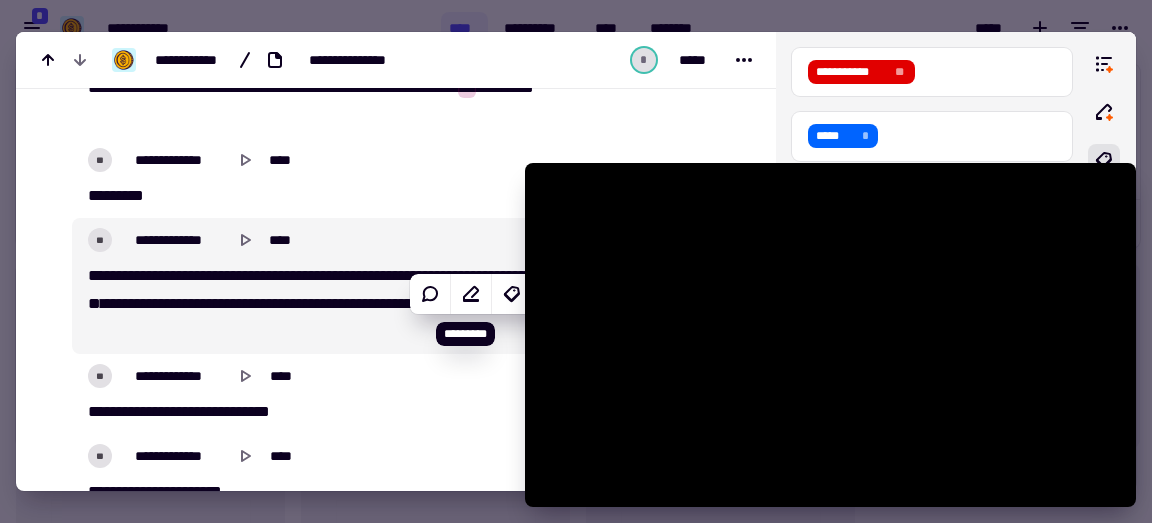 type on "******" 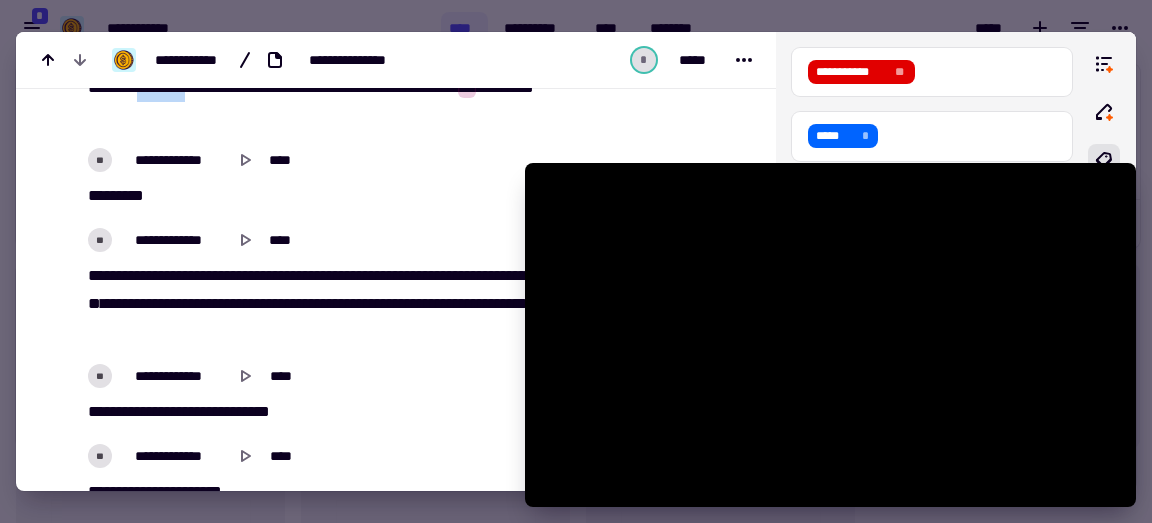 drag, startPoint x: 150, startPoint y: 137, endPoint x: 203, endPoint y: 136, distance: 53.009434 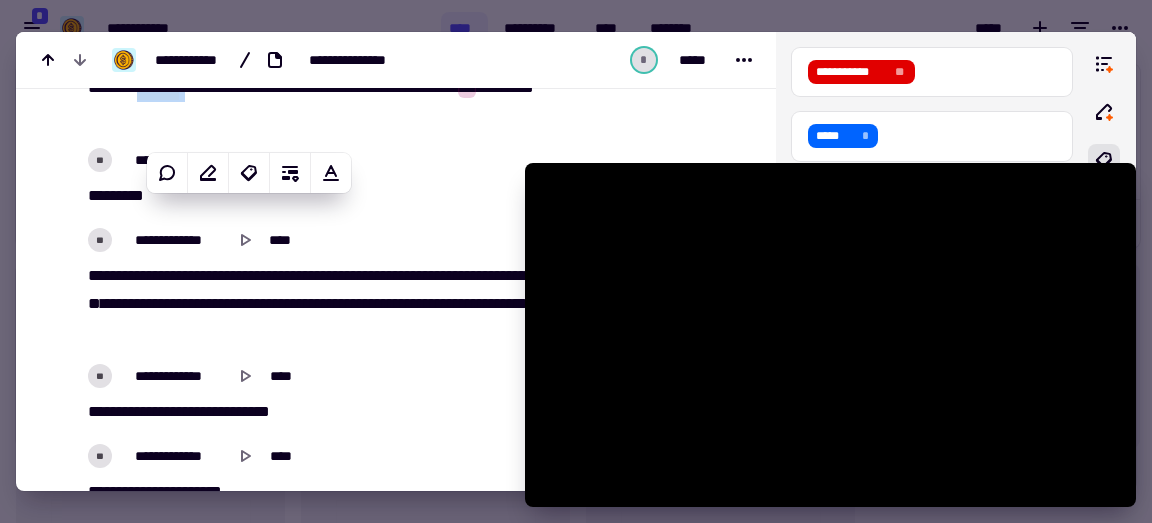 type 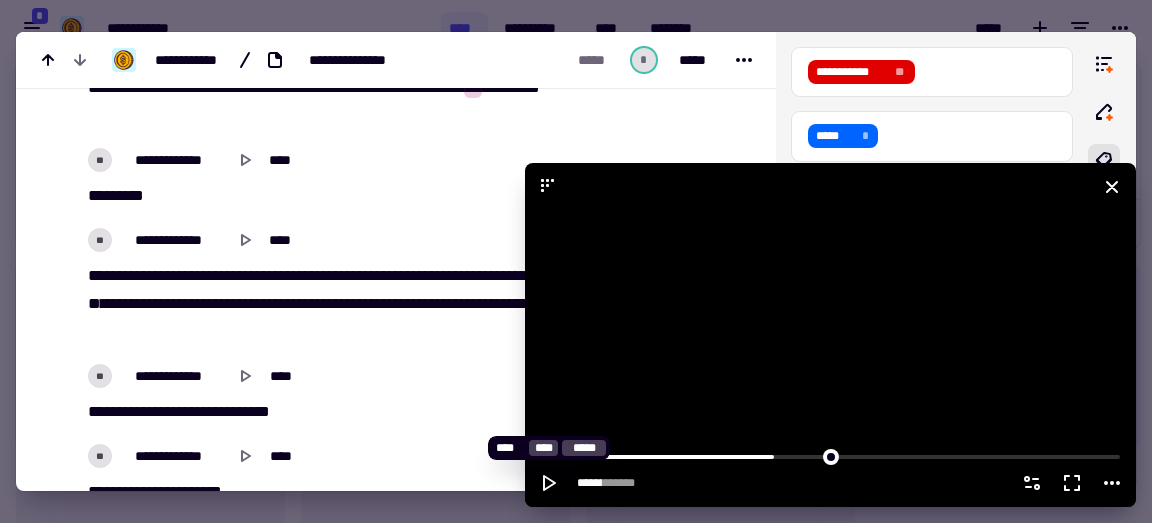 click 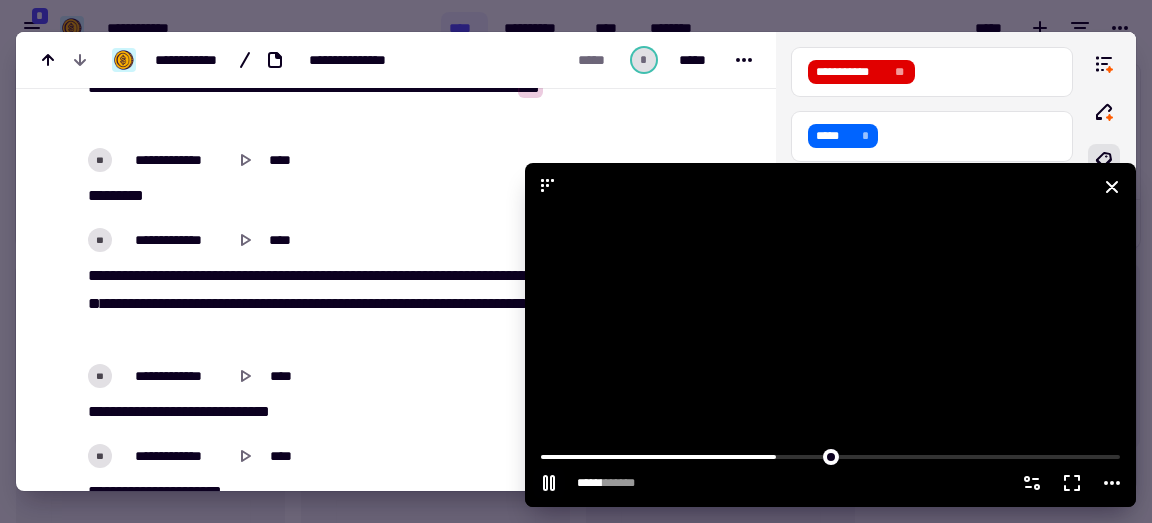 click 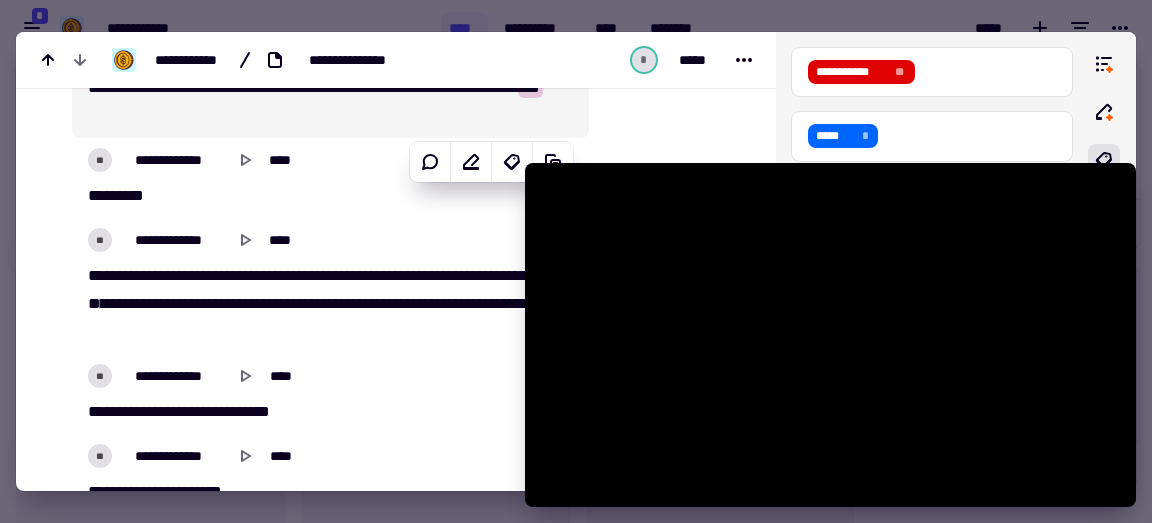 click on "**" at bounding box center (94, 87) 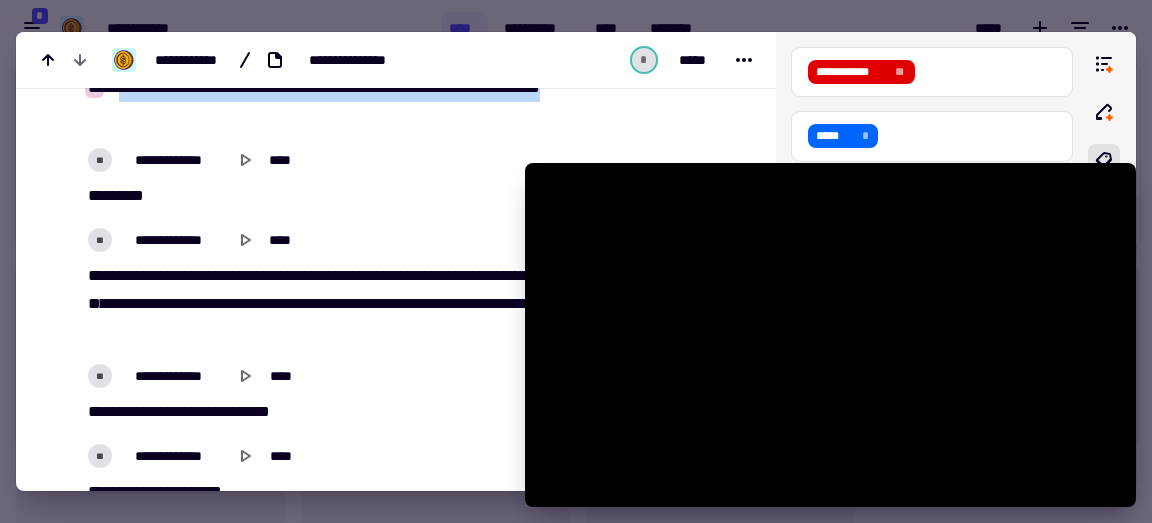 drag, startPoint x: 123, startPoint y: 136, endPoint x: 212, endPoint y: 159, distance: 91.92388 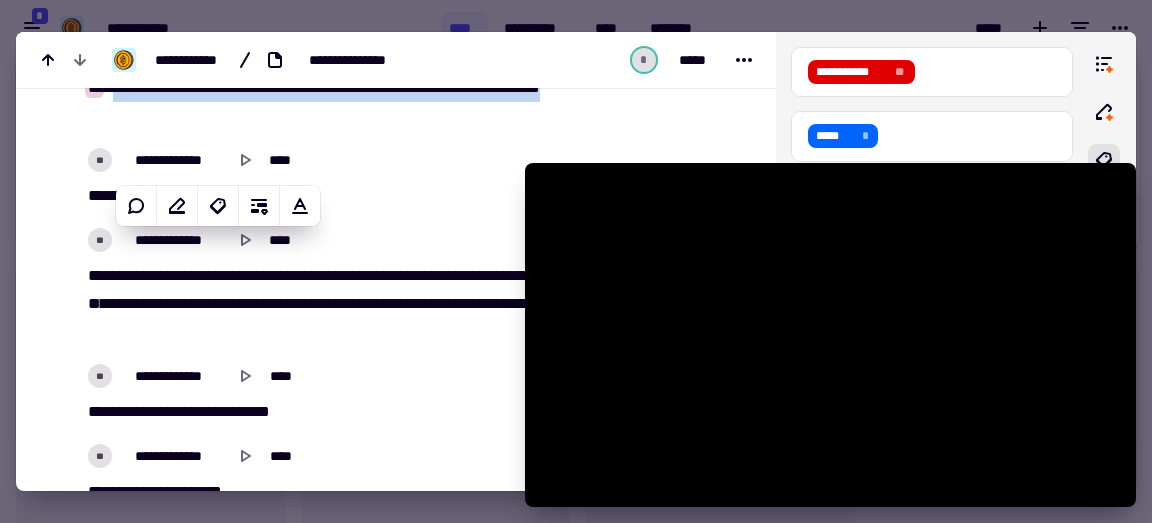 click on "[FIRST] [LAST] [MIDDLE] [NUMBER] [STREET] [CITY] [STATE] [POSTAL_CODE] [COUNTRY] [PHONE] [EMAIL]" at bounding box center (325, 102) 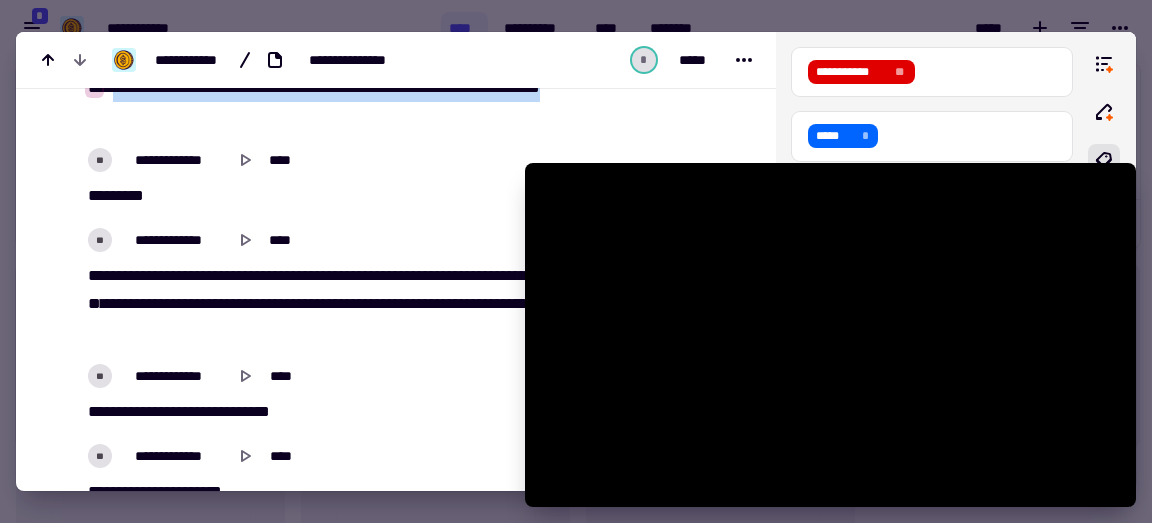 drag, startPoint x: 208, startPoint y: 162, endPoint x: 116, endPoint y: 133, distance: 96.462425 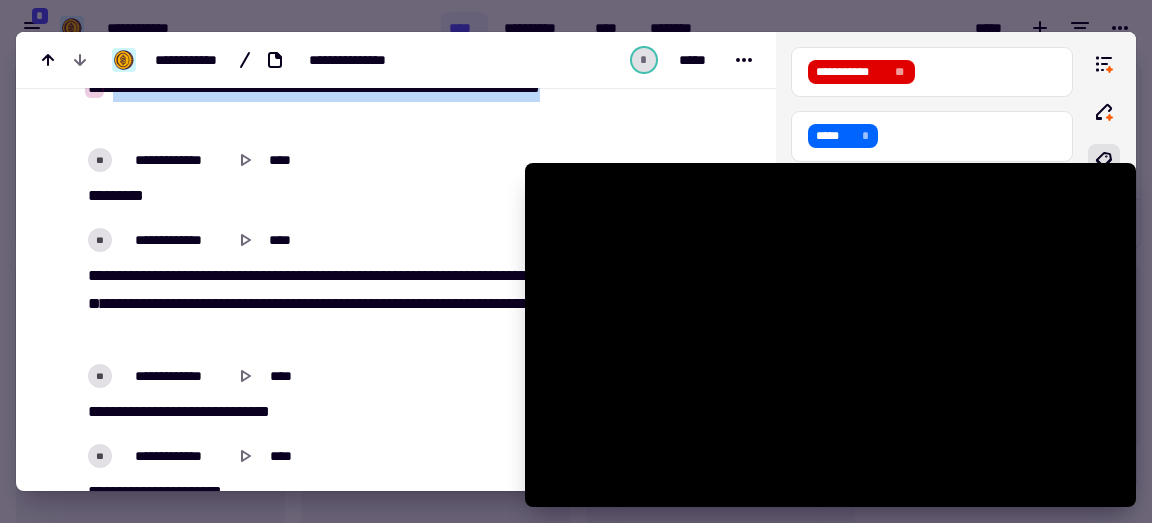 click on "[FIRST] [LAST] [MIDDLE] [NUMBER] [STREET] [CITY] [STATE] [POSTAL_CODE] [COUNTRY] [PHONE] [EMAIL]" at bounding box center (325, 102) 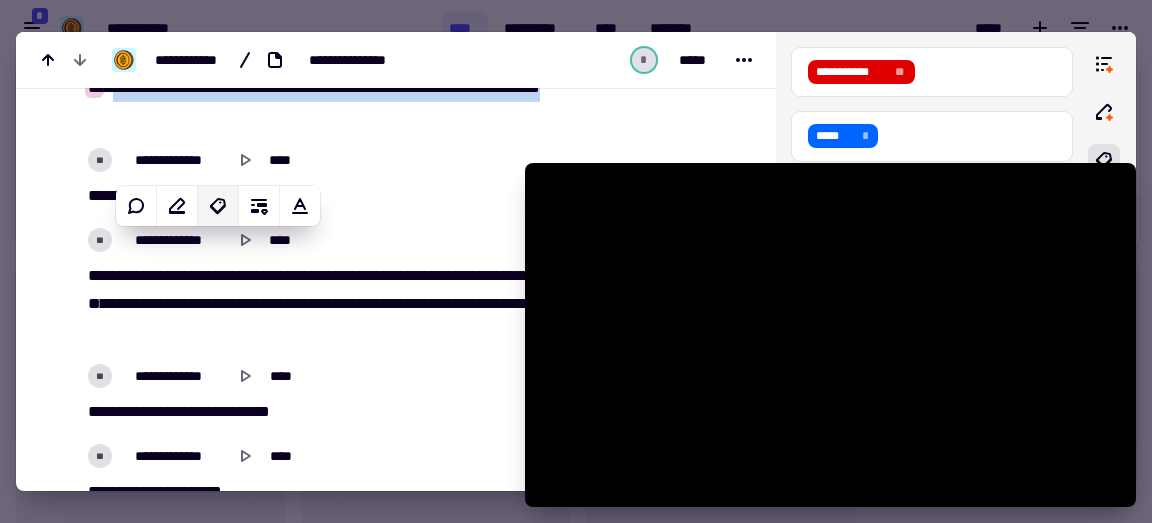click 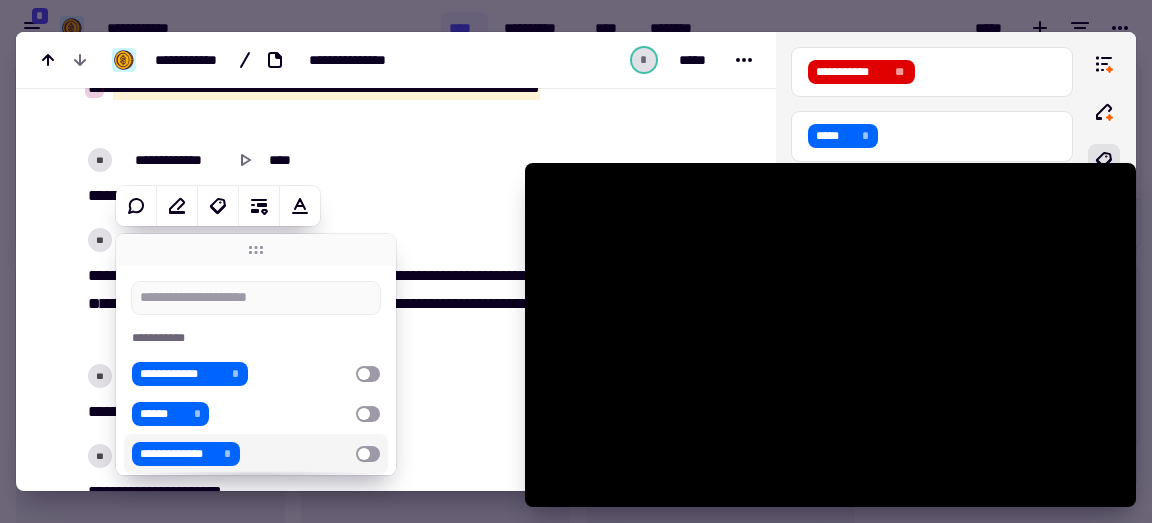 click on "**********" at bounding box center (178, 454) 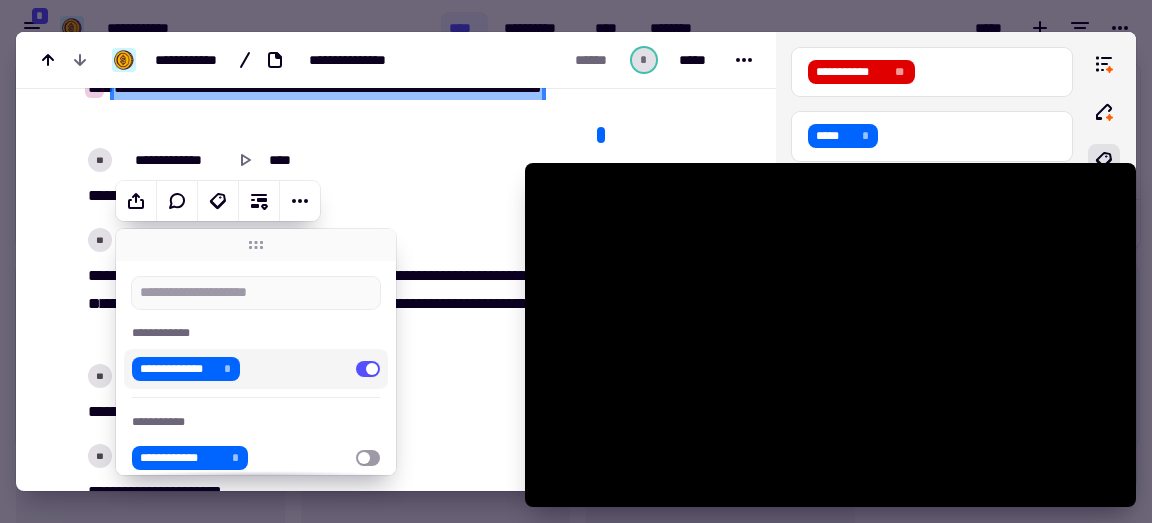 click on "[FIRST] [LAST] [MIDDLE] [NUMBER] [STREET] [CITY] [STATE] [POSTAL_CODE] [COUNTRY] [PHONE] [EMAIL]" at bounding box center [330, 84] 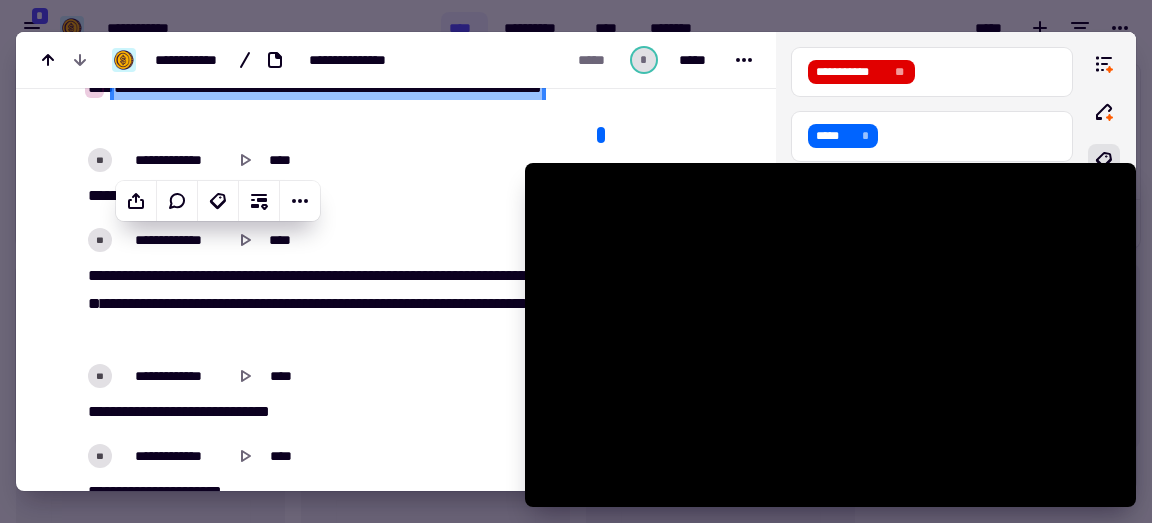 click on "****" at bounding box center [100, 195] 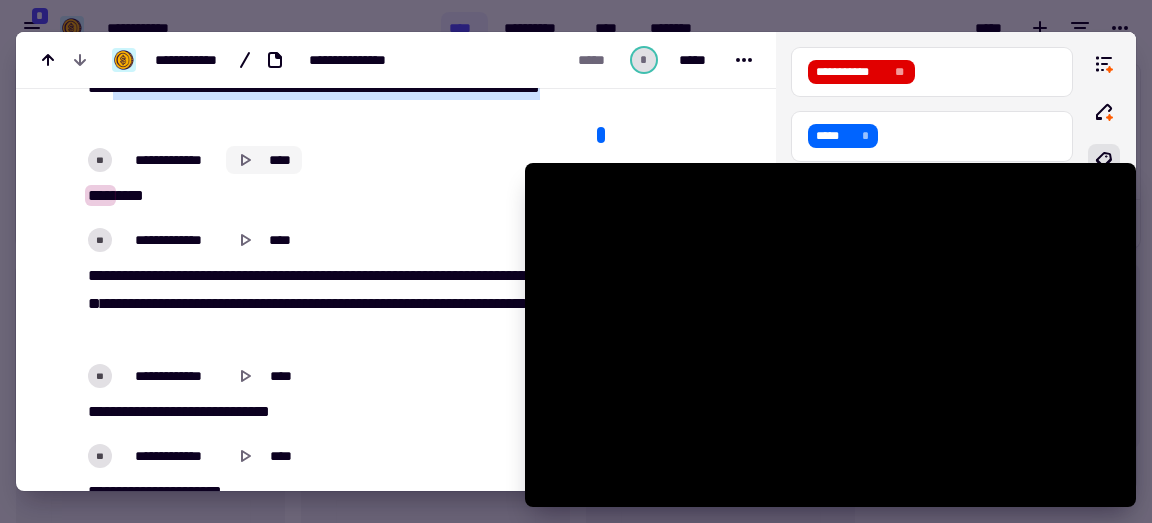 click 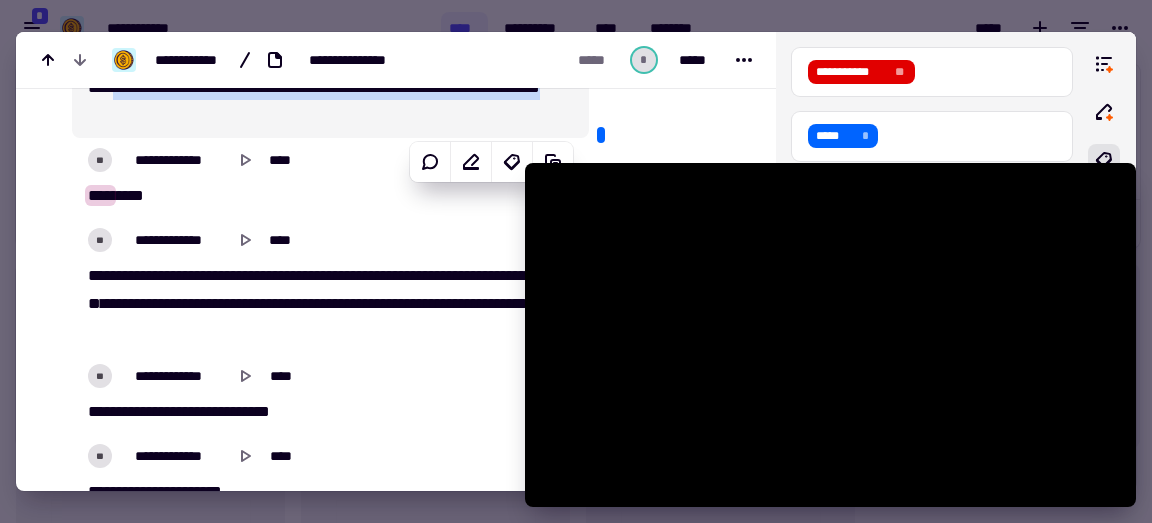 click on "********" at bounding box center [161, 87] 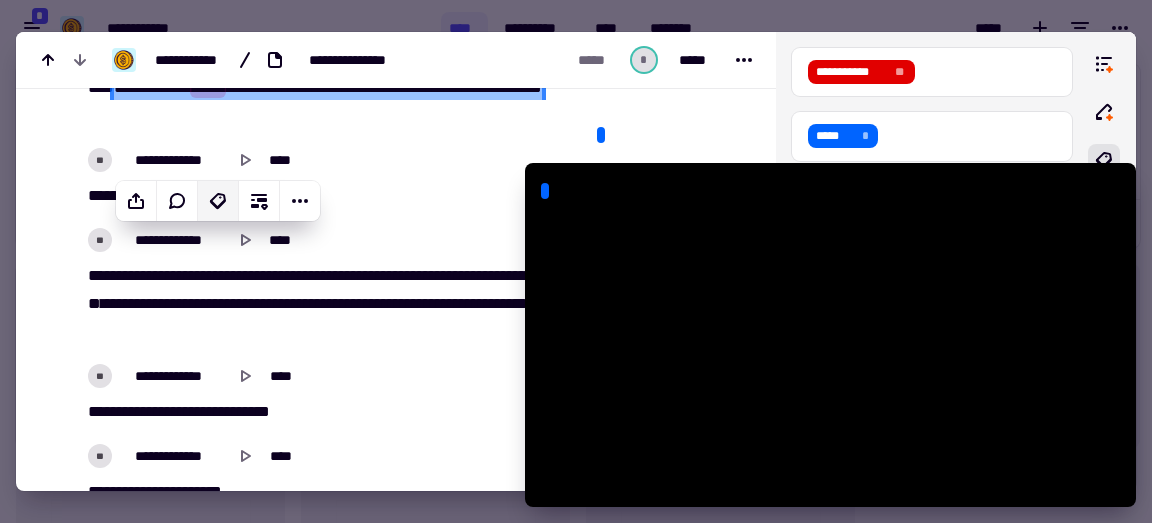 click 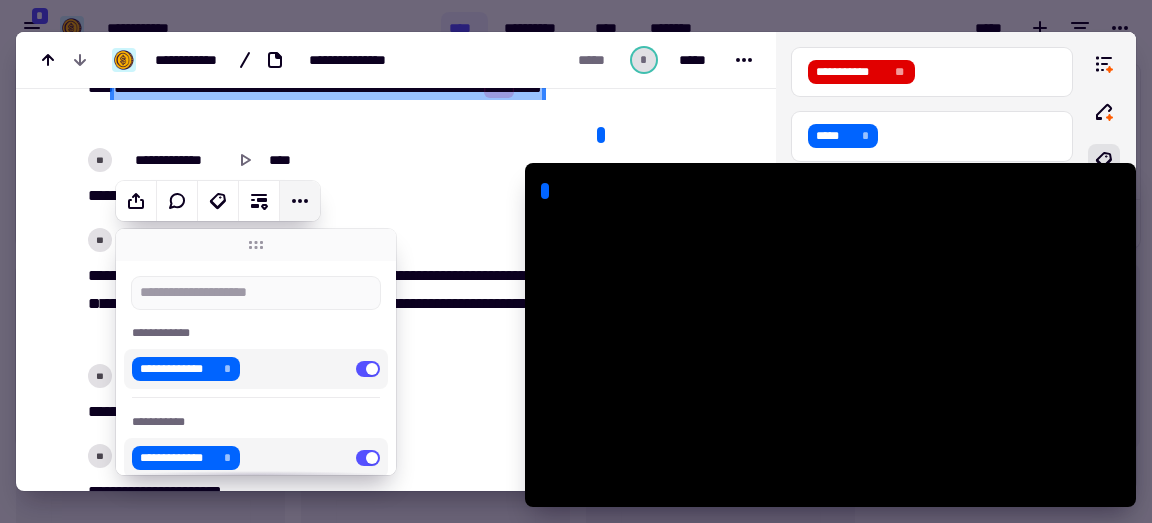 click 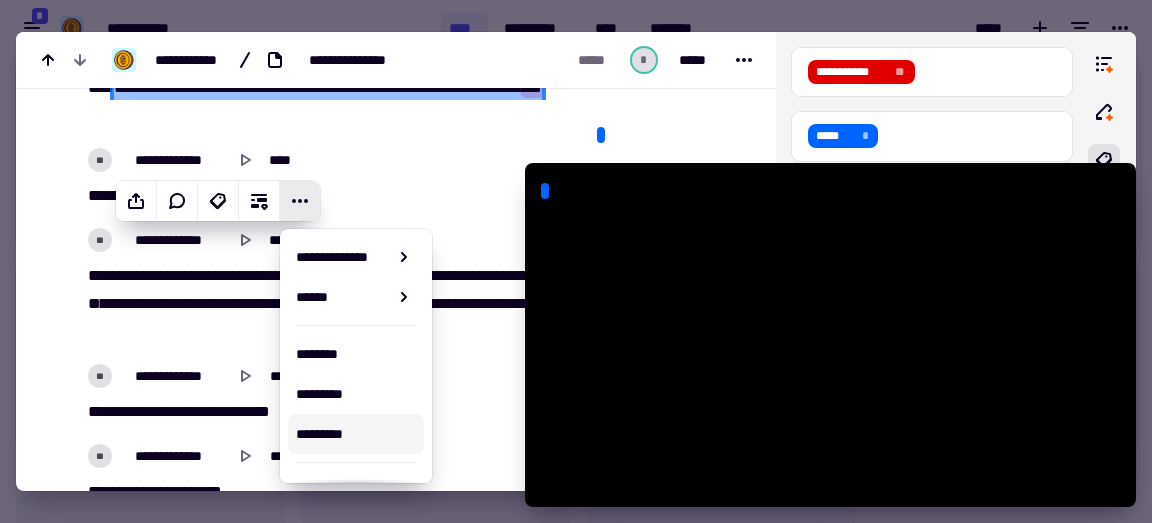 scroll, scrollTop: 35, scrollLeft: 0, axis: vertical 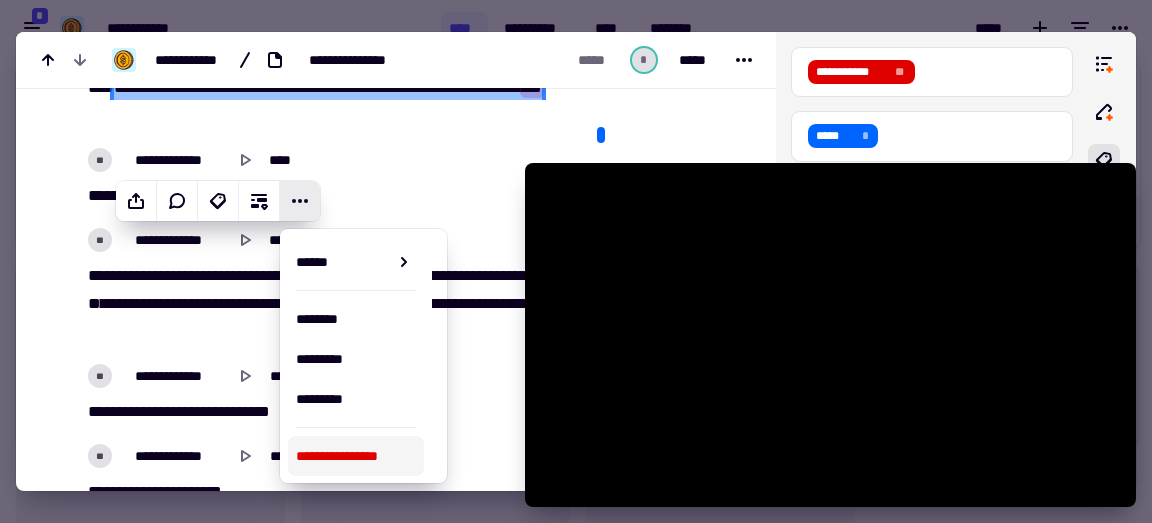 click on "**********" at bounding box center [356, 456] 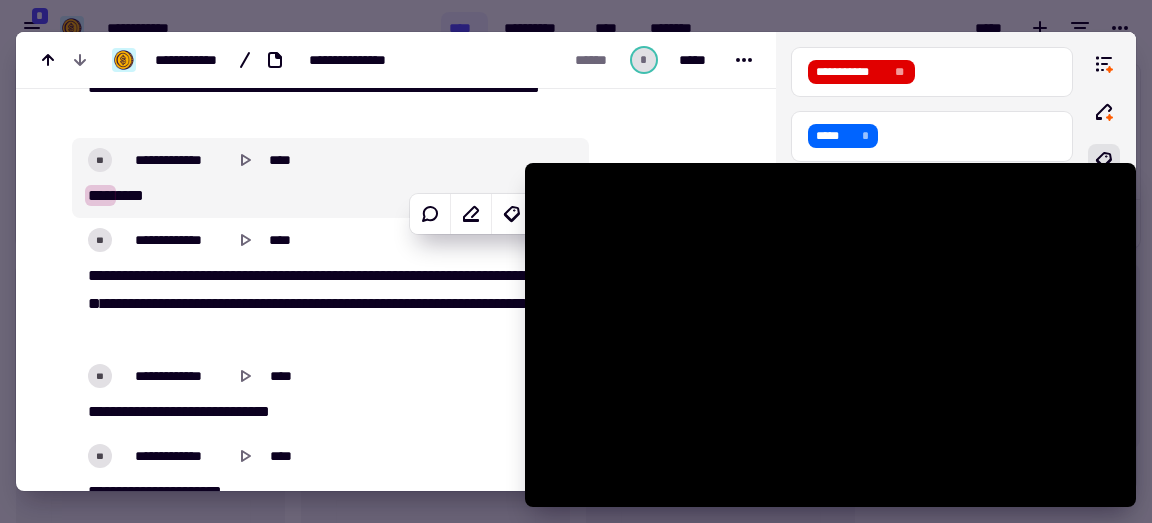 click on "[PHONE] [EMAIL]" at bounding box center [325, 196] 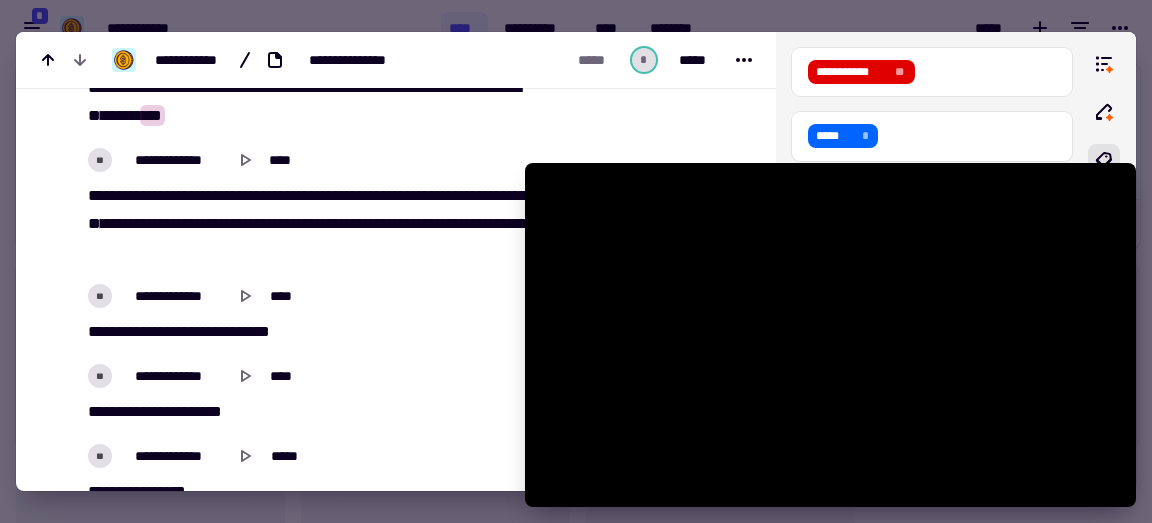 click on "**" at bounding box center [152, 115] 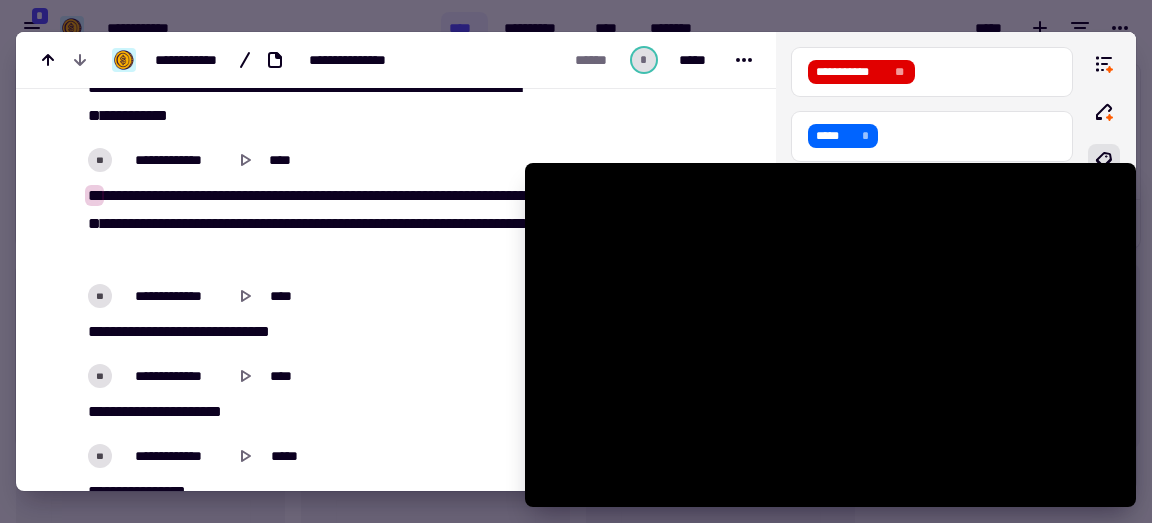 click on "[PHONE] [EMAIL] [DOB]" at bounding box center [325, 102] 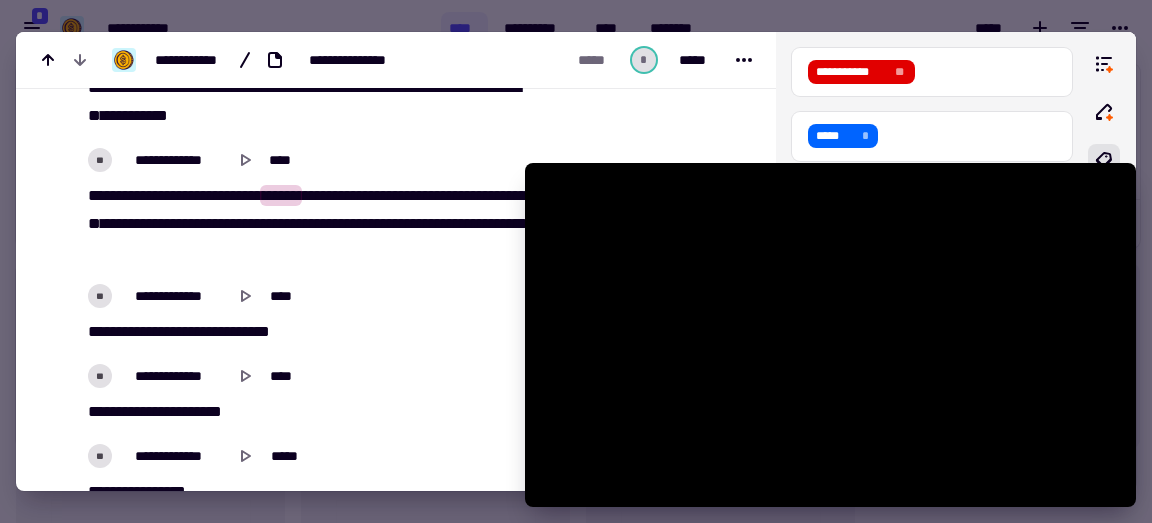 click on "***" at bounding box center (155, 115) 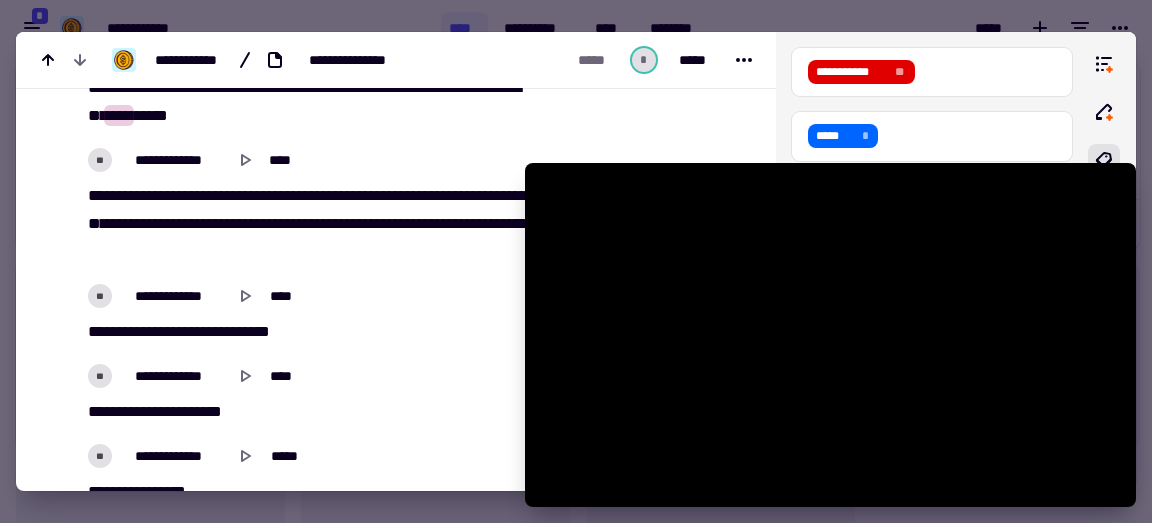 click on "***" at bounding box center [155, 115] 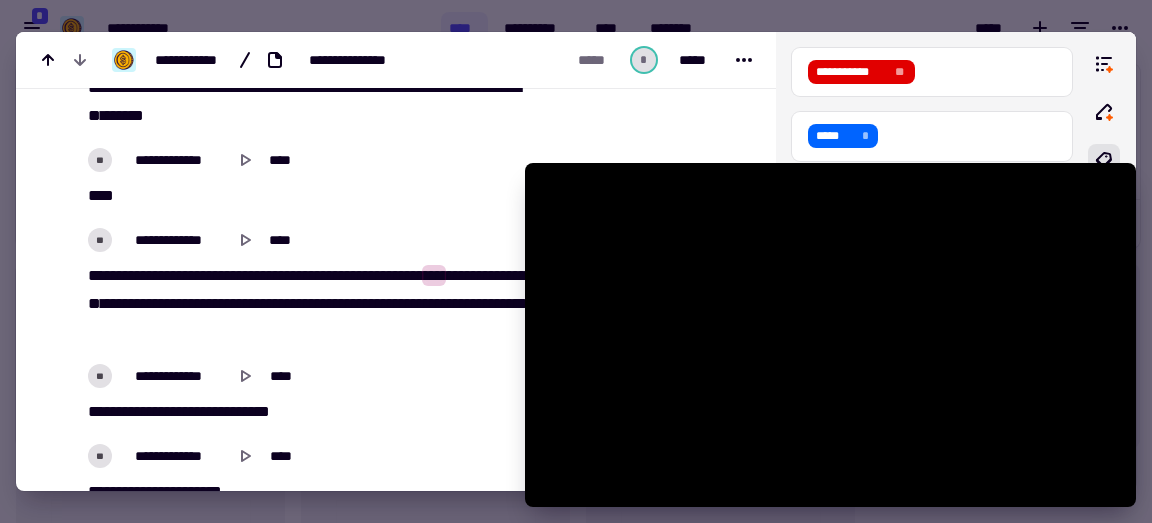 click on "**" at bounding box center [94, 275] 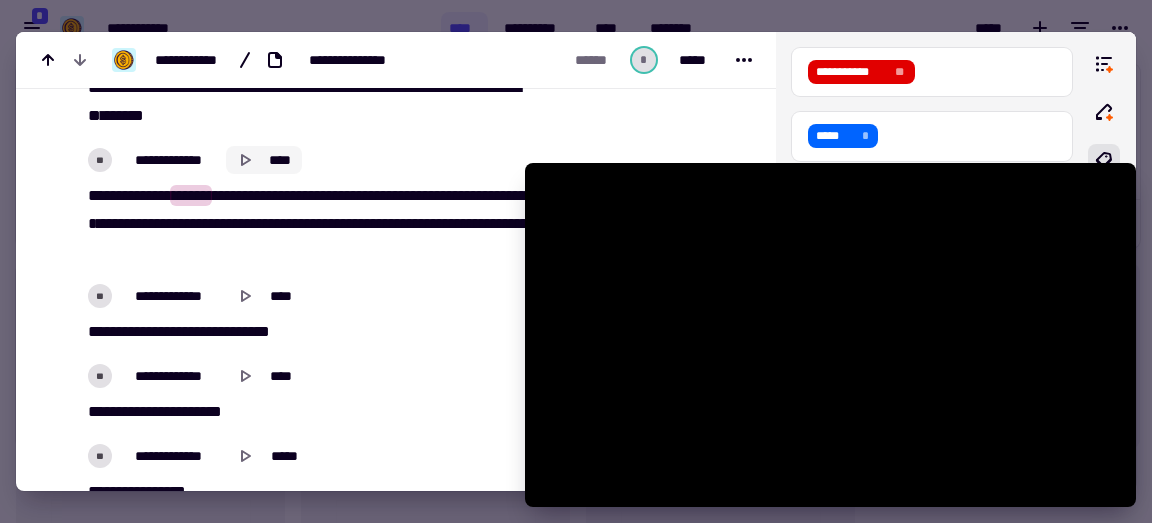 scroll, scrollTop: 4952, scrollLeft: 0, axis: vertical 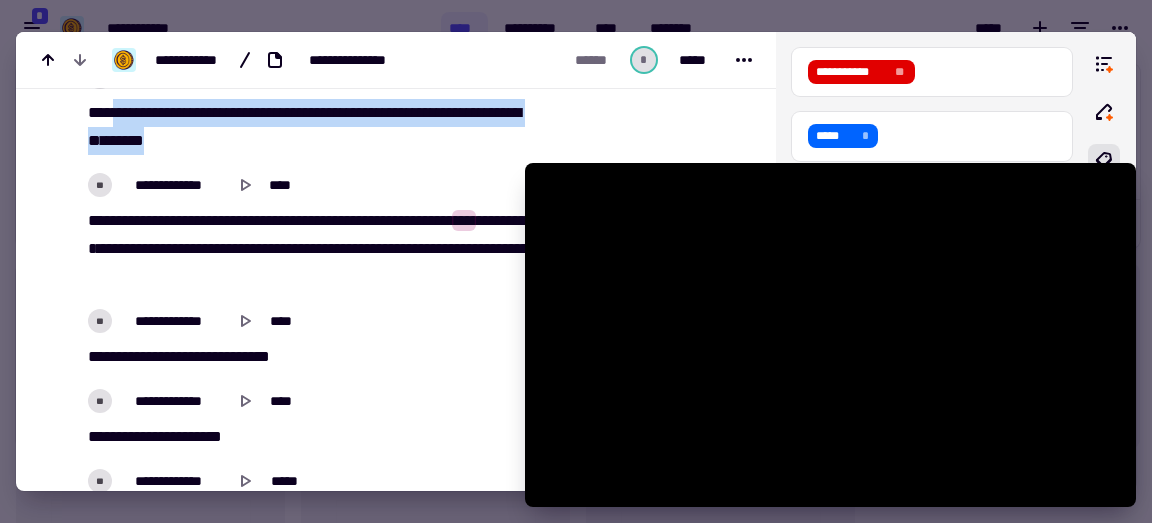 drag, startPoint x: 116, startPoint y: 155, endPoint x: 245, endPoint y: 195, distance: 135.05925 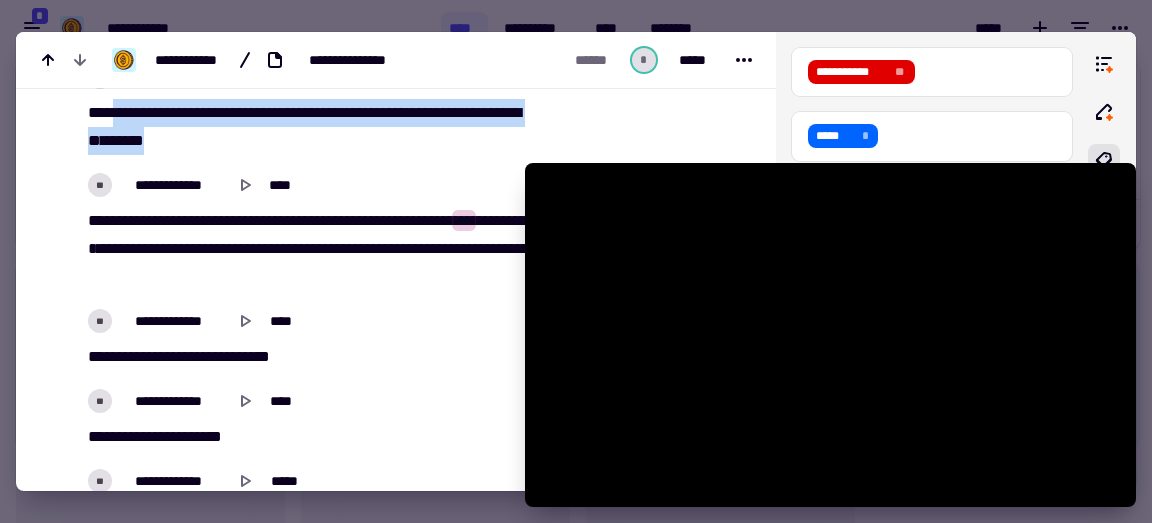 click on "[FIRST] [LAST] [MIDDLE] [NUMBER] [STREET] [CITY] [STATE] [POSTAL_CODE] [COUNTRY] [PHONE] [EMAIL]" at bounding box center (325, 127) 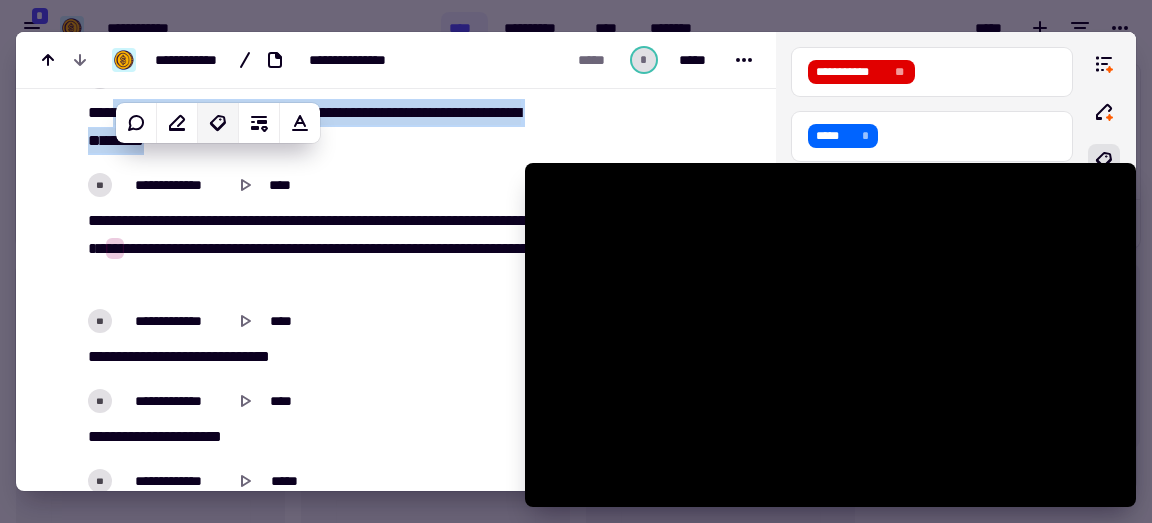 click 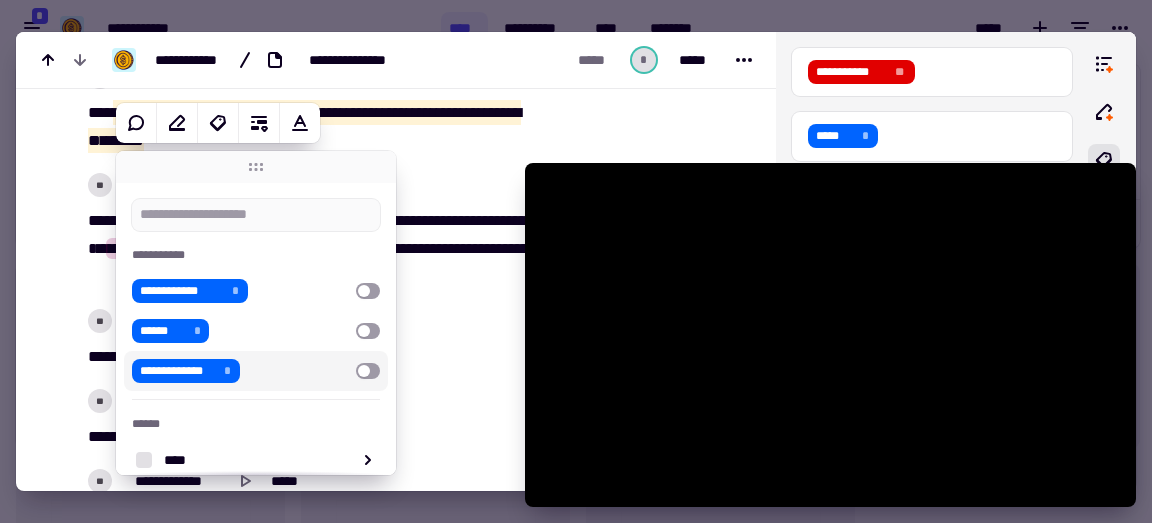 click on "**********" at bounding box center [185, 371] 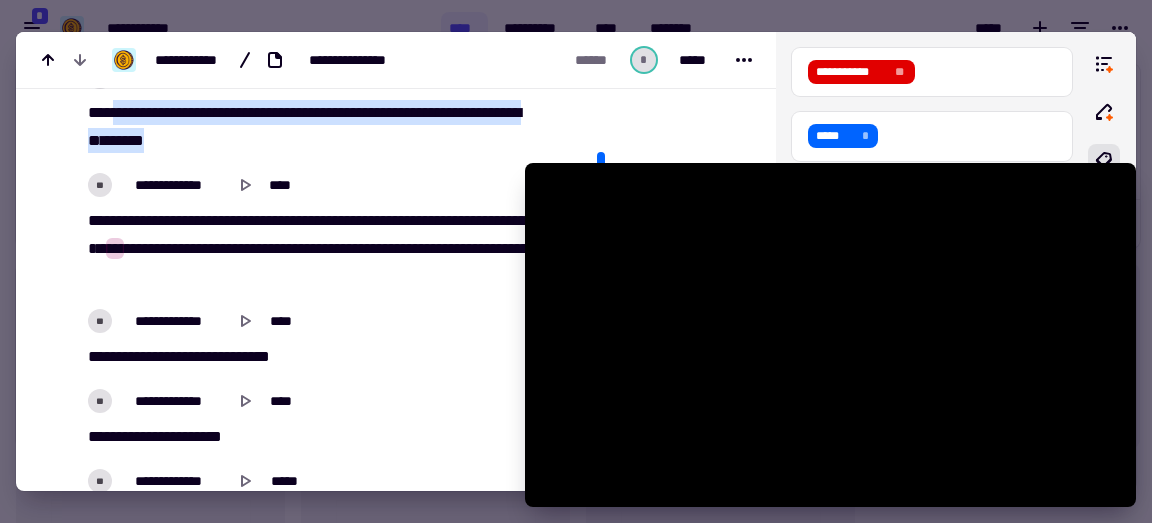click on "***" at bounding box center (97, 220) 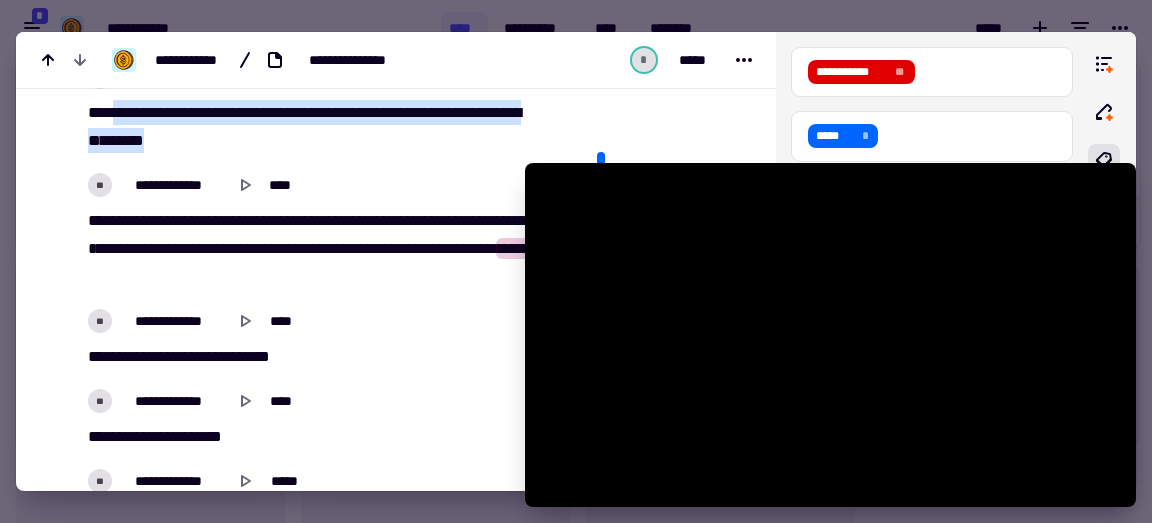 click on "*****" at bounding box center [478, 248] 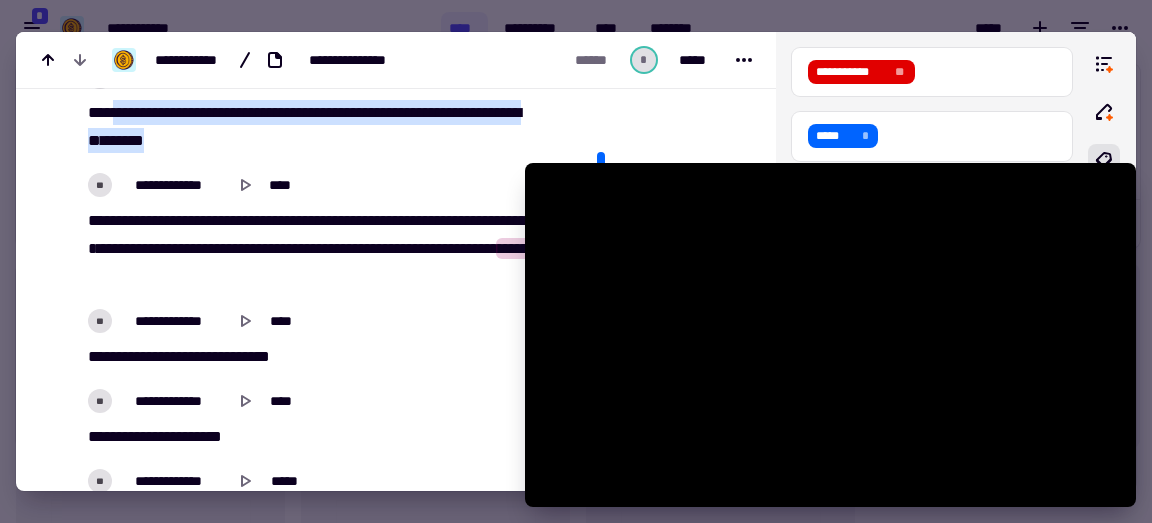 click on "*******" at bounding box center [523, 248] 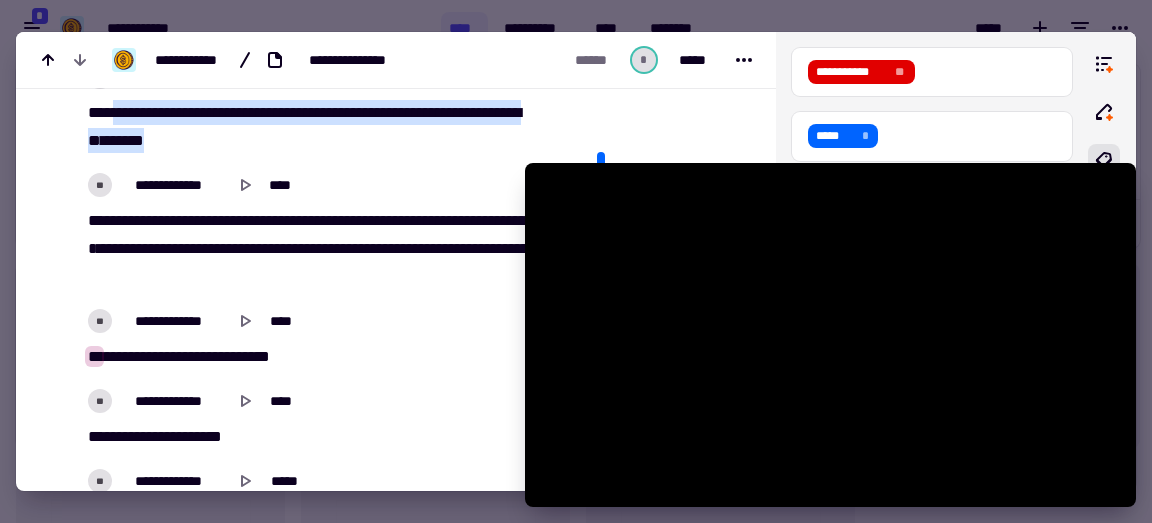click on "******" at bounding box center [520, 248] 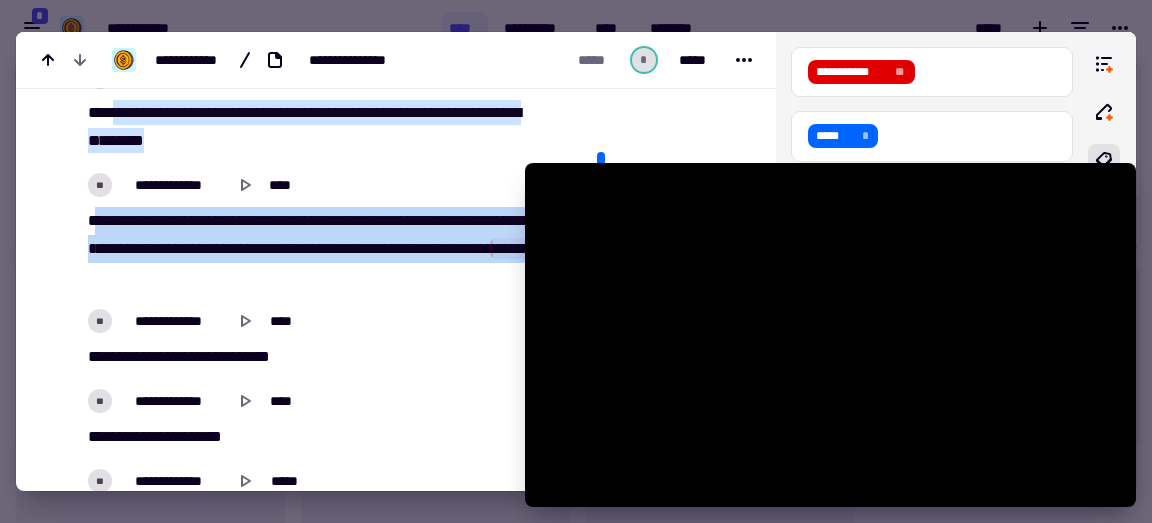 drag, startPoint x: 300, startPoint y: 321, endPoint x: 93, endPoint y: 258, distance: 216.37468 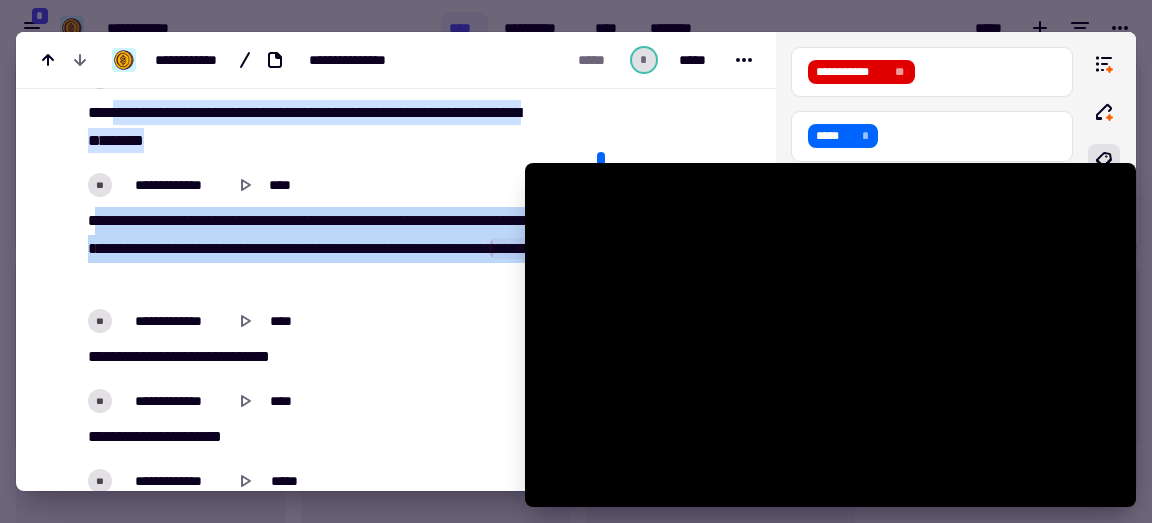 click on "[FIRST] [LAST] [MIDDLE] [NUMBER] [STREET] [CITY] [STATE] [POSTAL_CODE] [COUNTRY] [PHONE] [EMAIL]" at bounding box center [325, 249] 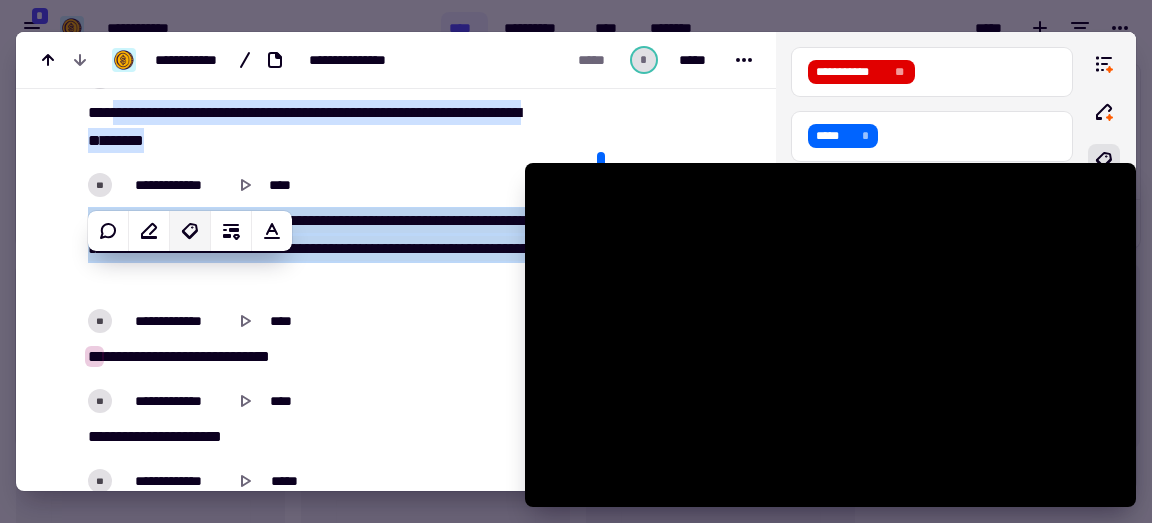 click 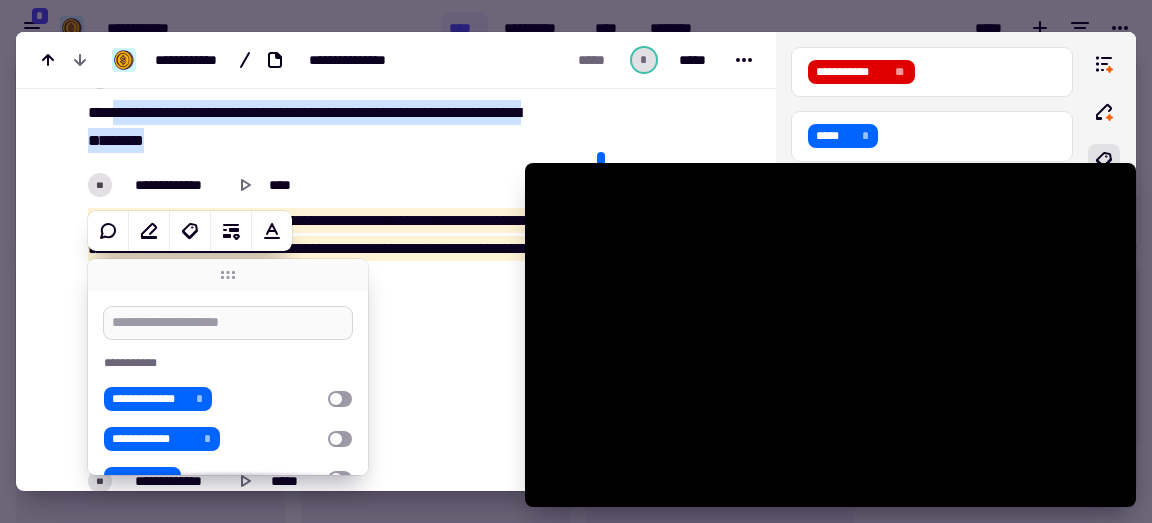 type on "******" 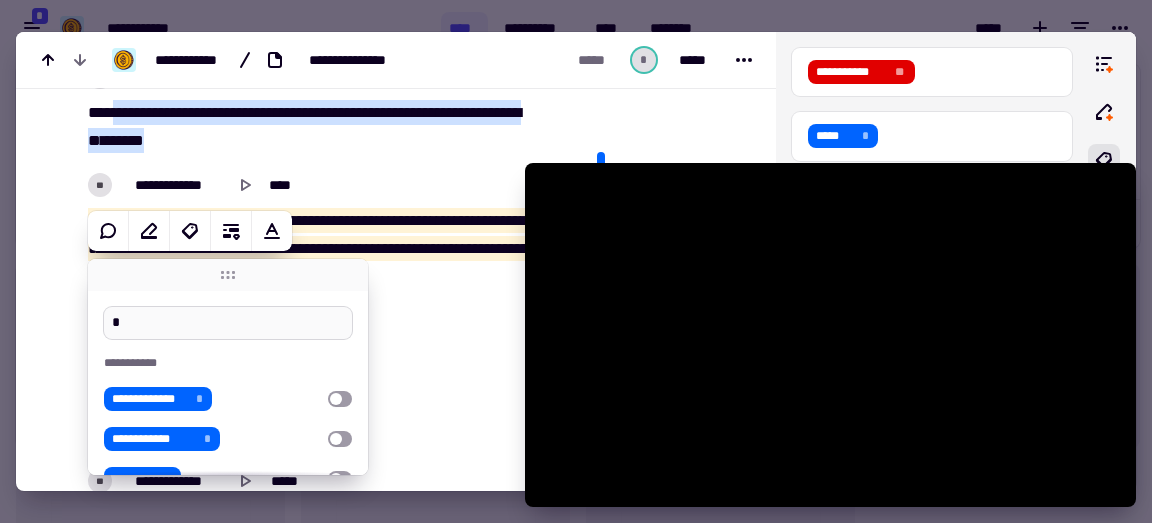 type on "**" 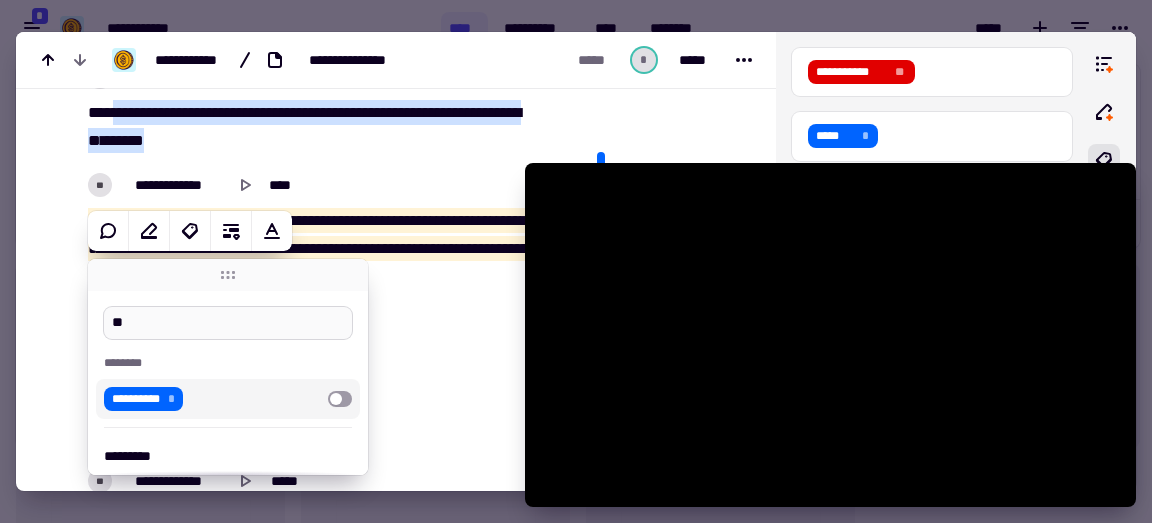 type on "******" 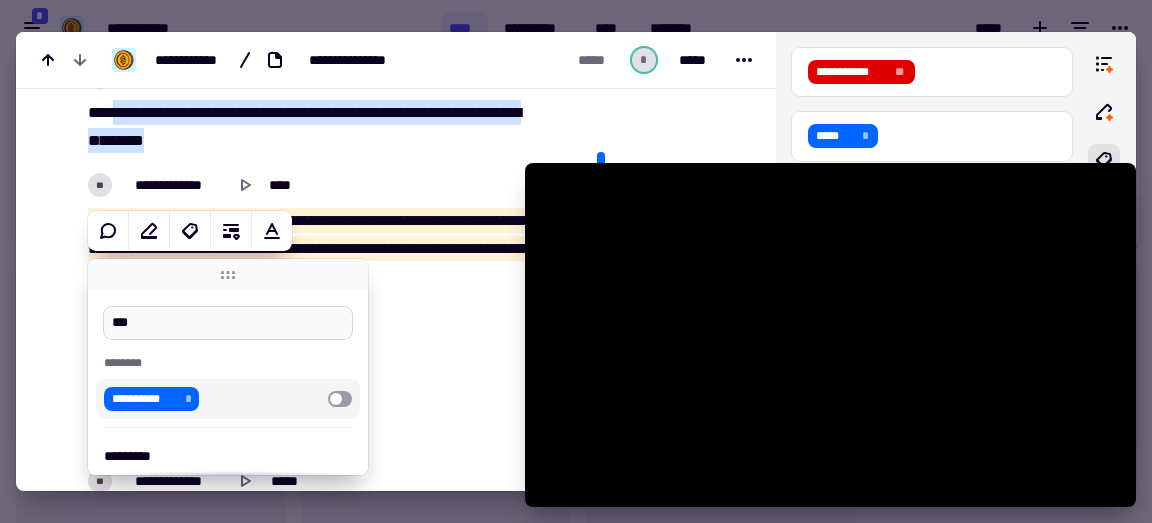 type on "******" 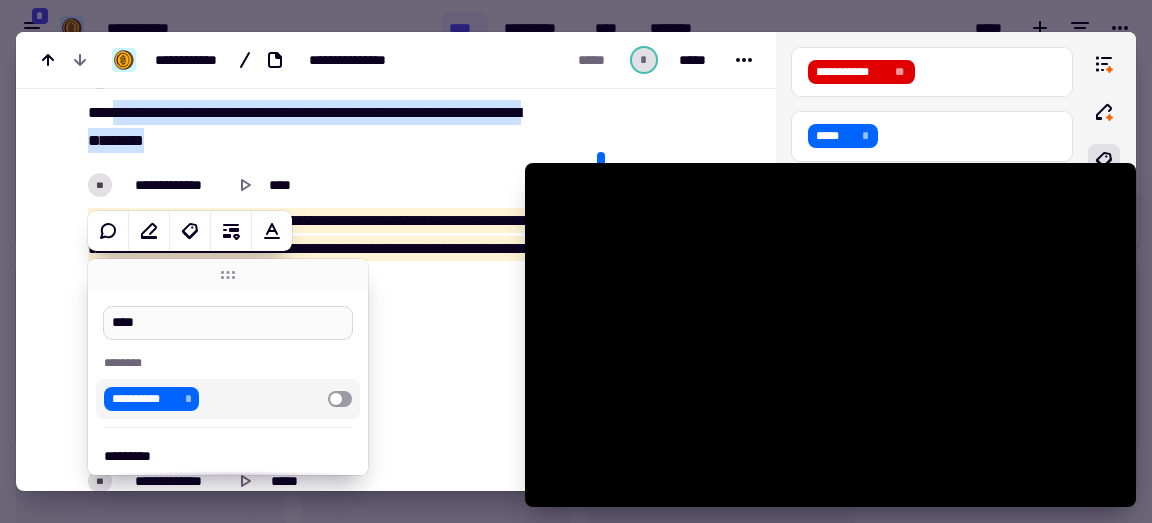 type on "*****" 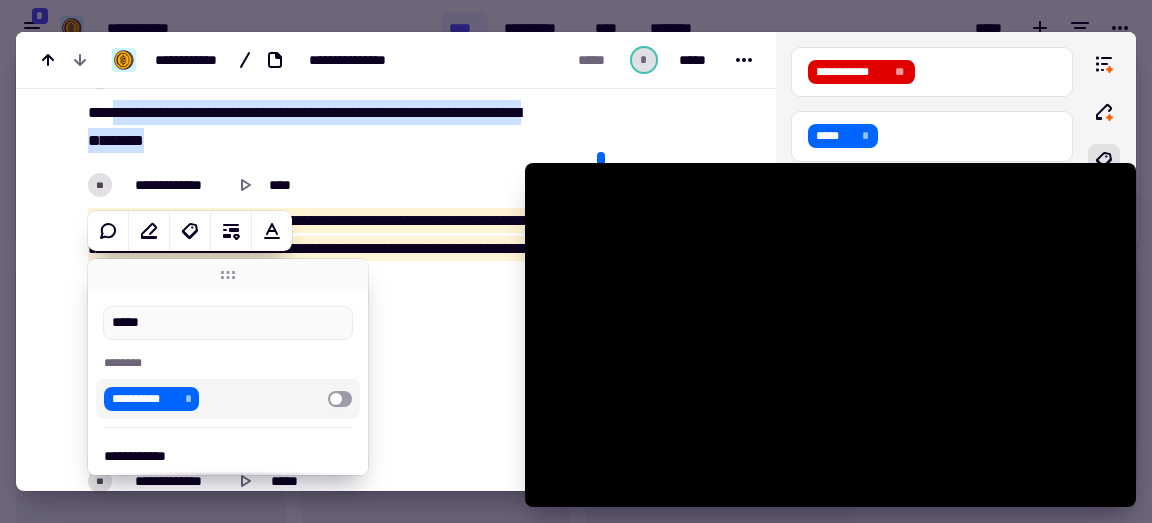type on "******" 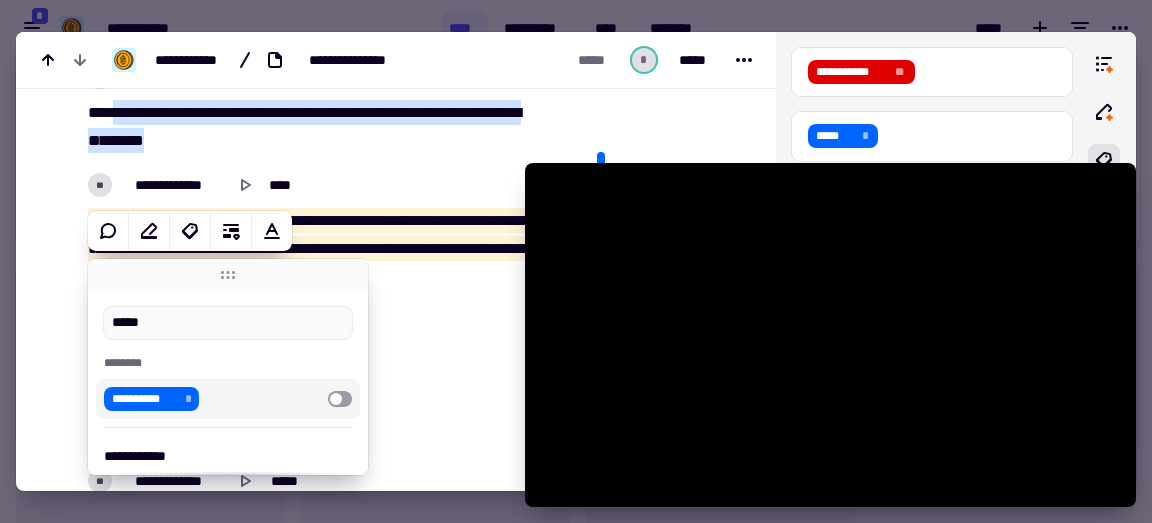 type on "*****" 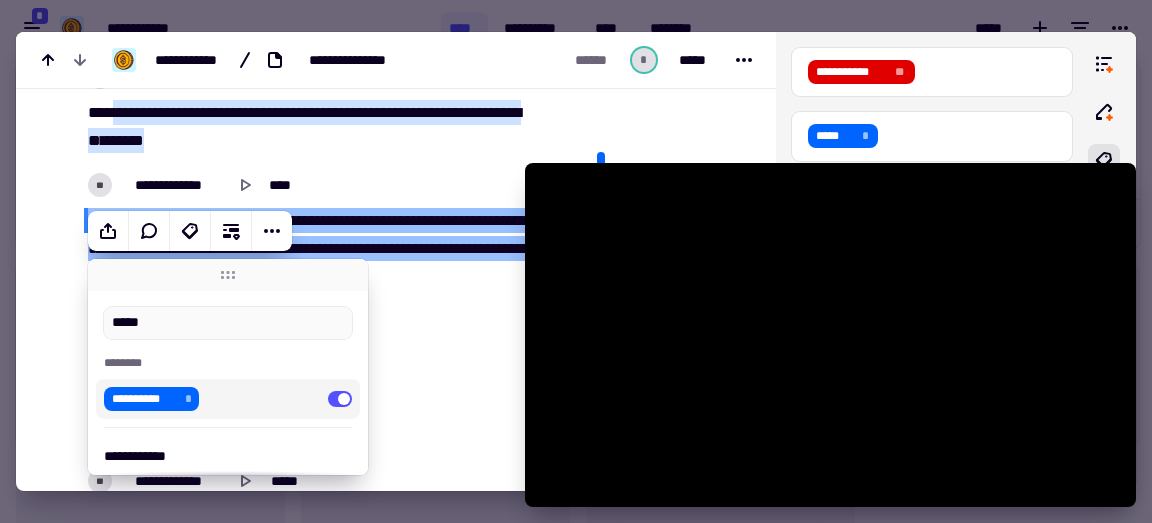 click on "***" at bounding box center [368, 220] 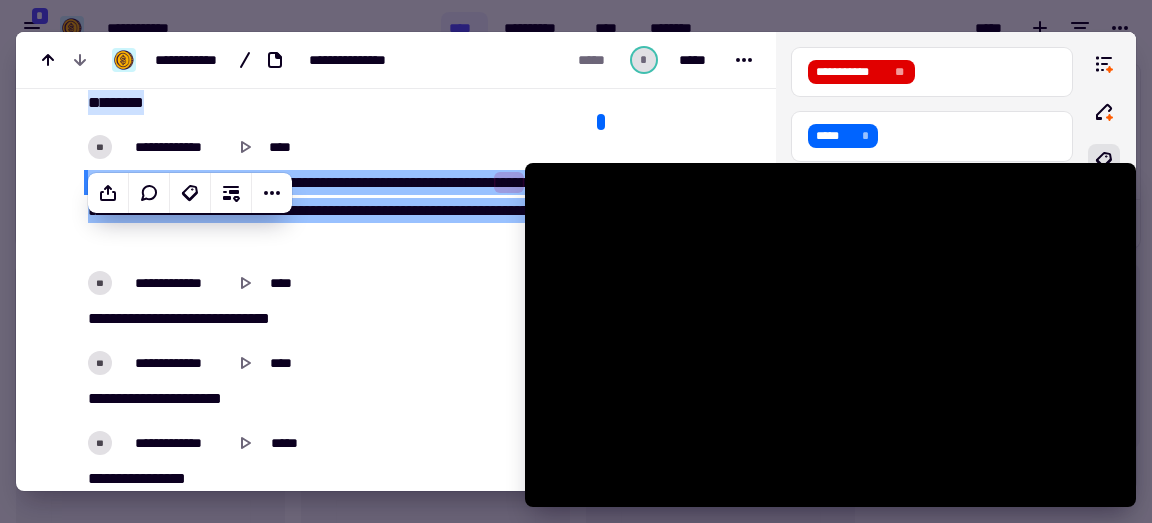scroll, scrollTop: 5003, scrollLeft: 0, axis: vertical 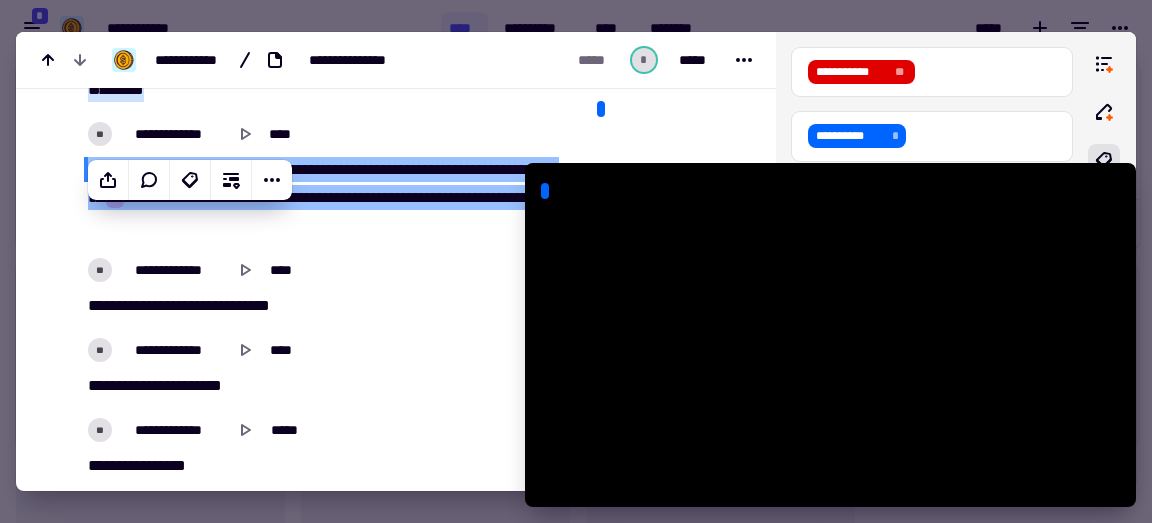 click on "******" at bounding box center [185, 305] 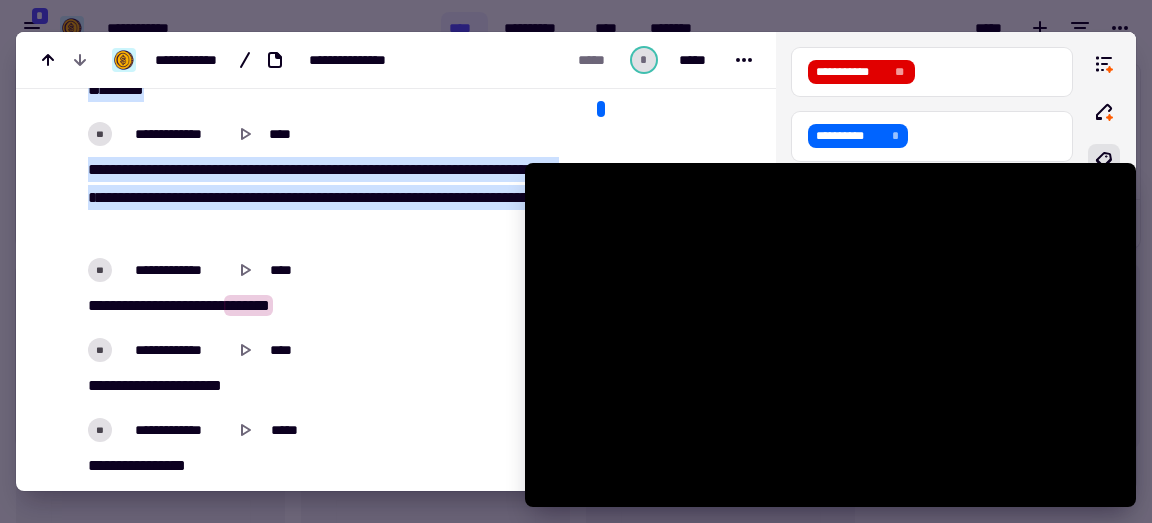 click on "******" at bounding box center [248, 305] 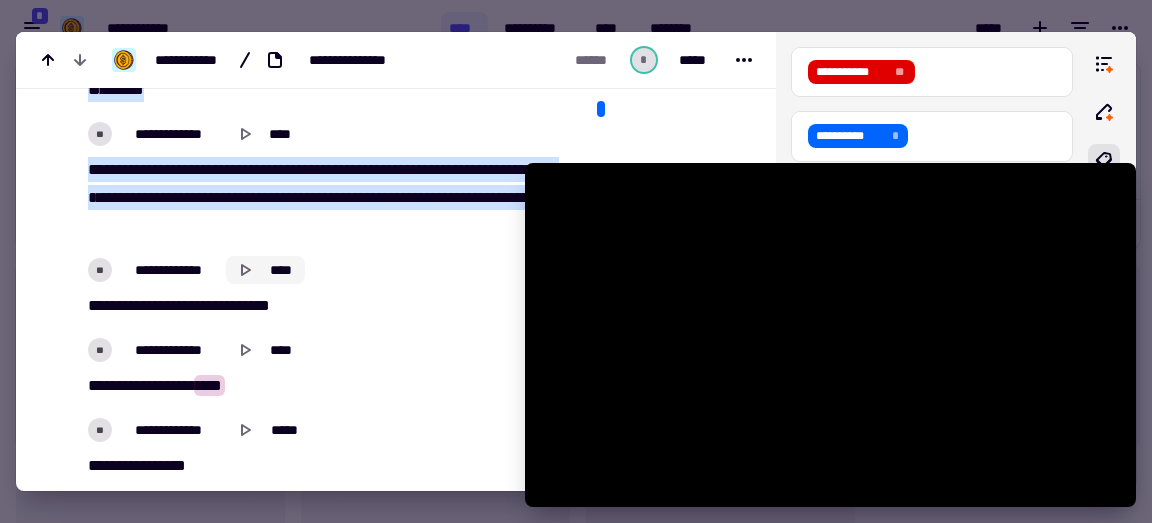 click 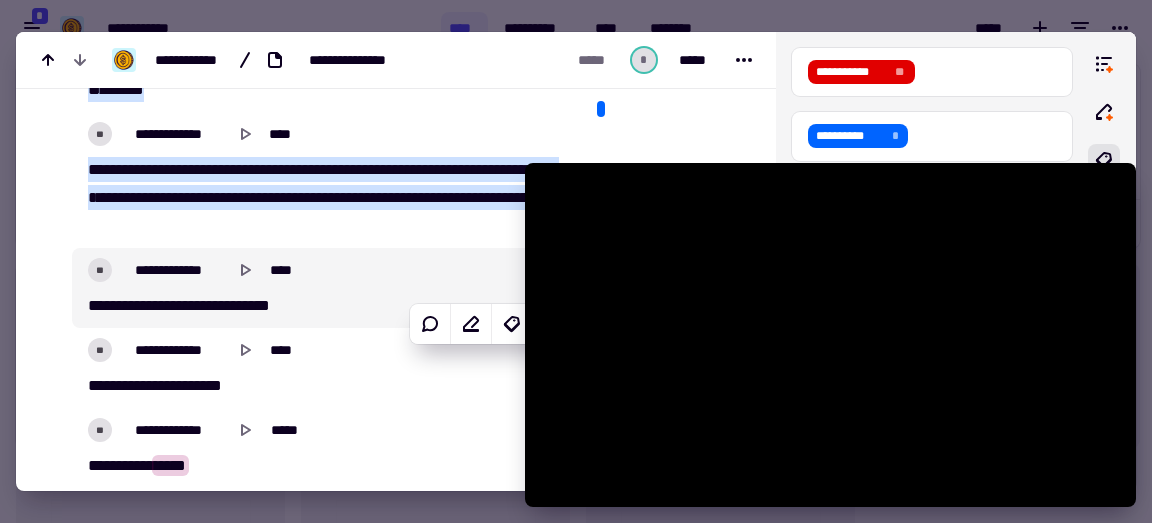 drag, startPoint x: 87, startPoint y: 354, endPoint x: 152, endPoint y: 332, distance: 68.622154 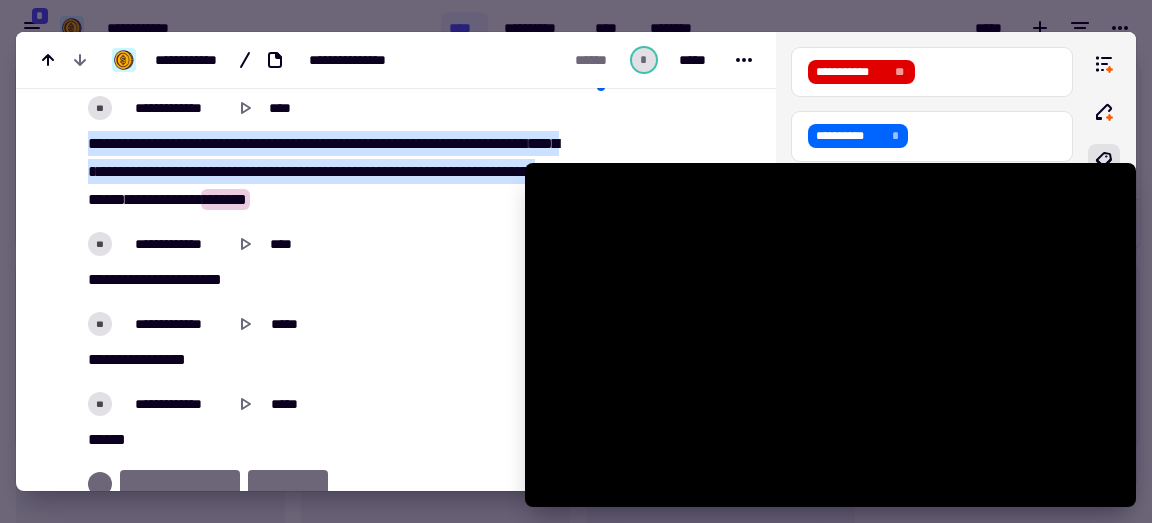 scroll, scrollTop: 5055, scrollLeft: 0, axis: vertical 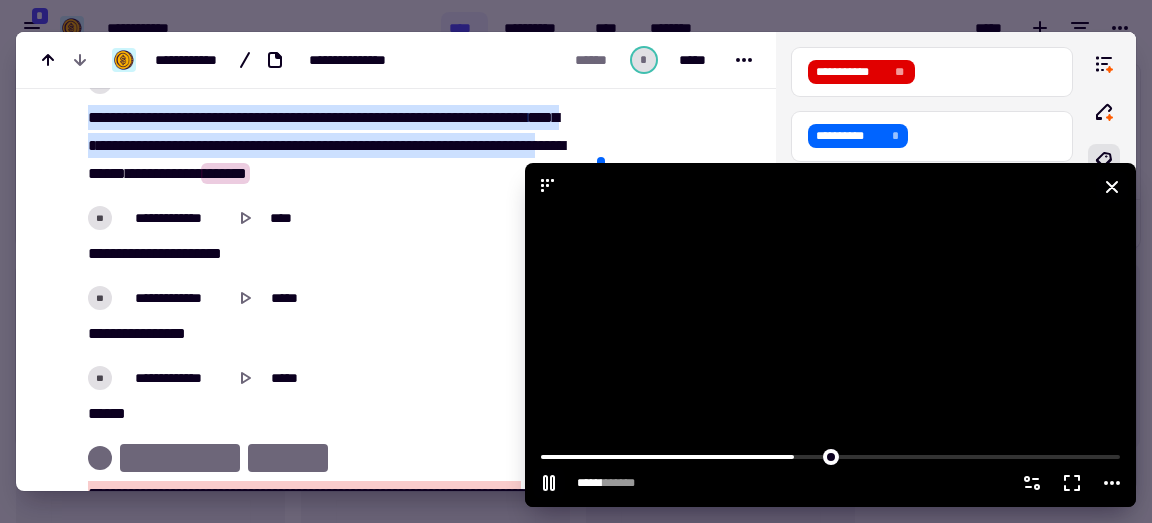 type on "******" 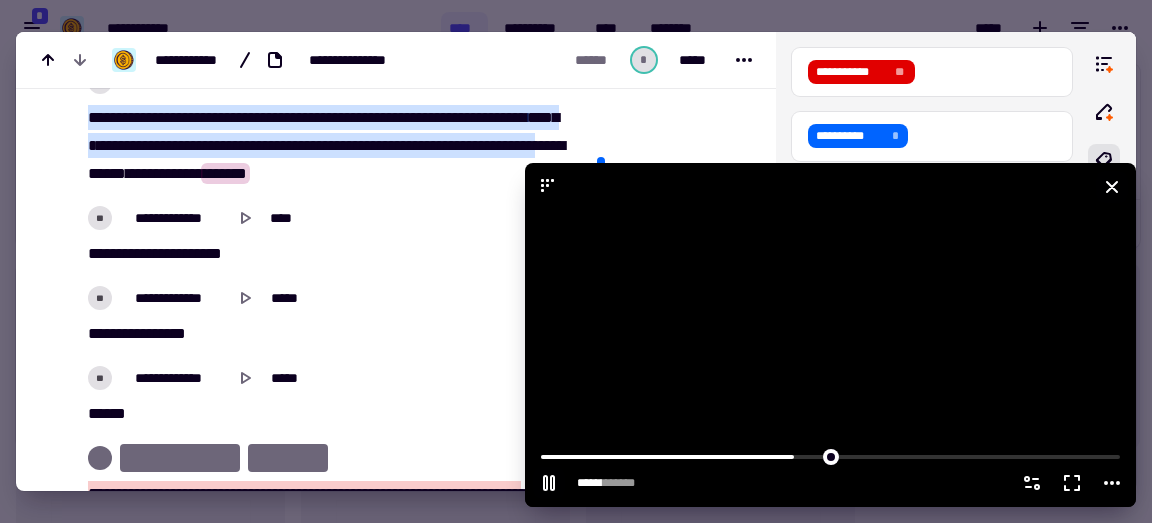 click 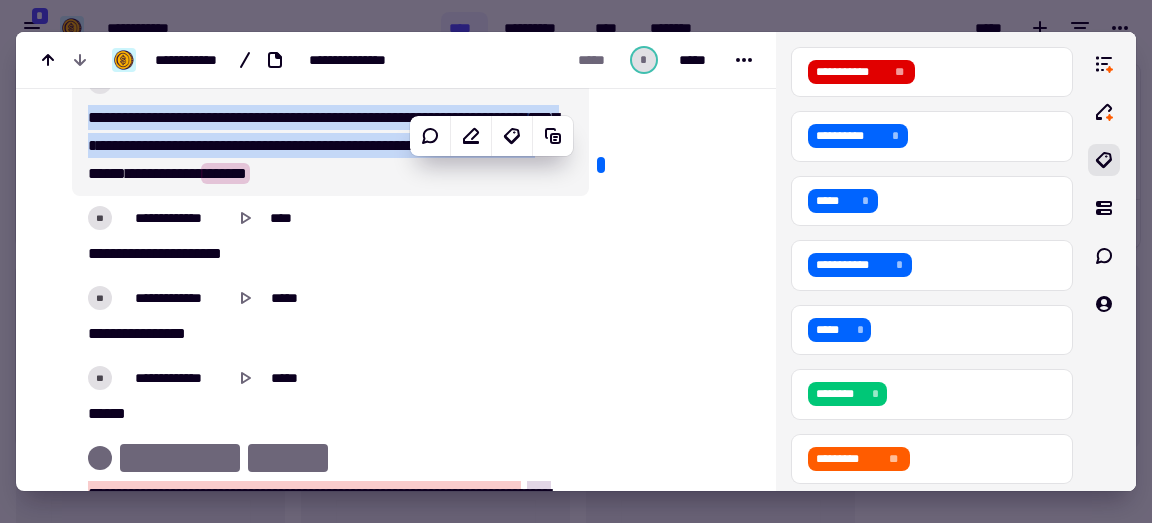 click on "***" at bounding box center [97, 117] 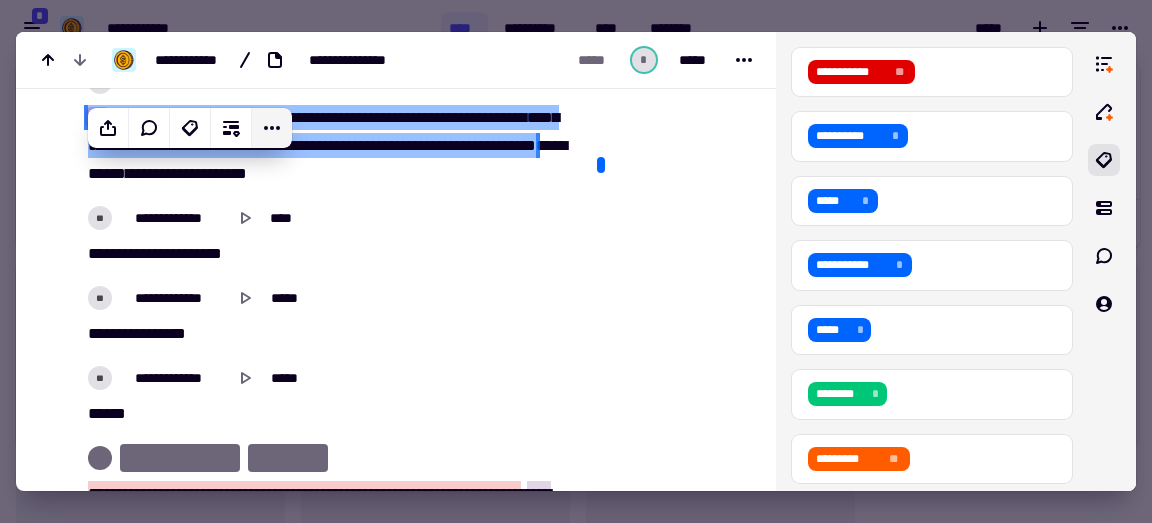 click 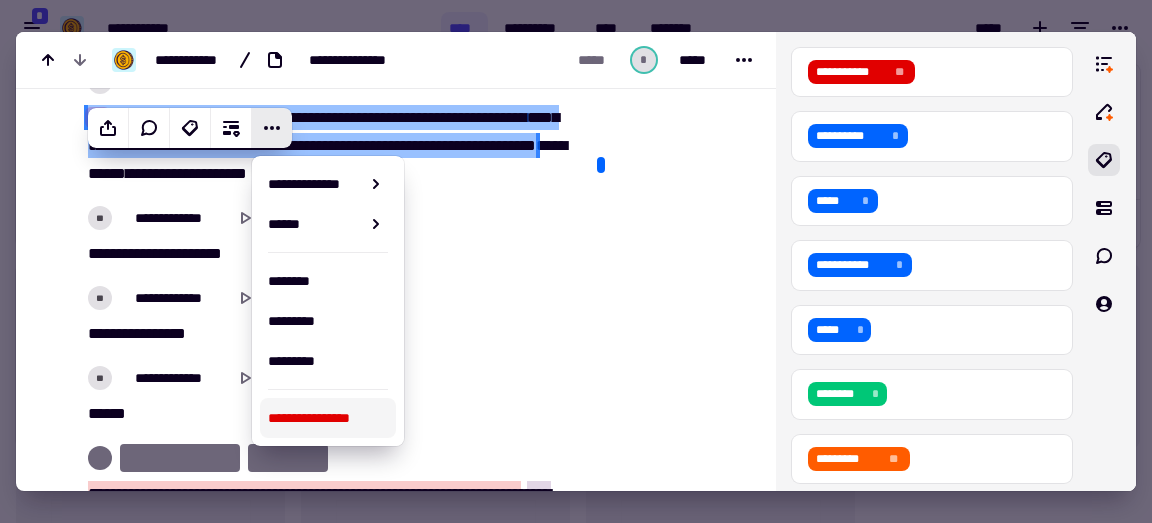 click on "**********" at bounding box center [328, 418] 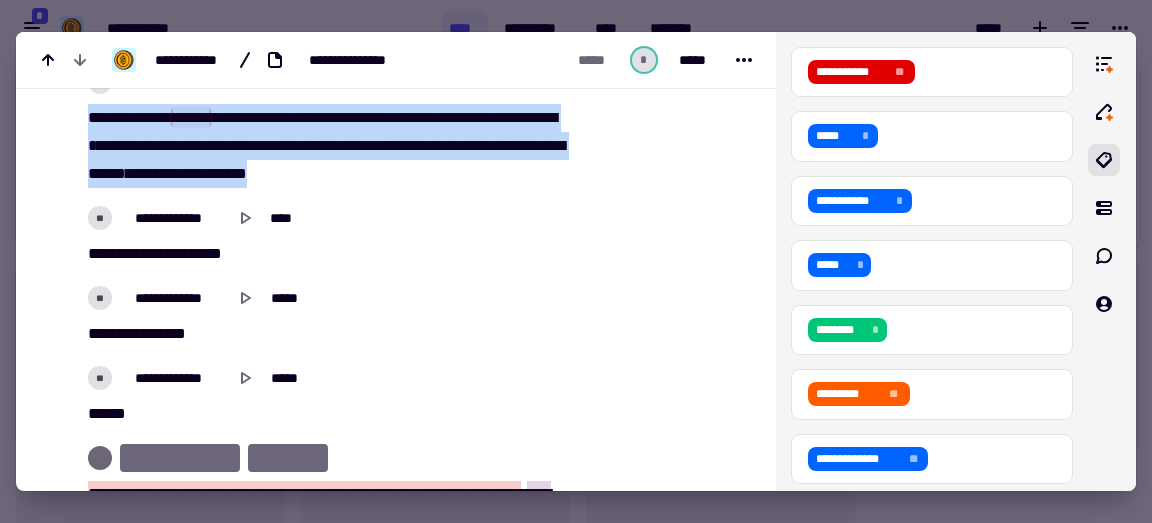 drag, startPoint x: 79, startPoint y: 157, endPoint x: 562, endPoint y: 230, distance: 488.4854 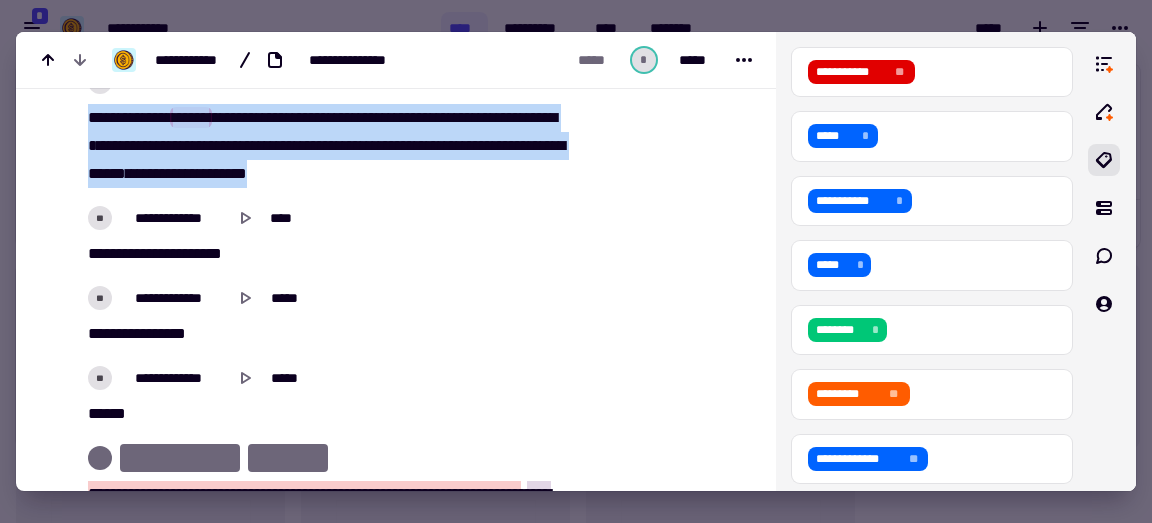 click on "[FIRST] [LAST] [MIDDLE] [NUMBER] [STREET] [CITY] [STATE] [POSTAL_CODE] [COUNTRY] [PHONE] [EMAIL]" at bounding box center (325, 146) 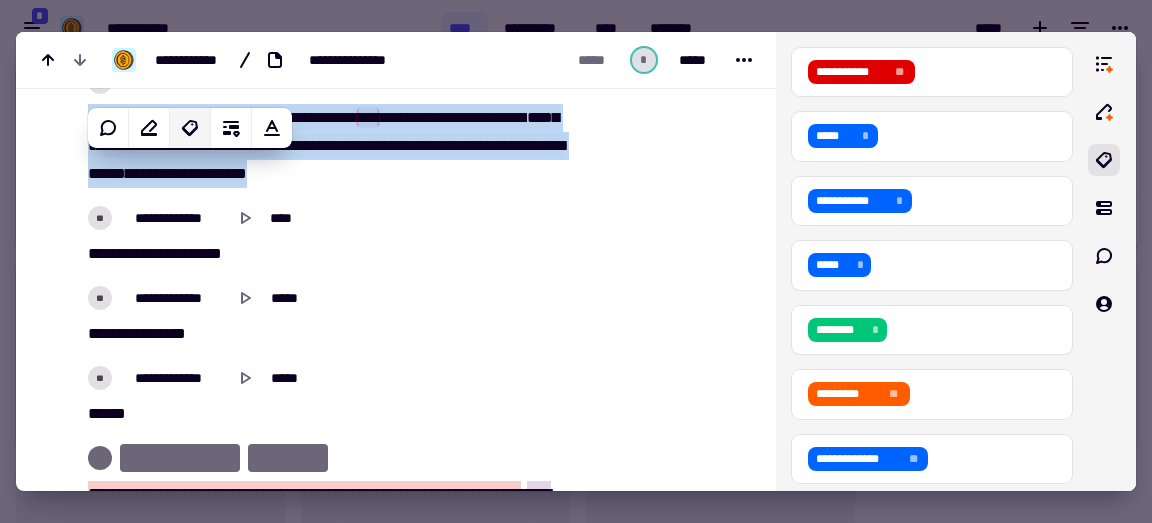 click 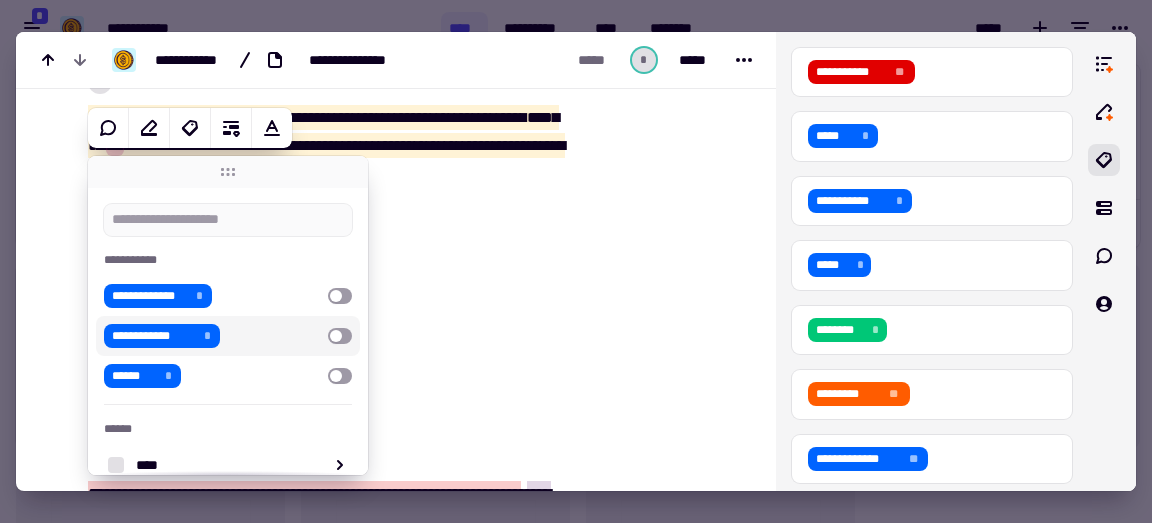 type on "******" 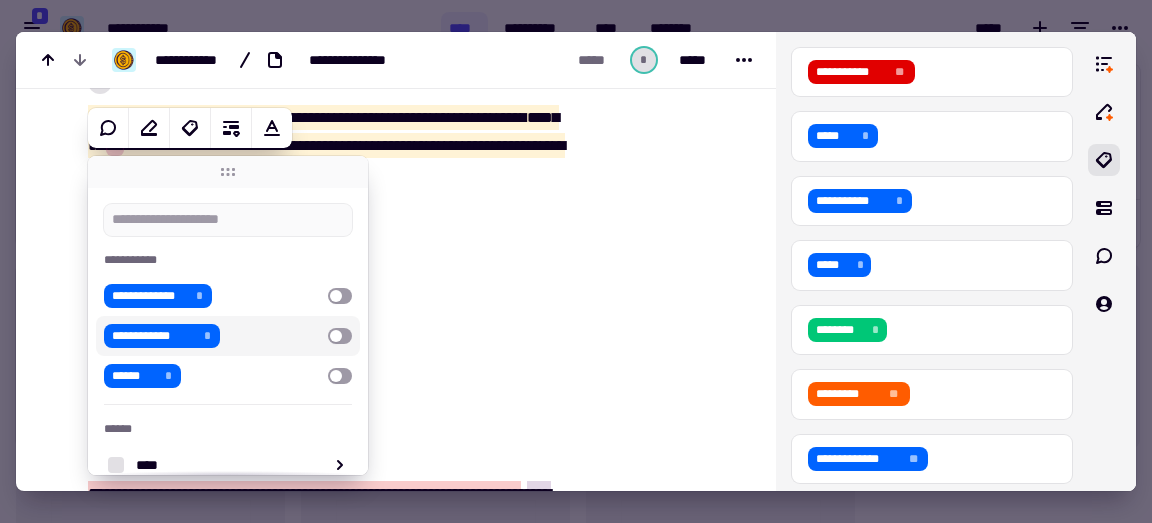 type on "*" 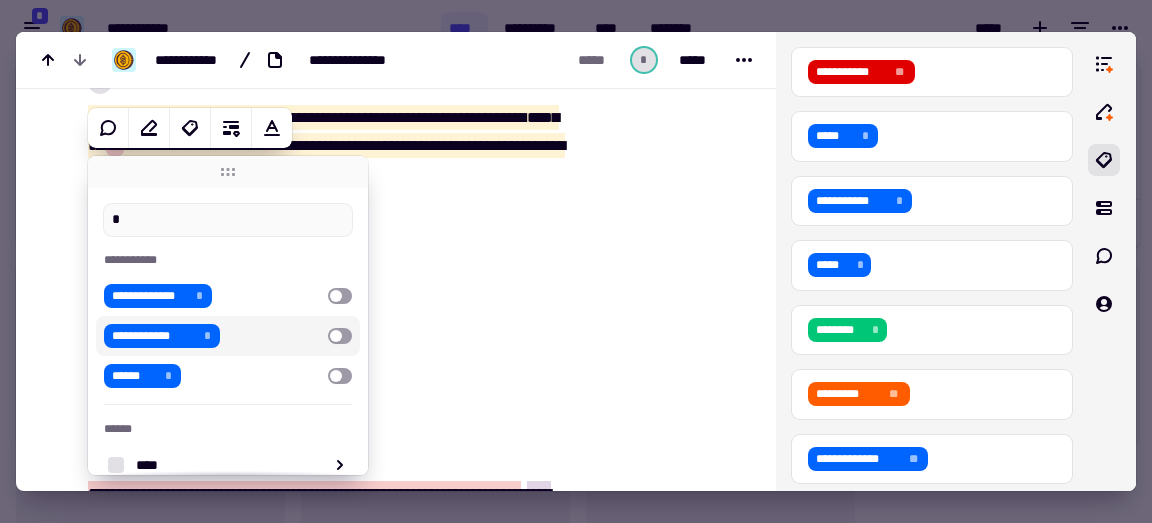 type on "******" 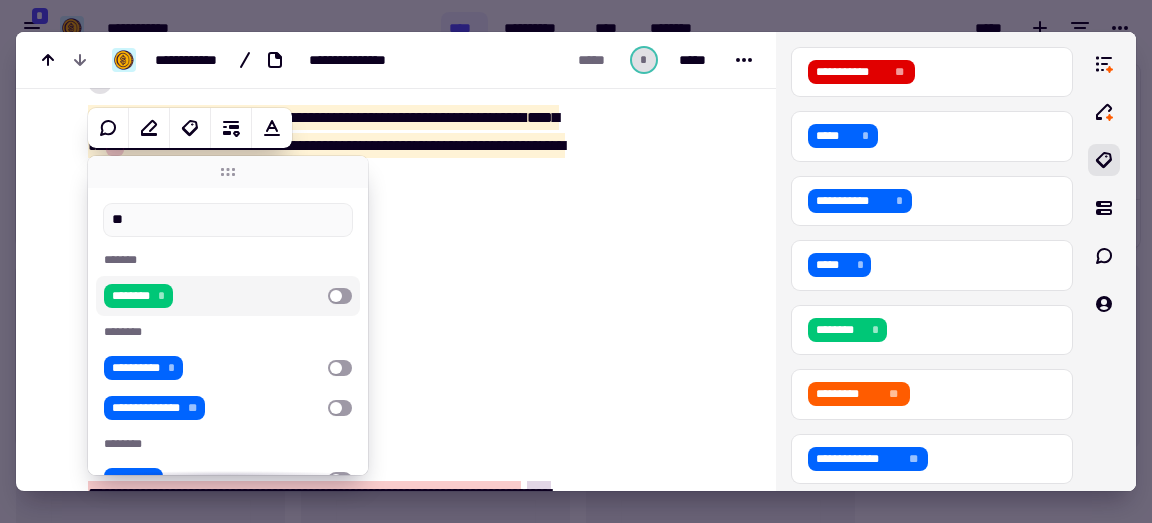 type on "***" 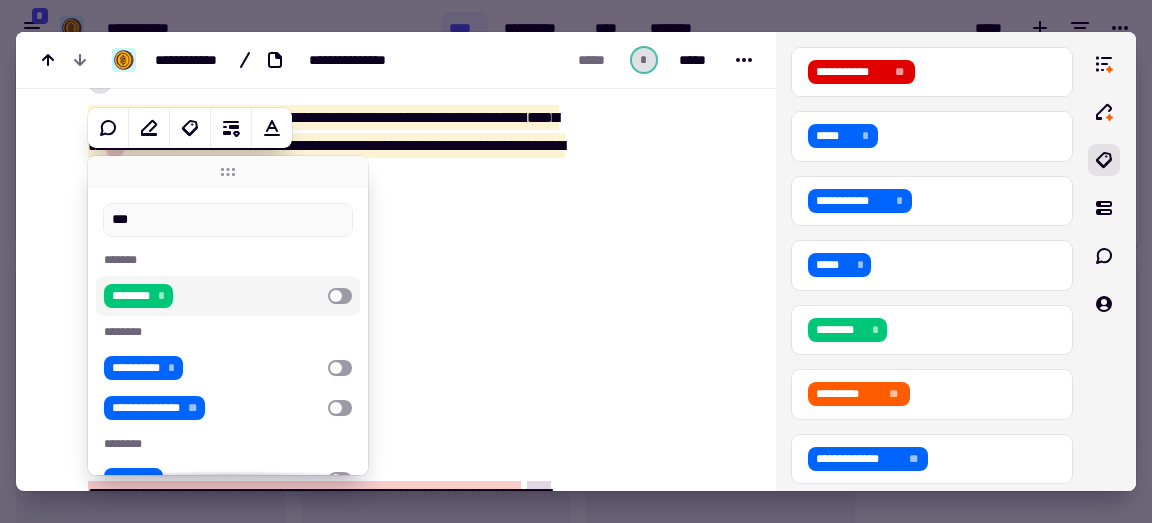 type on "******" 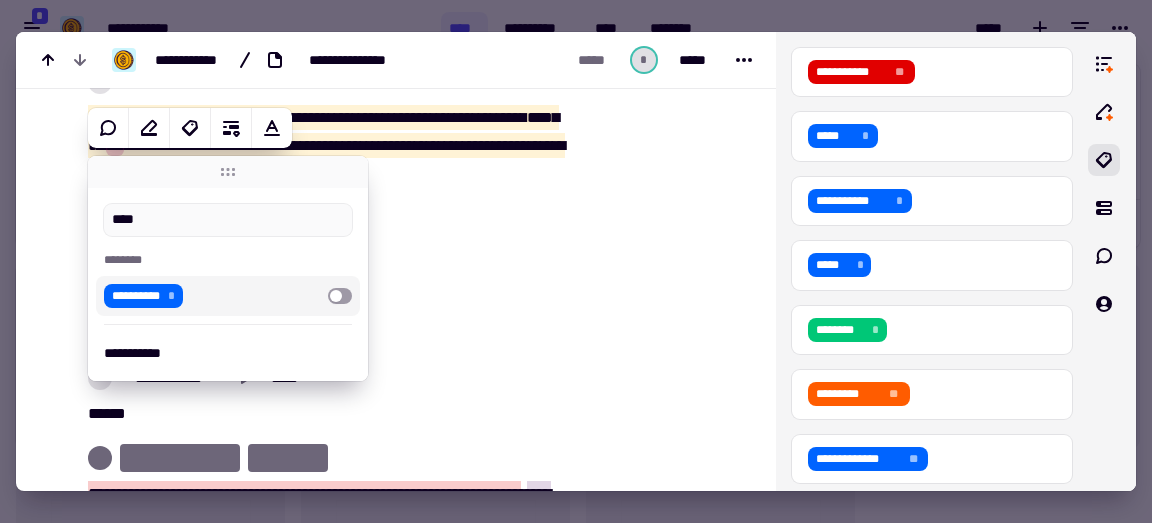 type on "*****" 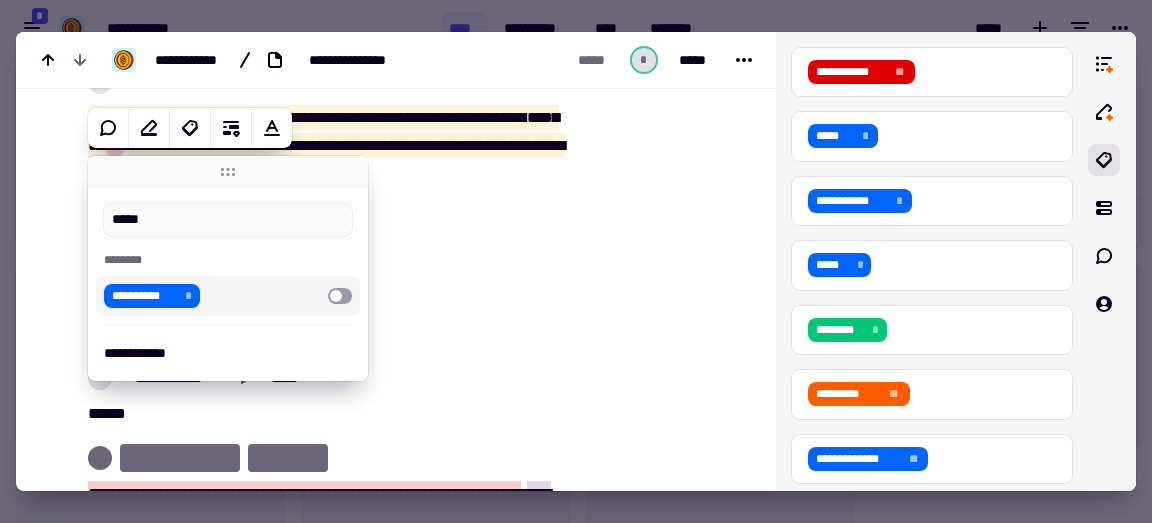 type on "******" 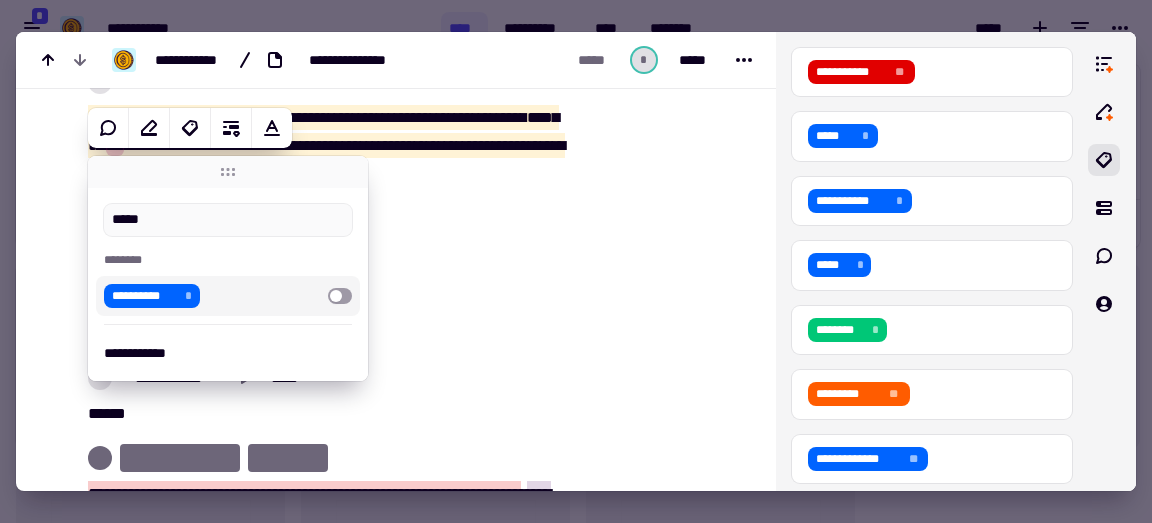 type on "*****" 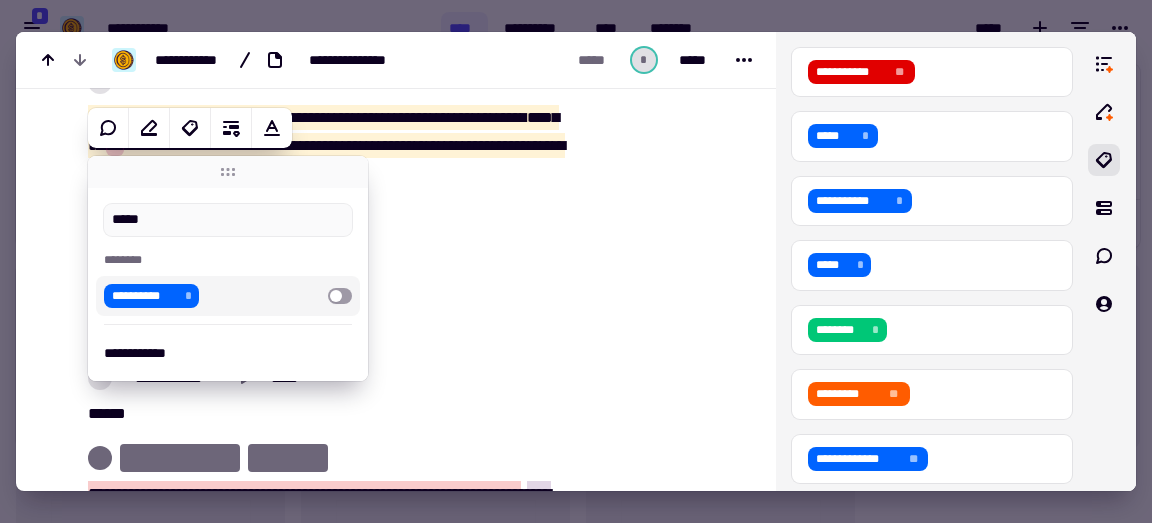 click at bounding box center (340, 296) 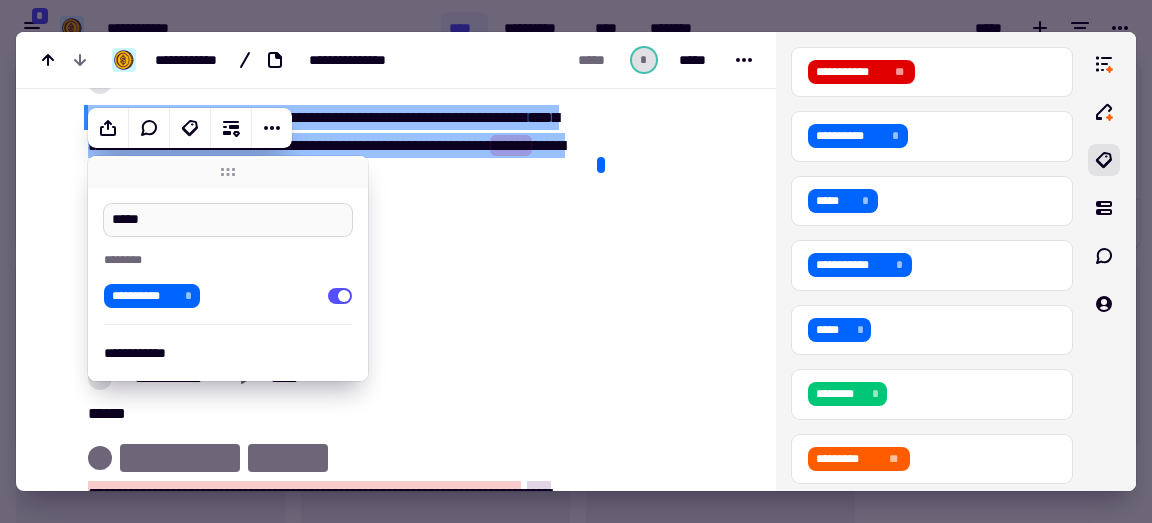 click on "*****" at bounding box center (228, 220) 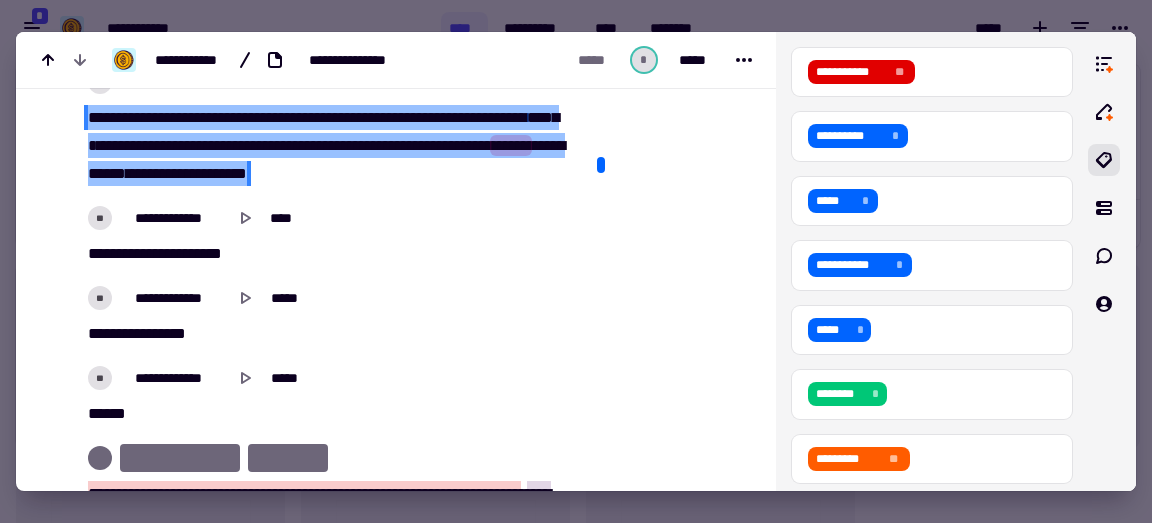 click on "******" at bounding box center [225, 173] 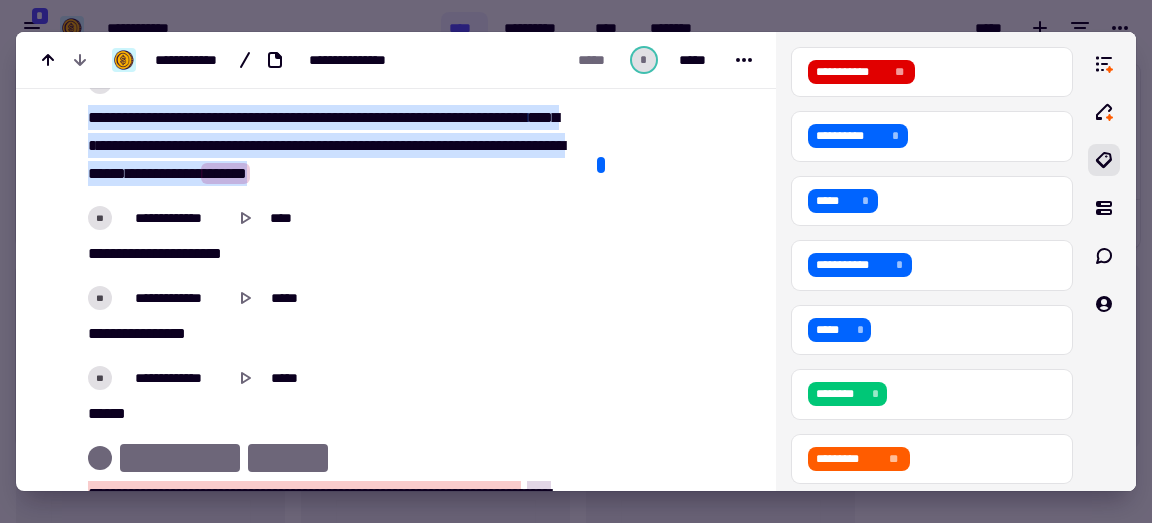 click on "[PHONE] [EMAIL] [DOB]" at bounding box center [325, 254] 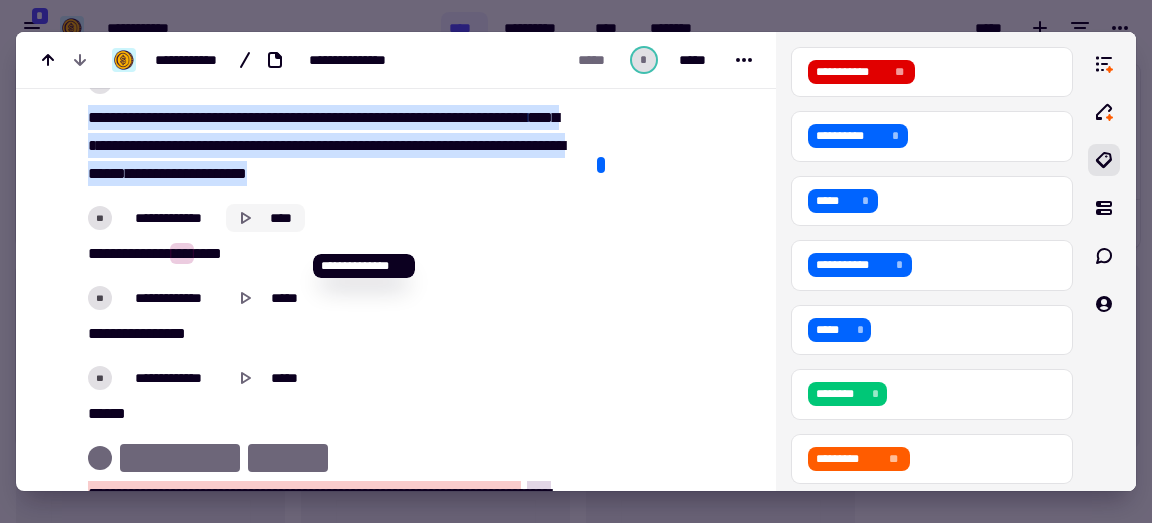 type on "******" 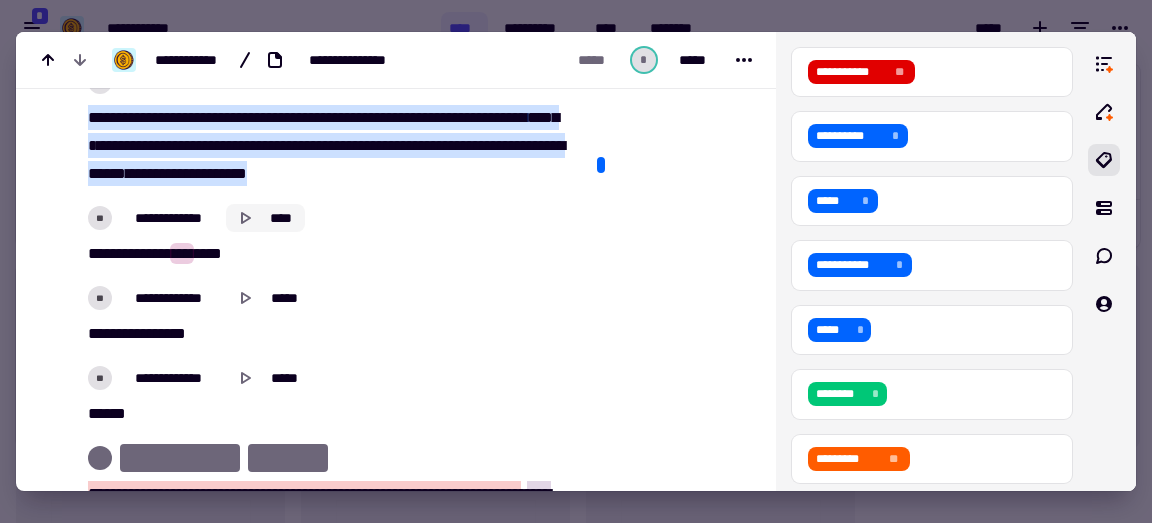click 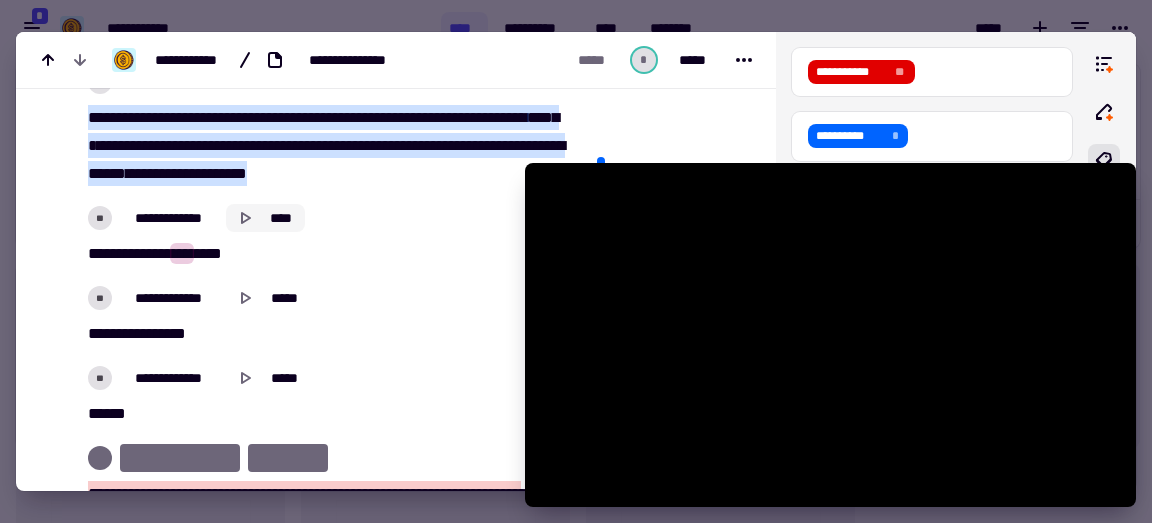 click 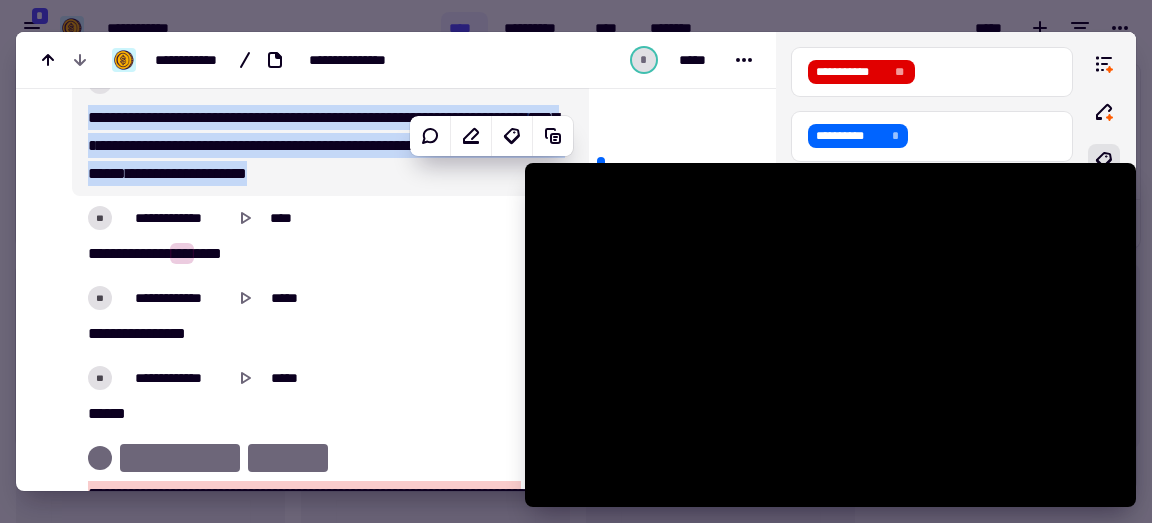 click on "******" at bounding box center (225, 173) 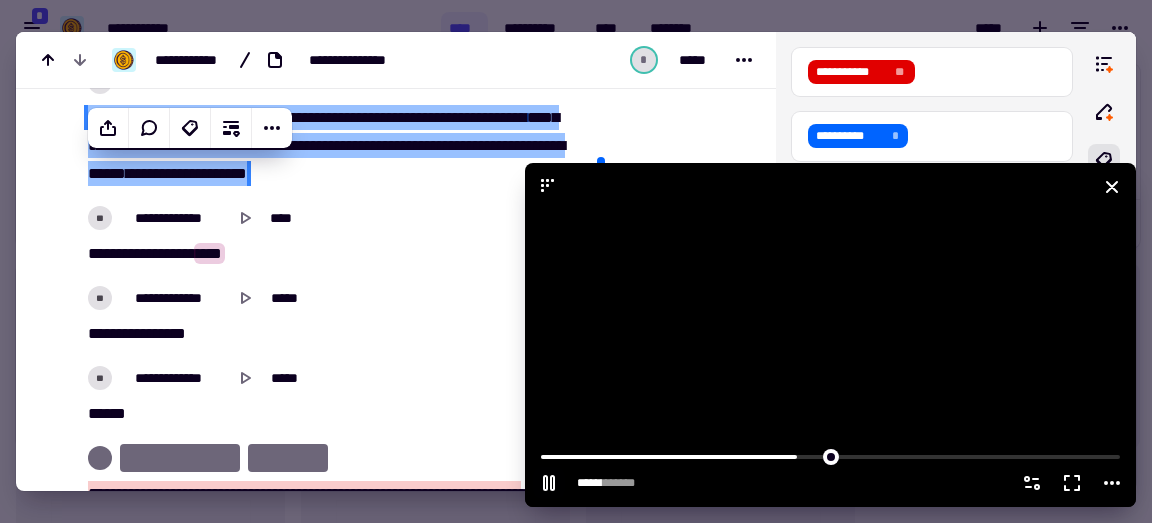 click 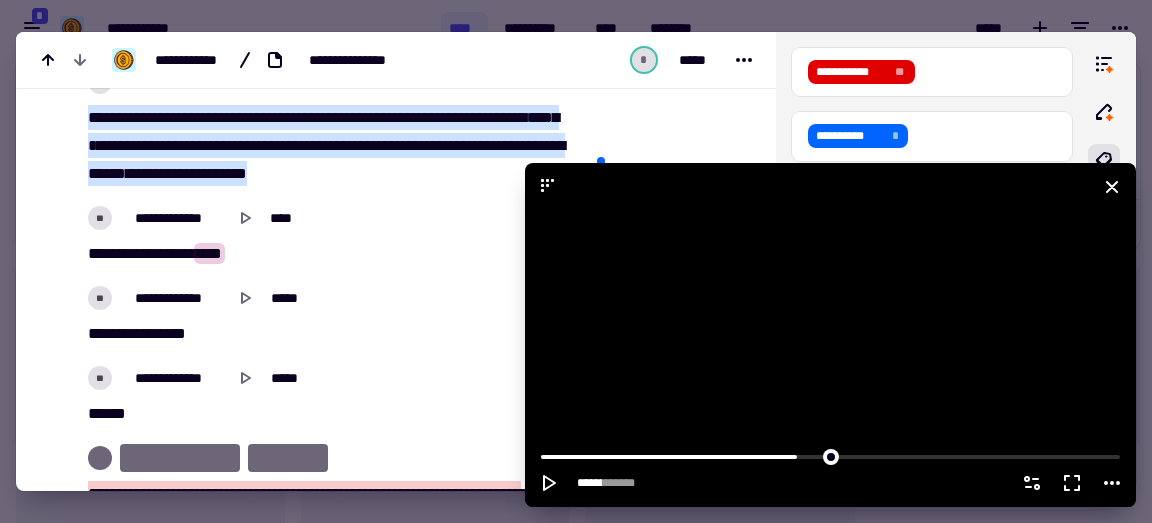 click 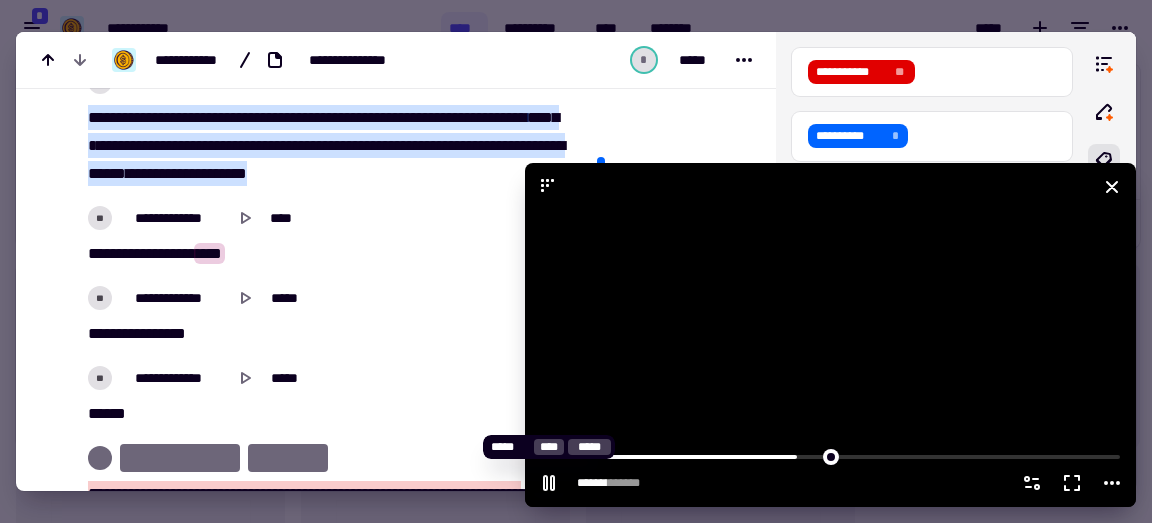 click 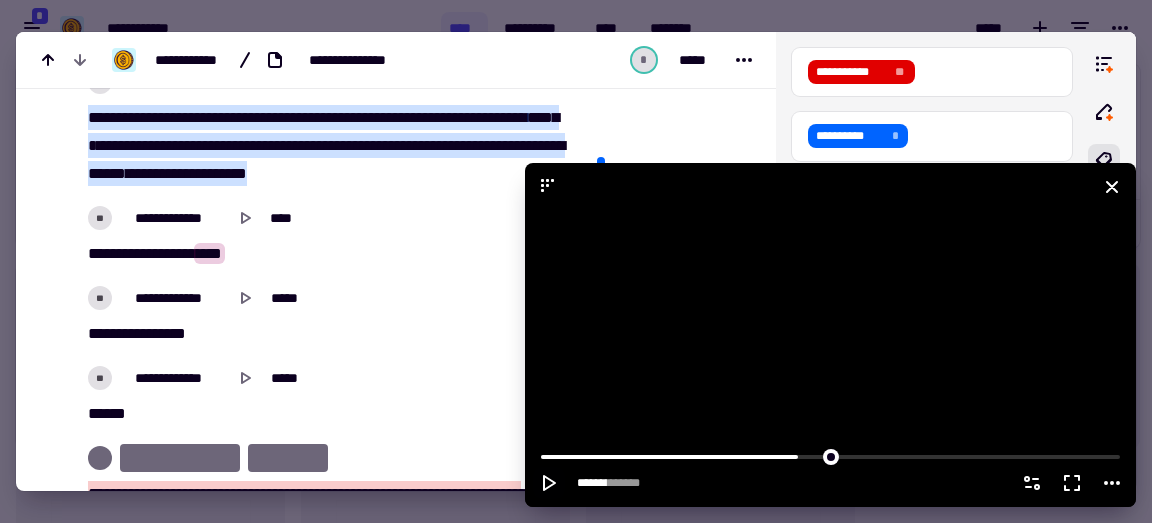 click 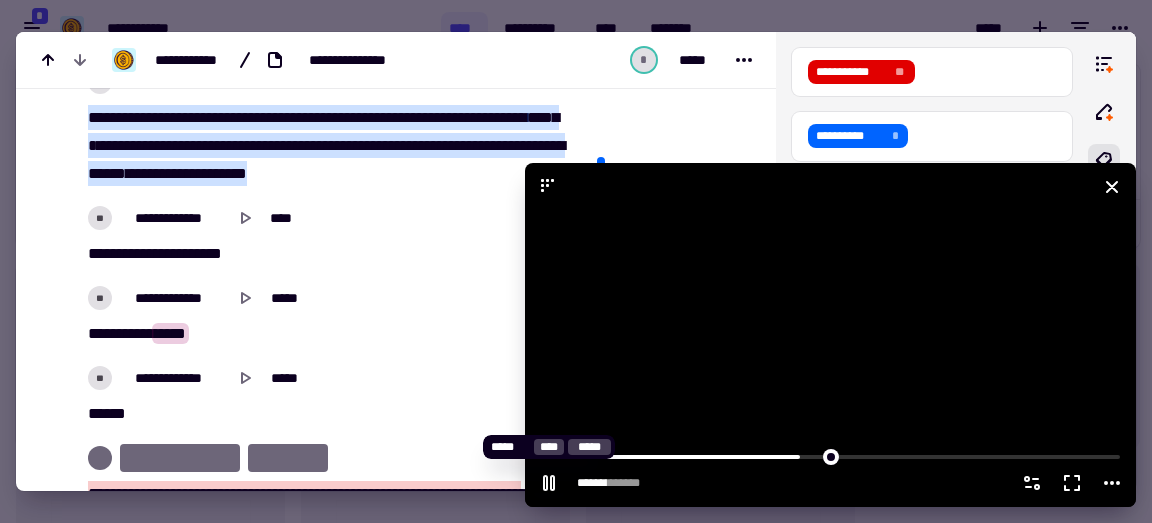 click 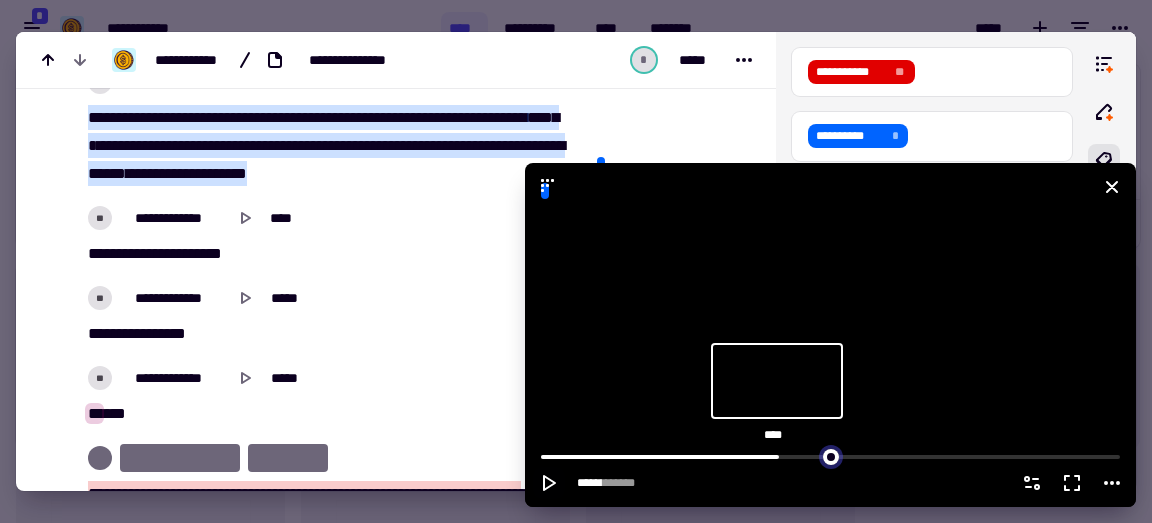 click at bounding box center (830, 455) 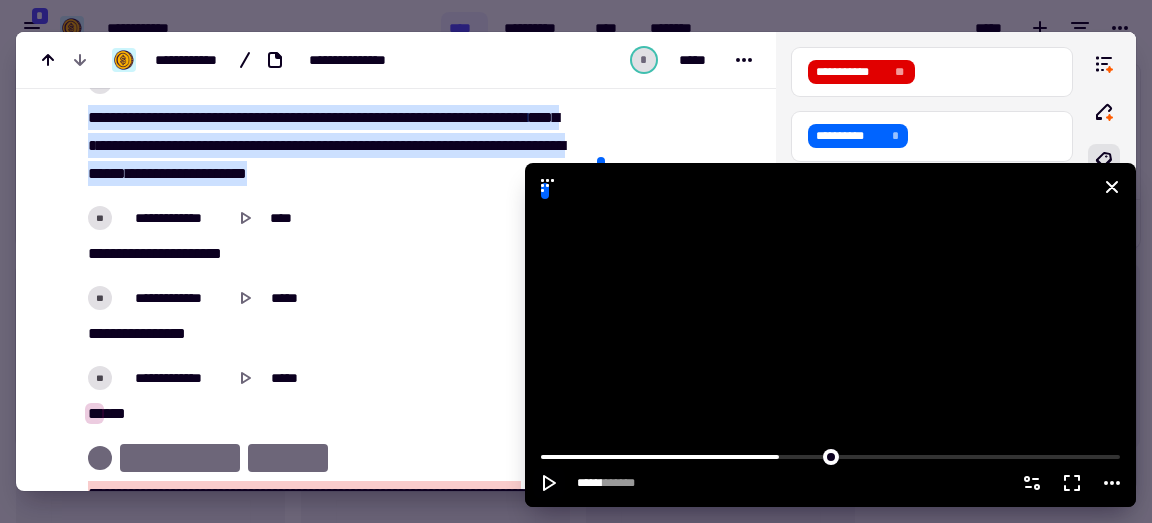 click 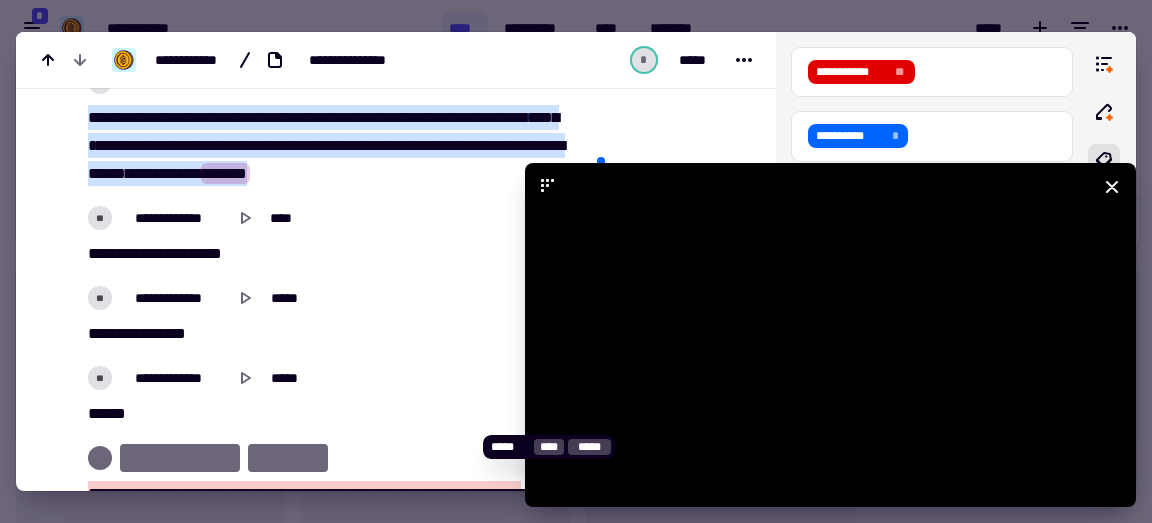 click 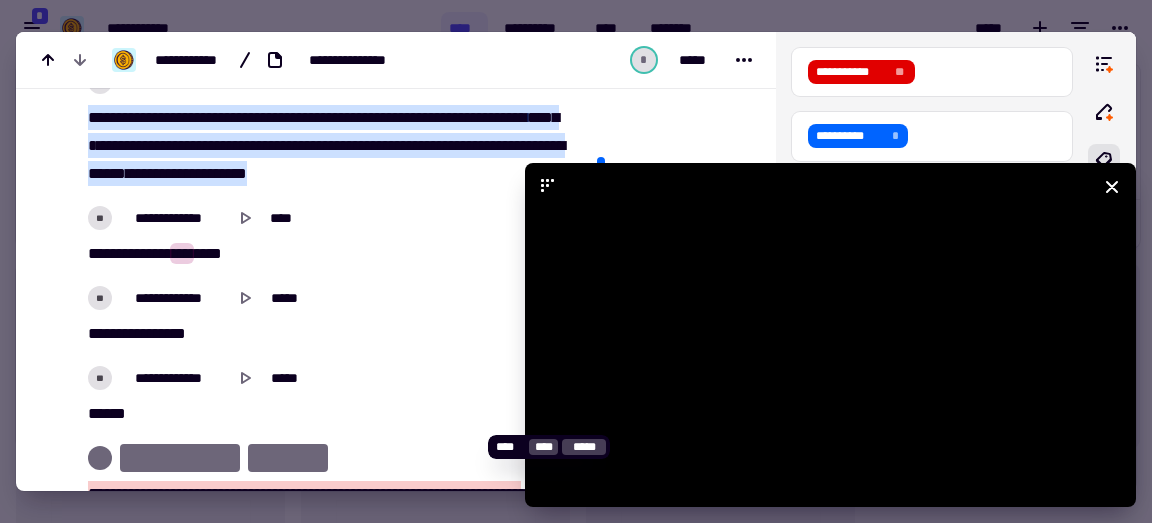 click 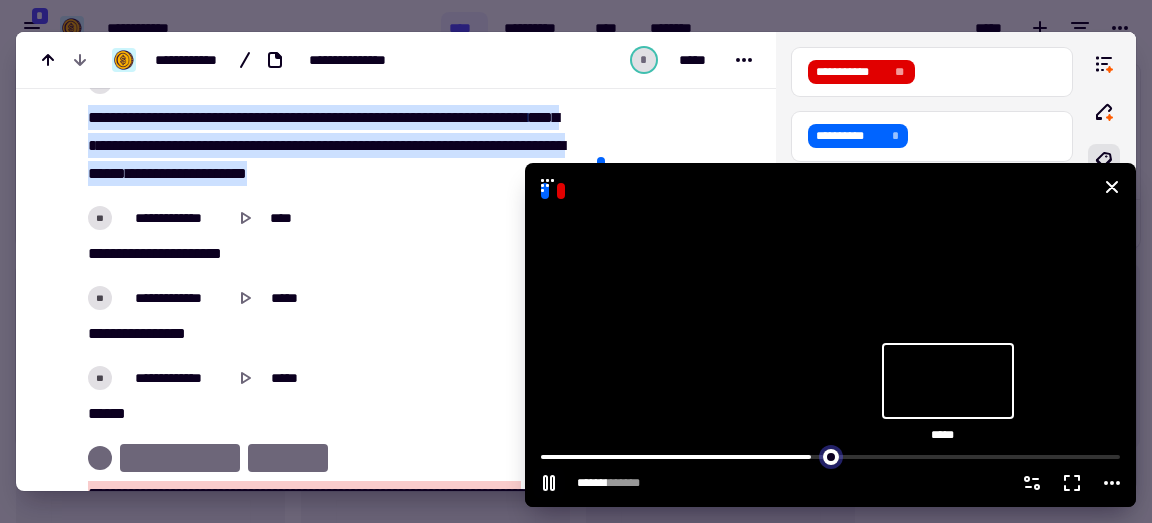 click at bounding box center (830, 455) 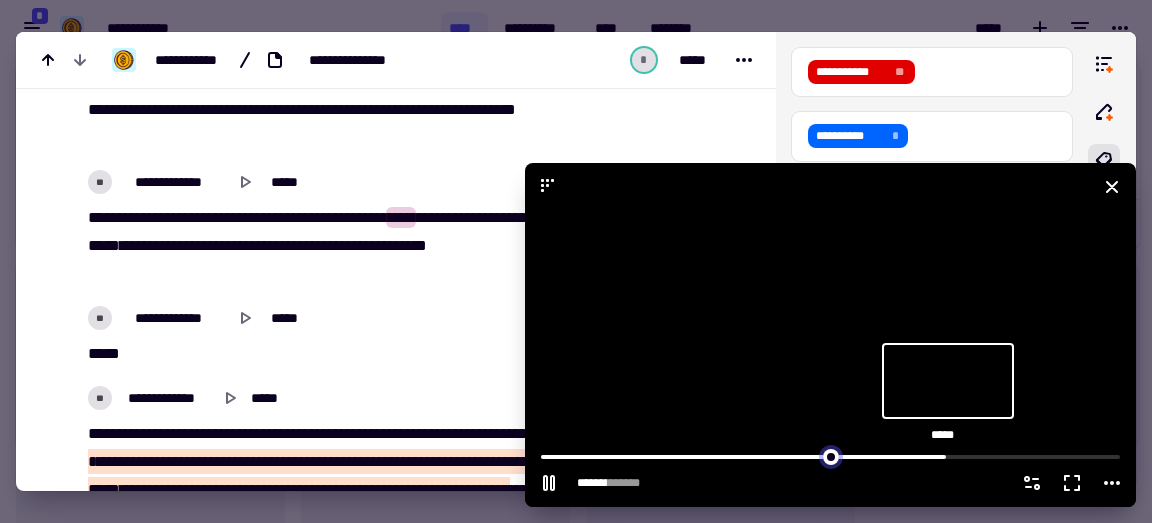 scroll, scrollTop: 7561, scrollLeft: 0, axis: vertical 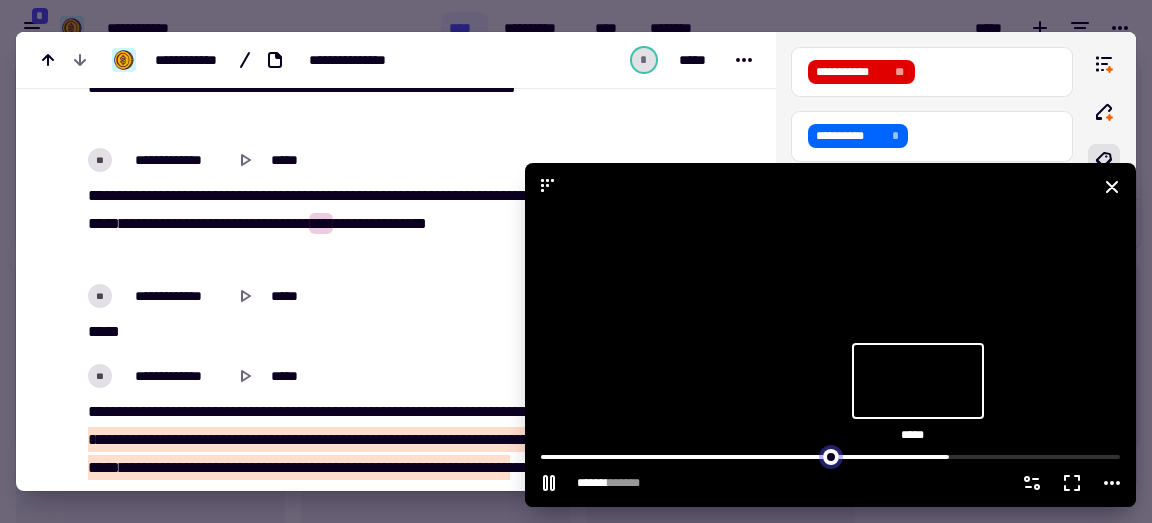 click at bounding box center (830, 455) 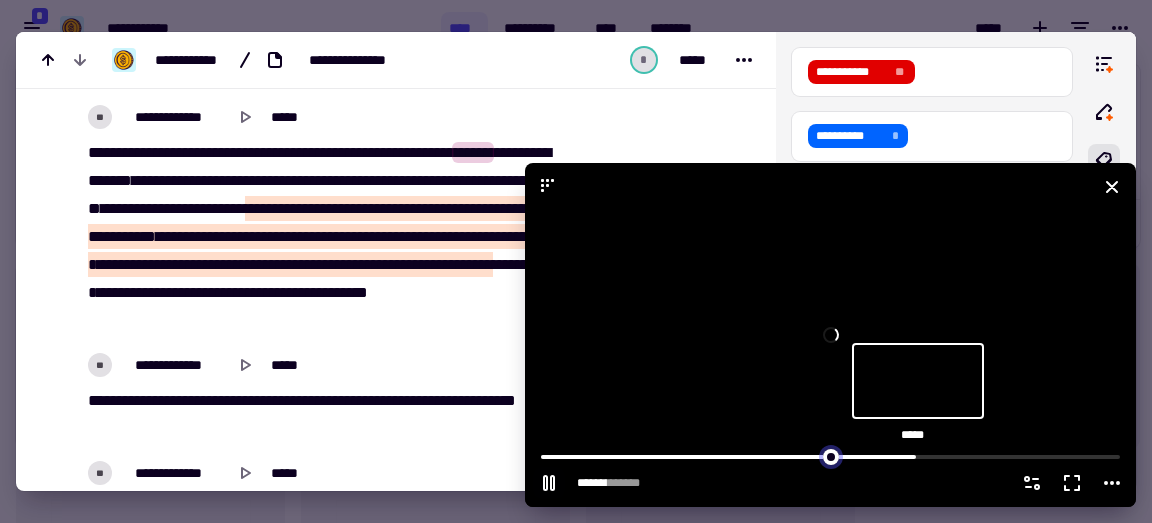 scroll, scrollTop: 7205, scrollLeft: 0, axis: vertical 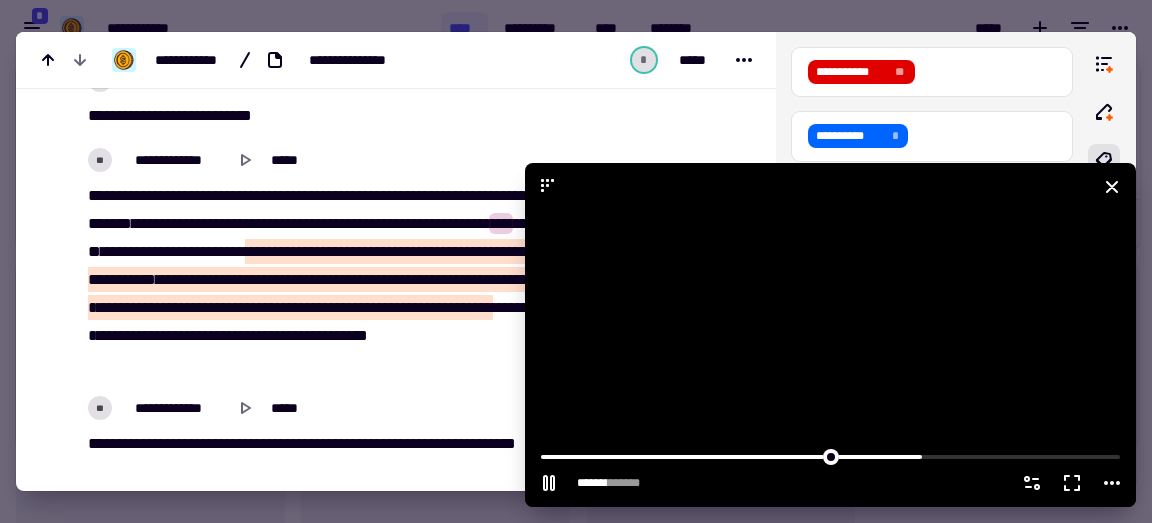 click 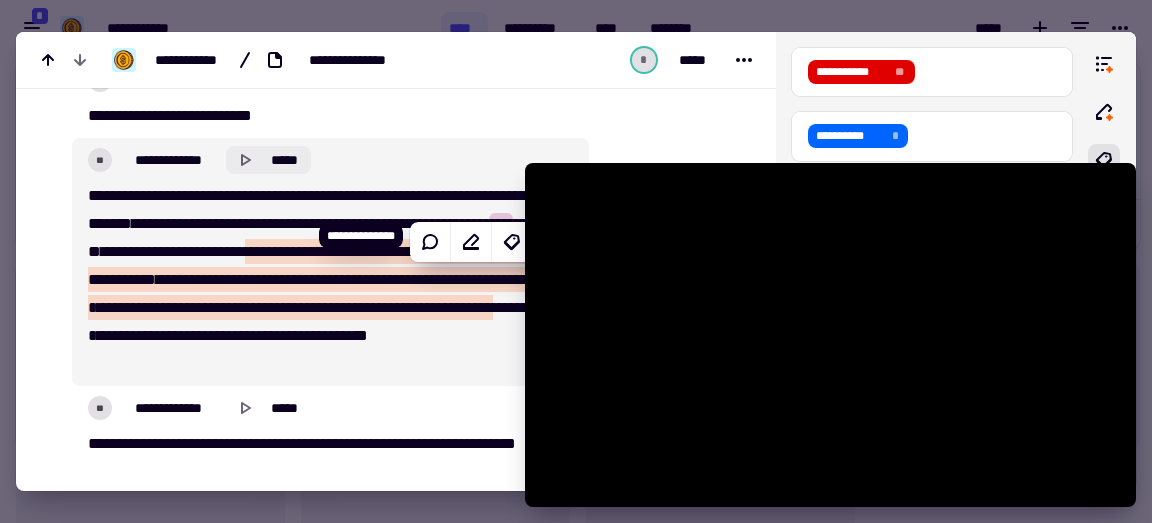 click 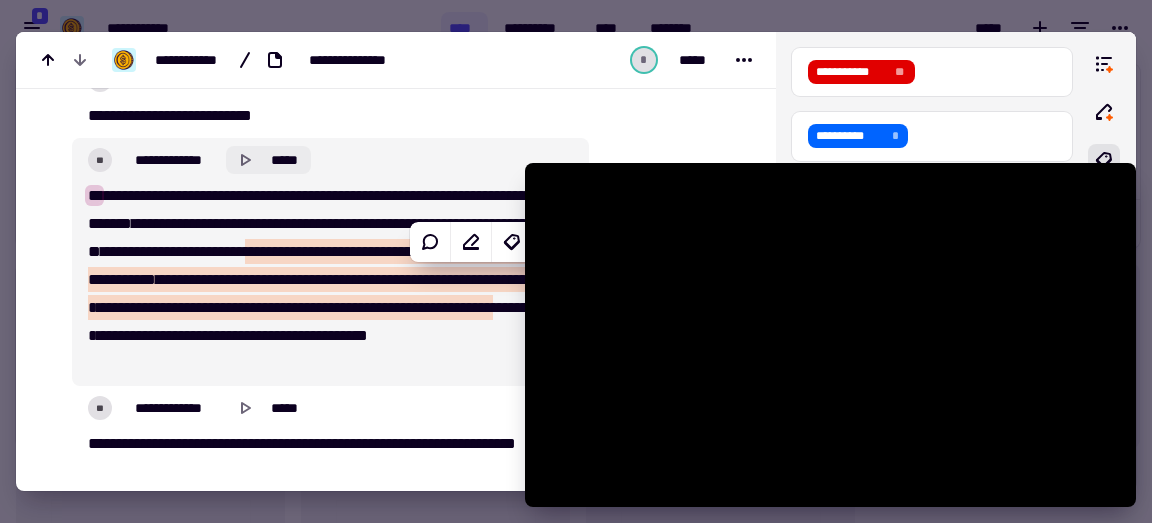 click on "*****" 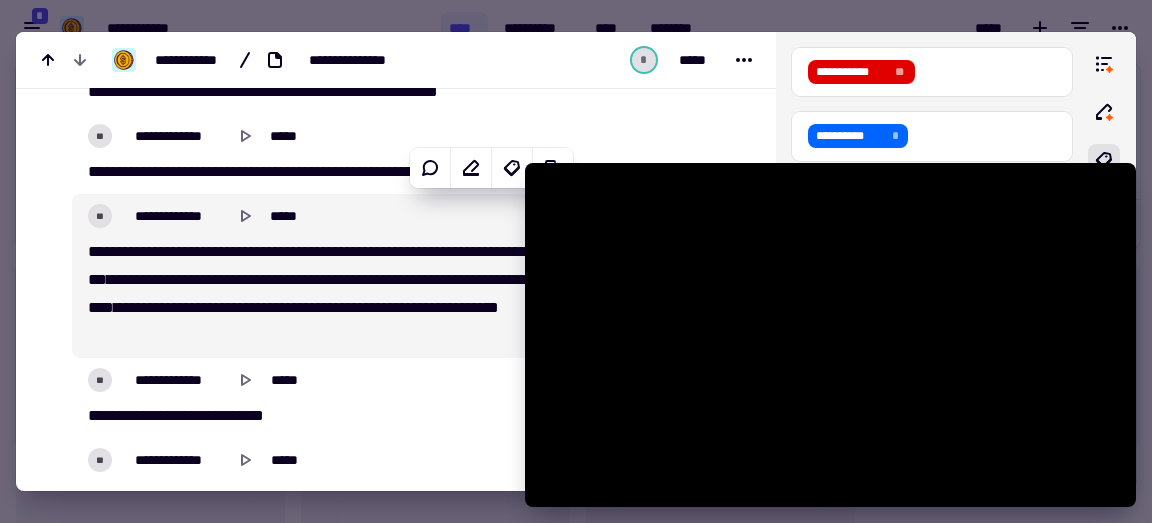 scroll, scrollTop: 5862, scrollLeft: 0, axis: vertical 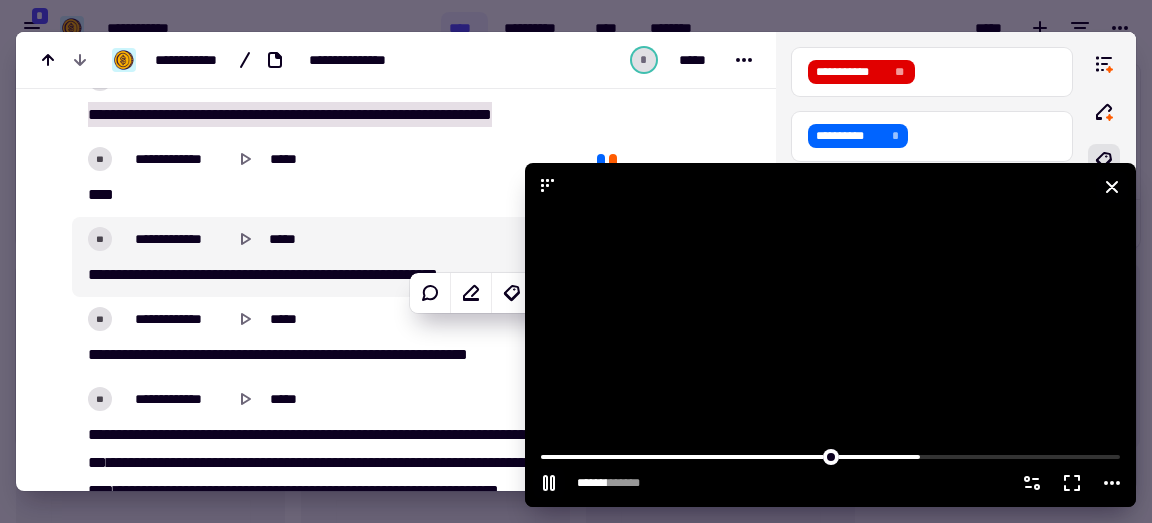 type on "******" 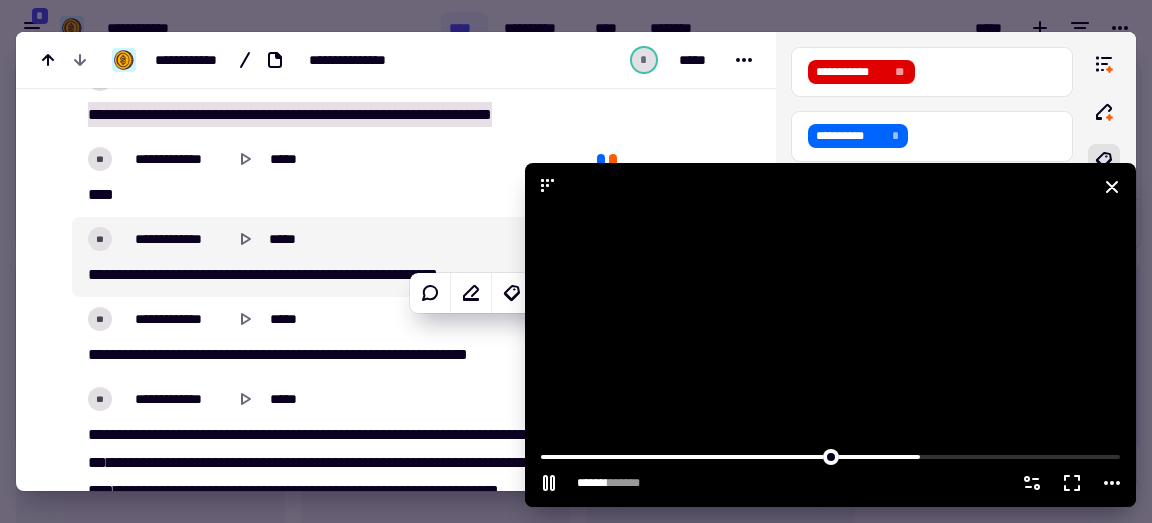click 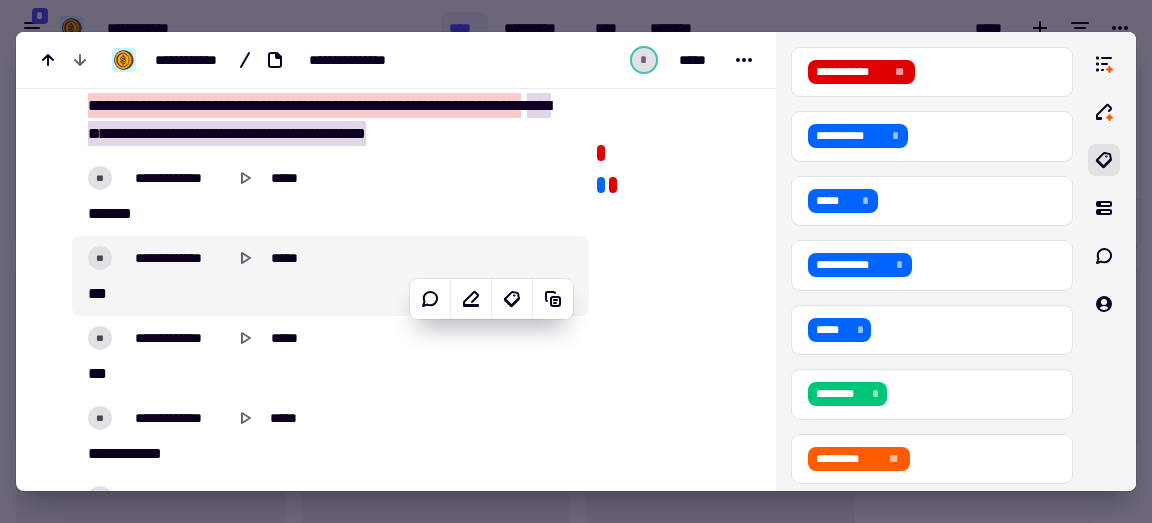 scroll, scrollTop: 5417, scrollLeft: 0, axis: vertical 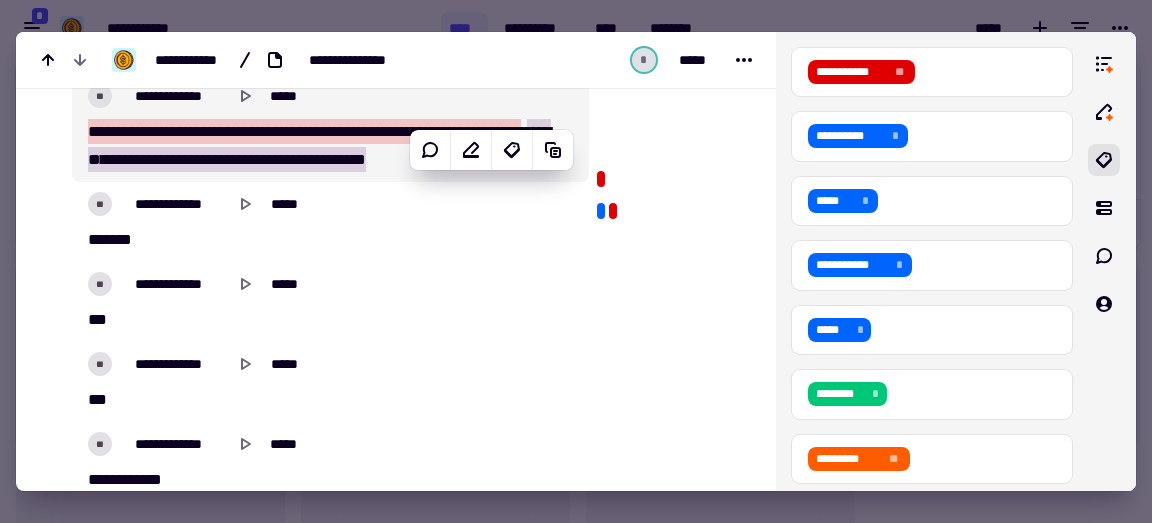 click on "**" at bounding box center (245, 159) 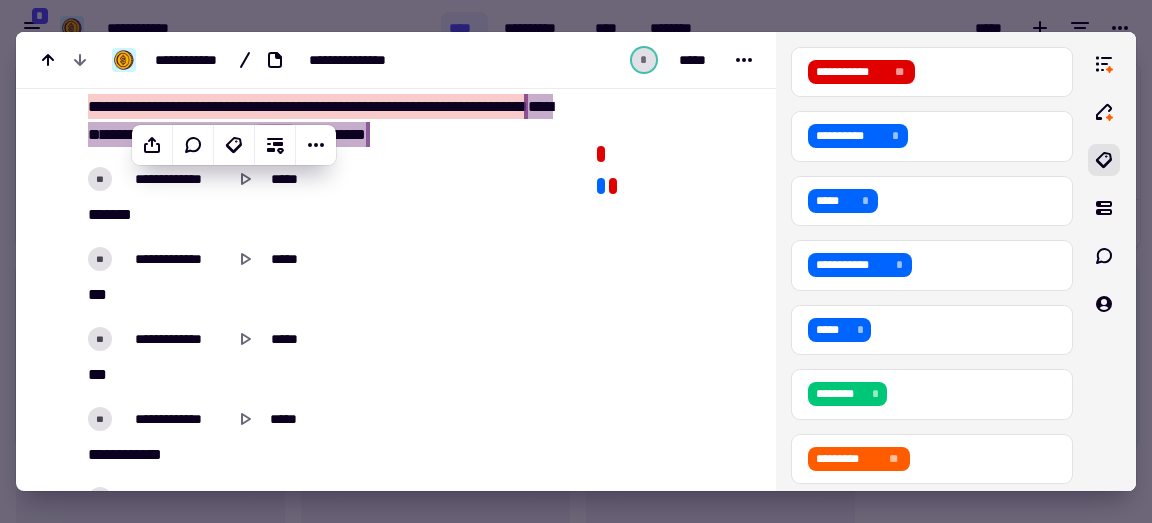 scroll, scrollTop: 5468, scrollLeft: 0, axis: vertical 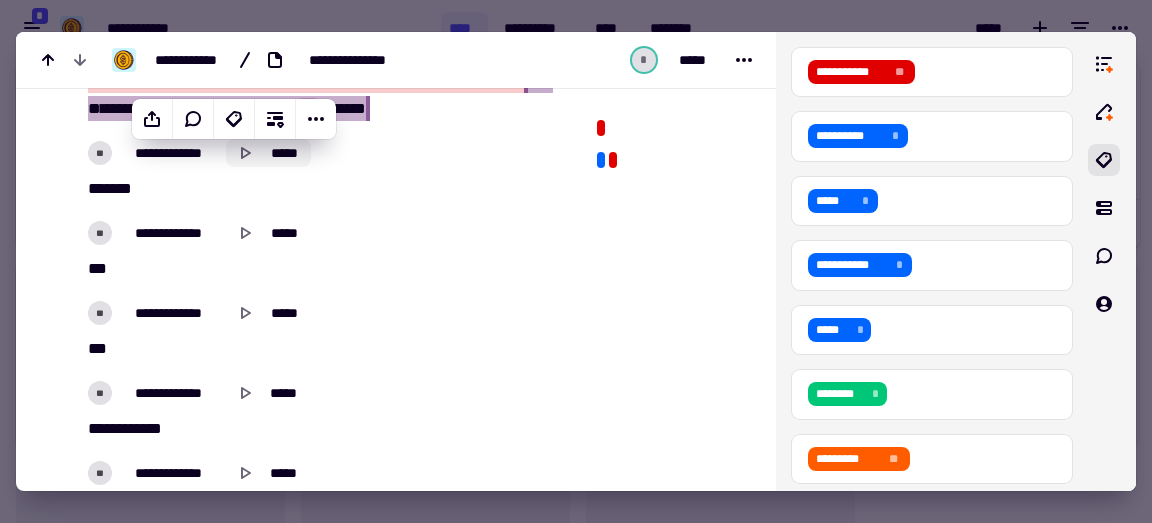 type on "******" 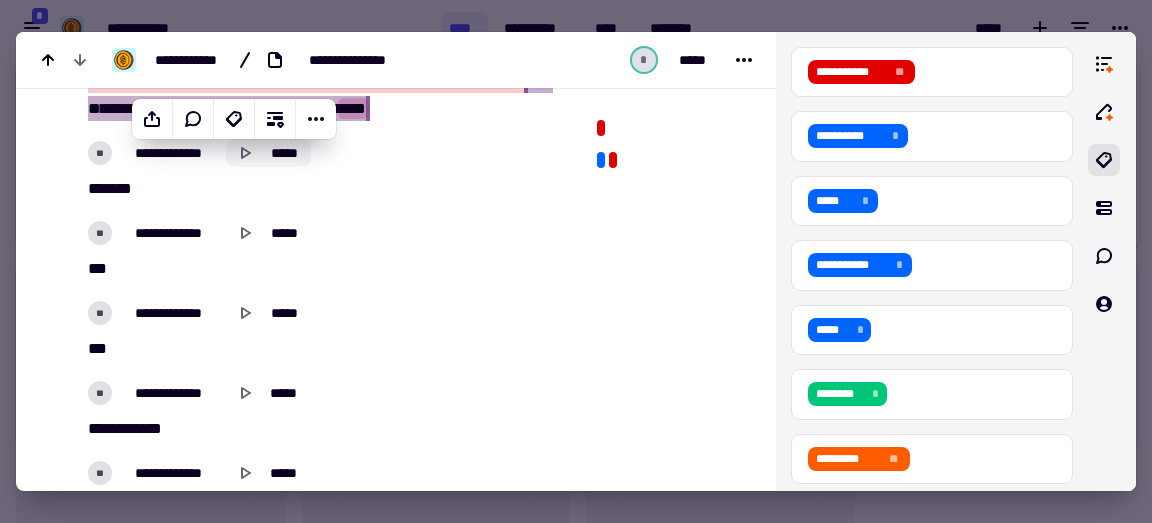 click on "*****" 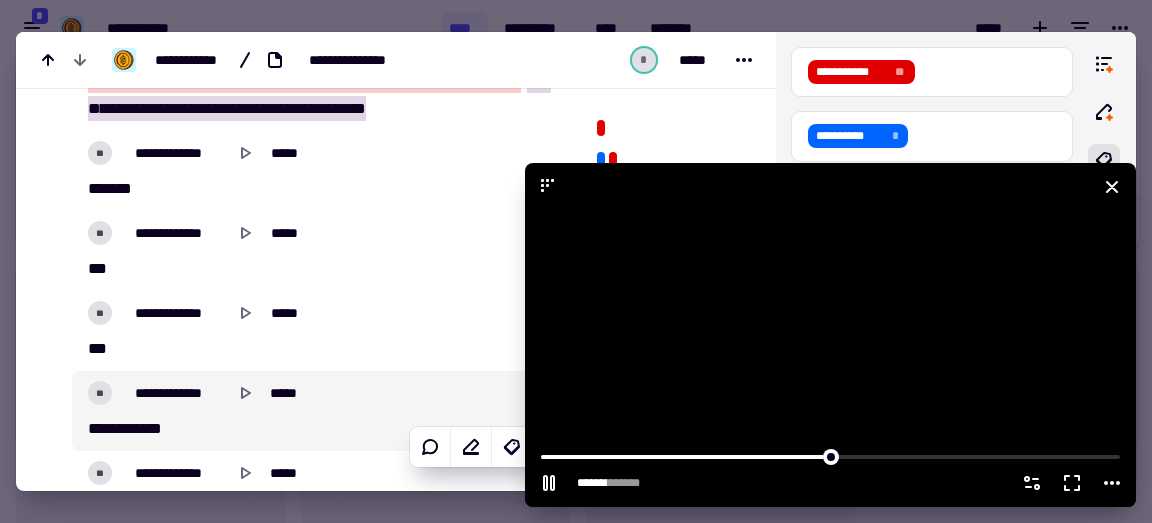 click 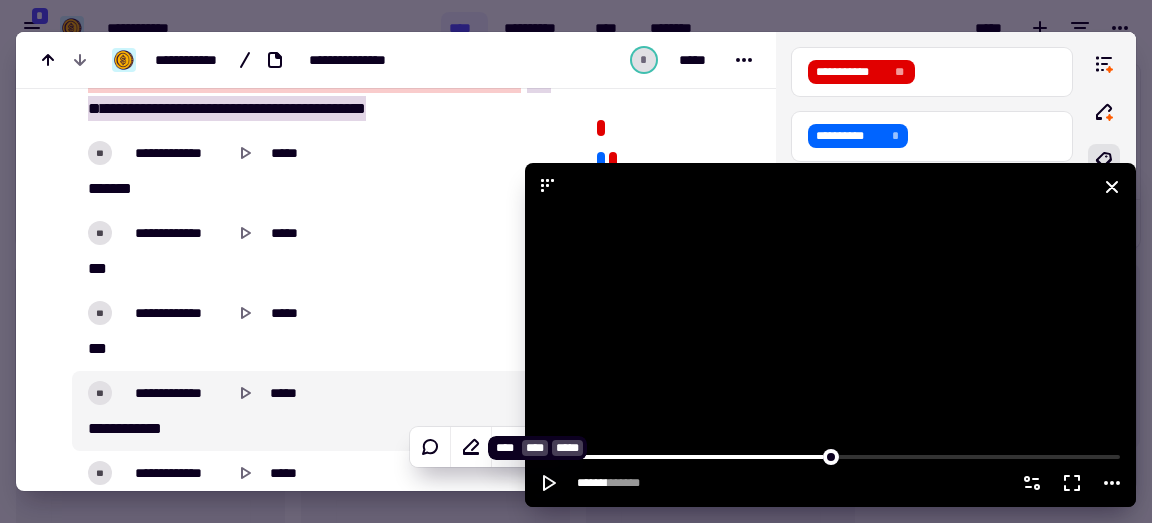click 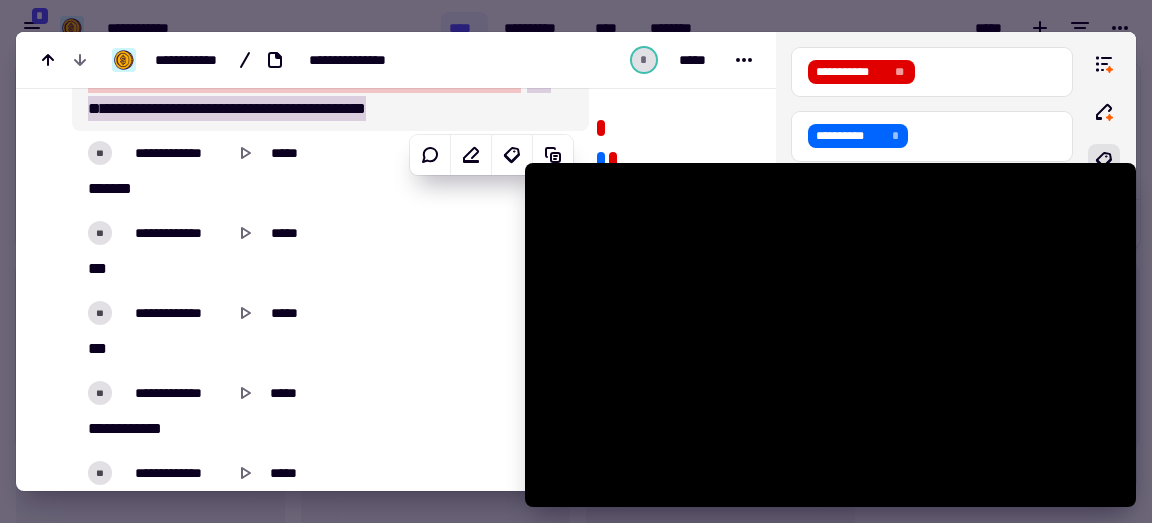 click on "**" at bounding box center [329, 80] 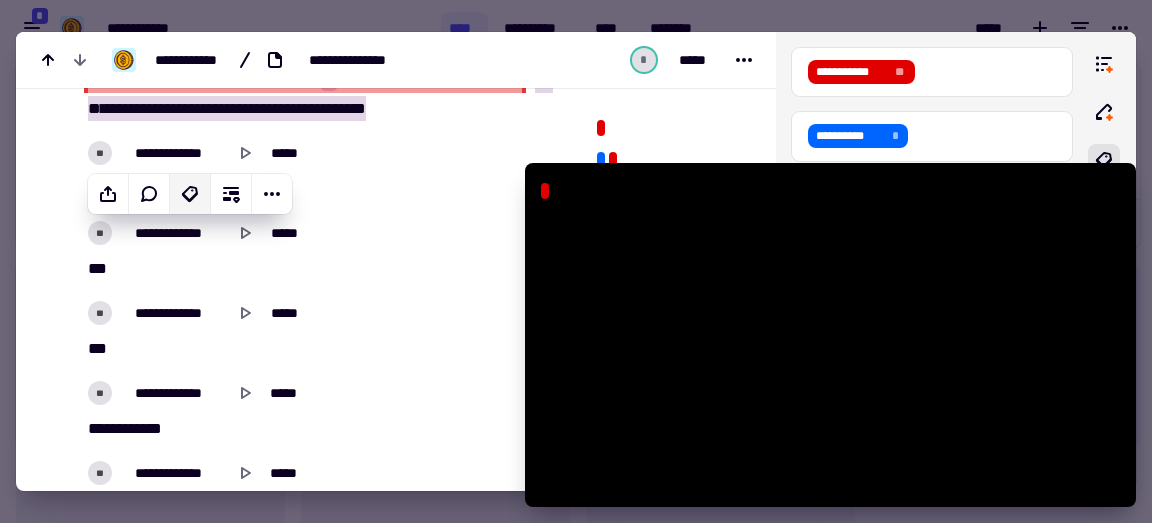 click 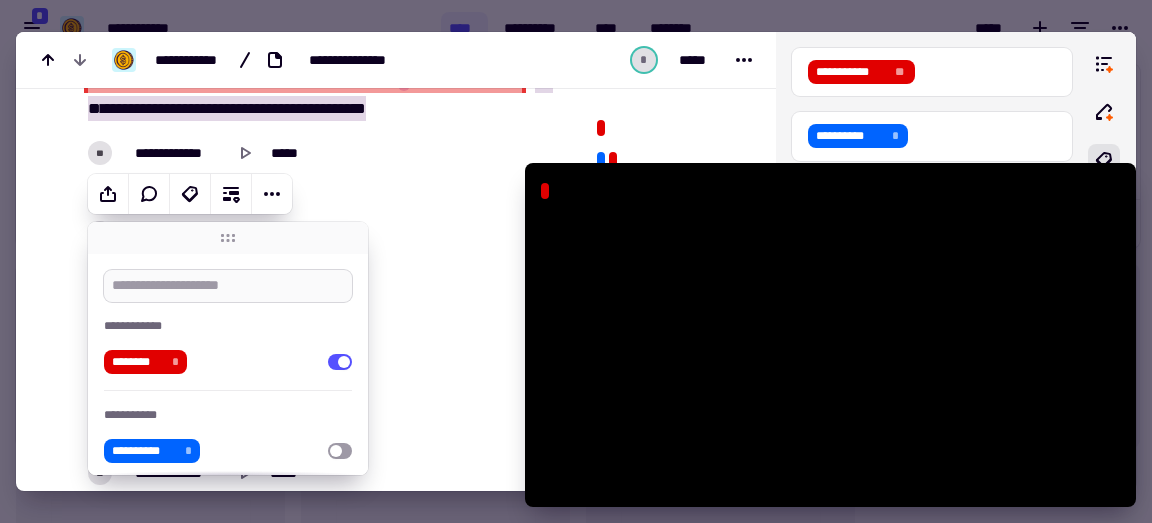 click at bounding box center [228, 286] 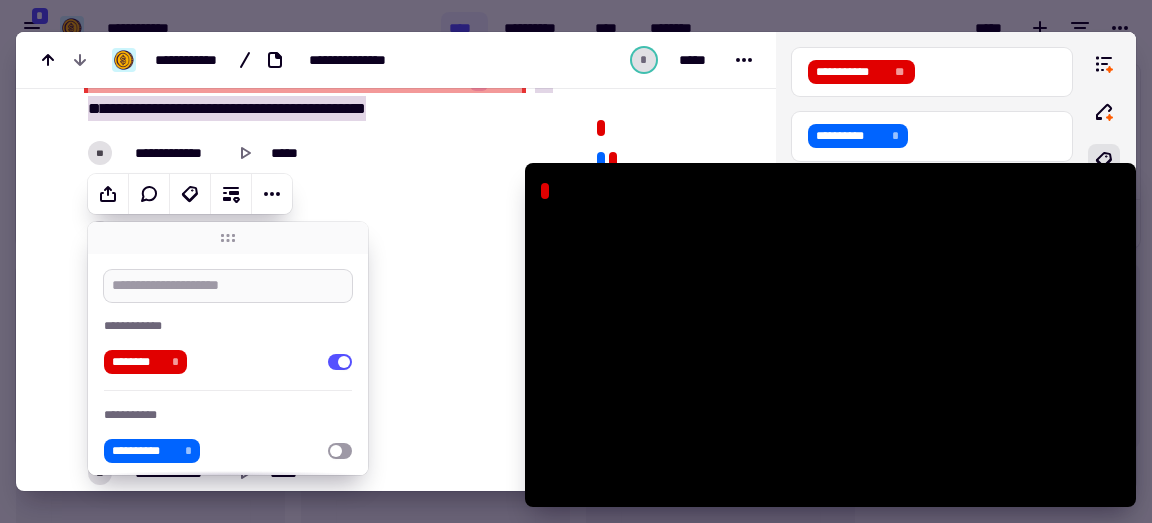 type on "******" 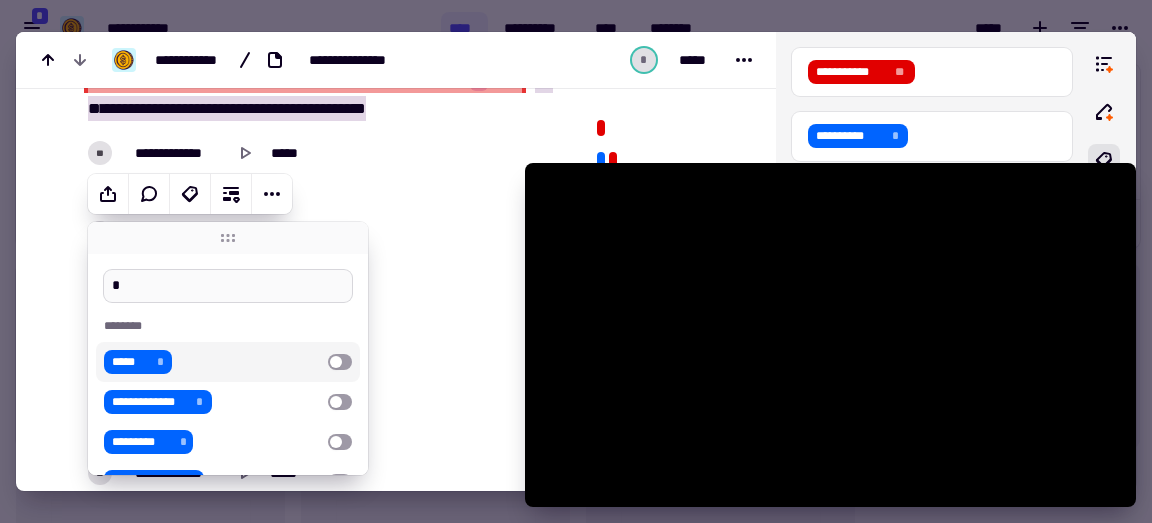 type on "**" 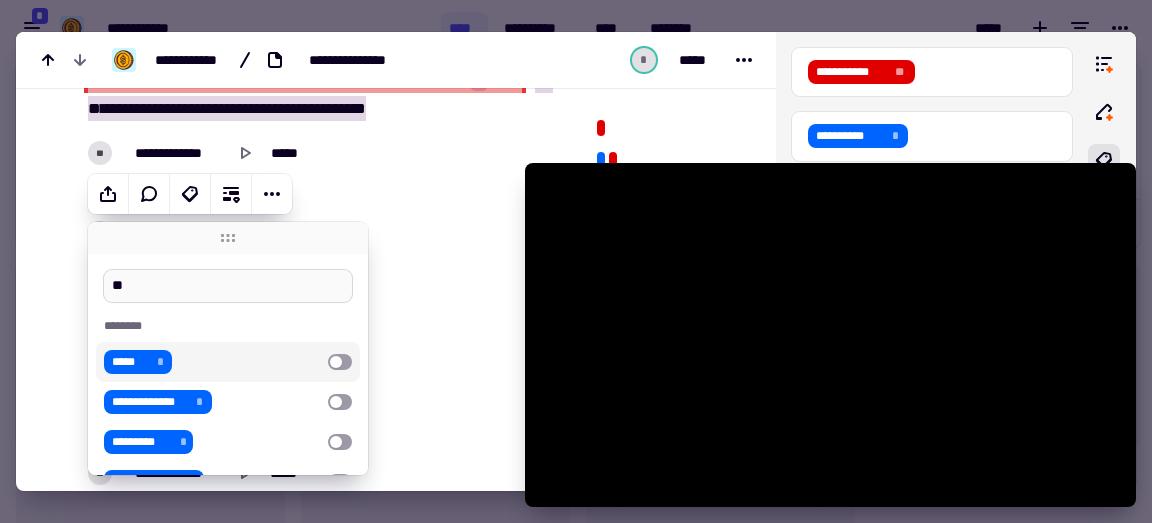 type on "******" 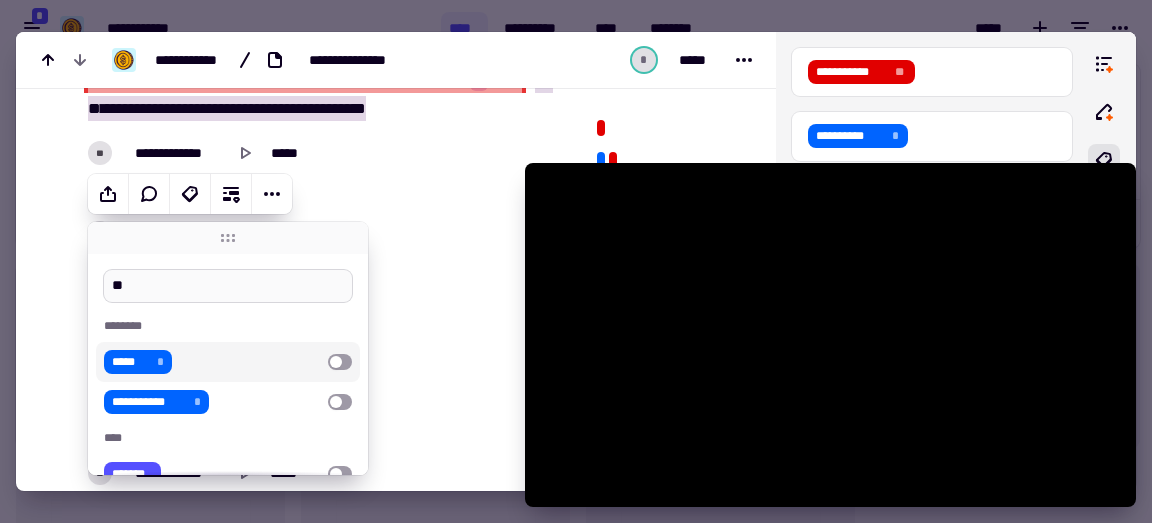 type on "***" 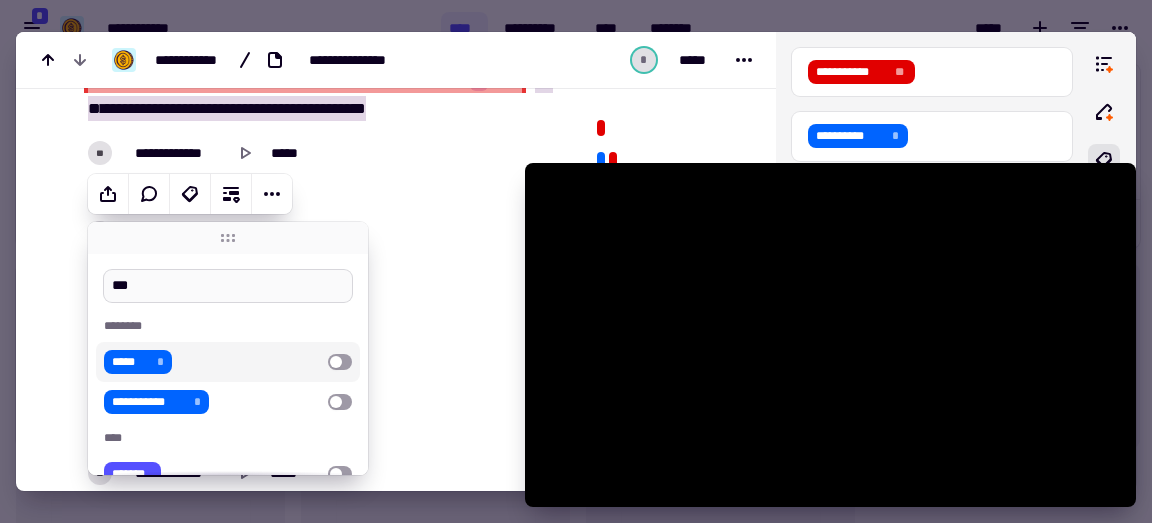 type on "******" 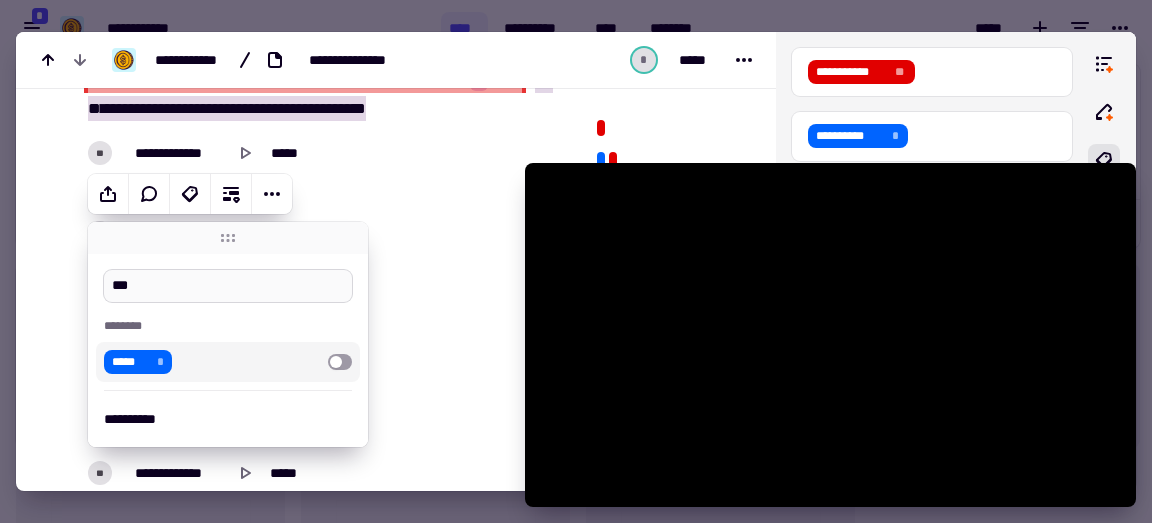 type on "****" 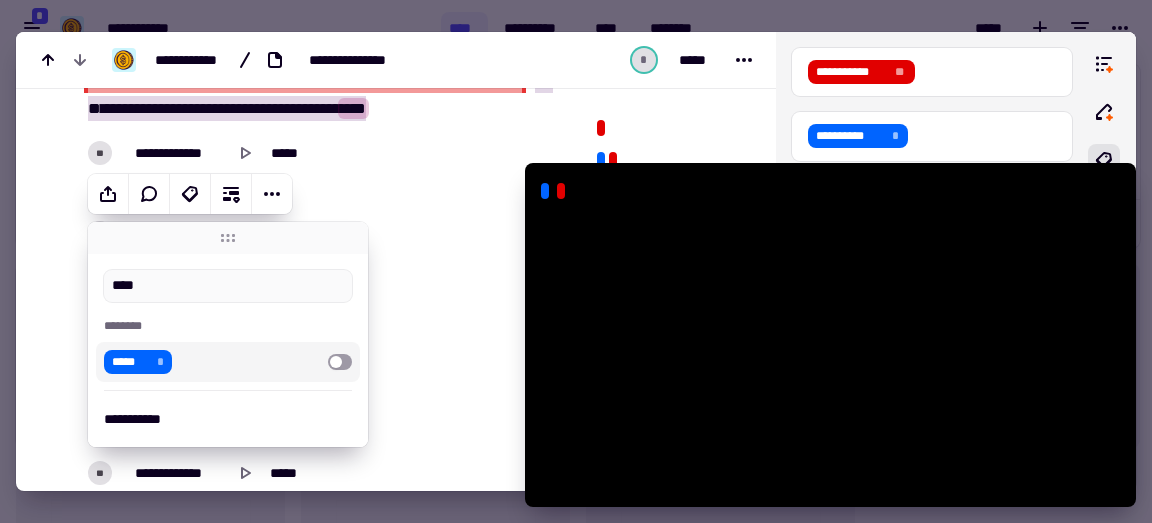 click on "**" at bounding box center (329, 80) 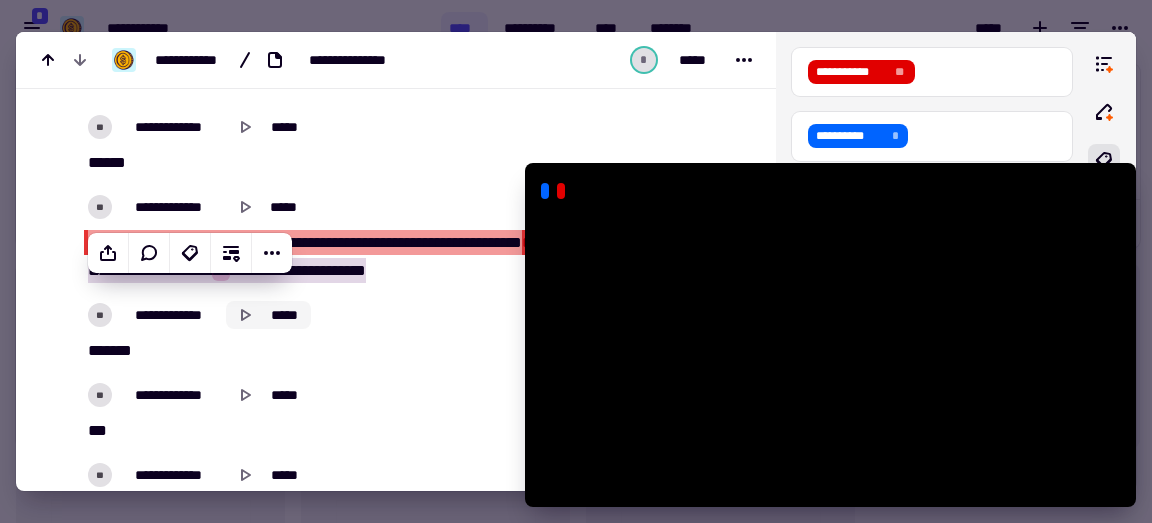 scroll, scrollTop: 5345, scrollLeft: 0, axis: vertical 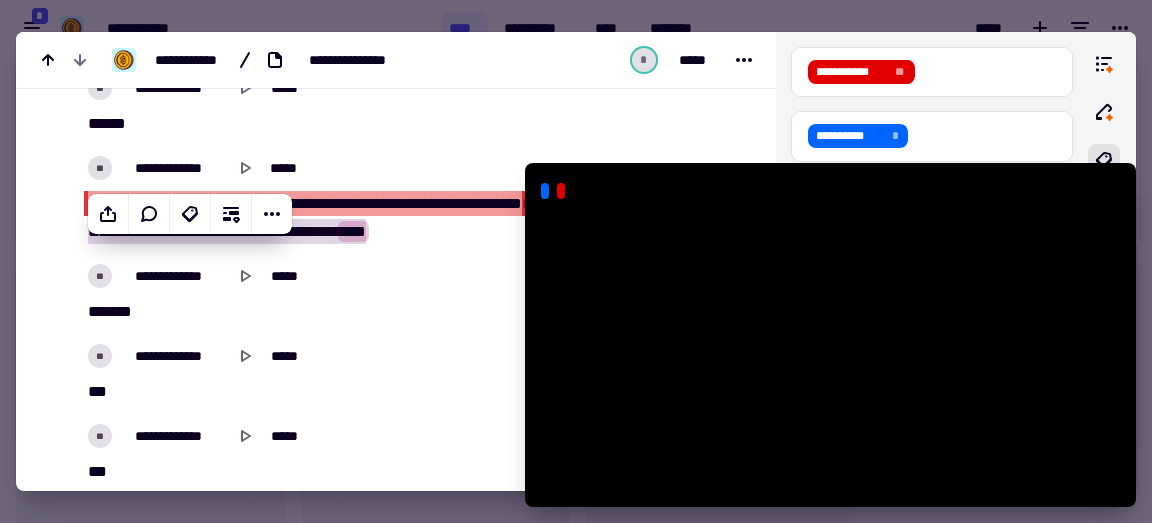 click on "*" 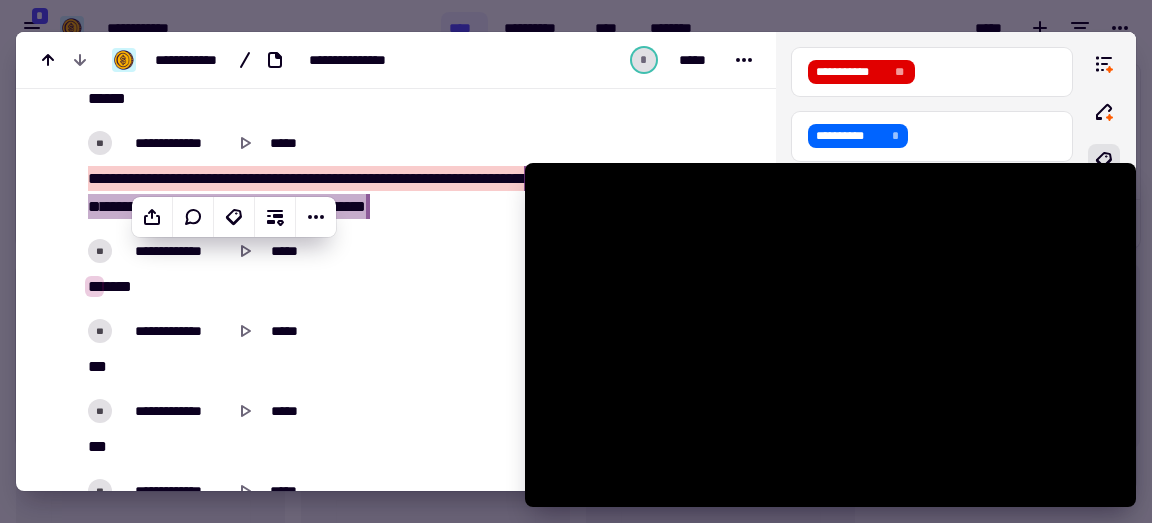 scroll, scrollTop: 5691, scrollLeft: 0, axis: vertical 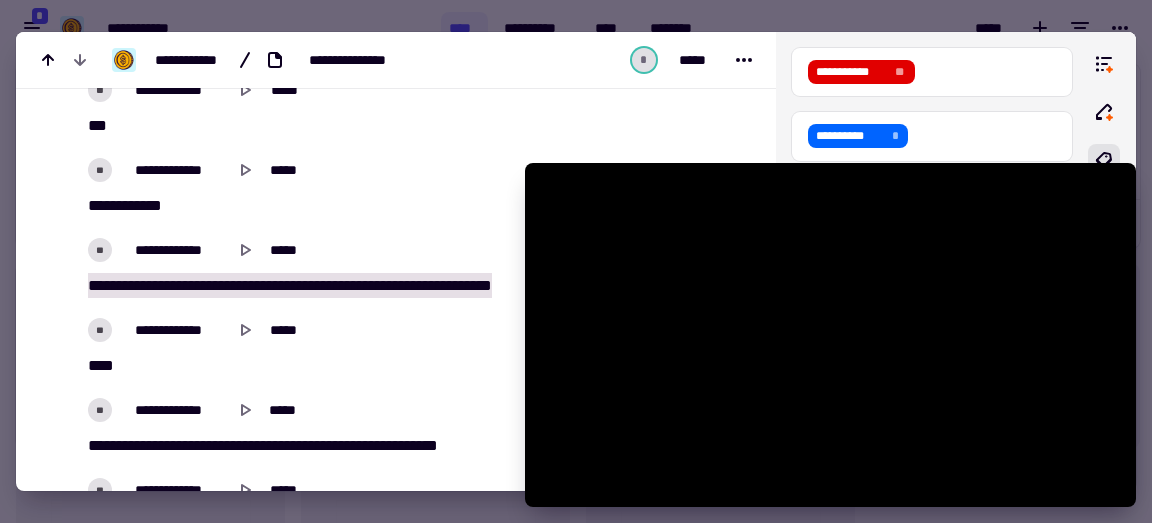click on "********" at bounding box center [227, 285] 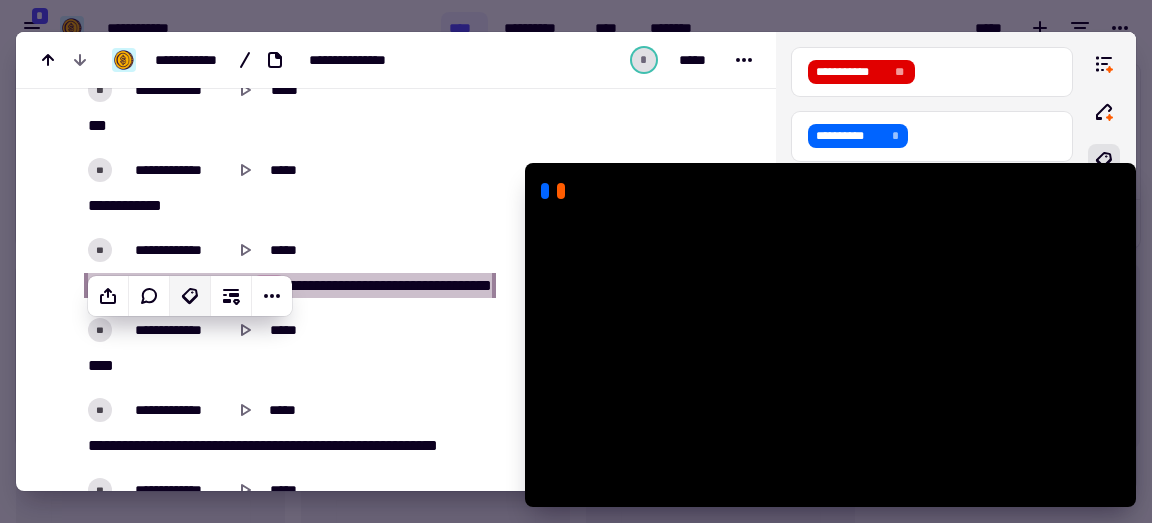click 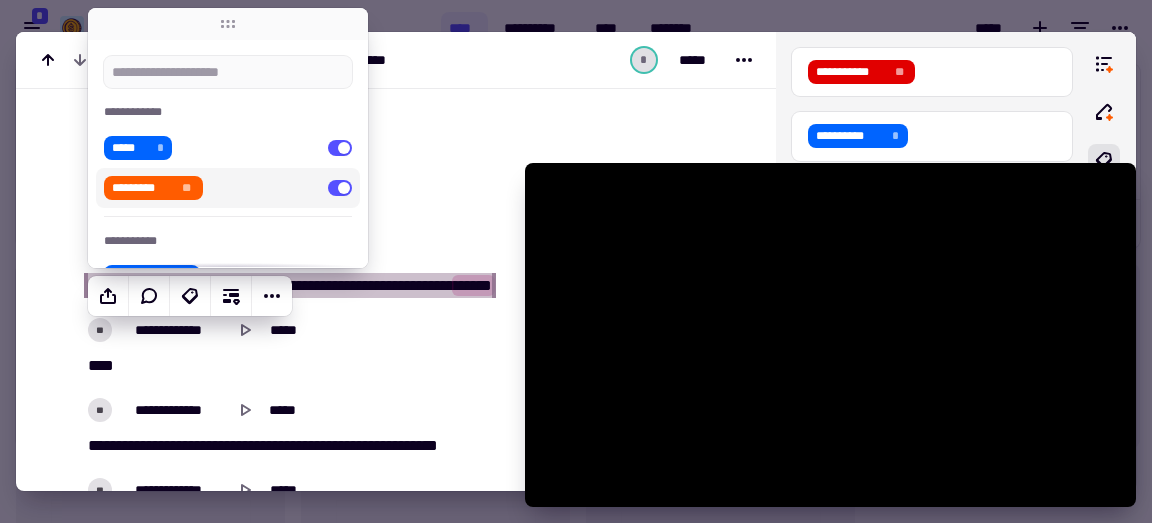 click on "********" at bounding box center (227, 285) 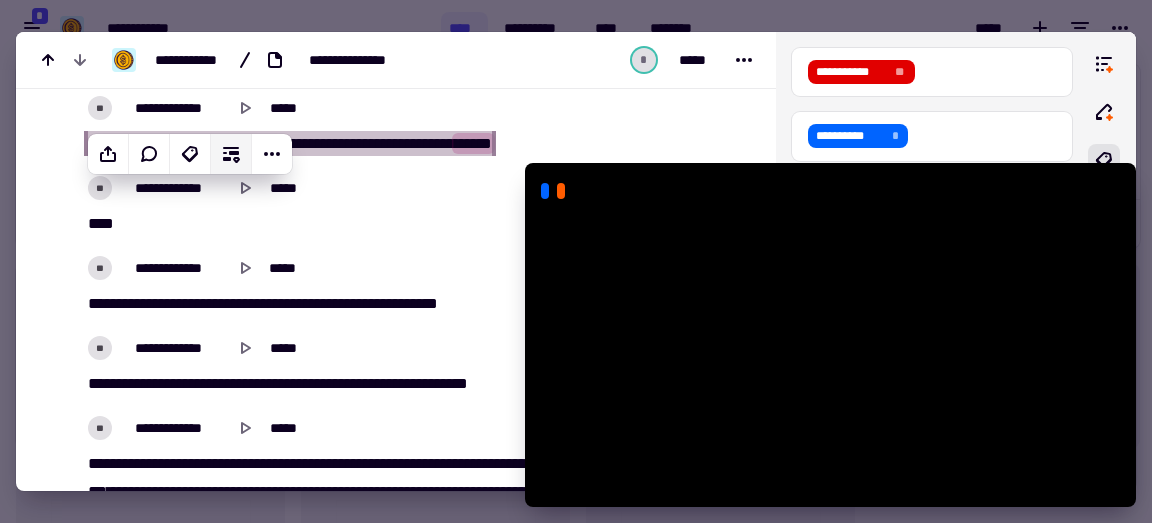 scroll, scrollTop: 5846, scrollLeft: 0, axis: vertical 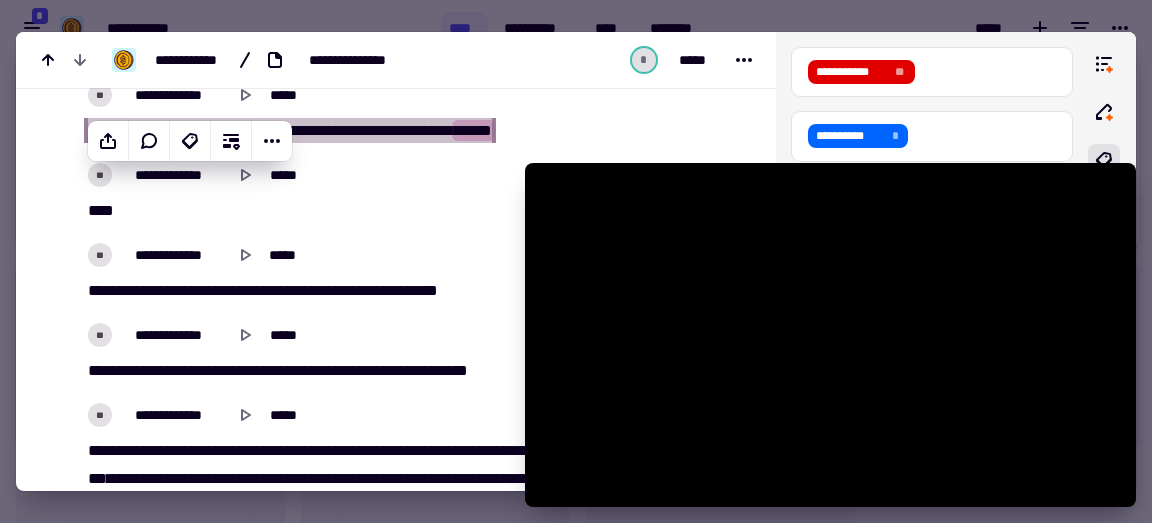 click on "[PHONE] [EMAIL] [DOB] [SSN] [CC] [DL]" at bounding box center [325, 291] 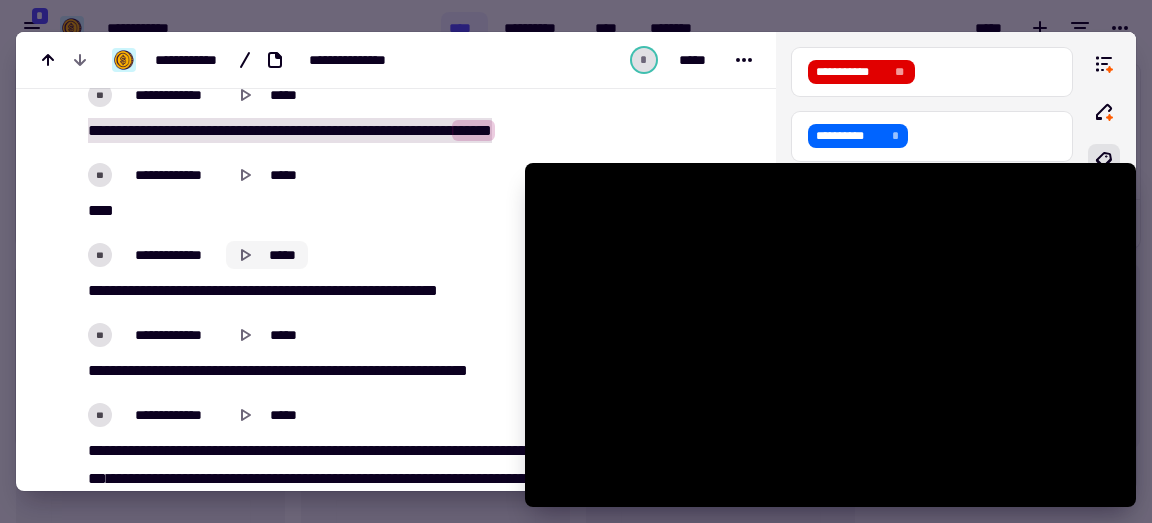 click 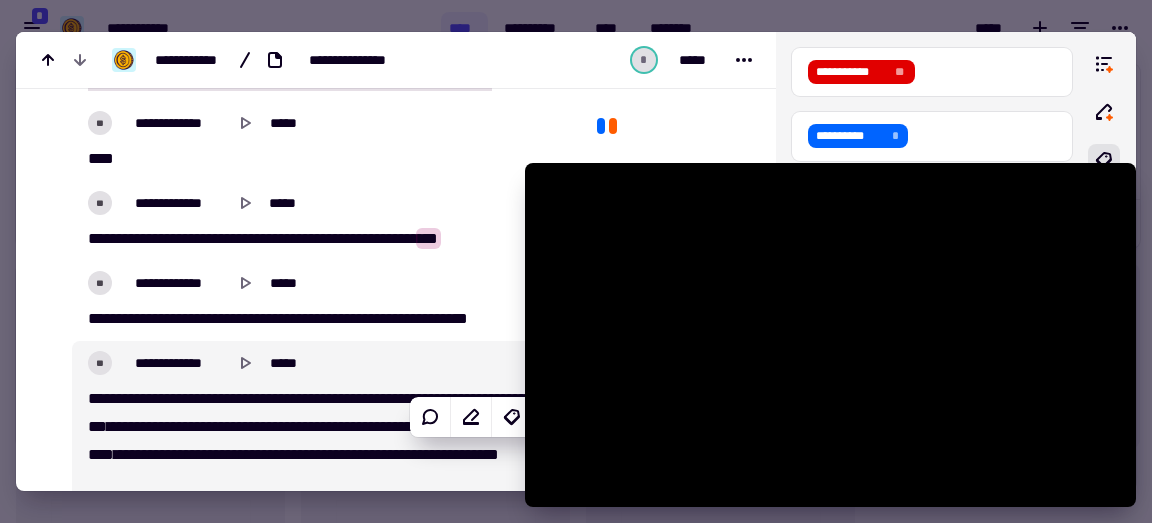 scroll, scrollTop: 5937, scrollLeft: 0, axis: vertical 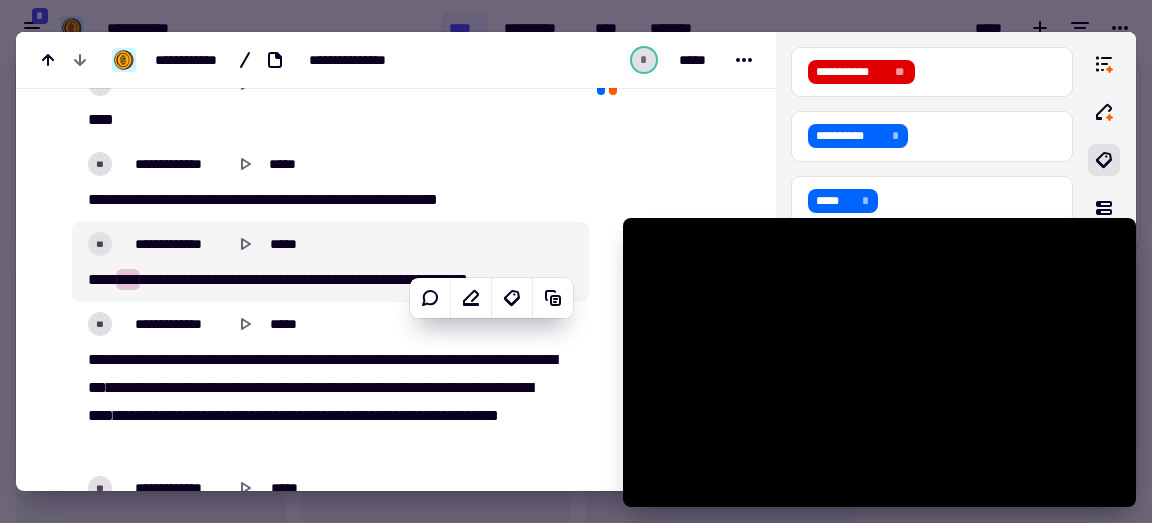 drag, startPoint x: 534, startPoint y: 177, endPoint x: 617, endPoint y: 271, distance: 125.39936 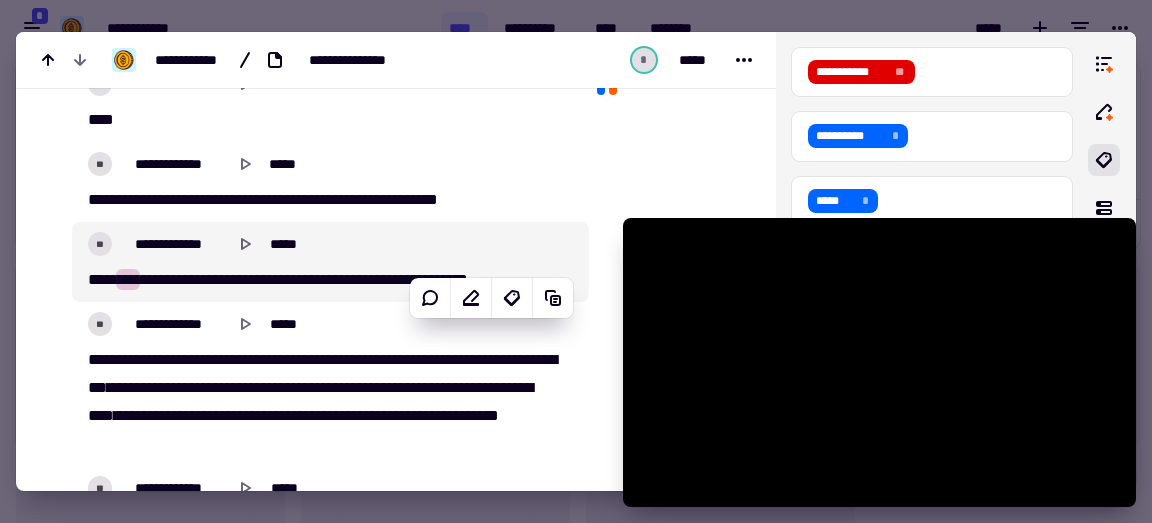 click on "[FIRST] [LAST] [MIDDLE] [NUMBER] [STREET] [CITY] [STATE] [POSTAL_CODE] [COUNTRY] [PHONE] [EMAIL]" at bounding box center (576, 523) 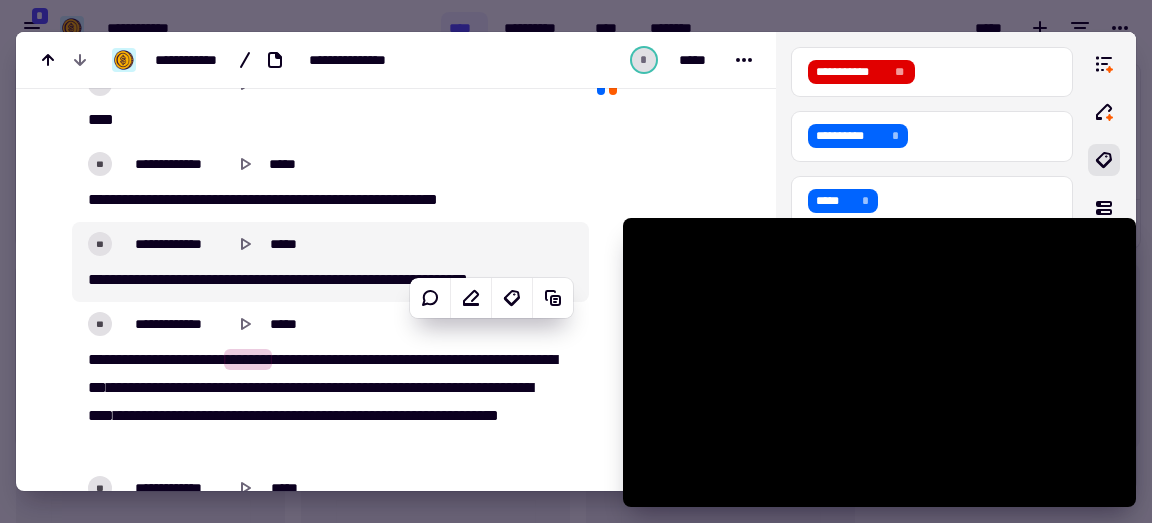 click on "****" at bounding box center [100, 279] 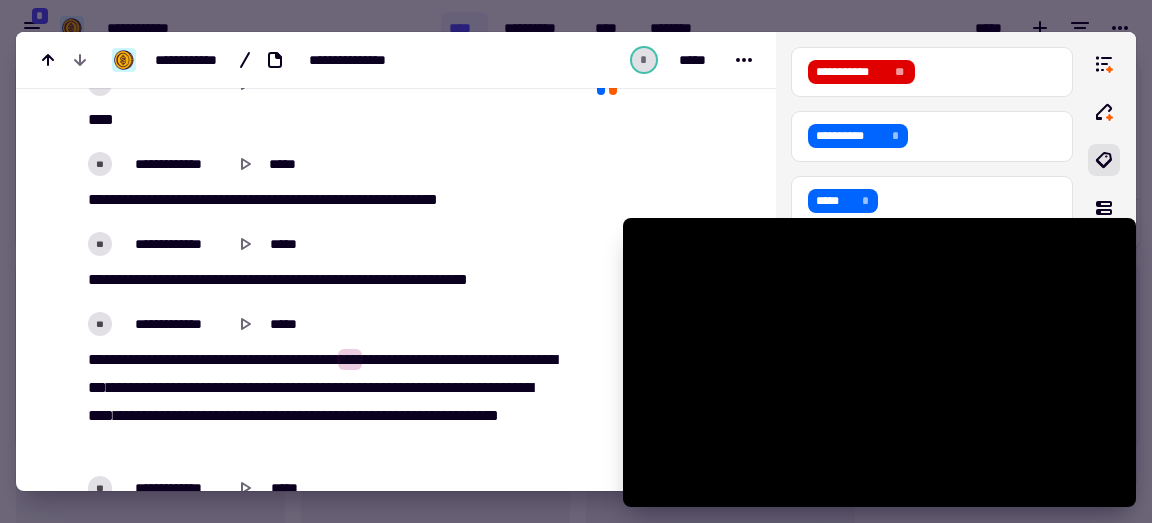 click on "***" at bounding box center (152, 279) 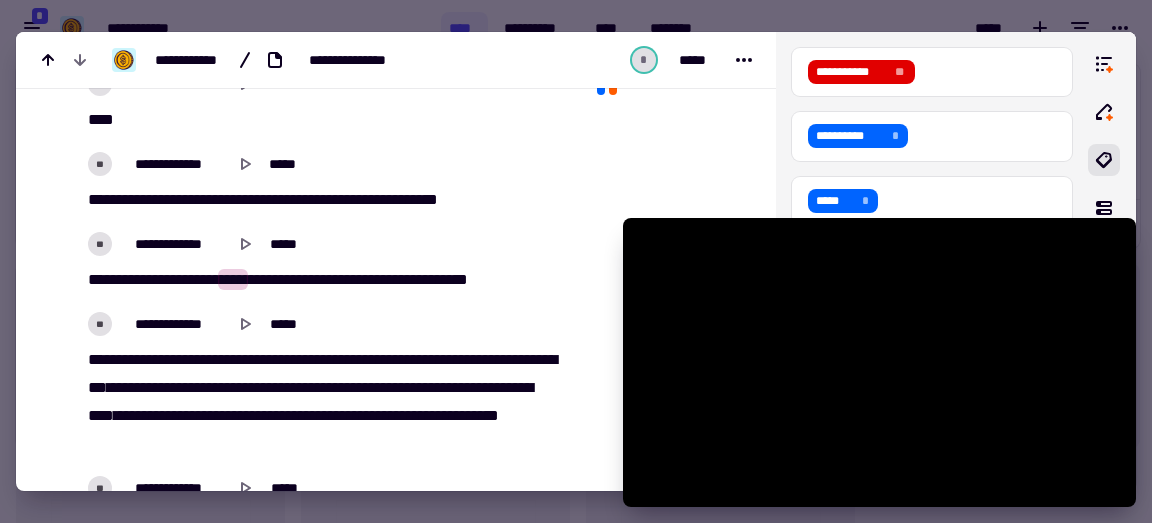 click on "[PHONE] [EMAIL] [DOB]" at bounding box center [325, 280] 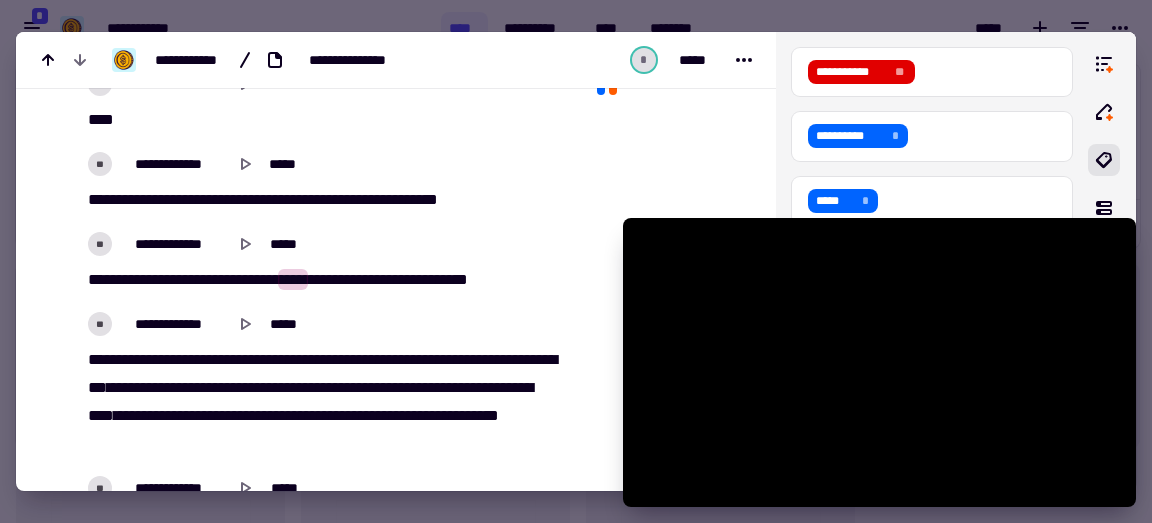 click on "****" at bounding box center (100, 279) 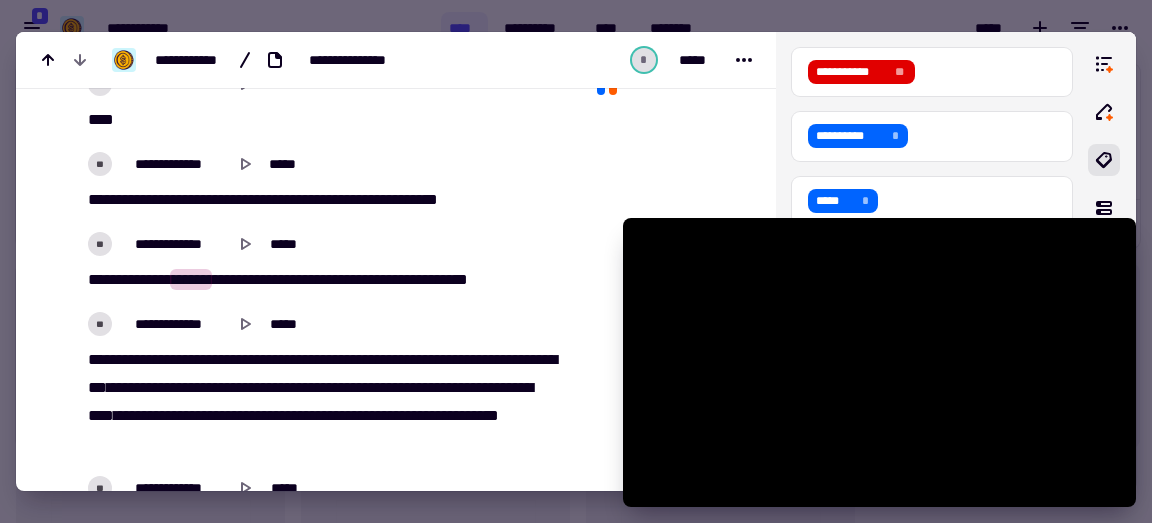 click on "***" at bounding box center [128, 279] 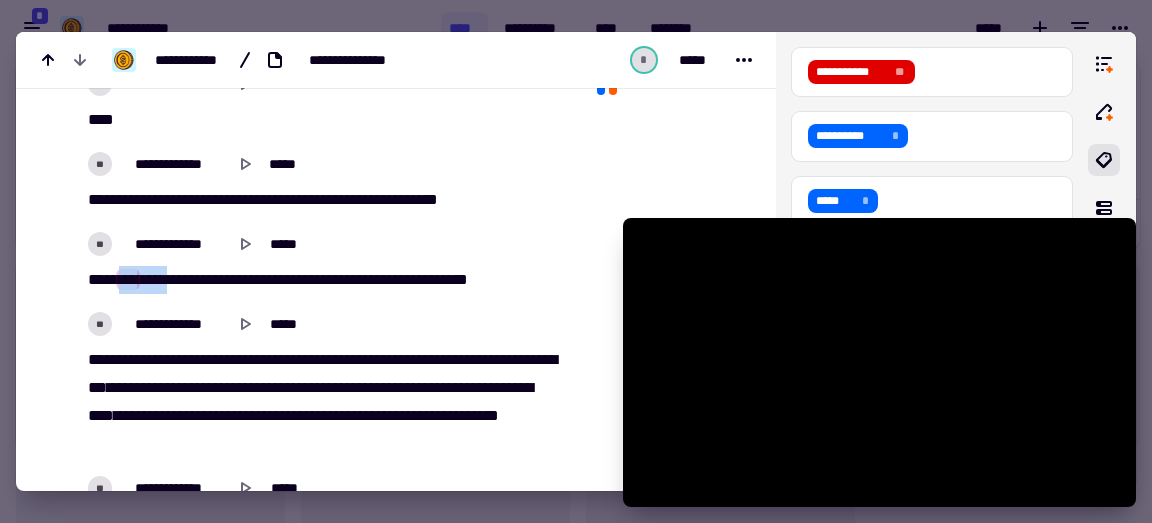 drag, startPoint x: 131, startPoint y: 333, endPoint x: 192, endPoint y: 326, distance: 61.400326 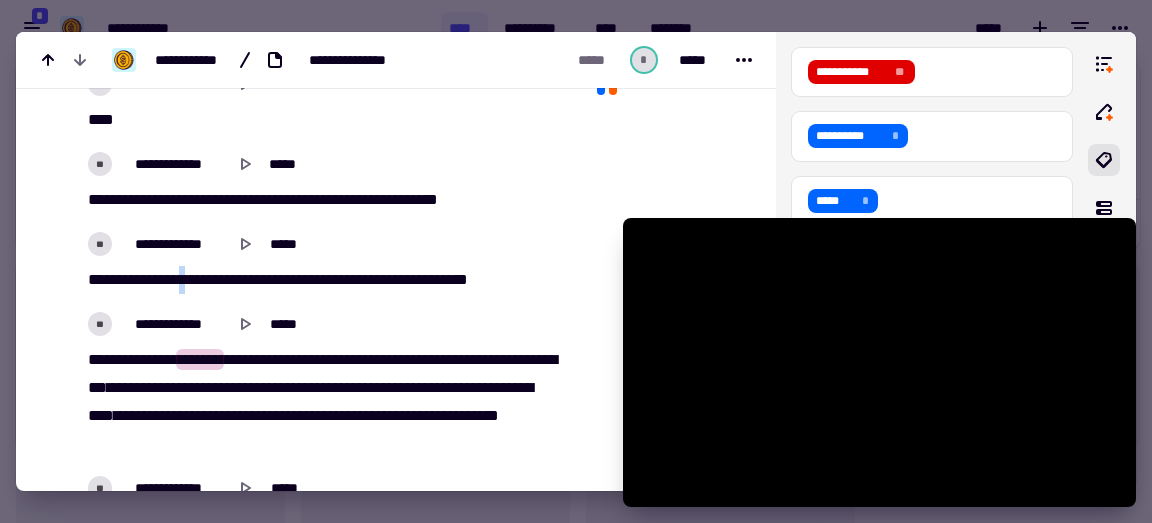 click on "******" at bounding box center [191, 279] 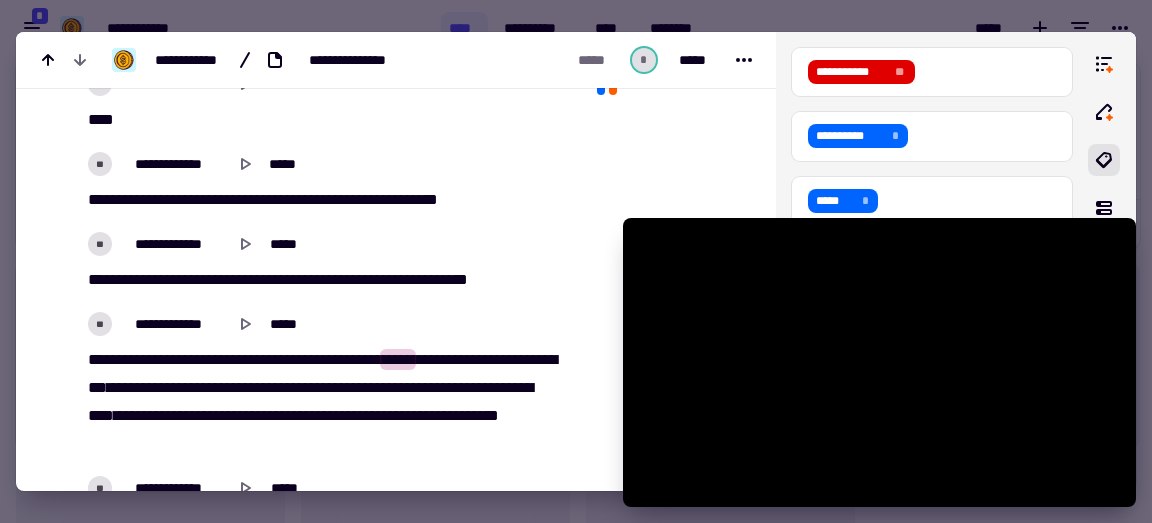 click on "****" at bounding box center [407, 279] 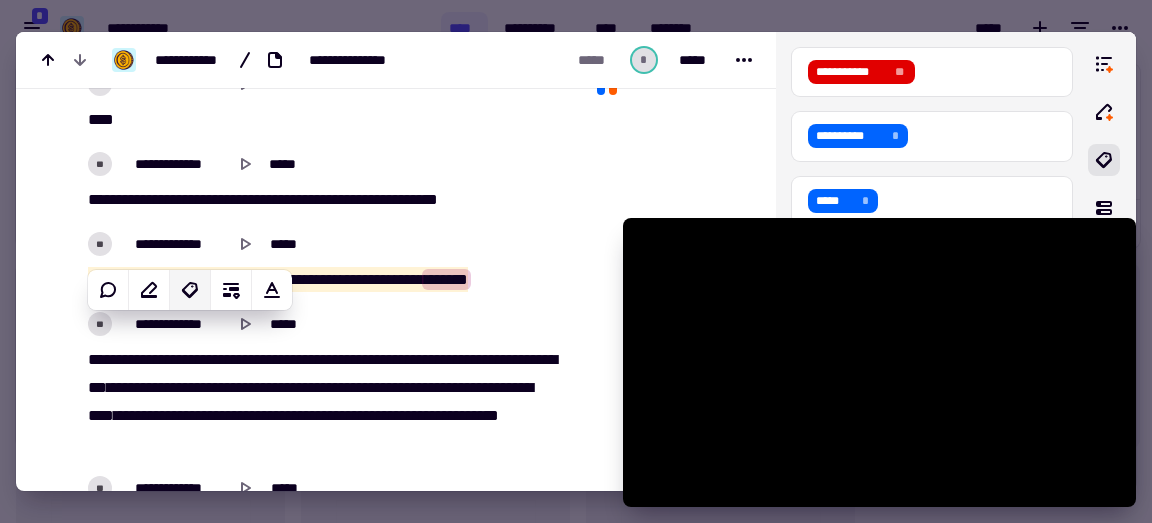 click 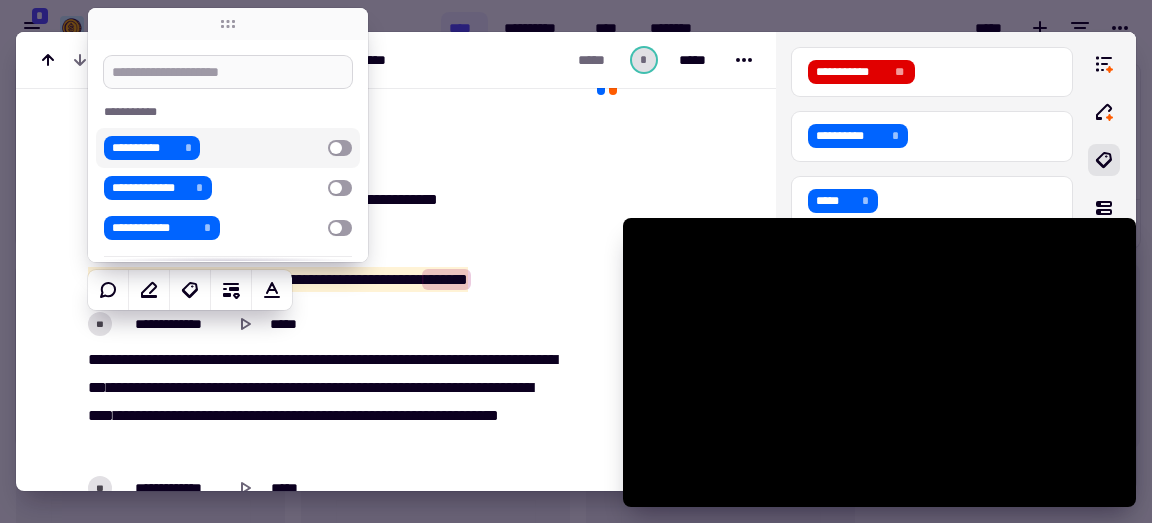 type on "******" 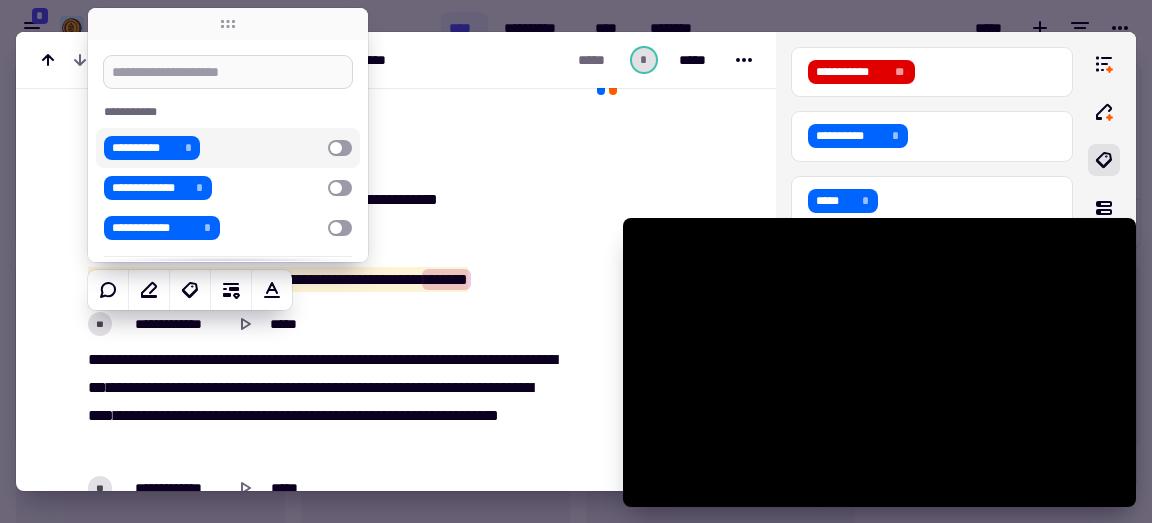 type on "*" 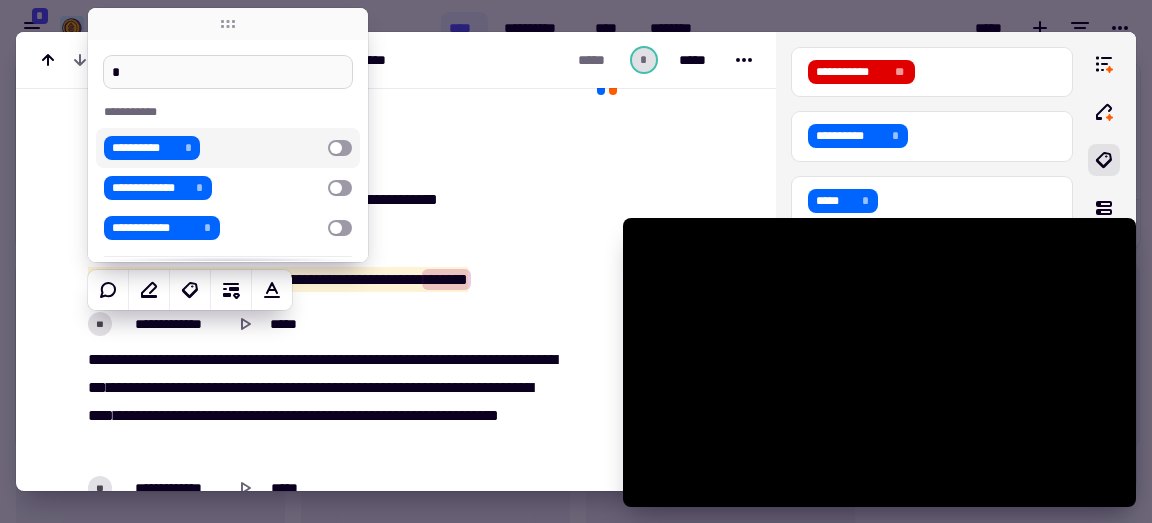 type on "******" 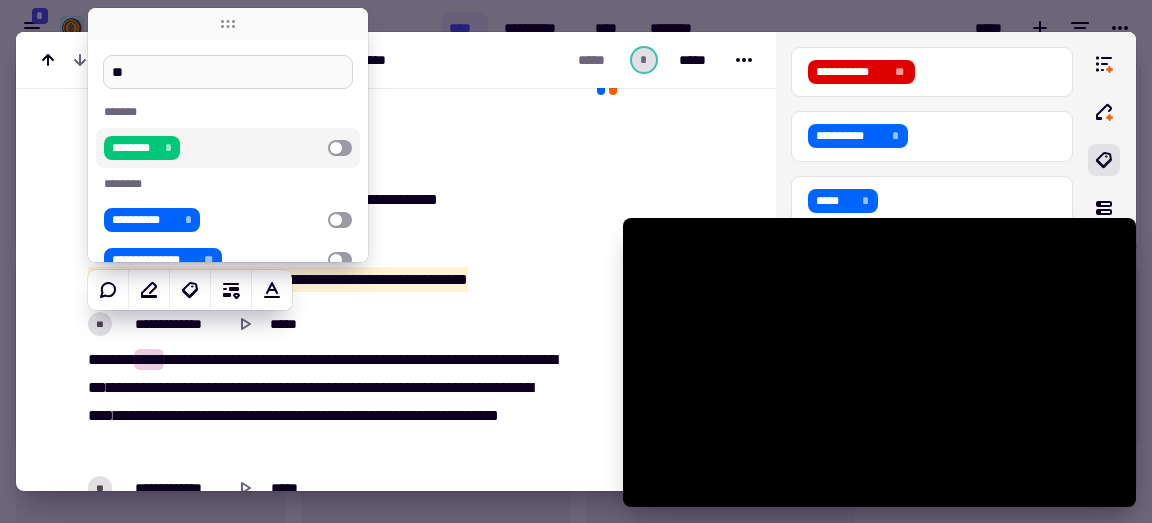 type on "******" 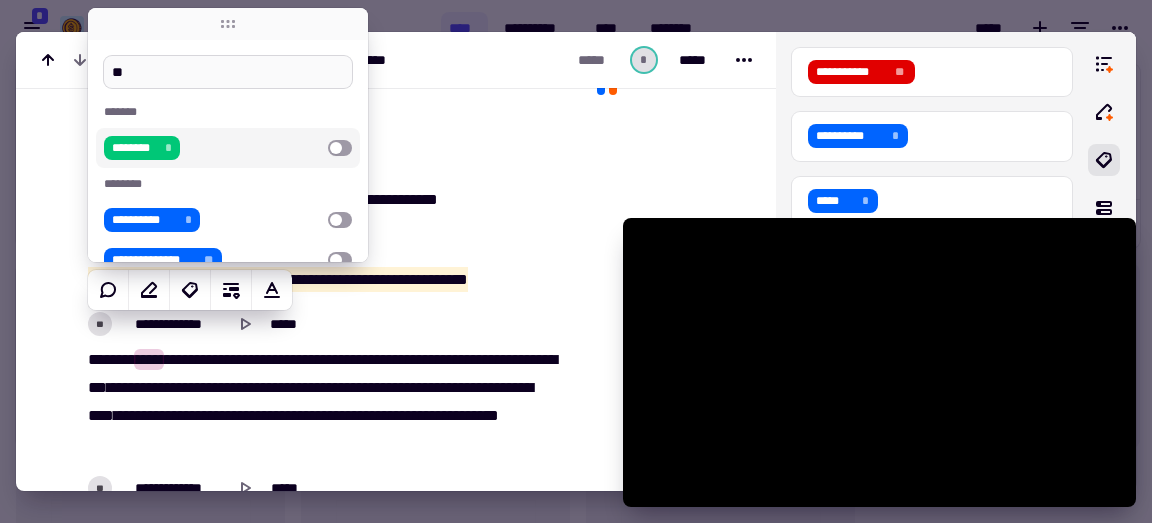type on "***" 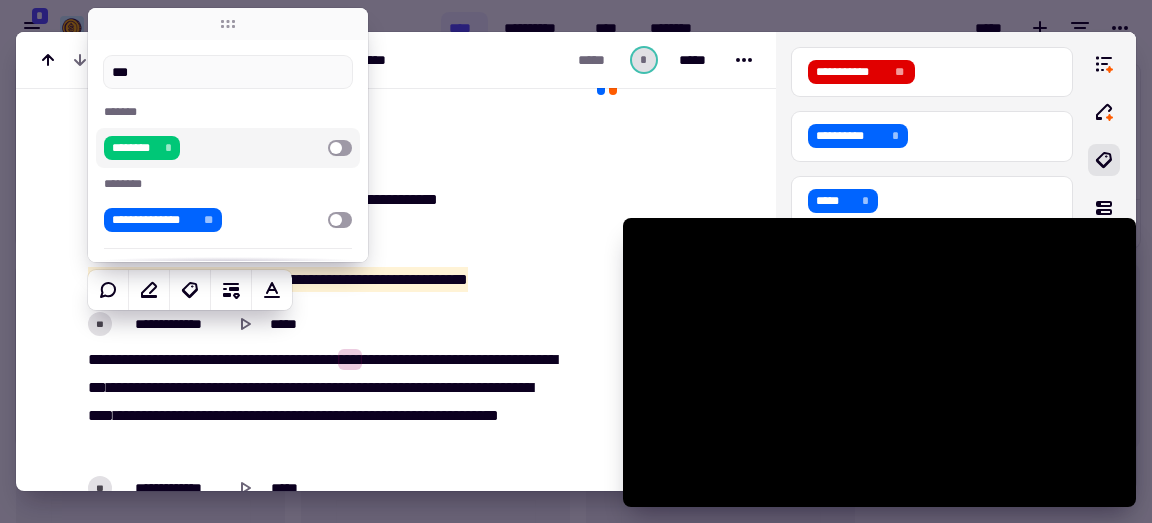 type on "******" 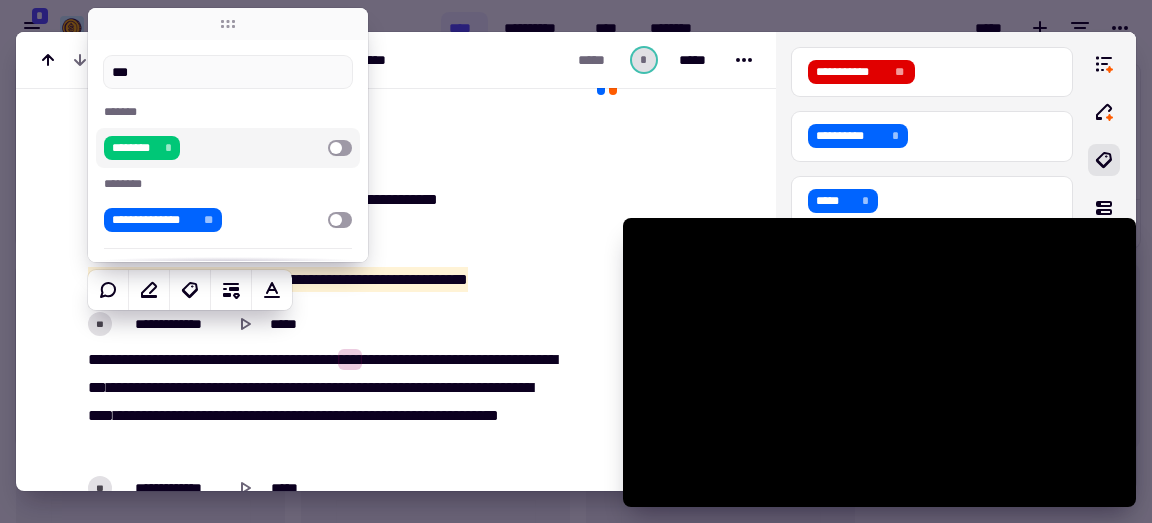 type on "***" 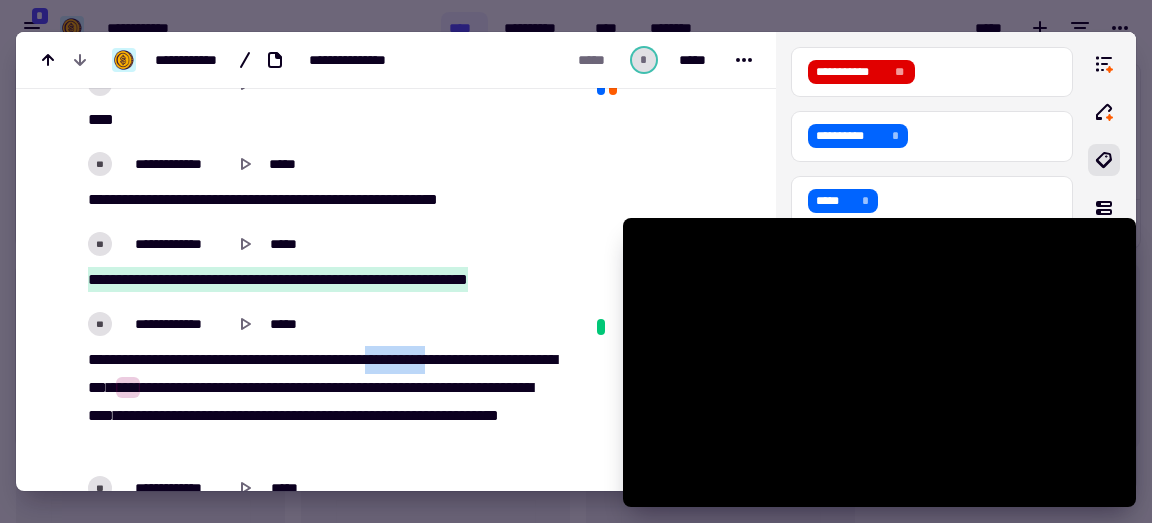 drag, startPoint x: 464, startPoint y: 407, endPoint x: 395, endPoint y: 402, distance: 69.18092 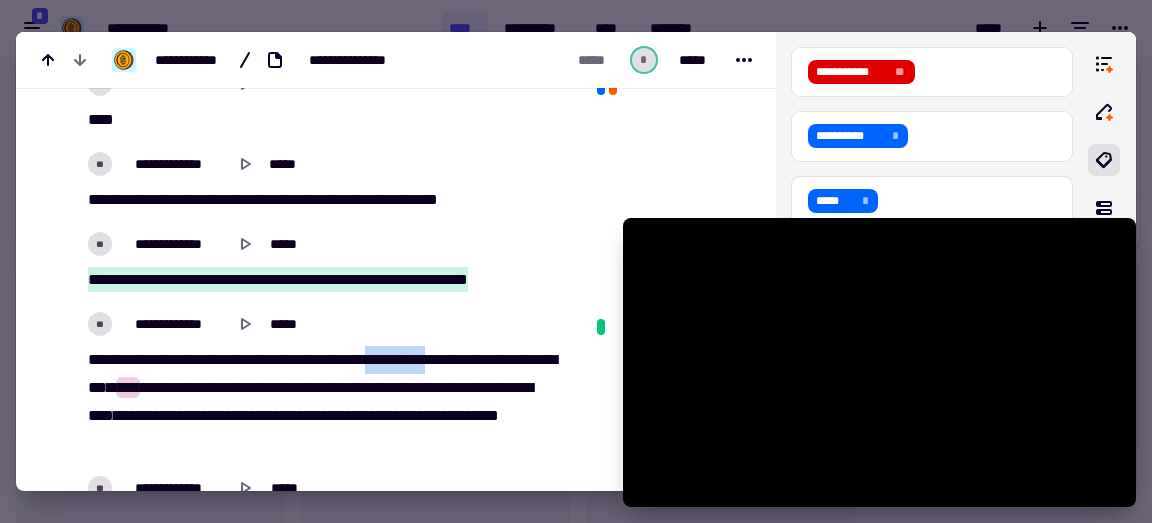 click on "[FIRST] [LAST] [MIDDLE] [NUMBER] [STREET] [CITY] [STATE] [POSTAL_CODE] [COUNTRY] [PHONE] [EMAIL]" at bounding box center (325, 402) 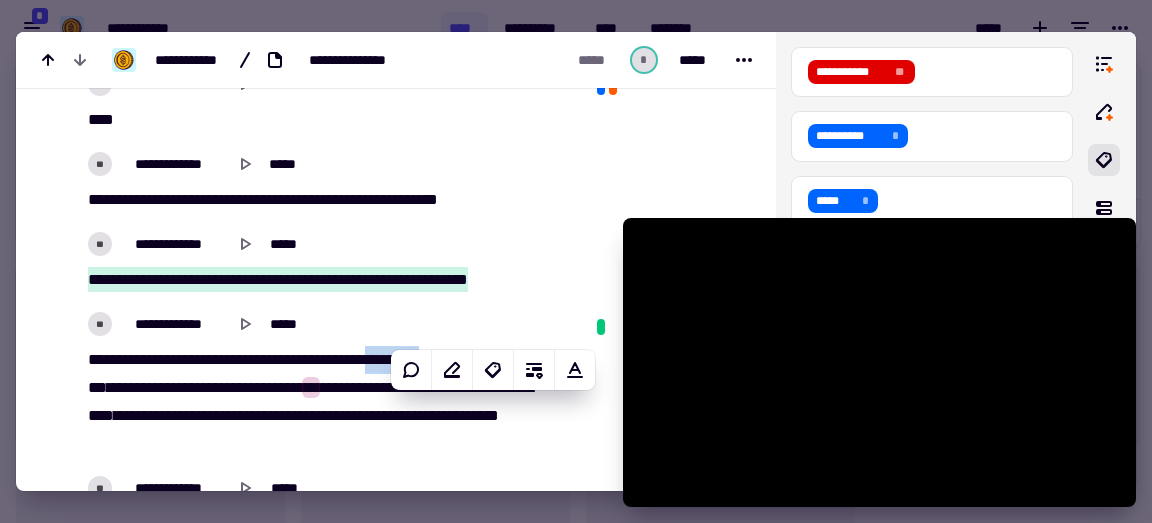 click on "**" at bounding box center [371, 359] 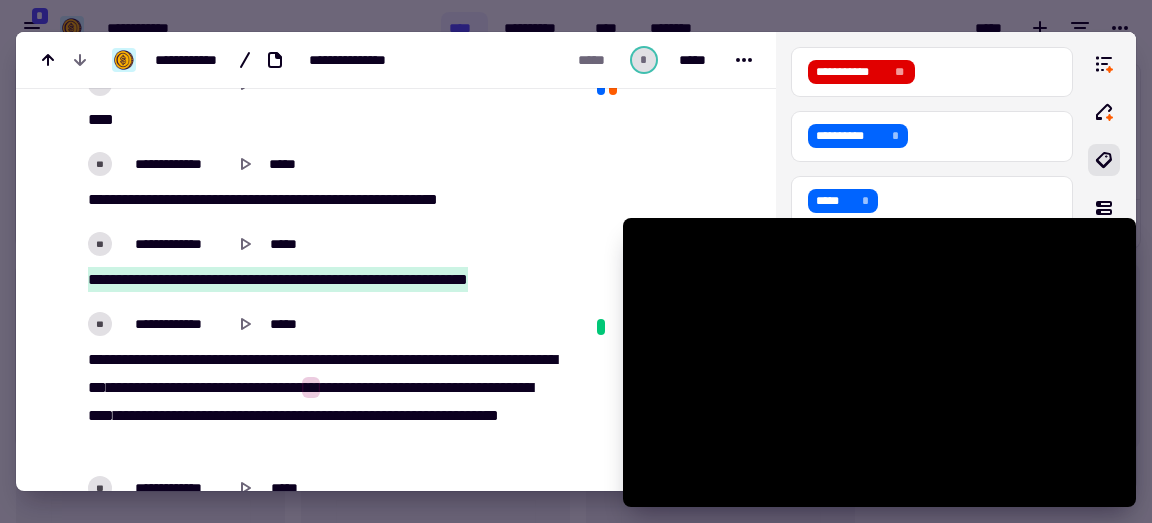 click on "******" at bounding box center (443, 359) 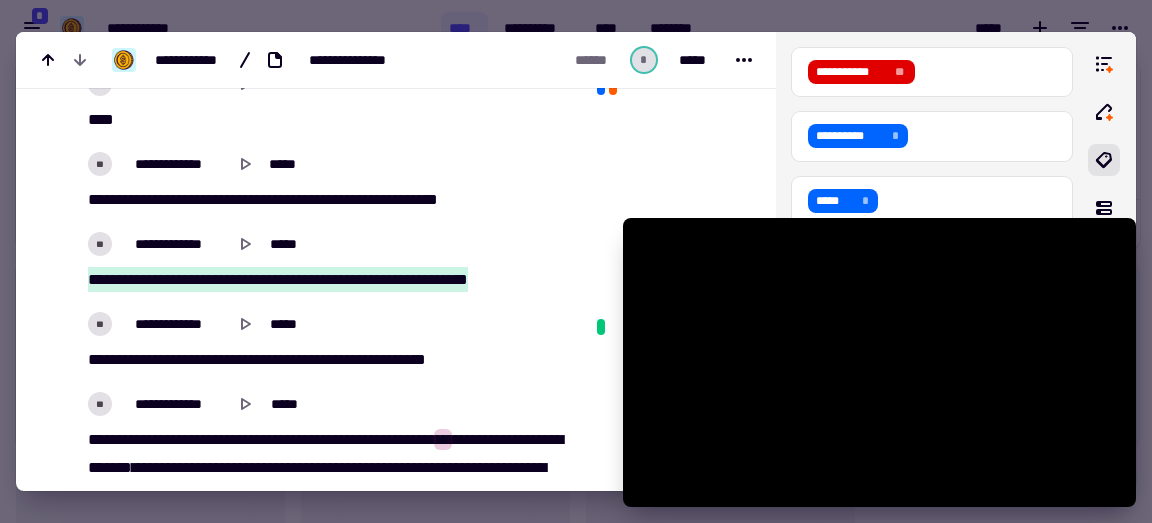 click on "[FIRST] [LAST] [MIDDLE] [NUMBER] [STREET] [CITY] [STATE] [POSTAL_CODE] [COUNTRY] [PHONE] [EMAIL]" at bounding box center (330, 342) 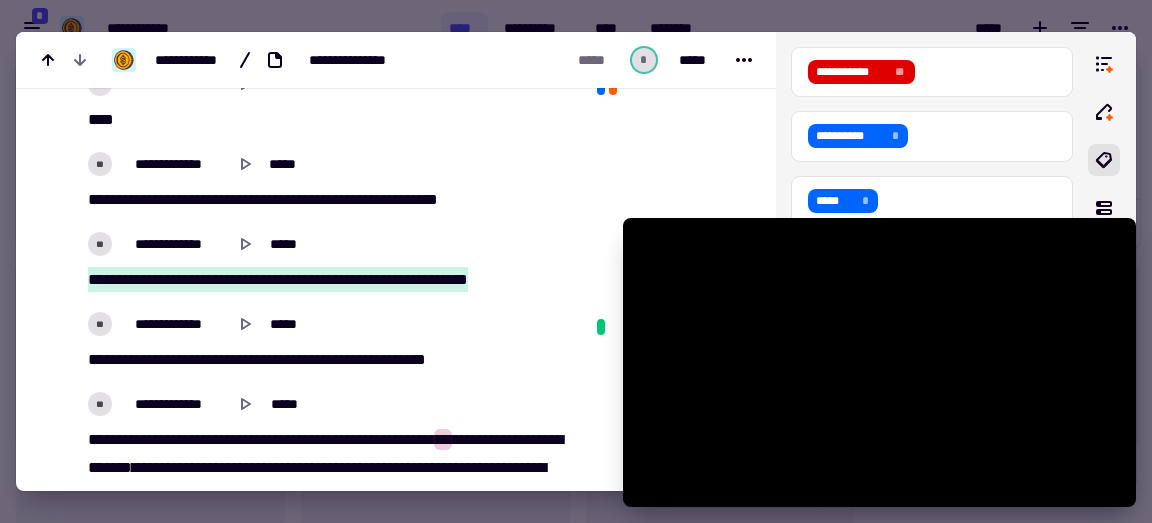 click on "[FIRST] [LAST] [MIDDLE] [NUMBER] [STREET] [CITY] [STATE] [POSTAL_CODE] [COUNTRY] [PHONE] [EMAIL]" at bounding box center [325, 360] 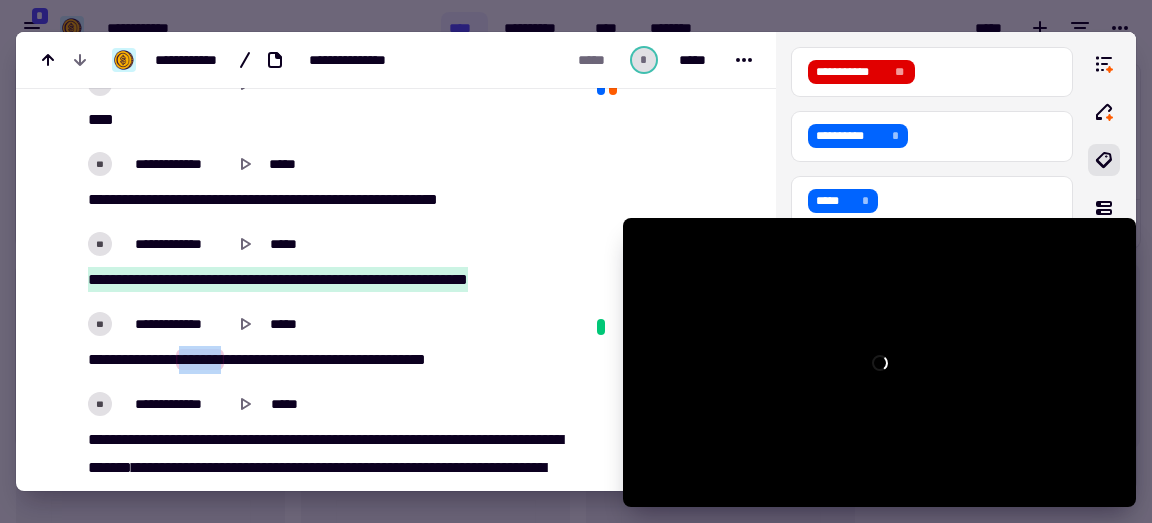 click on "[FIRST] [LAST] [MIDDLE] [NUMBER] [STREET] [CITY] [STATE] [POSTAL_CODE] [COUNTRY] [PHONE] [EMAIL]" at bounding box center [325, 360] 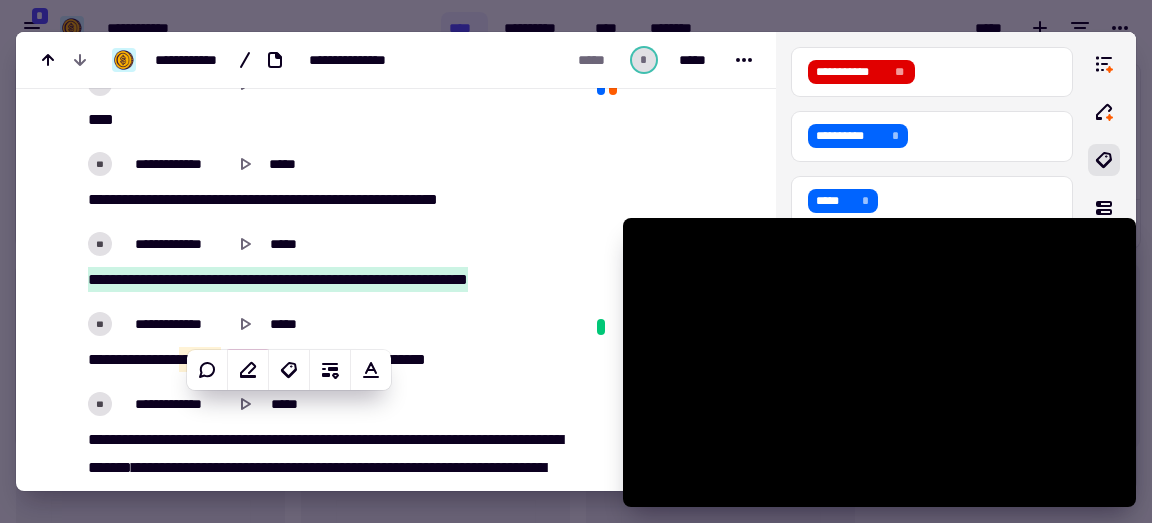 click on "****" at bounding box center (100, 359) 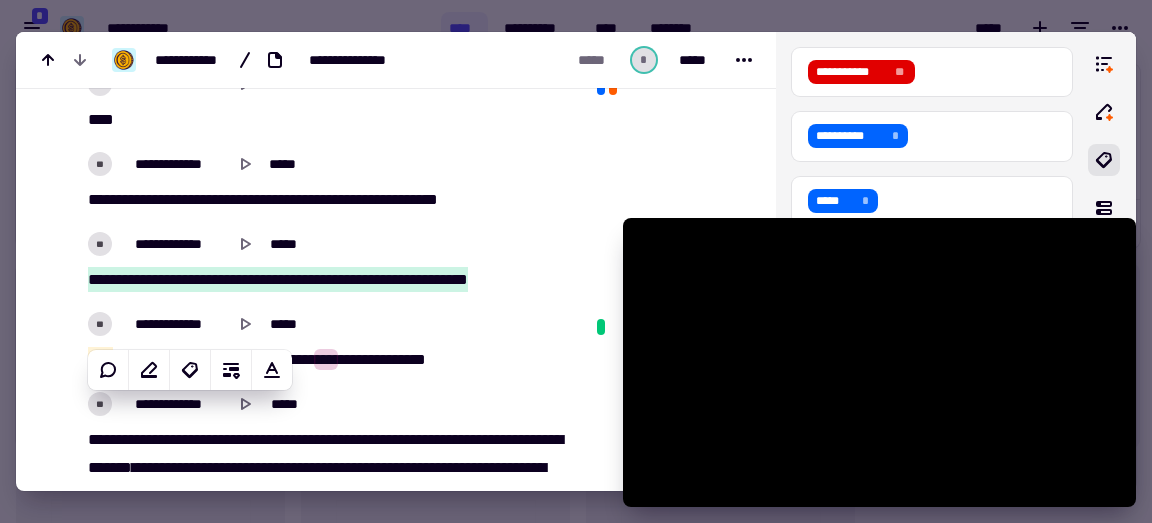 click on "****" at bounding box center [100, 359] 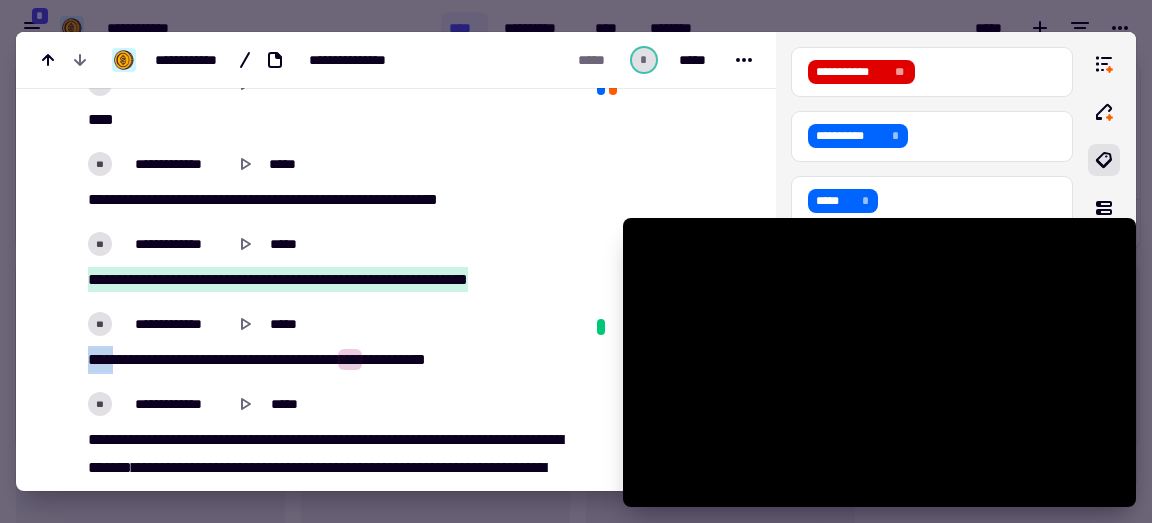 click on "****" at bounding box center (100, 359) 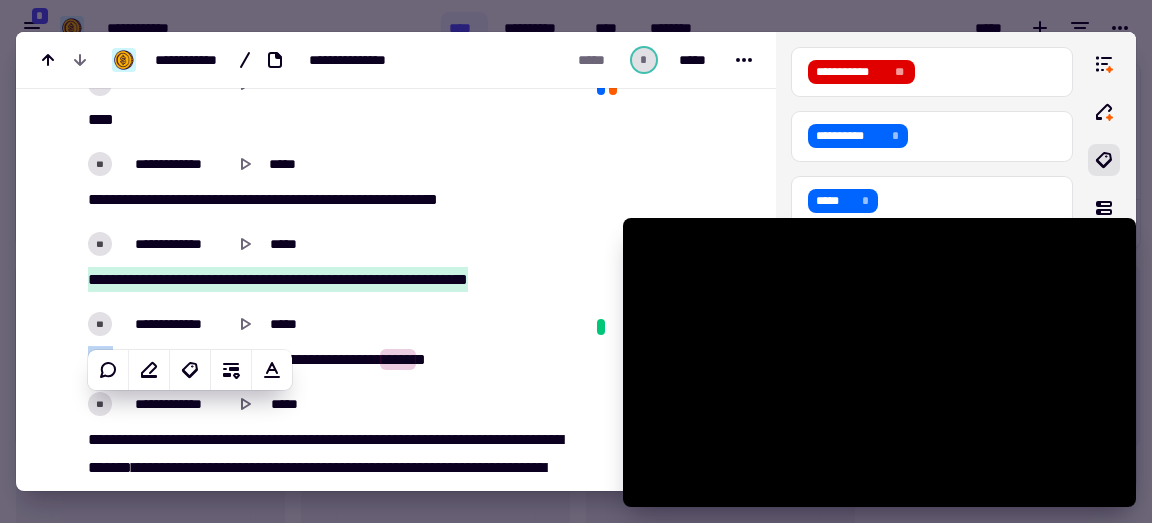 click on "****" at bounding box center [100, 359] 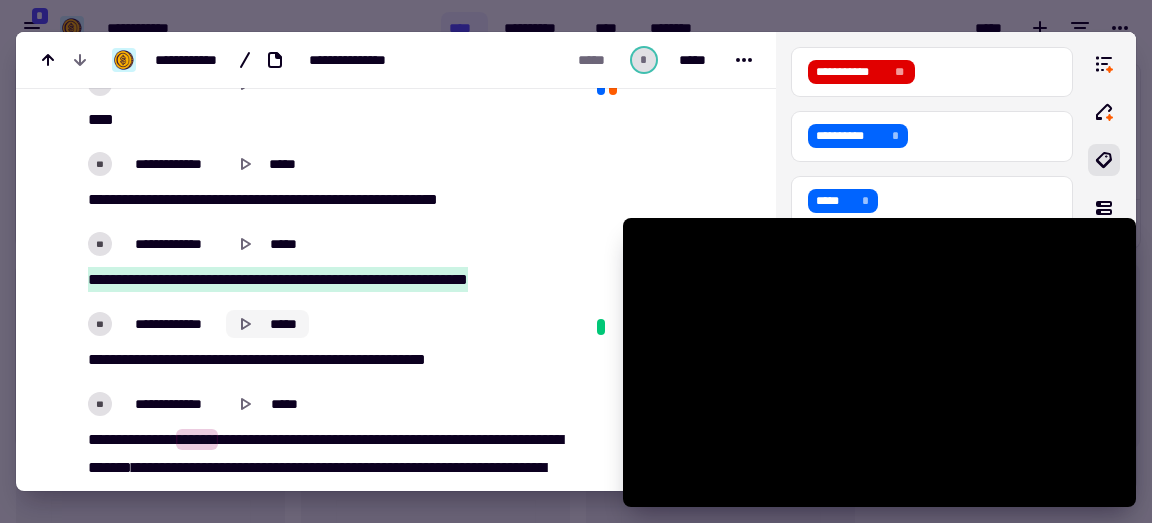 click 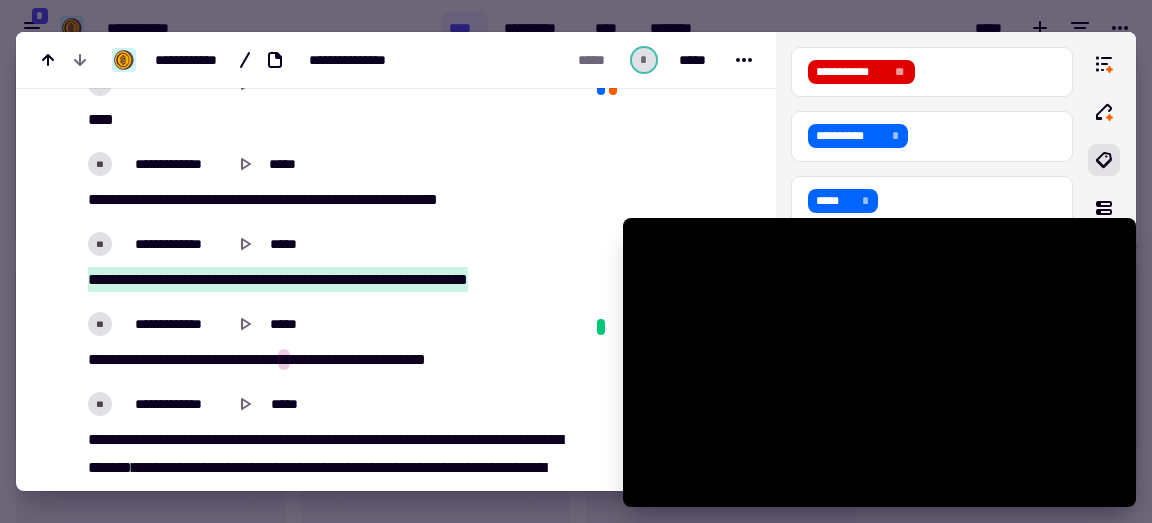 click on "****" at bounding box center [100, 359] 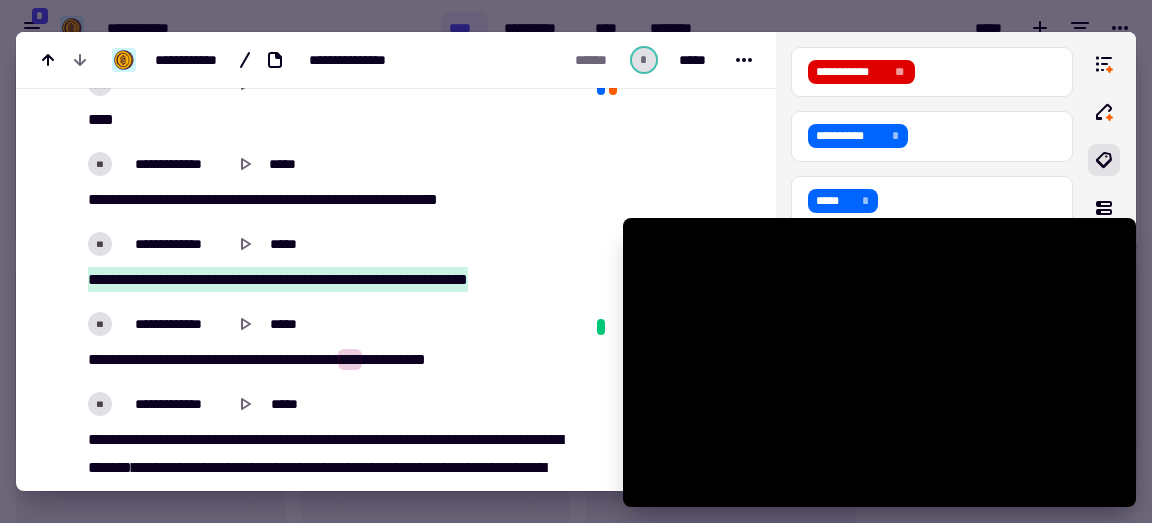 click on "*******" at bounding box center [248, 359] 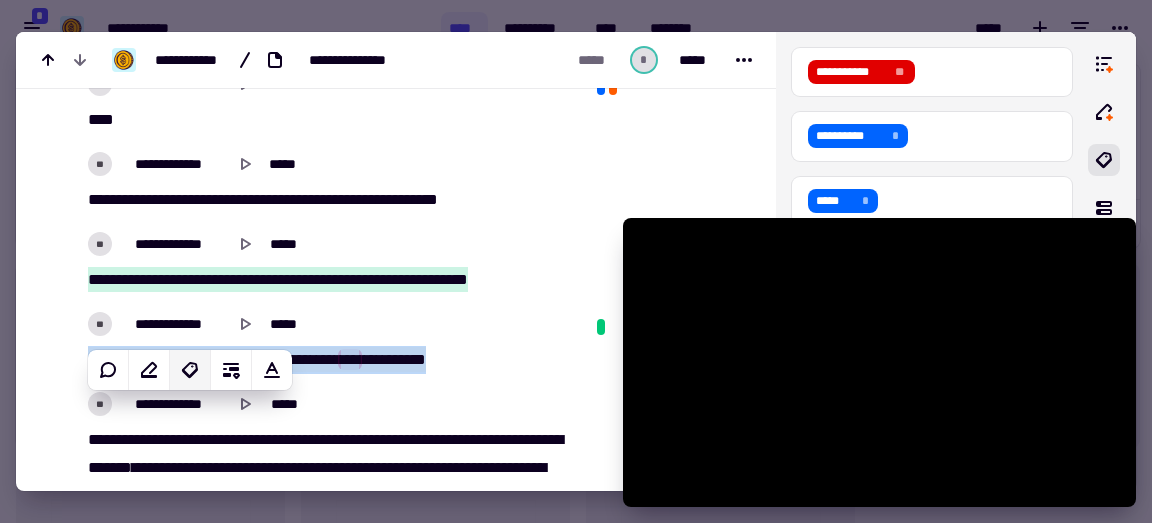 click 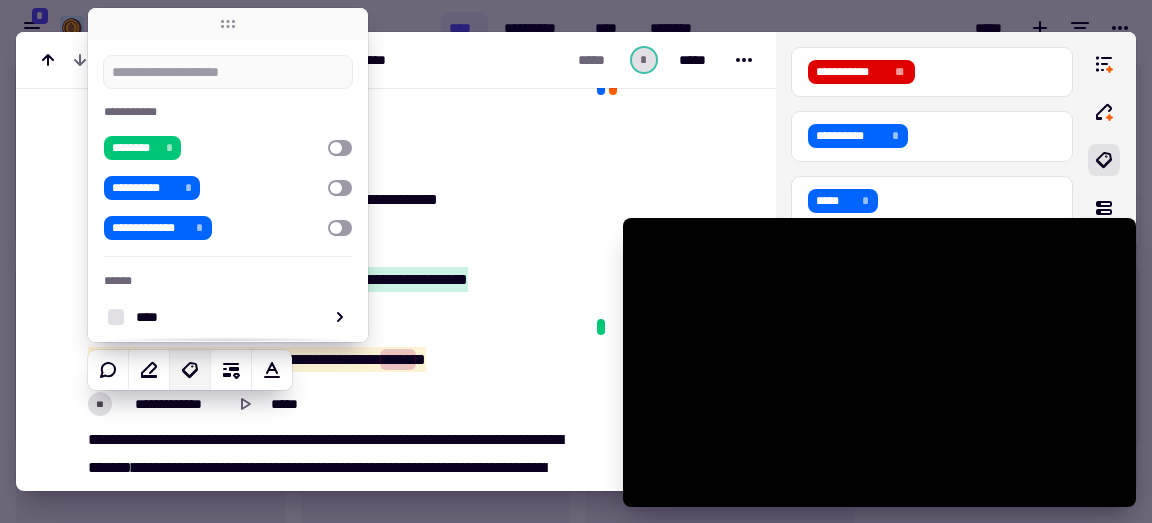 type on "*****" 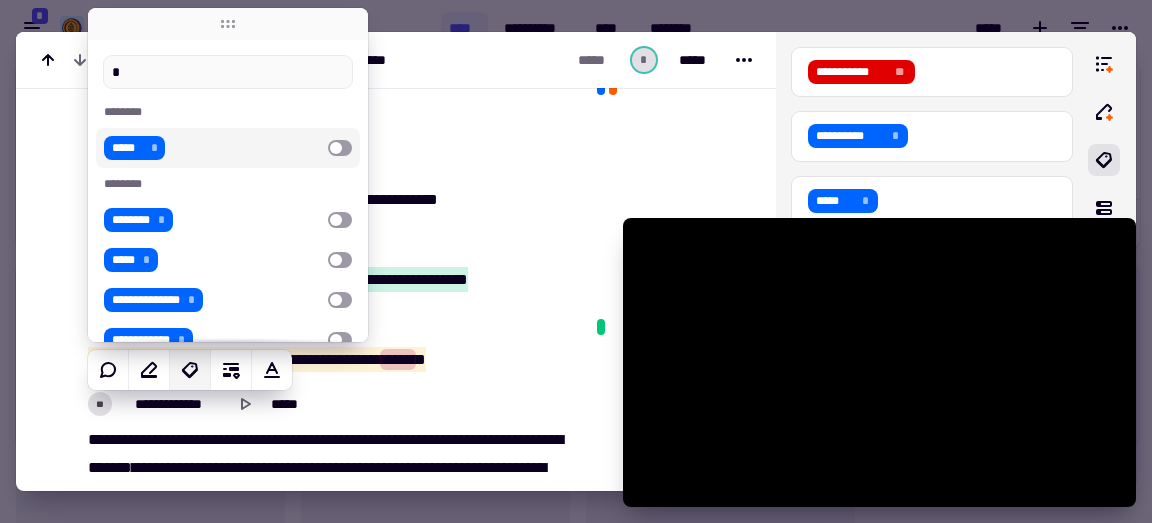 type on "**" 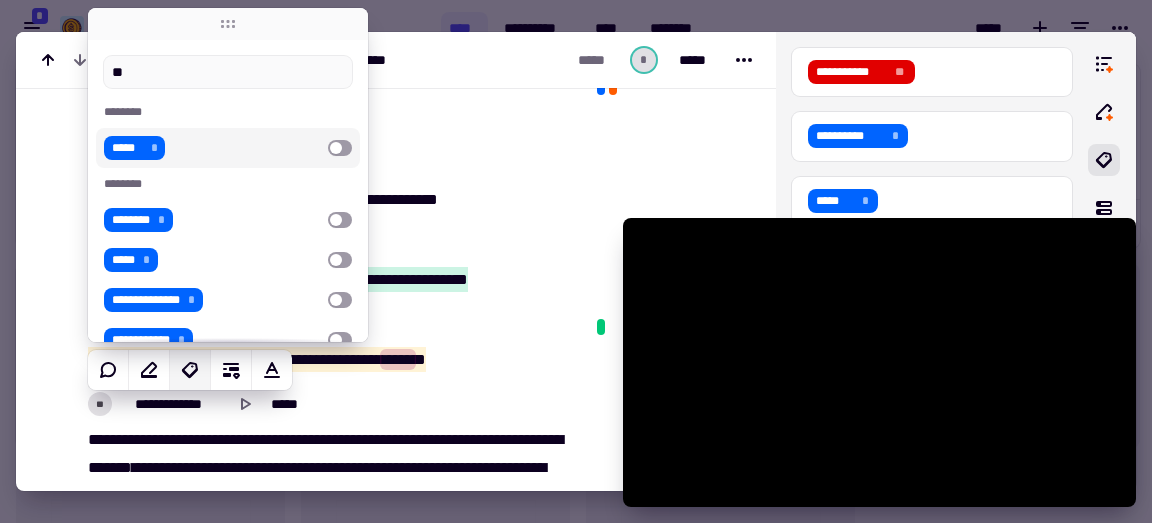 type on "******" 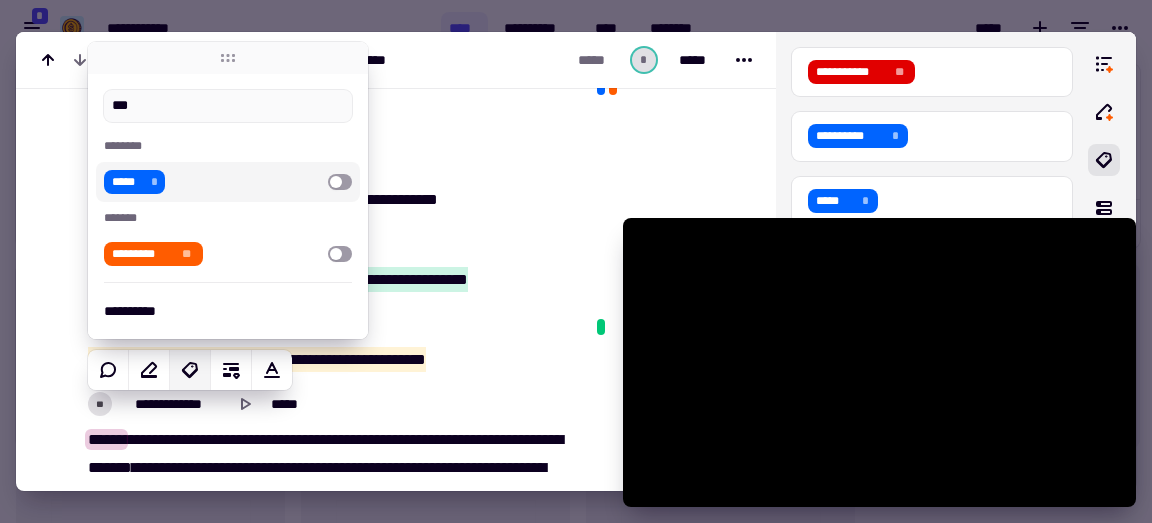 type on "****" 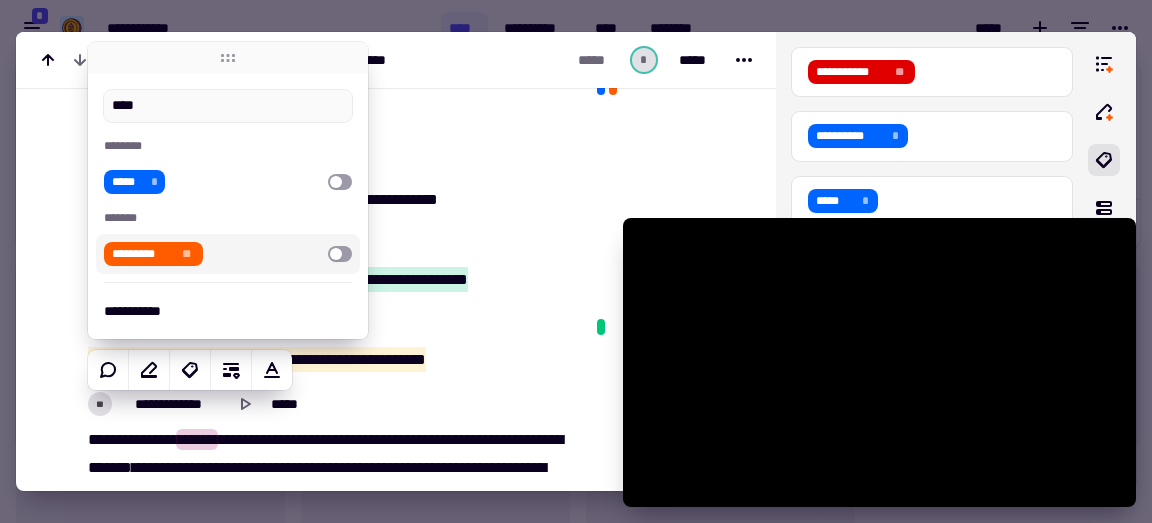 type on "******" 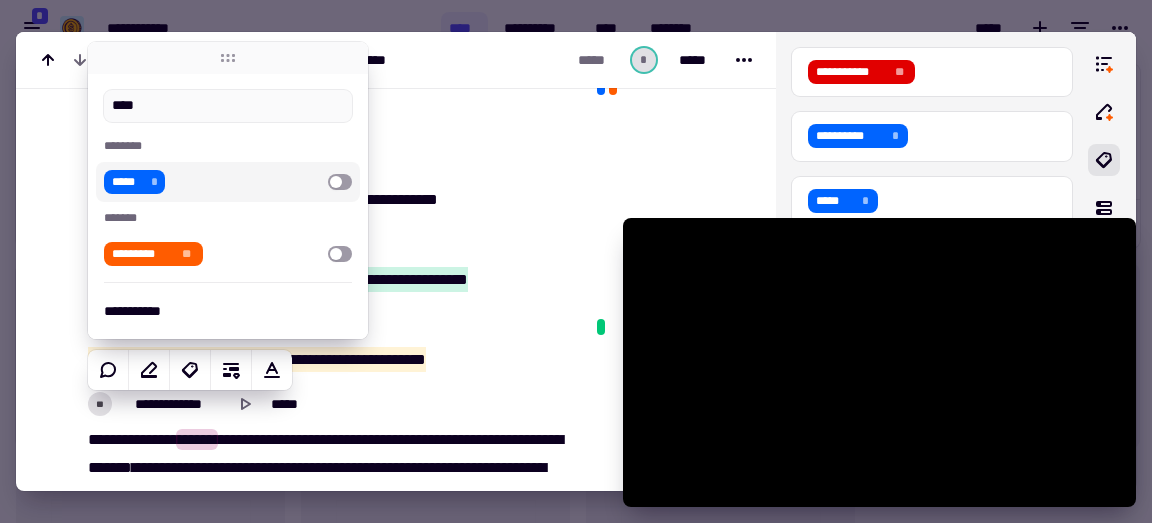 type on "****" 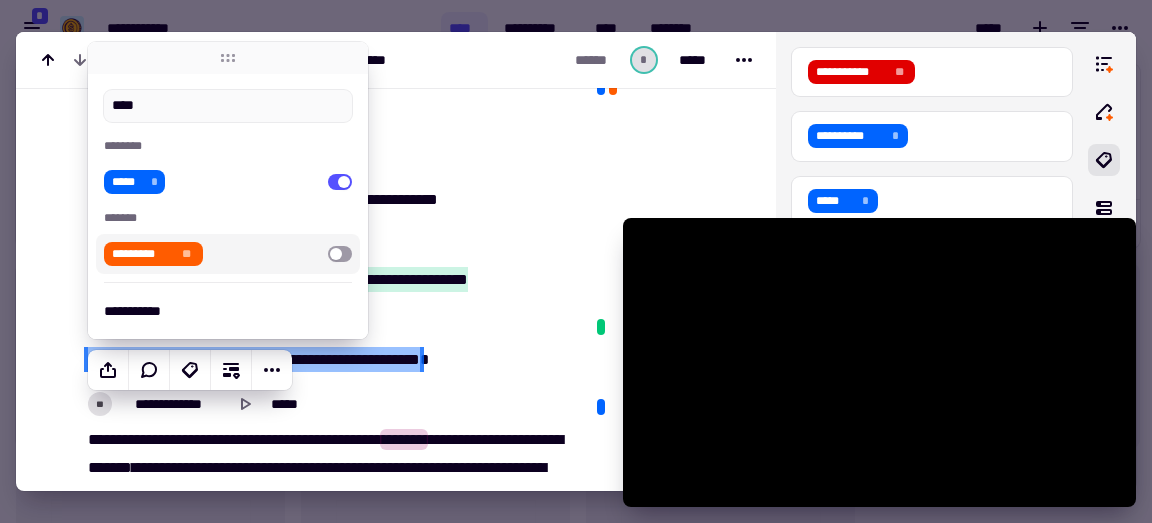 click at bounding box center [340, 254] 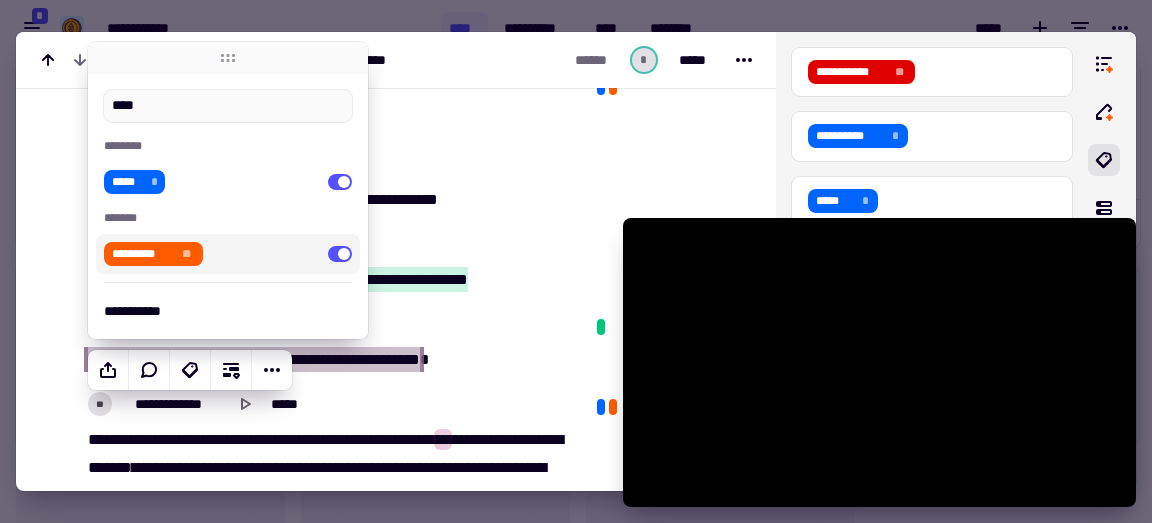 scroll, scrollTop: 5997, scrollLeft: 0, axis: vertical 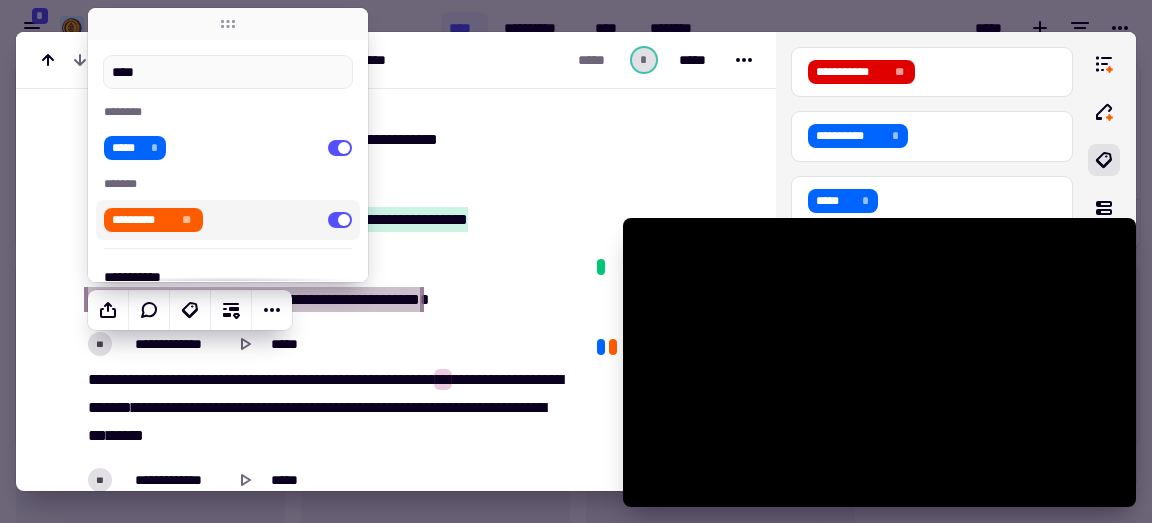 click on "******" at bounding box center [197, 379] 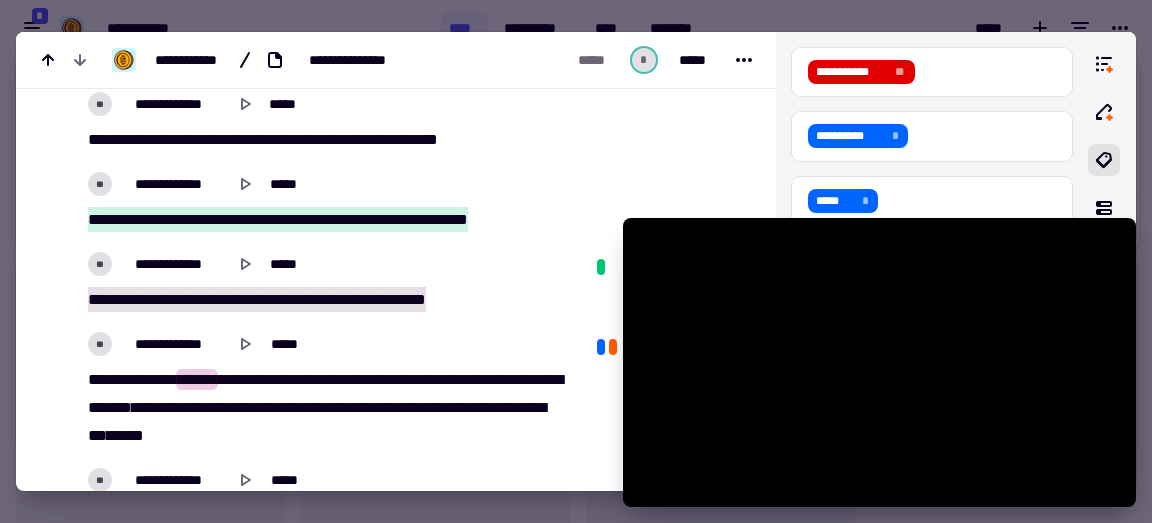 scroll, scrollTop: 6023, scrollLeft: 0, axis: vertical 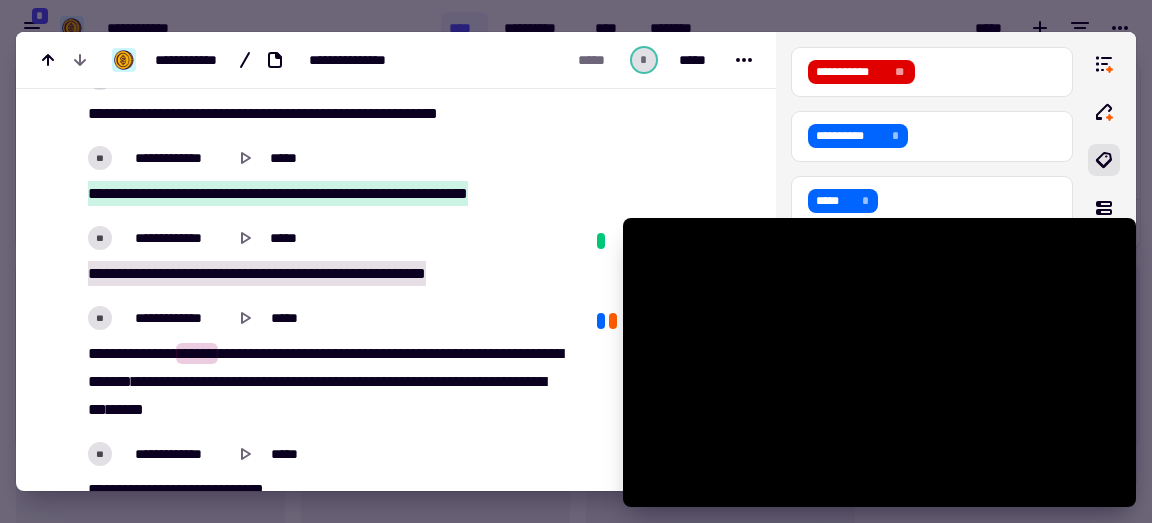 click on "[FIRST] [LAST] [MIDDLE] [NUMBER] [STREET] [CITY] [STATE] [POSTAL_CODE] [COUNTRY] [PHONE] [EMAIL]" at bounding box center (325, 382) 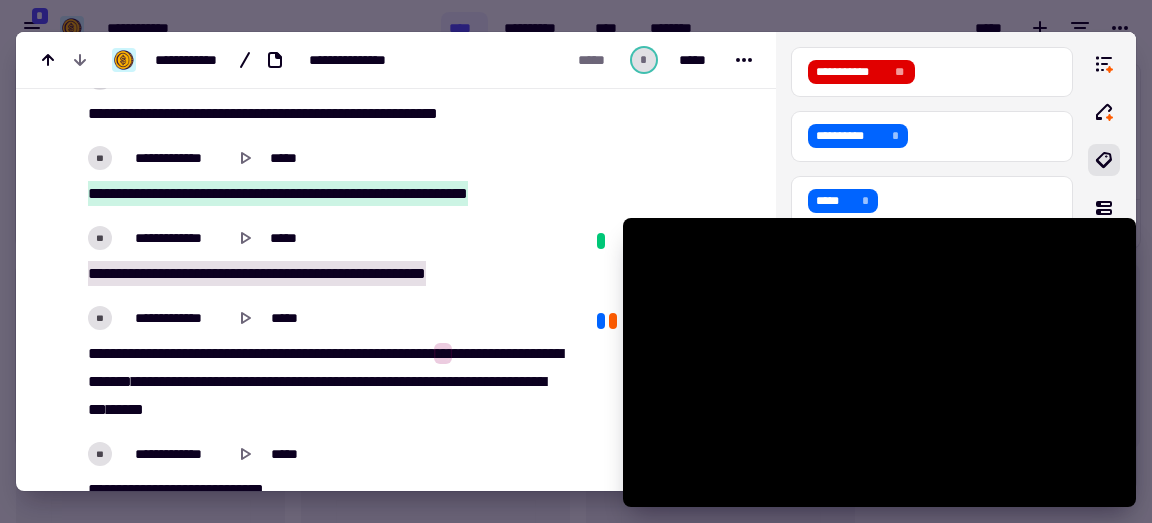 click on "******" at bounding box center [197, 353] 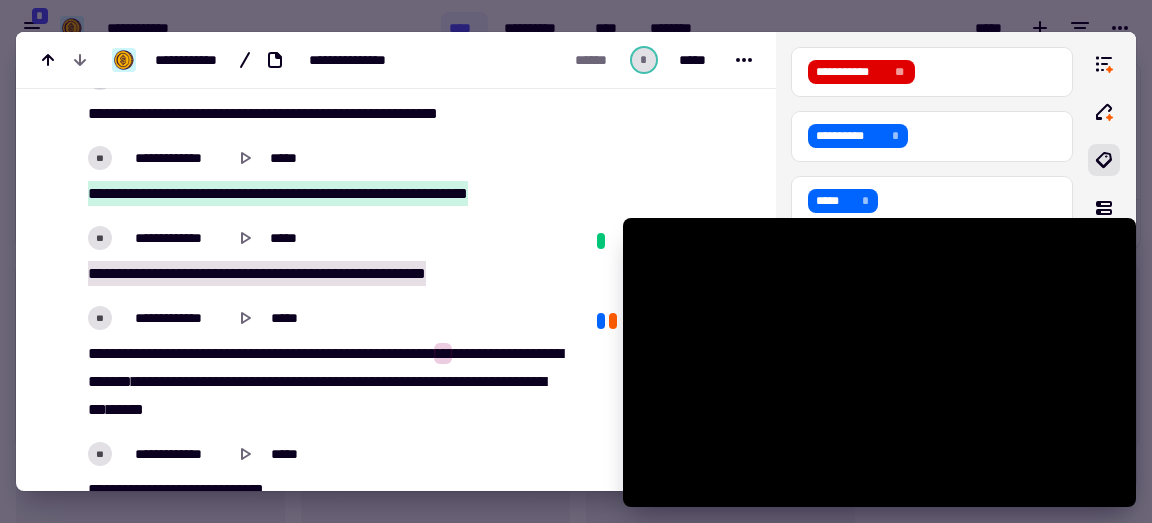 click on "******" at bounding box center [348, 381] 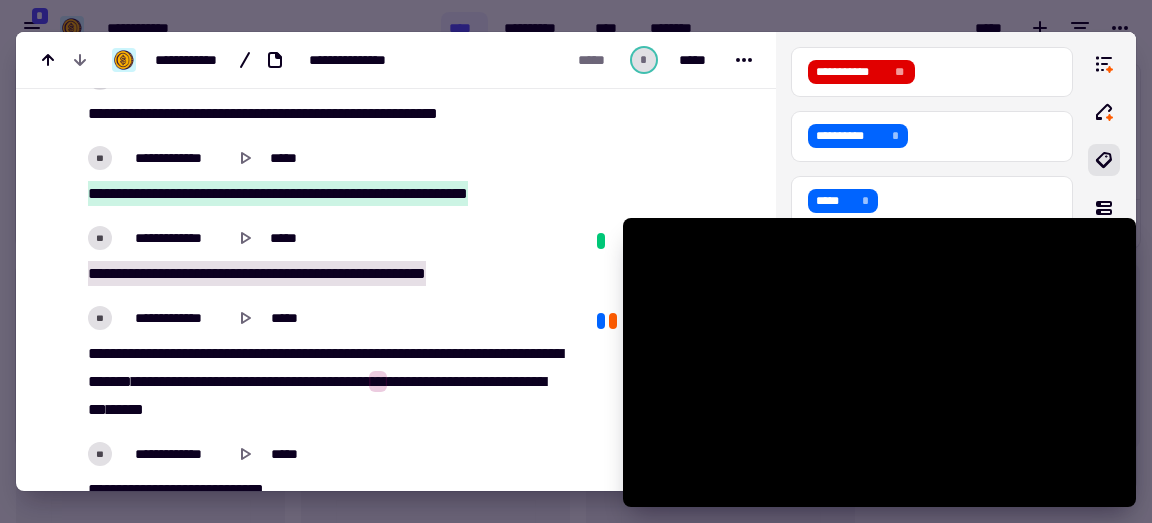 click on "****" at bounding box center (347, 353) 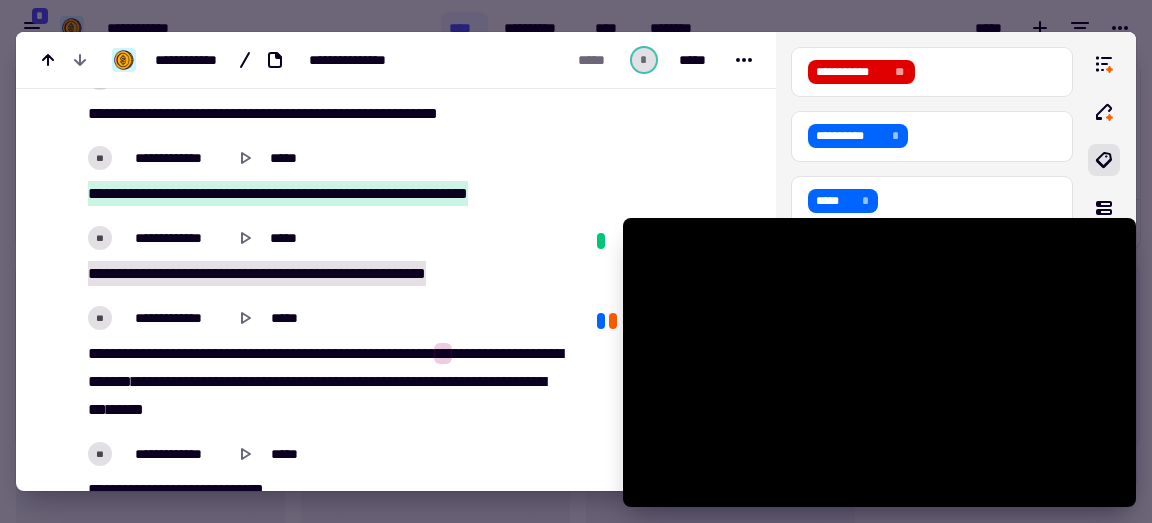 click on "*******" at bounding box center (308, 353) 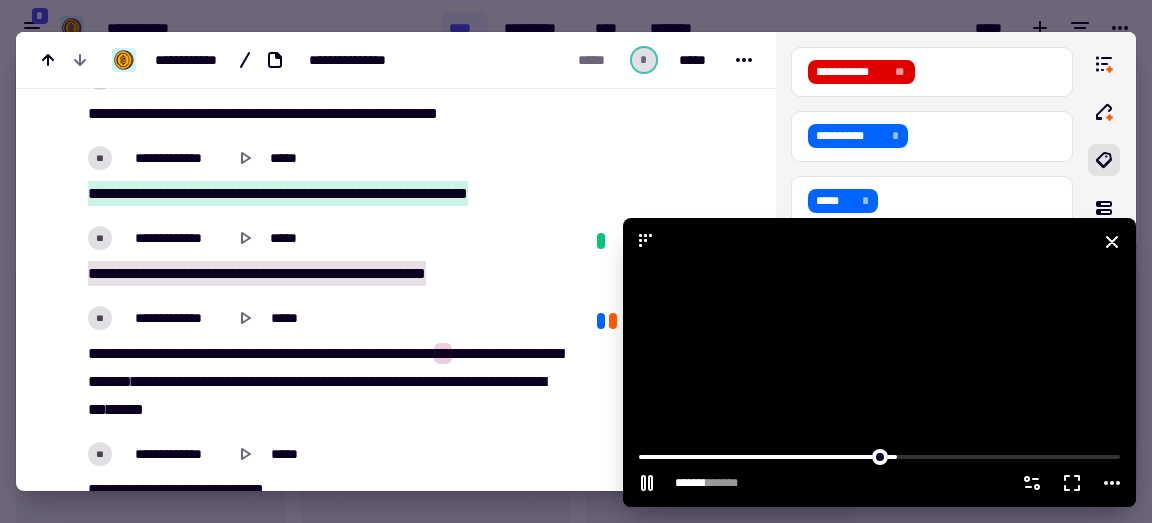 click 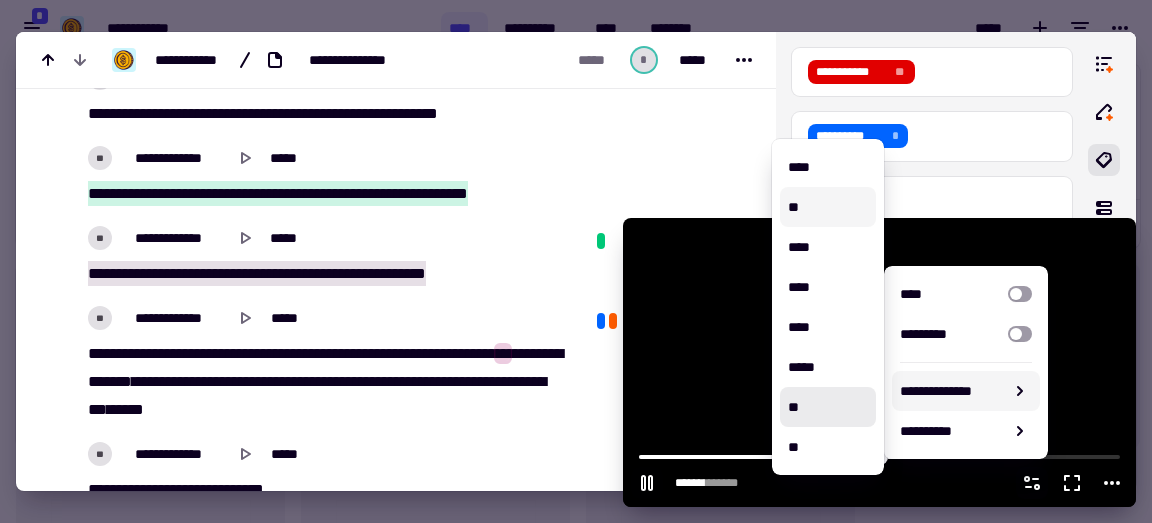 click on "**" at bounding box center [828, 207] 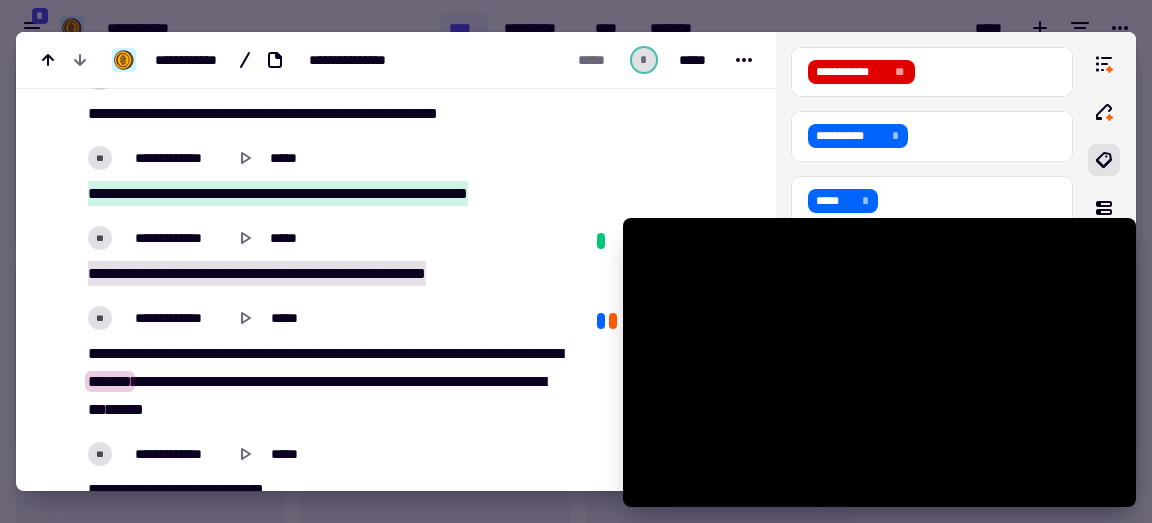 click on "*******" at bounding box center (308, 353) 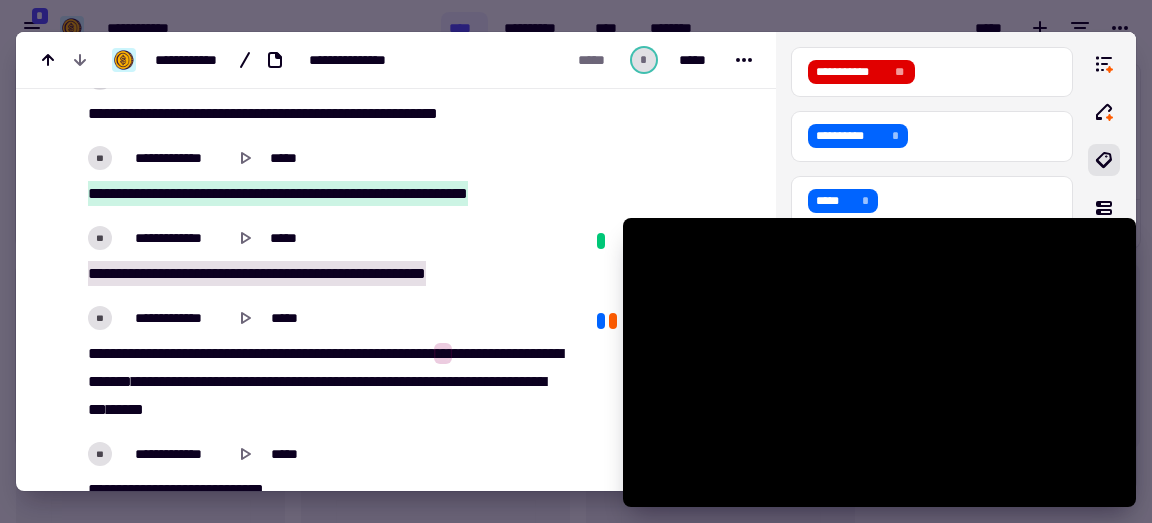 click on "*******" at bounding box center (308, 353) 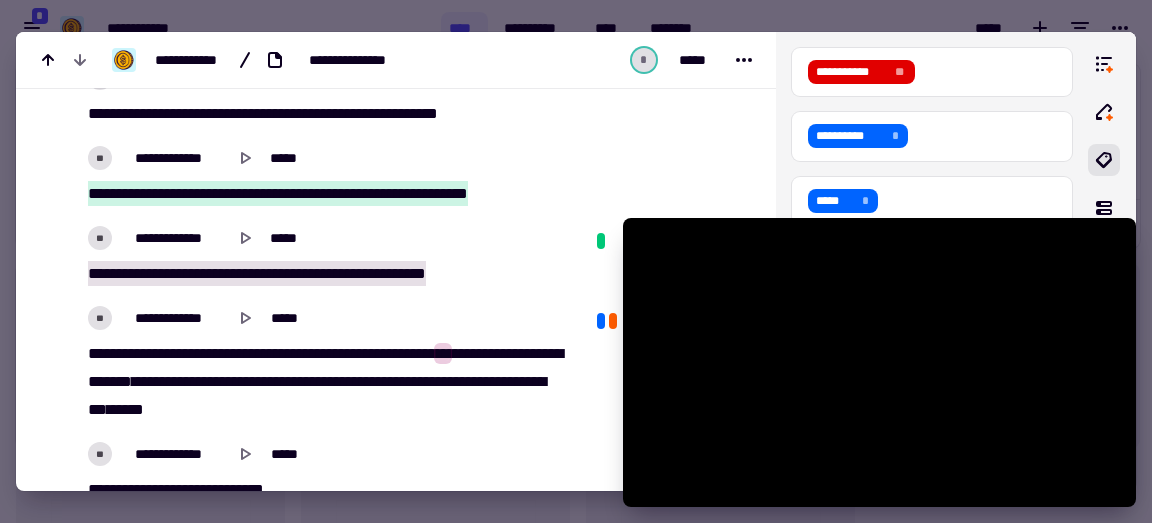 click on "*******" at bounding box center (308, 353) 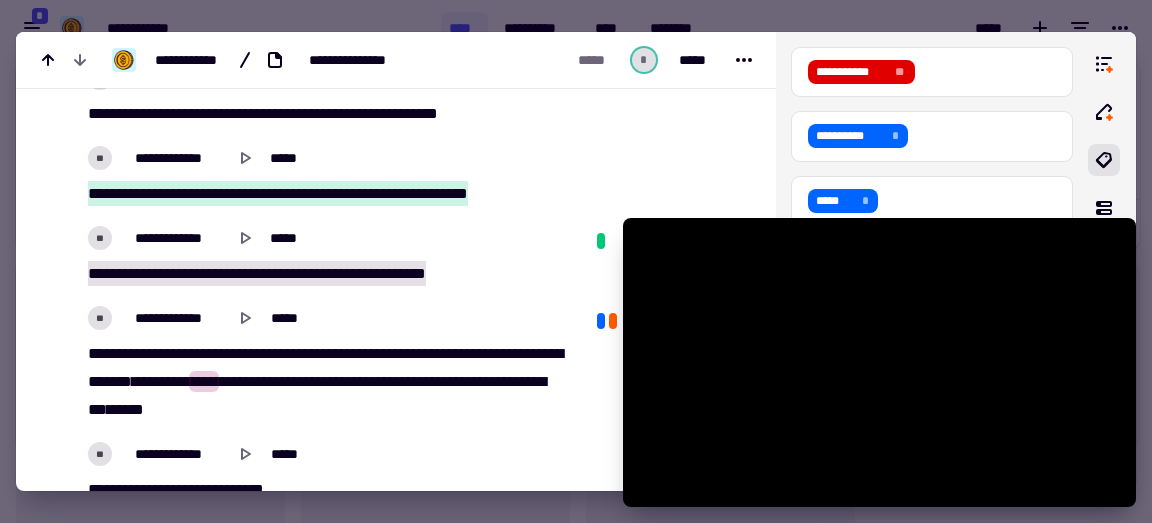 click on "*******" at bounding box center (110, 381) 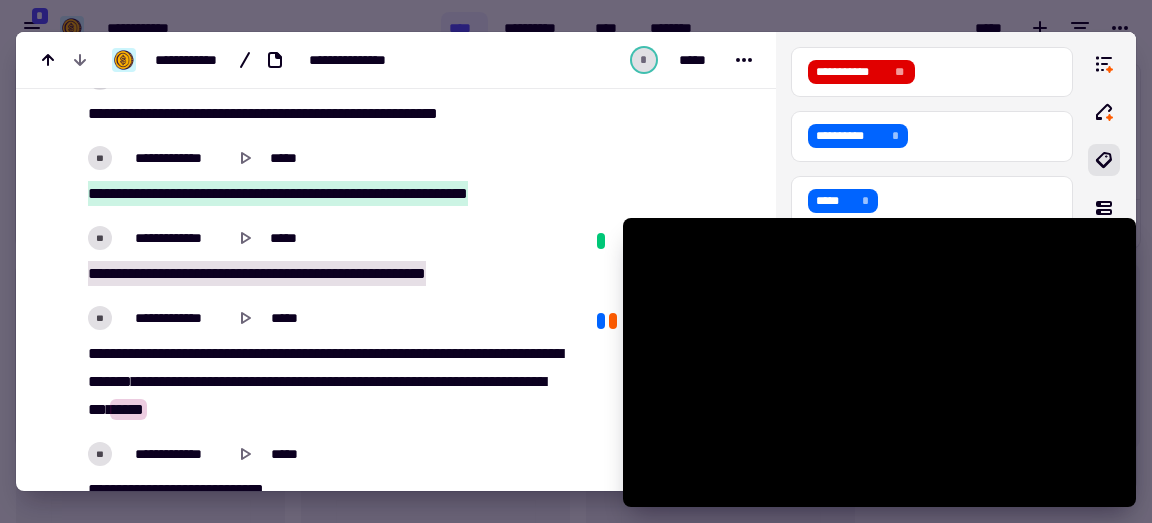 click on "*******" at bounding box center (110, 381) 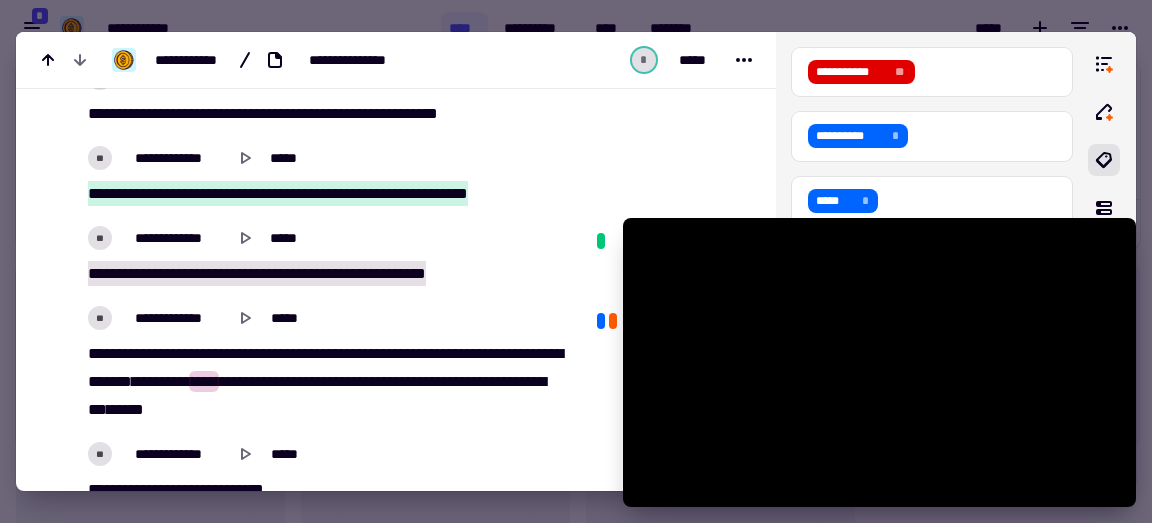 click on "*******" at bounding box center [110, 381] 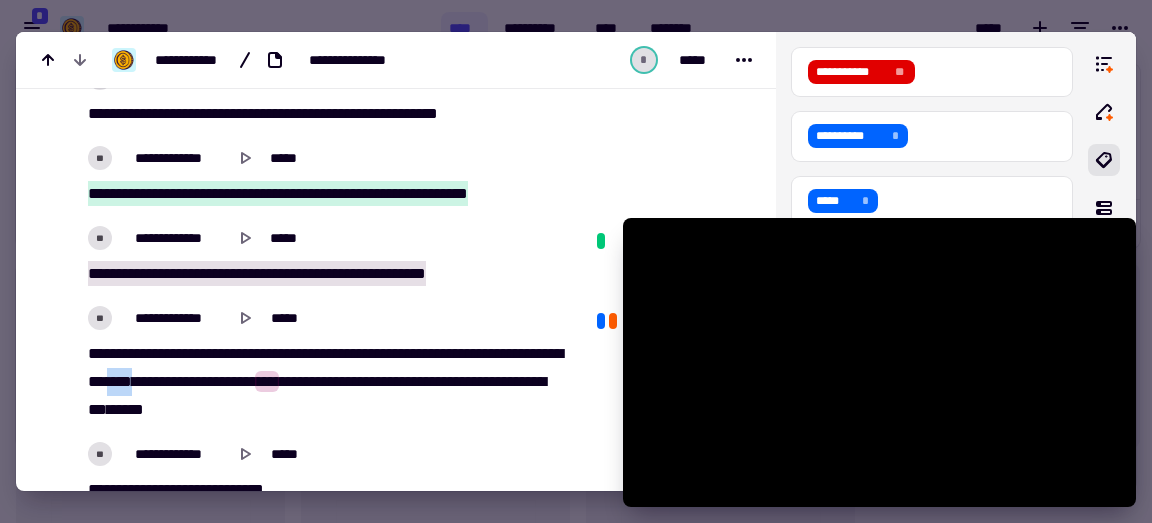 drag, startPoint x: 226, startPoint y: 428, endPoint x: 265, endPoint y: 426, distance: 39.051247 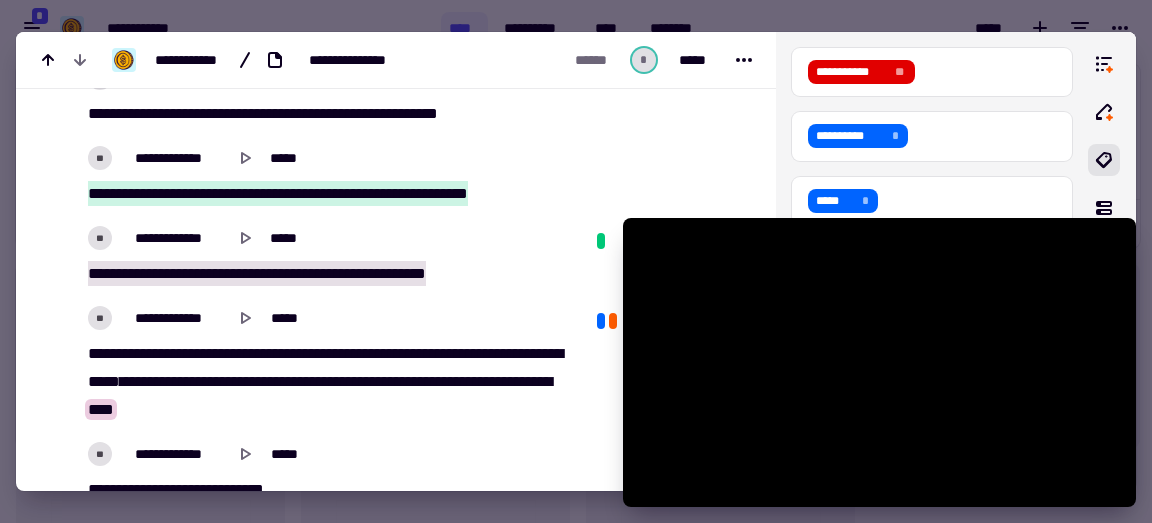 click on "[FIRST] [LAST] [MIDDLE] [NUMBER] [STREET] [CITY] [STATE] [POSTAL_CODE] [COUNTRY] [PHONE] [EMAIL]" at bounding box center [325, 382] 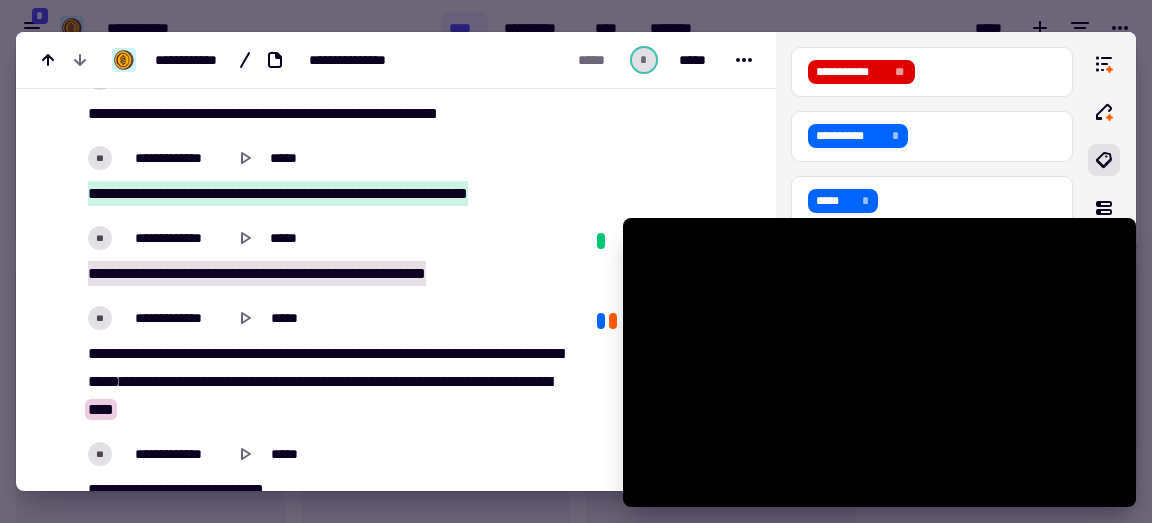 click on "[FIRST] [LAST] [MIDDLE] [NUMBER] [STREET] [CITY] [STATE] [POSTAL_CODE] [COUNTRY] [PHONE] [EMAIL]" at bounding box center (325, 382) 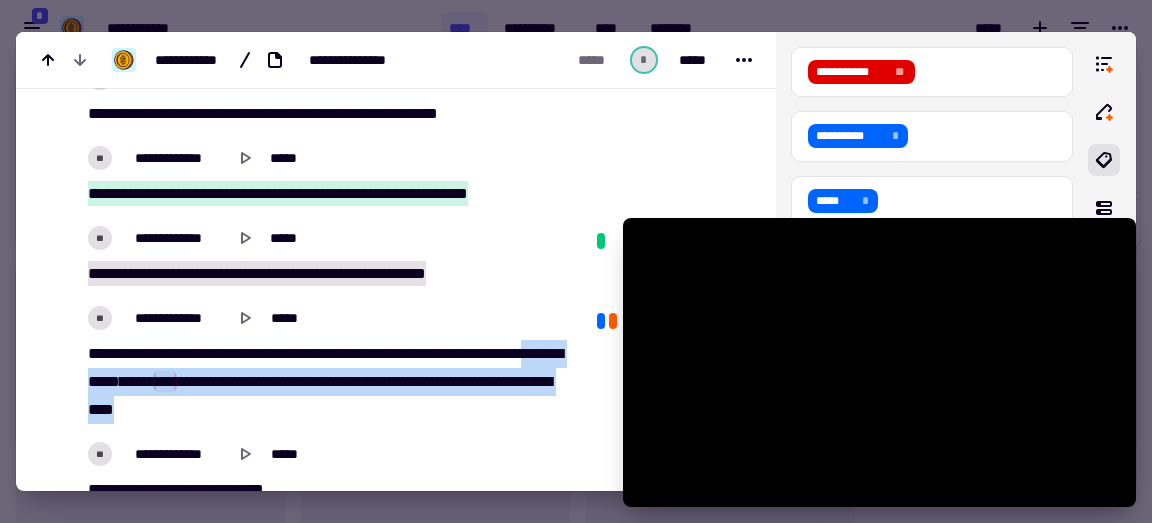 drag, startPoint x: 151, startPoint y: 431, endPoint x: 338, endPoint y: 457, distance: 188.79883 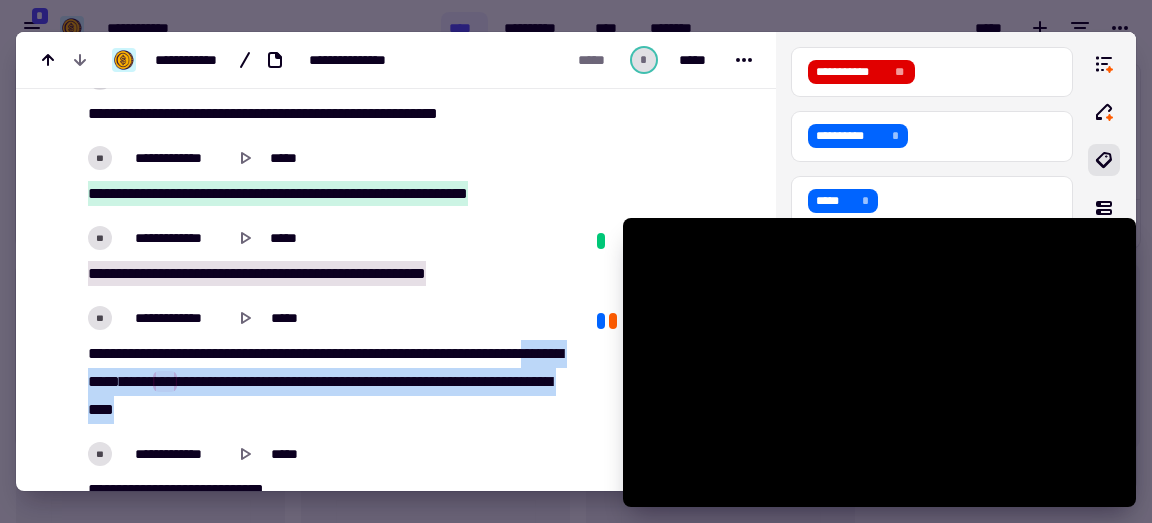 click on "[FIRST] [LAST] [MIDDLE] [NUMBER] [STREET] [CITY] [STATE] [POSTAL_CODE] [COUNTRY] [PHONE] [EMAIL]" at bounding box center [325, 382] 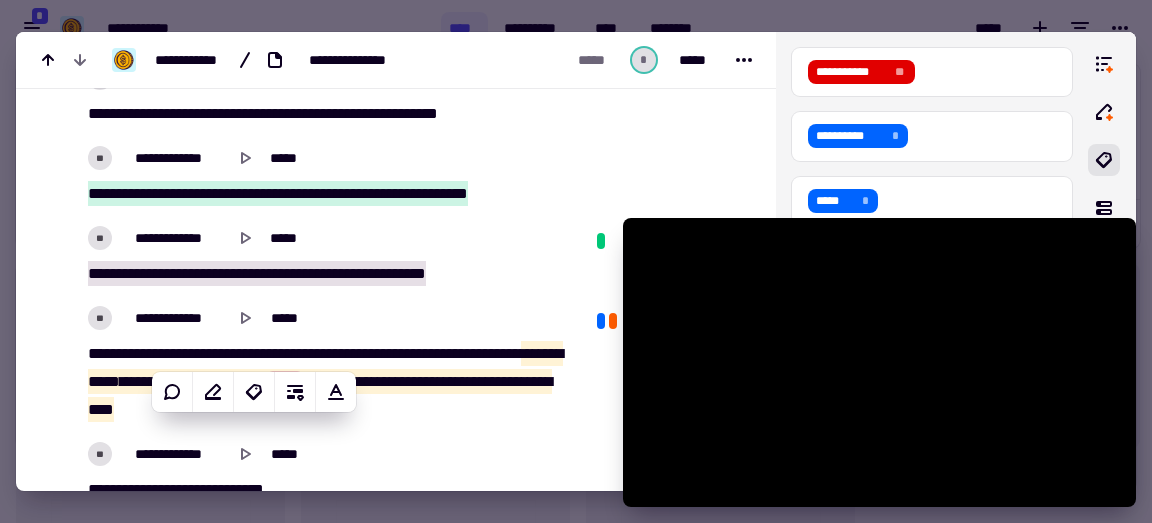click on "***" at bounding box center [476, 353] 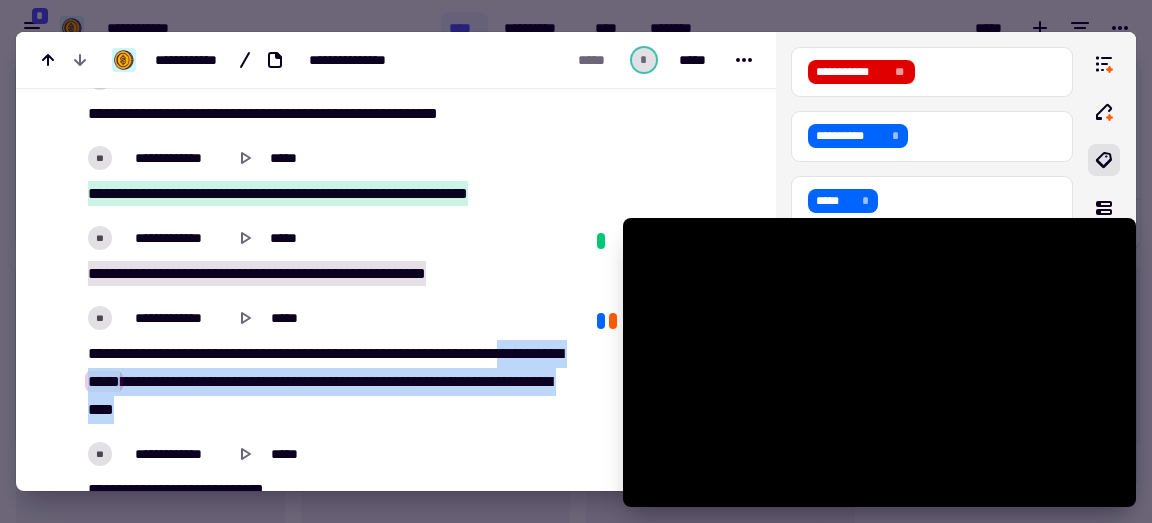 drag, startPoint x: 127, startPoint y: 430, endPoint x: 343, endPoint y: 459, distance: 217.93806 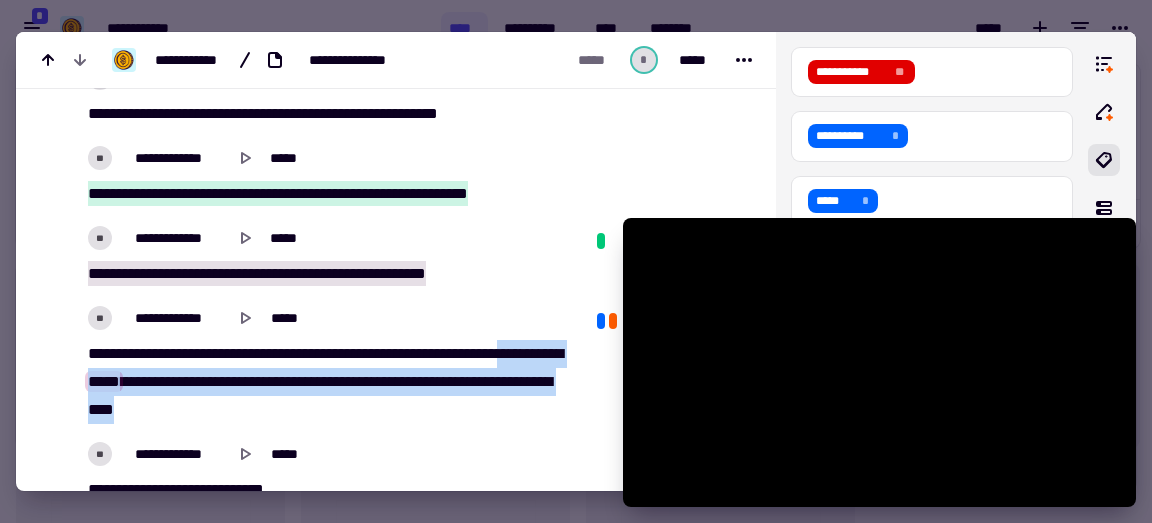 click on "[FIRST] [LAST] [MIDDLE] [NUMBER] [STREET] [CITY] [STATE] [POSTAL_CODE] [COUNTRY] [PHONE] [EMAIL]" at bounding box center [325, 382] 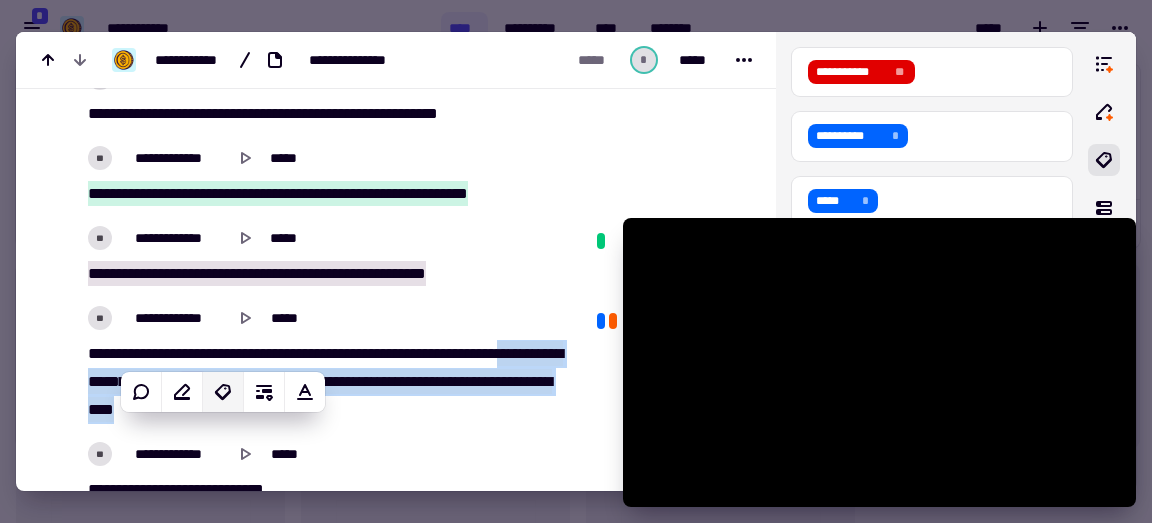 click 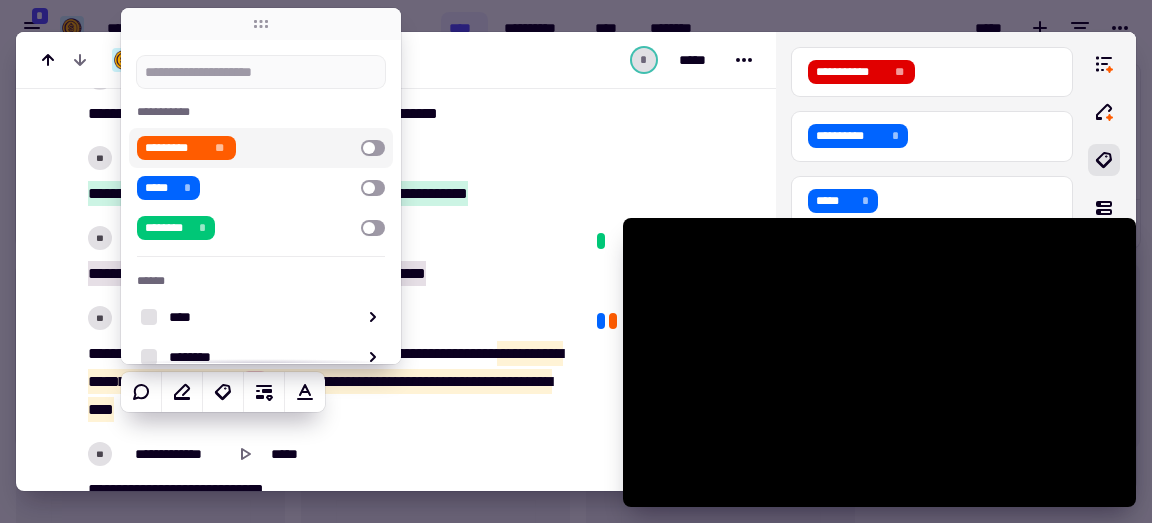 type on "******" 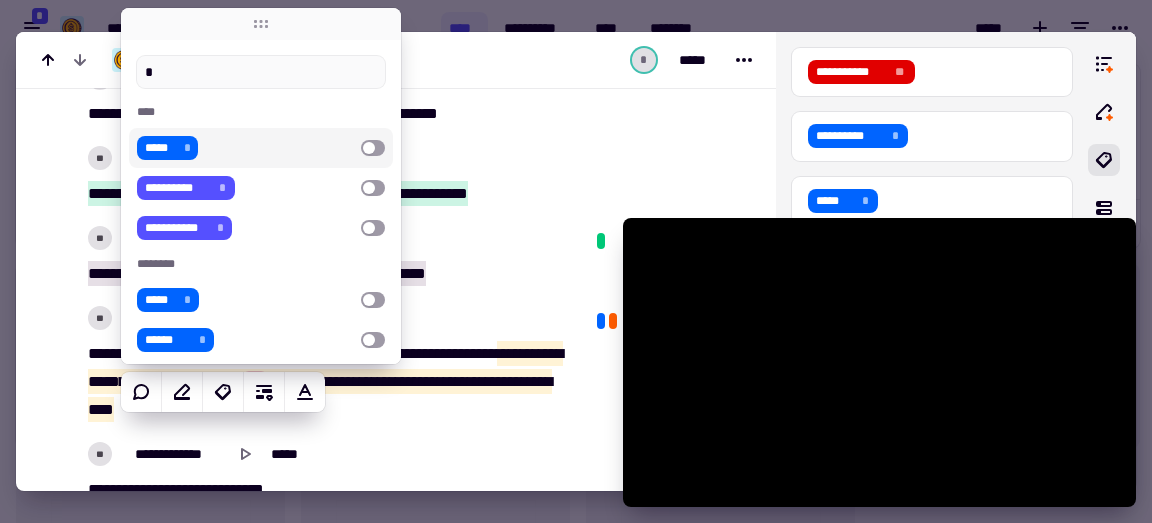type on "**" 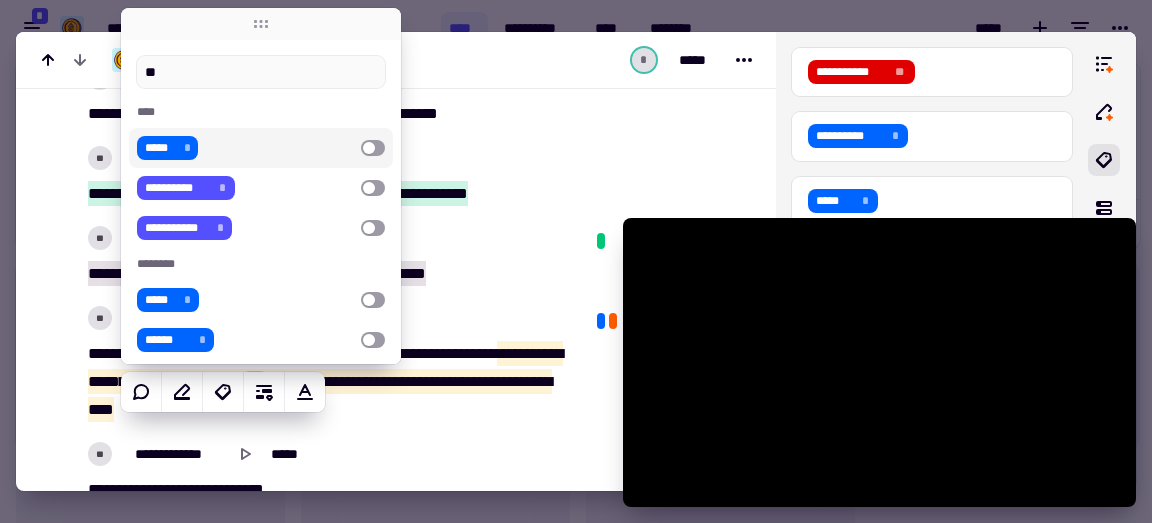 type on "******" 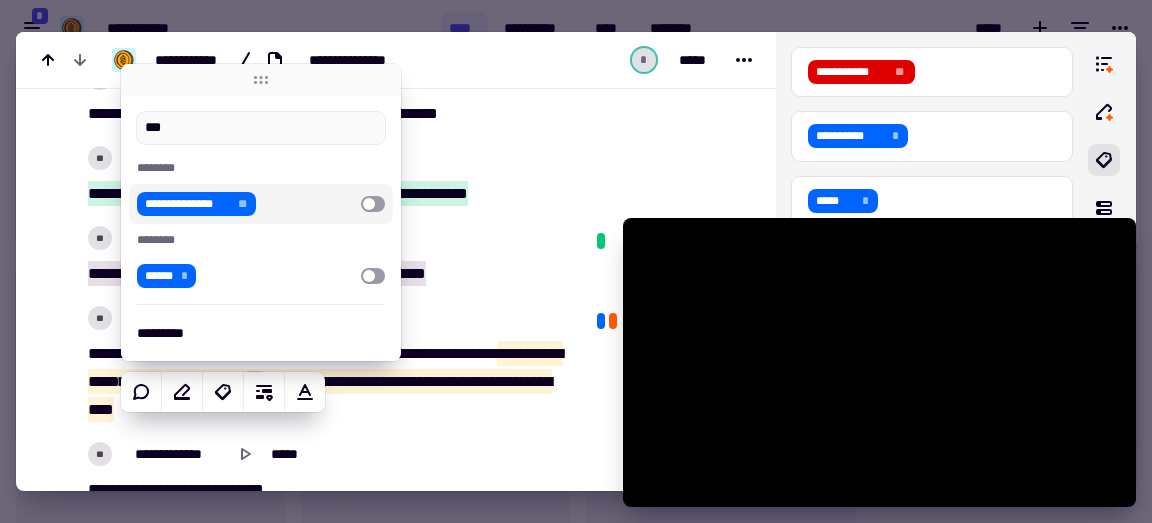 type on "****" 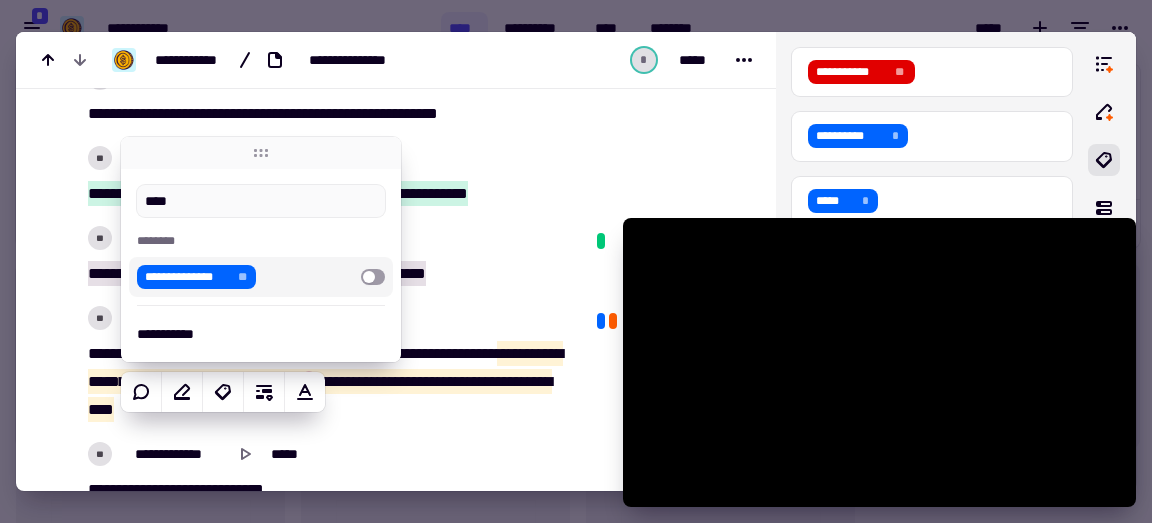 type on "******" 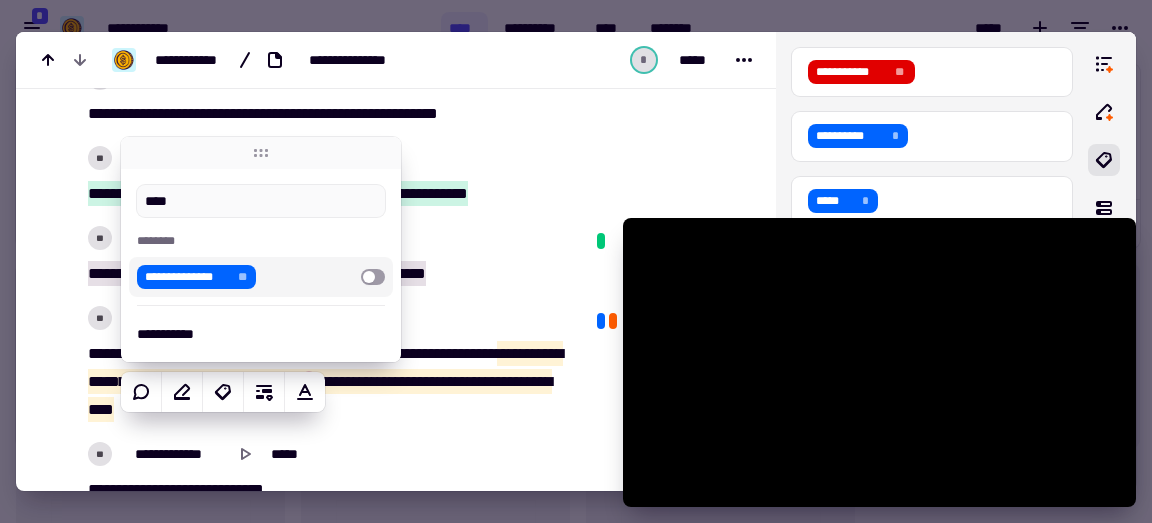 type on "****" 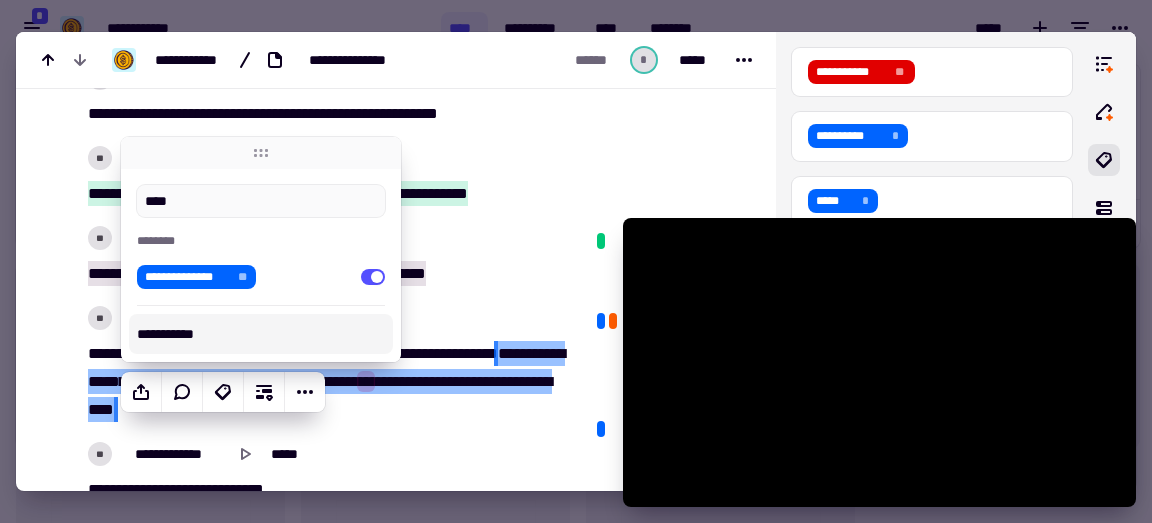 click on "[FIRST] [LAST] [MIDDLE] [NUMBER] [STREET] [CITY] [STATE] [POSTAL_CODE] [COUNTRY] [PHONE] [EMAIL]" at bounding box center (325, 382) 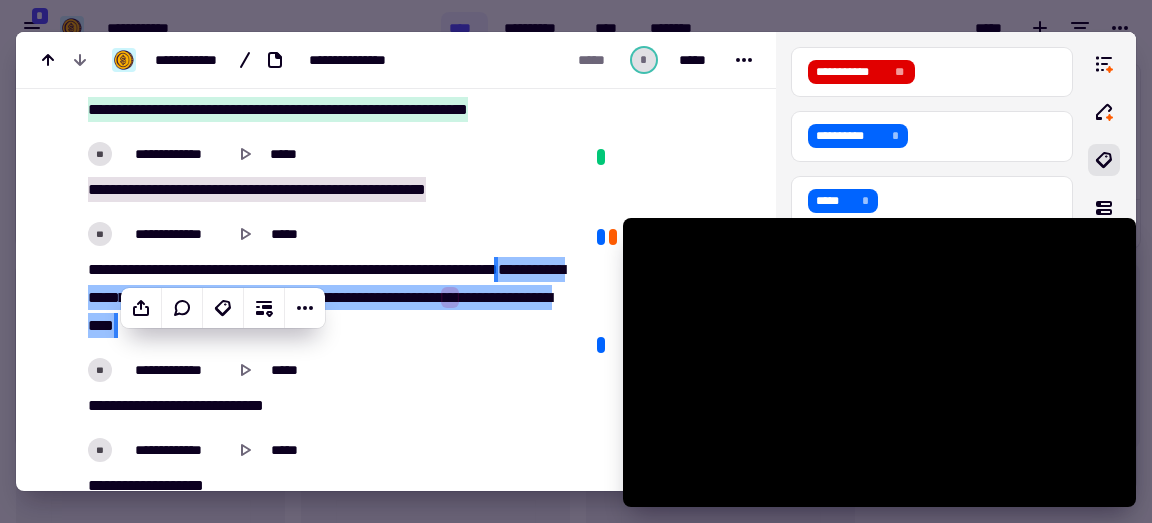 scroll, scrollTop: 6133, scrollLeft: 0, axis: vertical 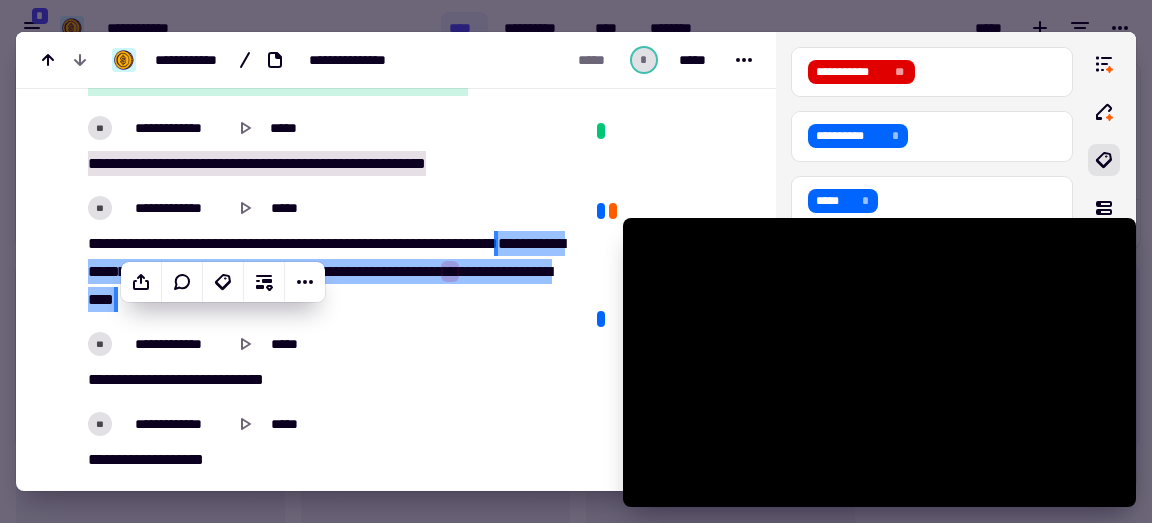 click on "******" at bounding box center [179, 379] 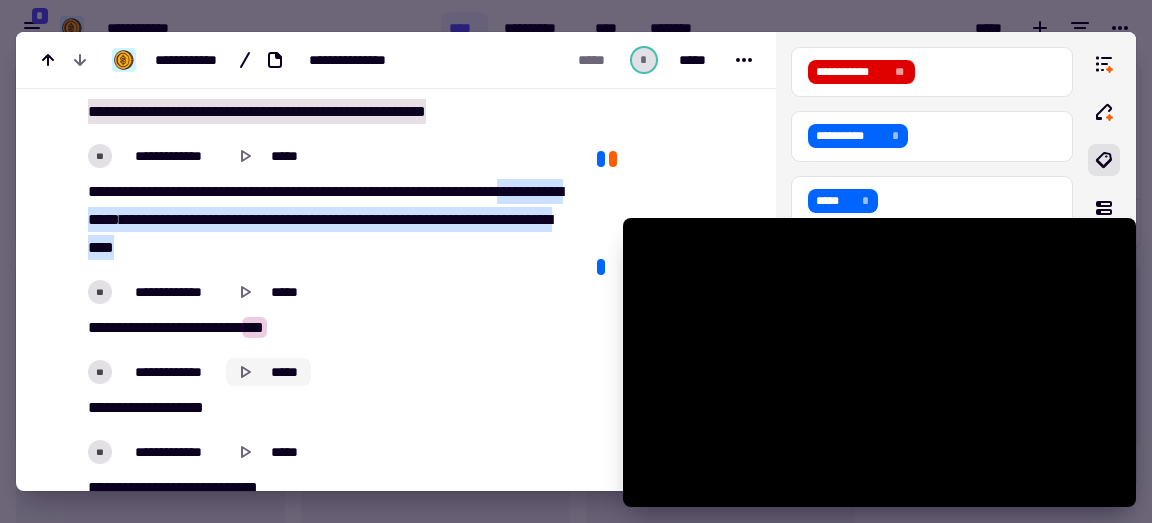 scroll, scrollTop: 6211, scrollLeft: 0, axis: vertical 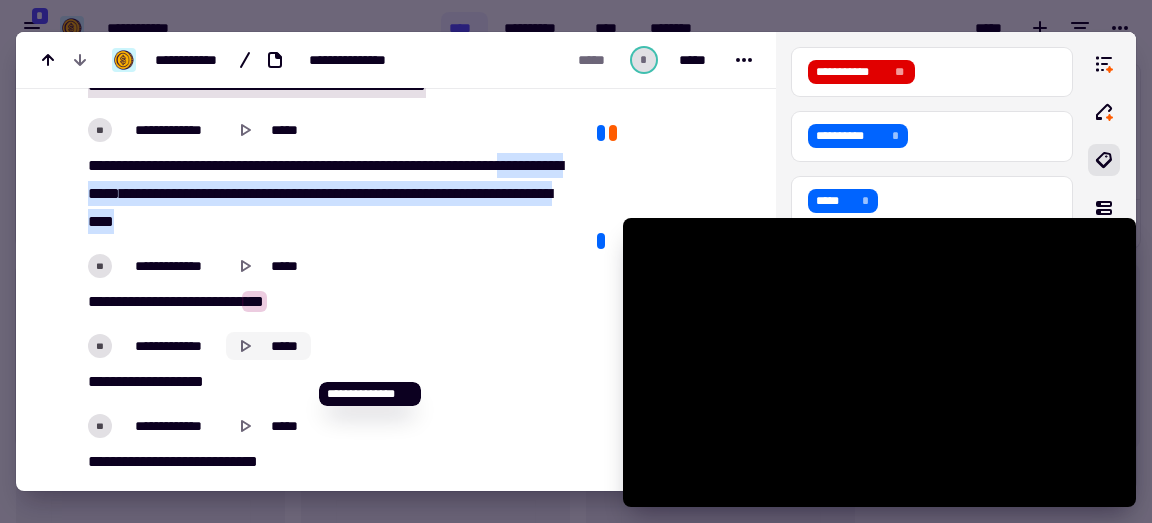 click 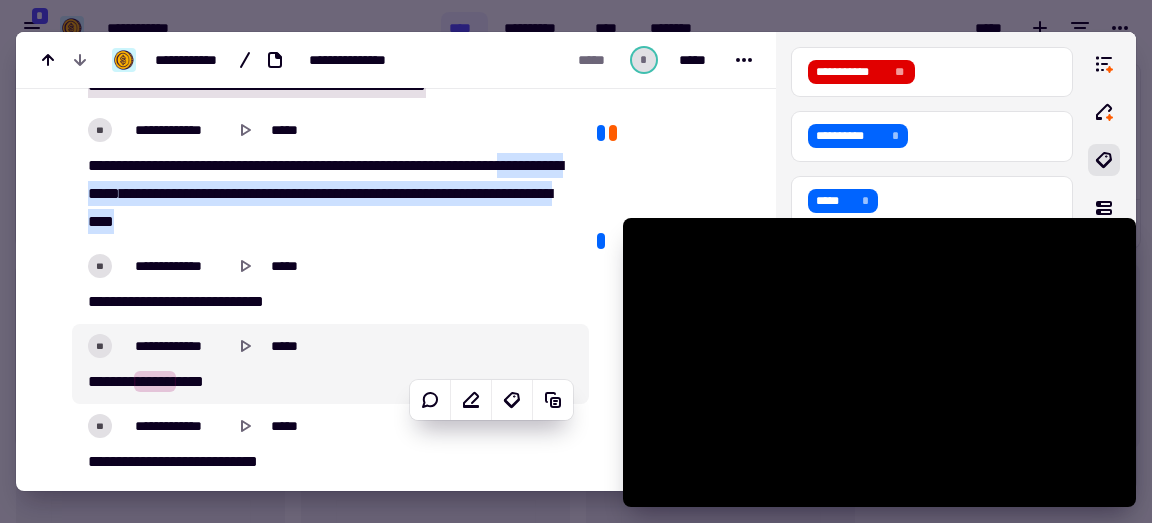 click on "******" at bounding box center (155, 381) 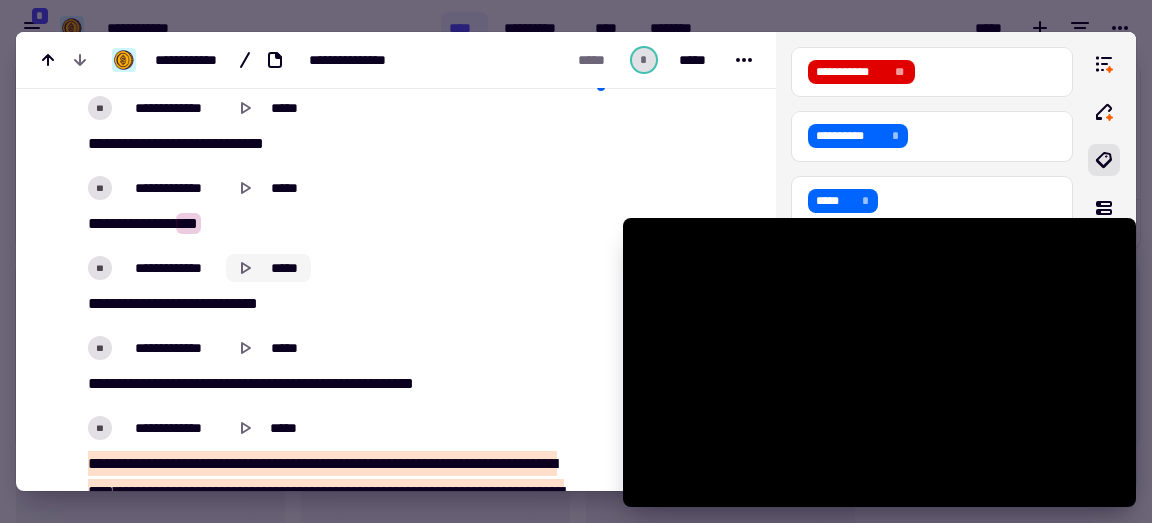scroll, scrollTop: 6395, scrollLeft: 0, axis: vertical 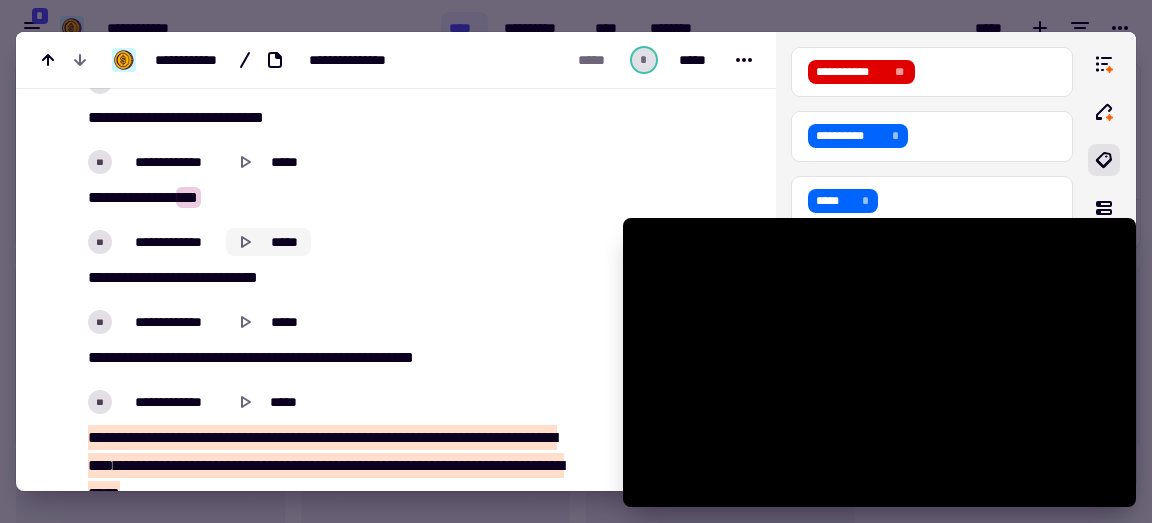 click 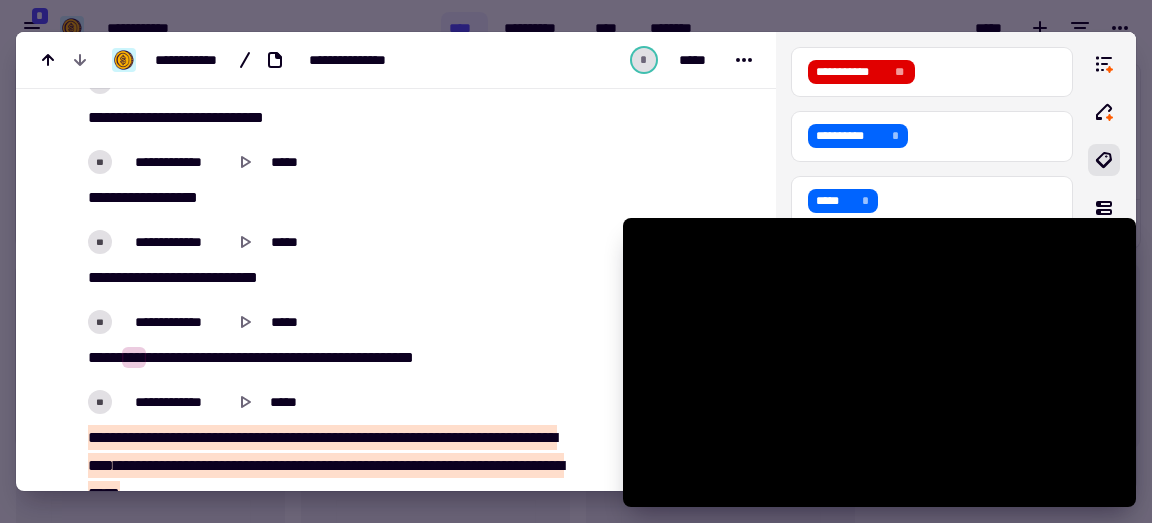 click on "***" at bounding box center (134, 357) 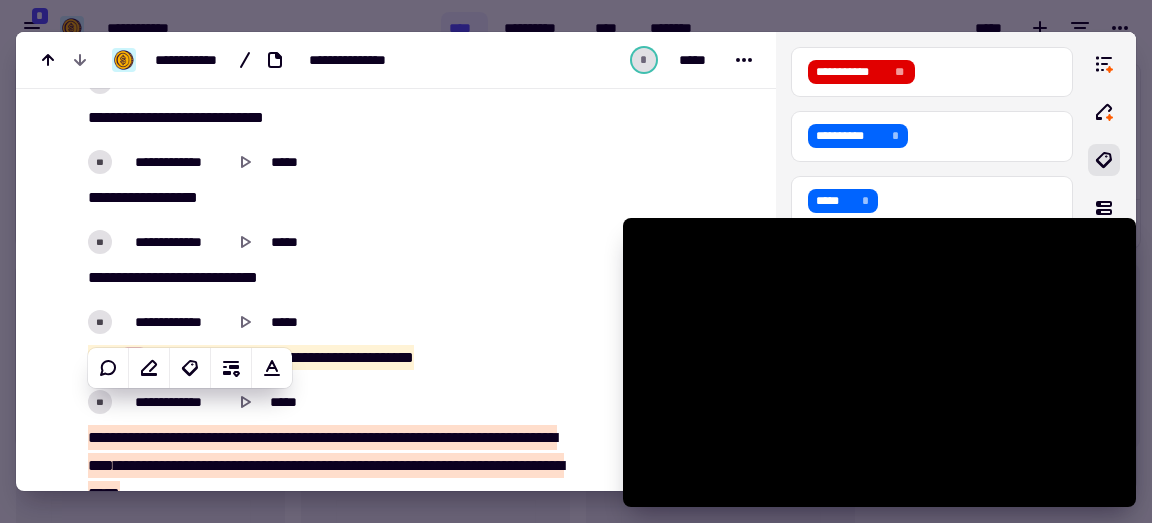 click on "***" at bounding box center (134, 357) 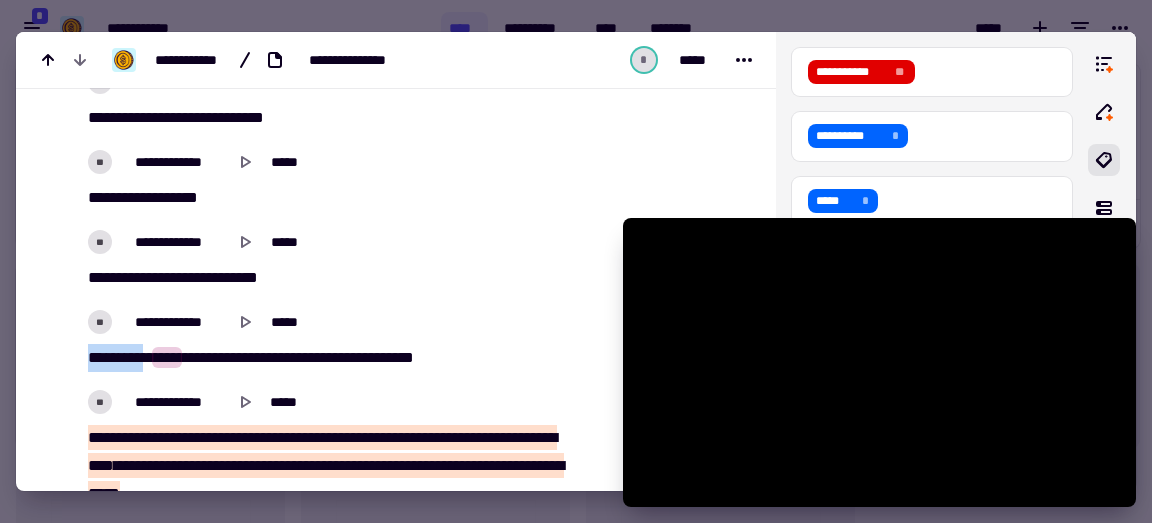 drag, startPoint x: 157, startPoint y: 402, endPoint x: 90, endPoint y: 403, distance: 67.00746 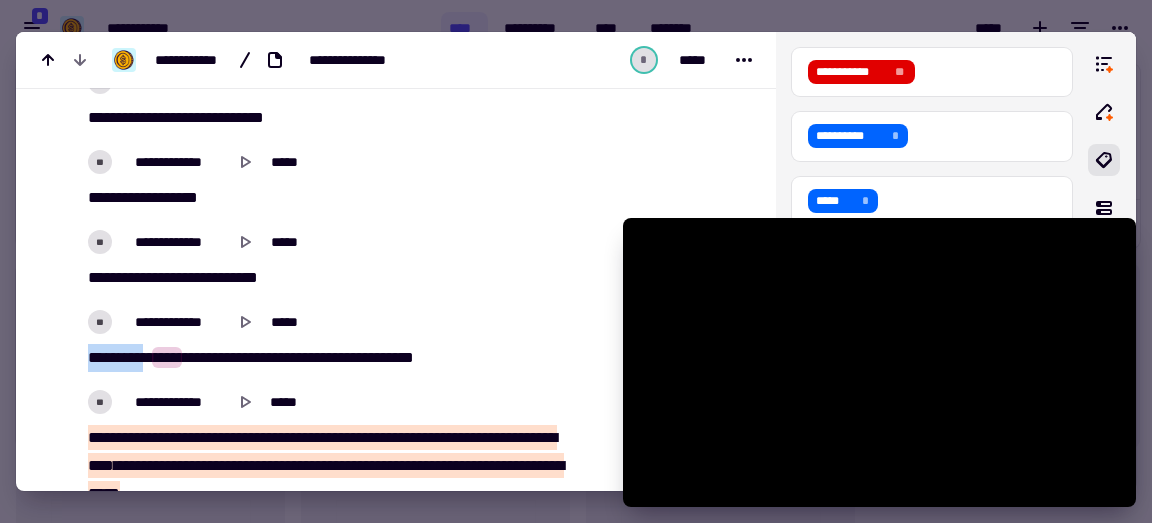 click on "[FIRST] [LAST] [MIDDLE] [NUMBER] [STREET] [CITY] [STATE] [POSTAL_CODE] [COUNTRY] [PHONE] [EMAIL]" at bounding box center (325, 358) 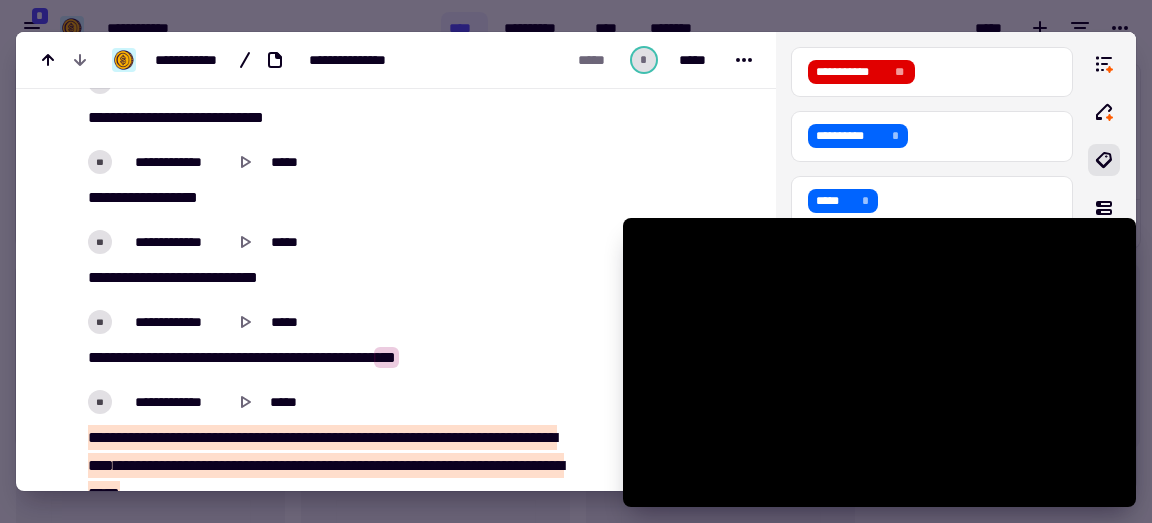 click on "****" at bounding box center [293, 357] 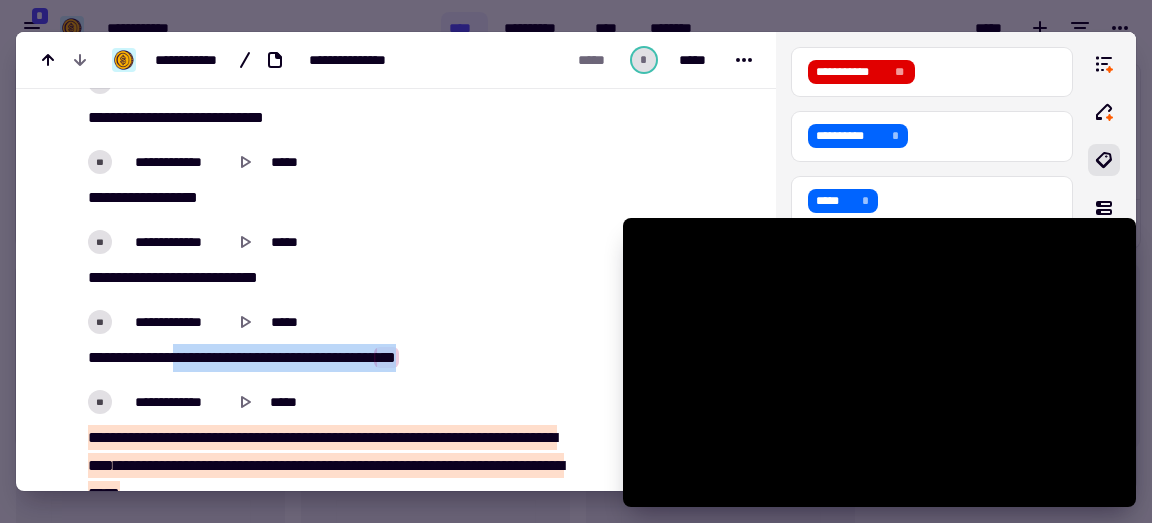 drag, startPoint x: 194, startPoint y: 410, endPoint x: 488, endPoint y: 413, distance: 294.01532 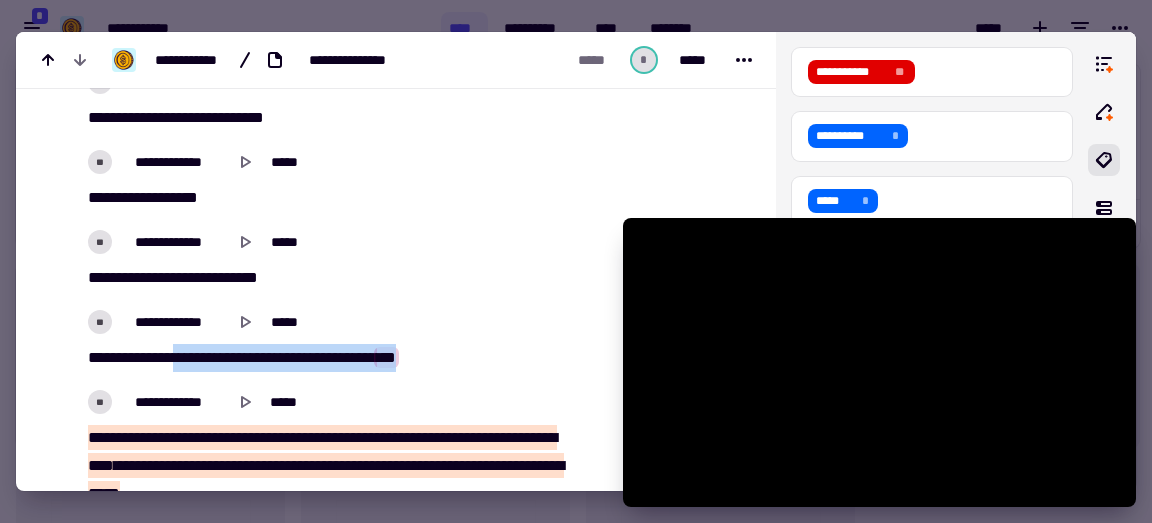 click on "[PHONE] [EMAIL]" at bounding box center [325, 358] 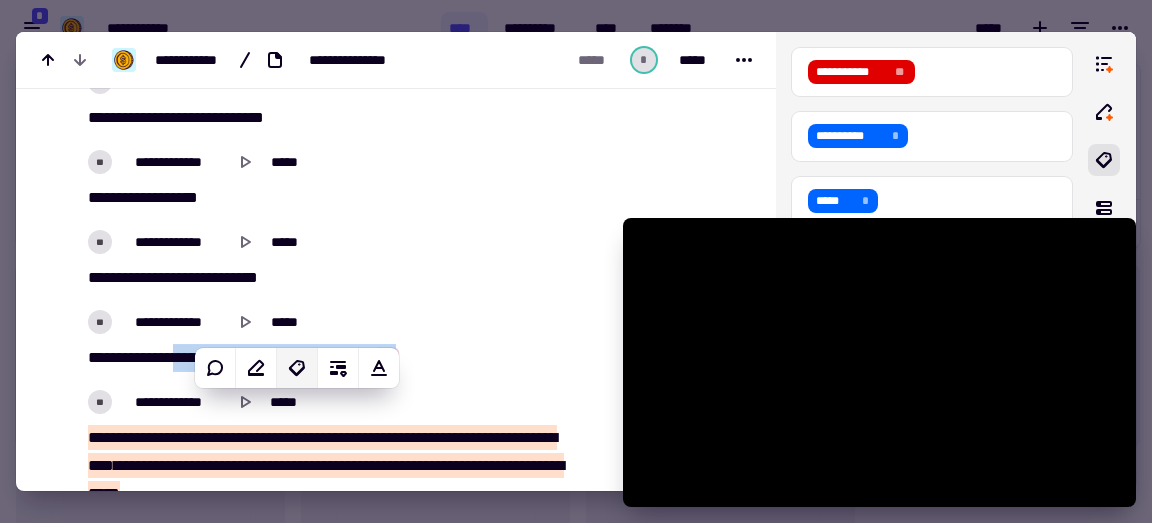 click 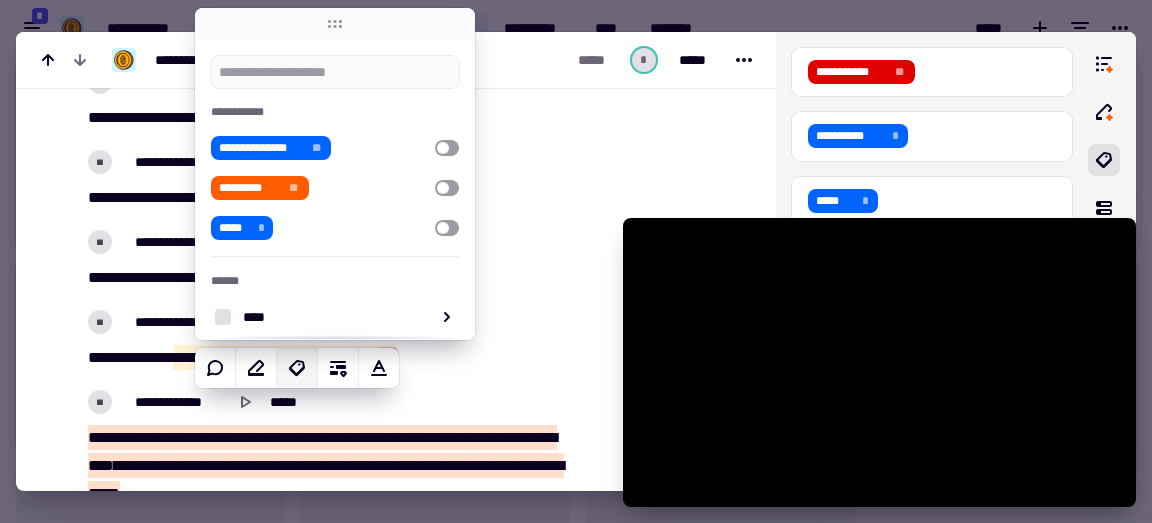 type on "******" 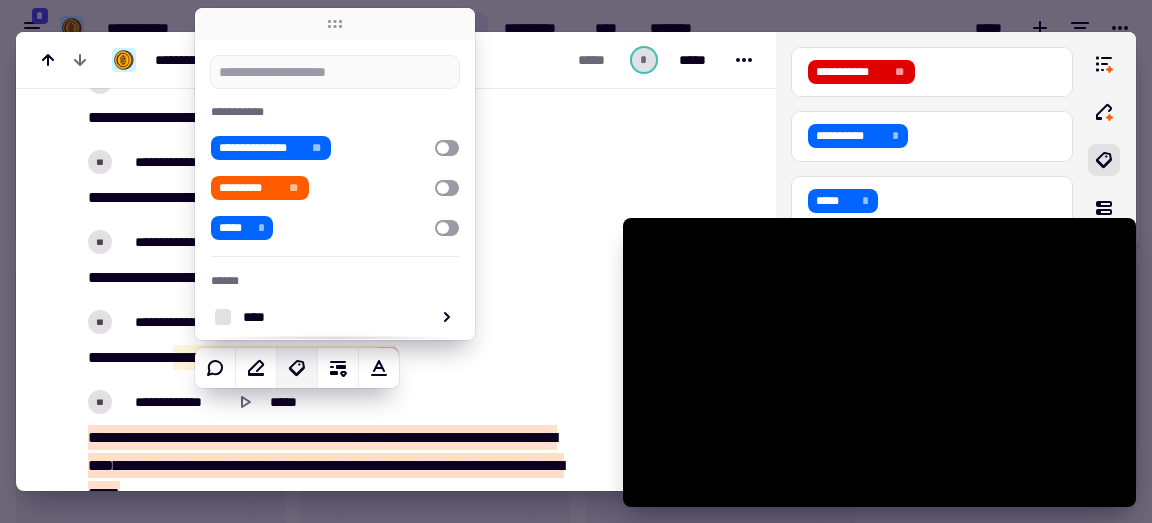 type on "*" 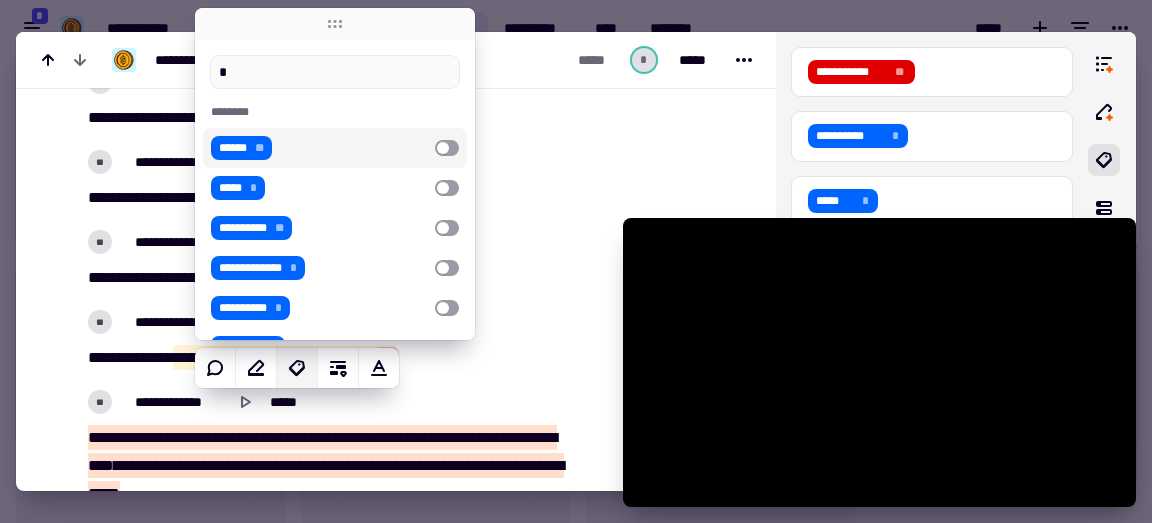 type on "******" 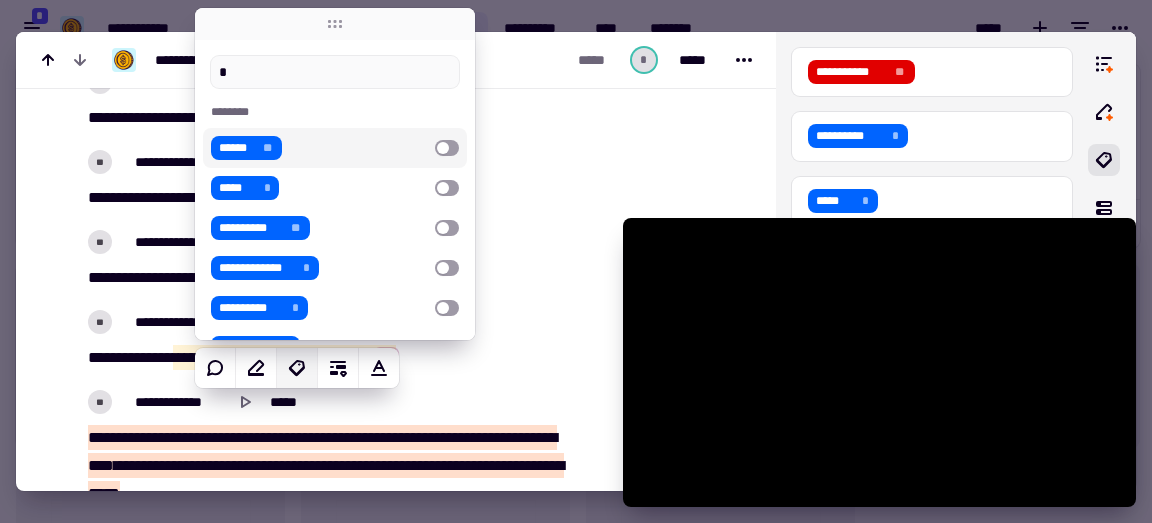 type on "**" 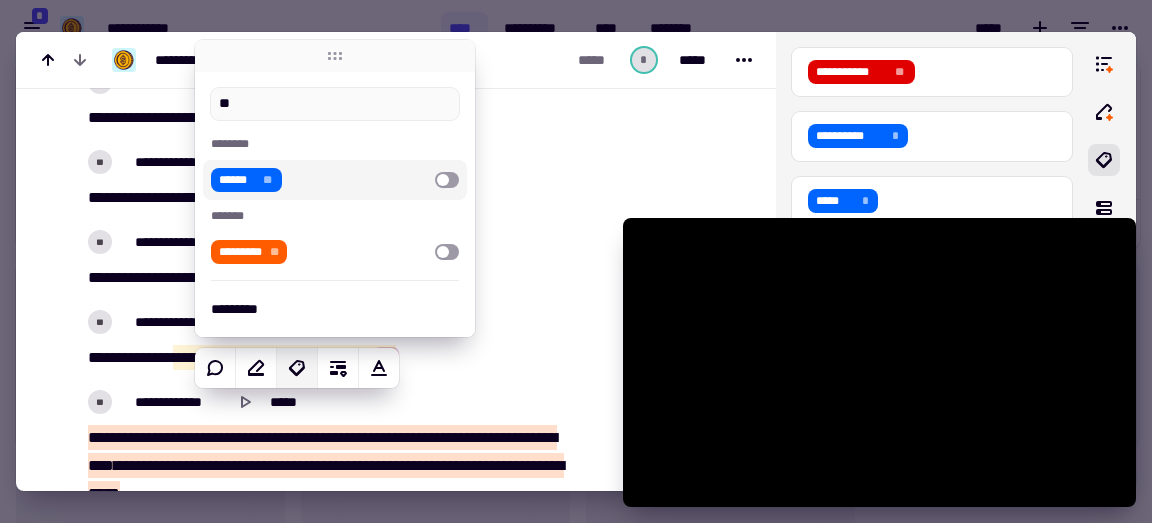 type on "******" 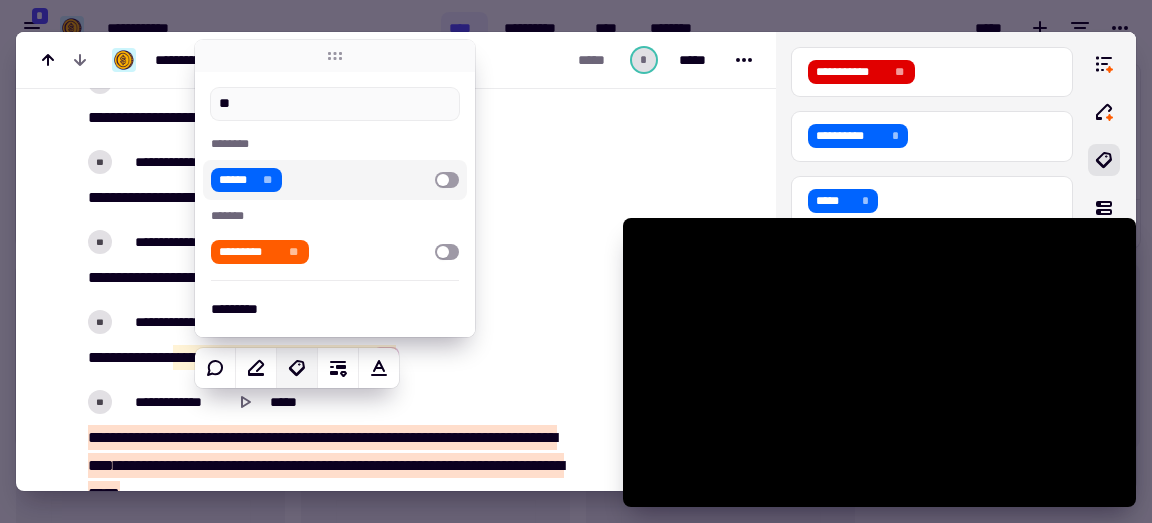 type on "***" 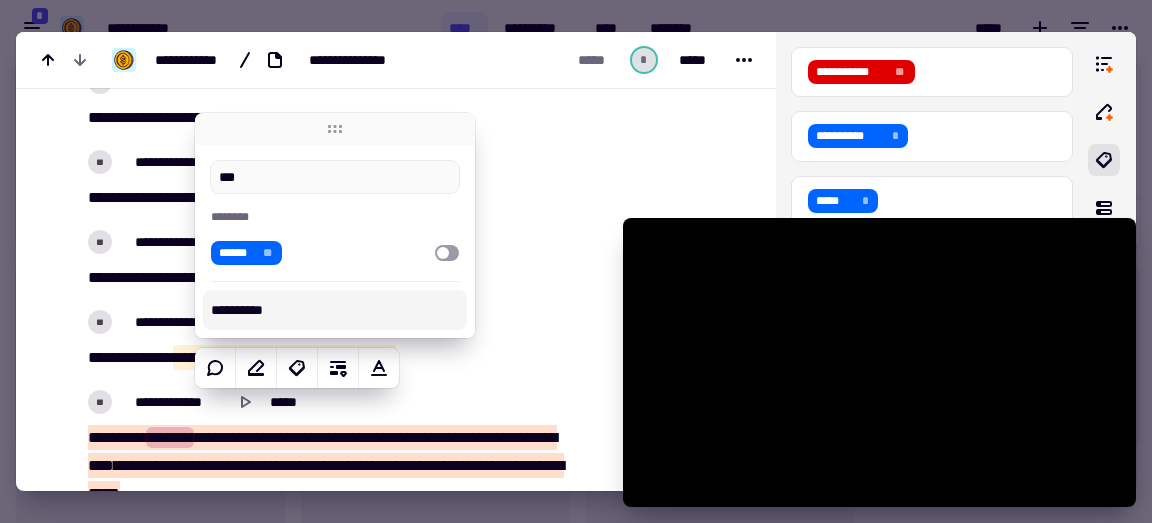 type on "******" 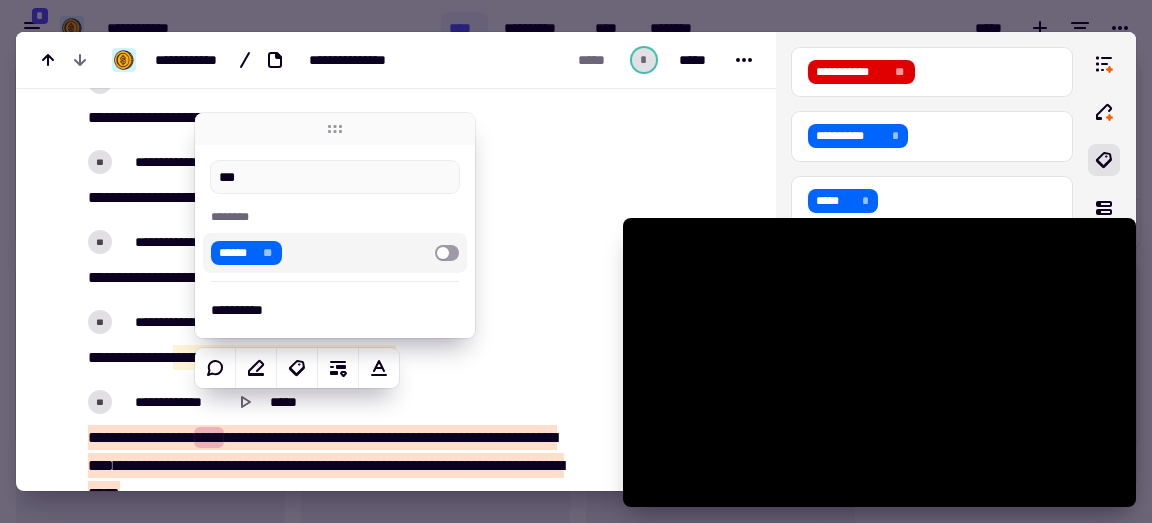 type on "***" 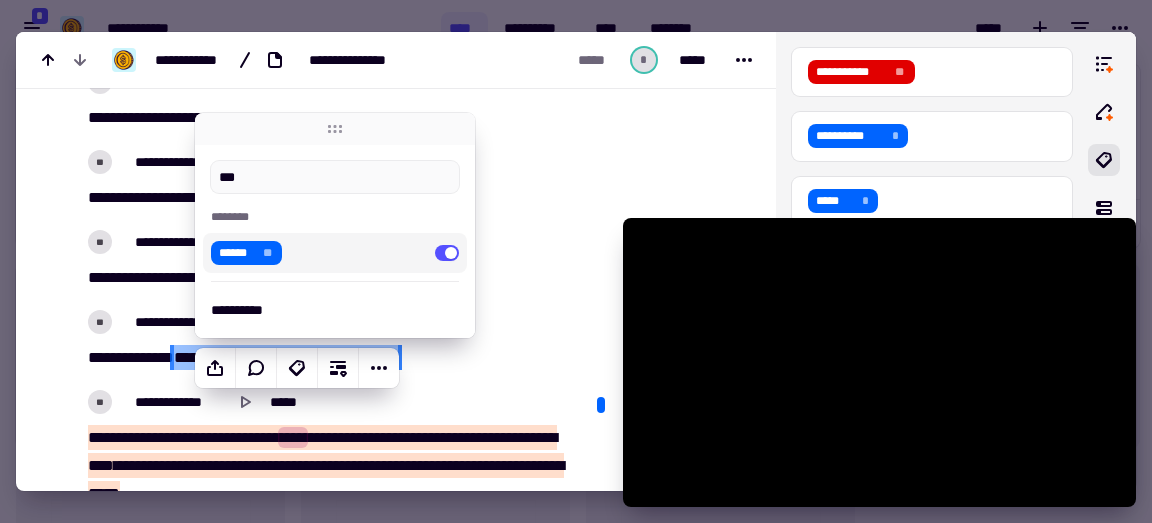 click at bounding box center [447, 253] 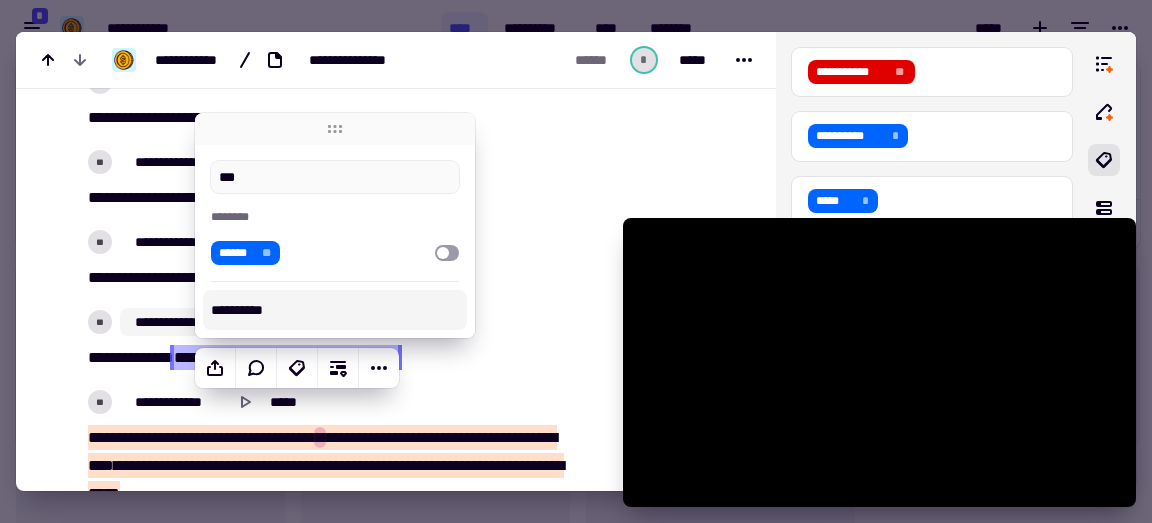 click on "**********" 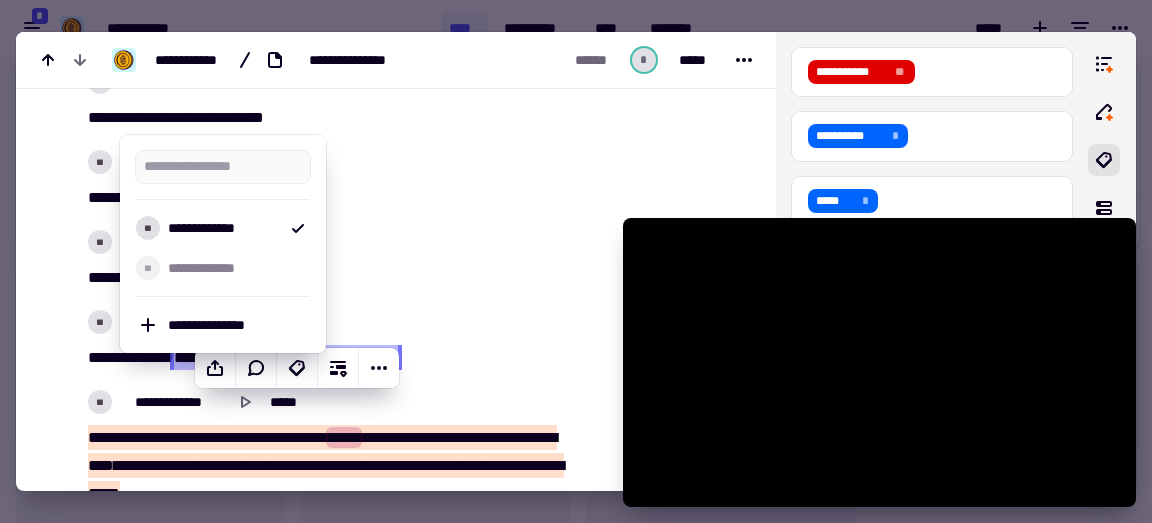 click at bounding box center (220, 357) 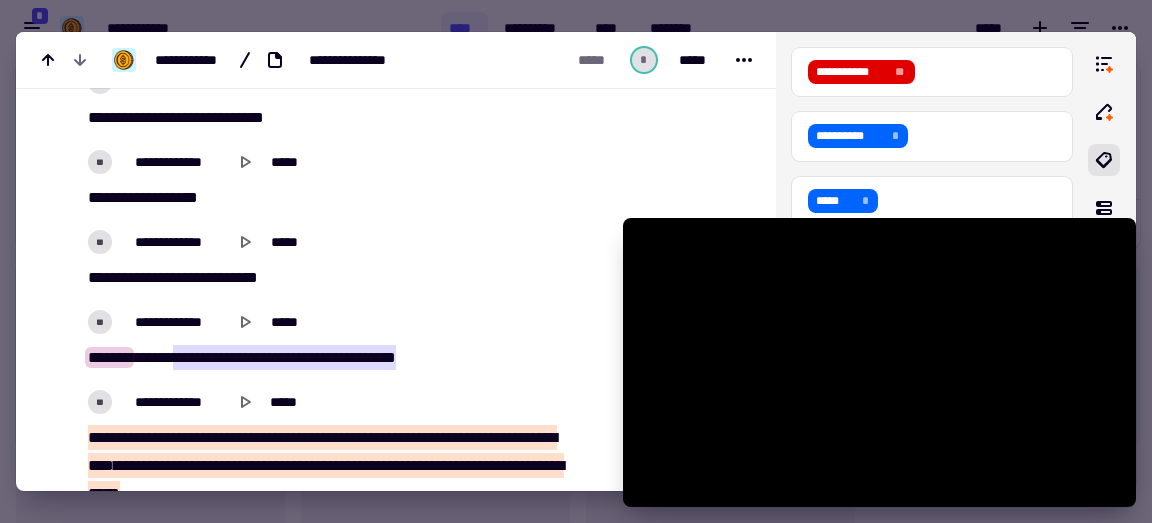 click on "****" at bounding box center (233, 357) 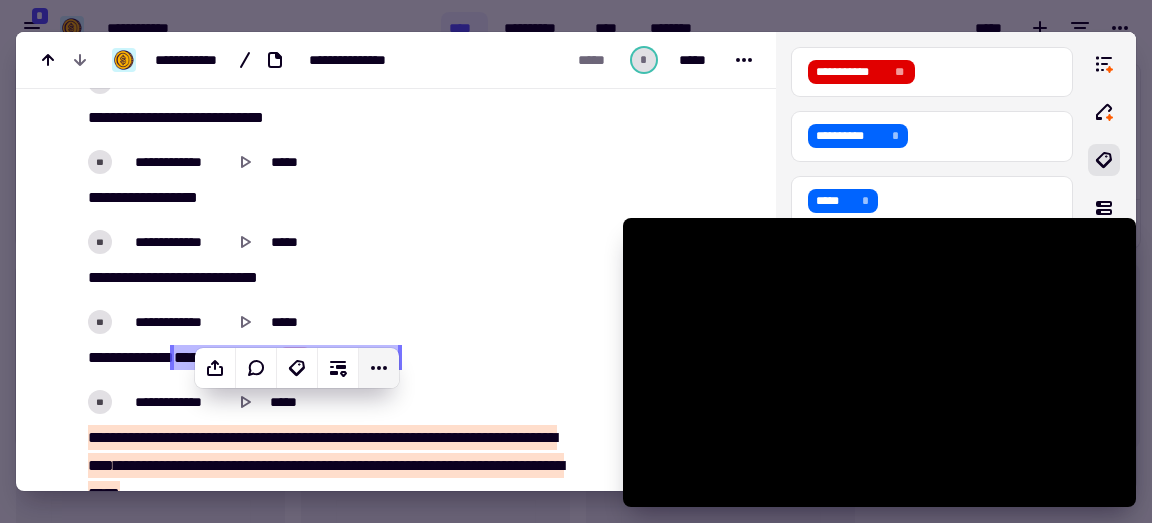click 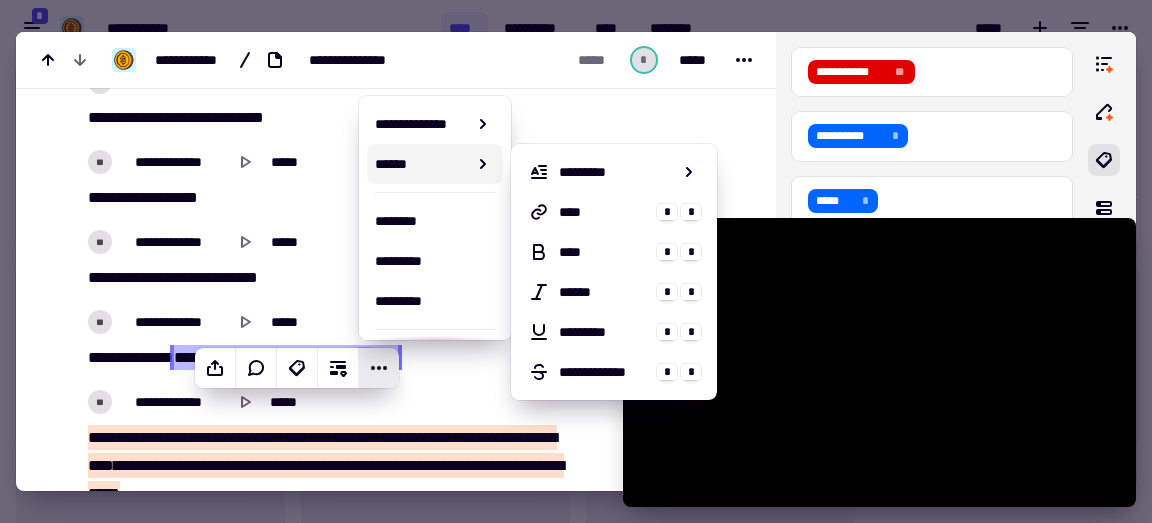 scroll, scrollTop: 46, scrollLeft: 0, axis: vertical 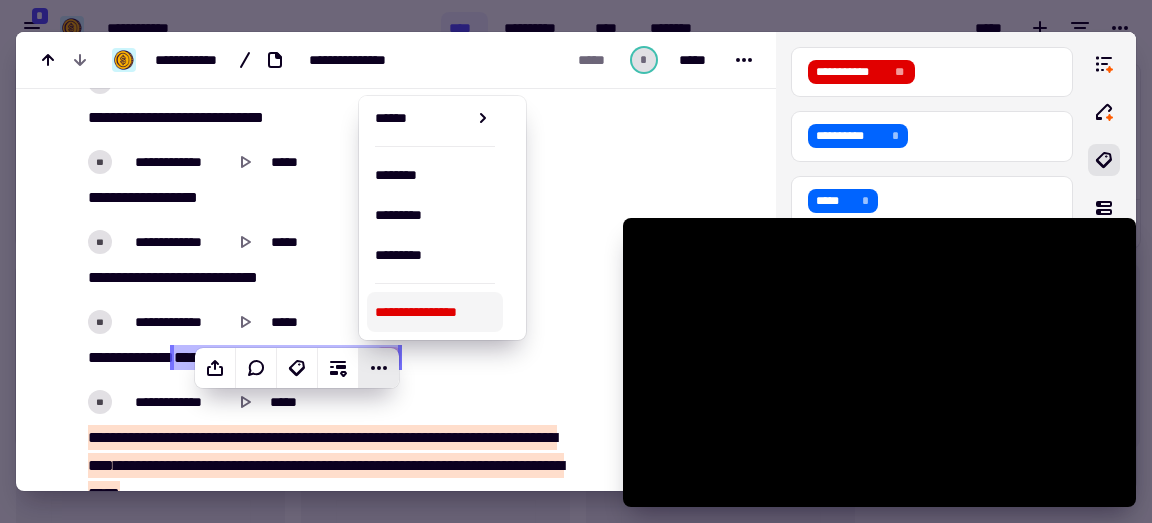 click on "**********" at bounding box center (435, 312) 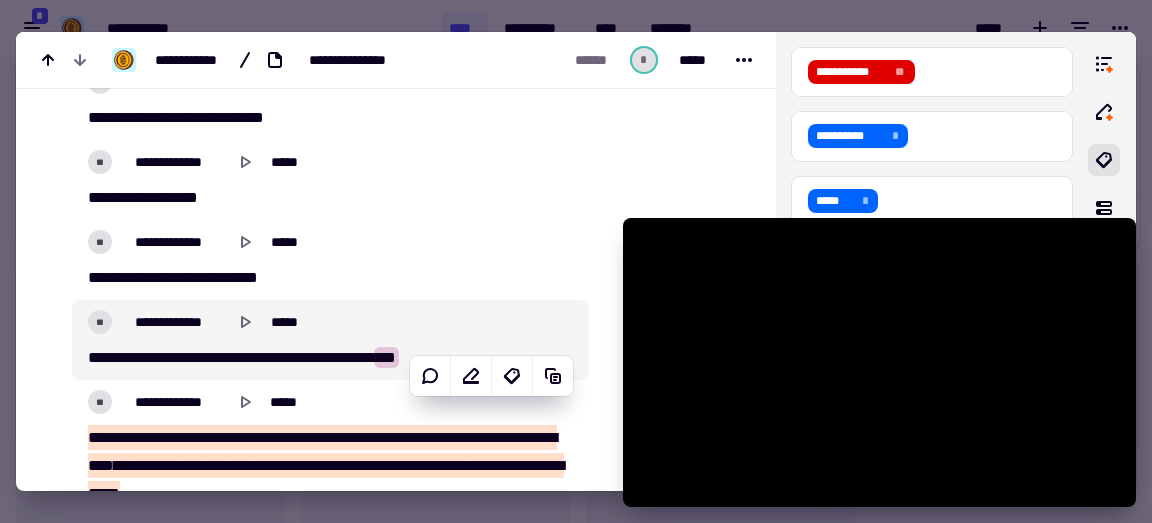 click on "*" at bounding box center [176, 357] 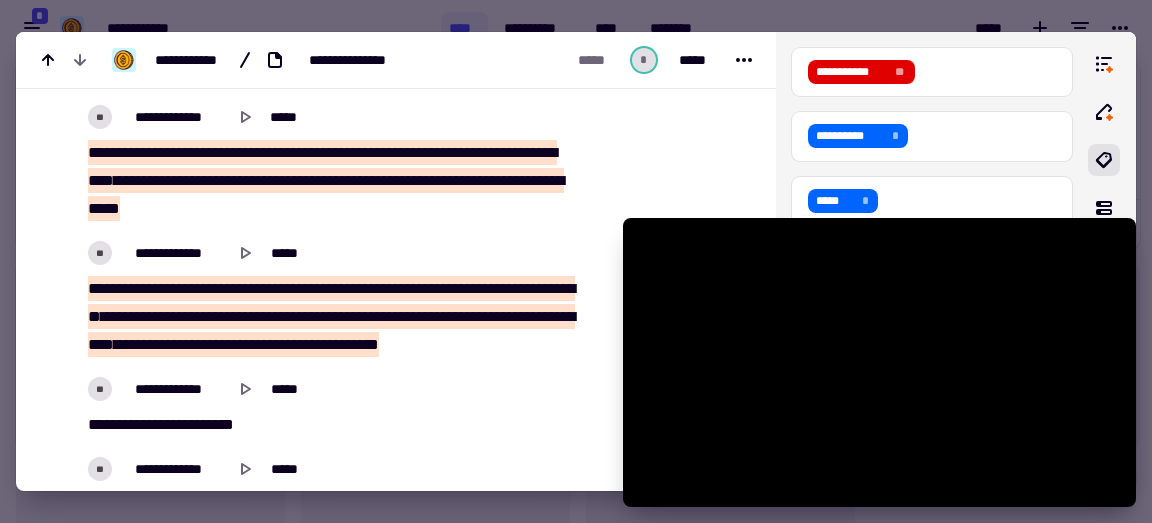 scroll, scrollTop: 6734, scrollLeft: 0, axis: vertical 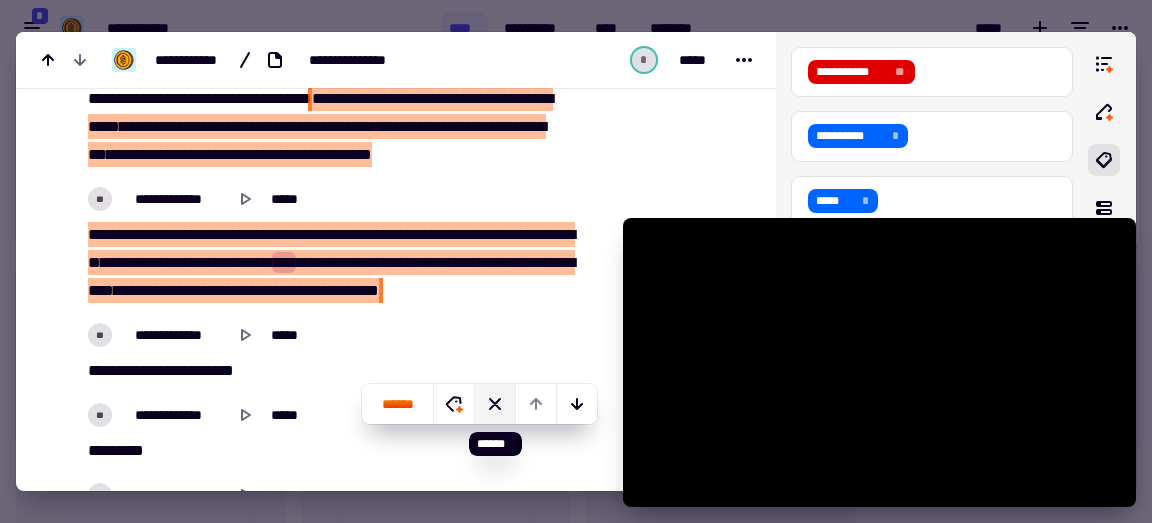 click 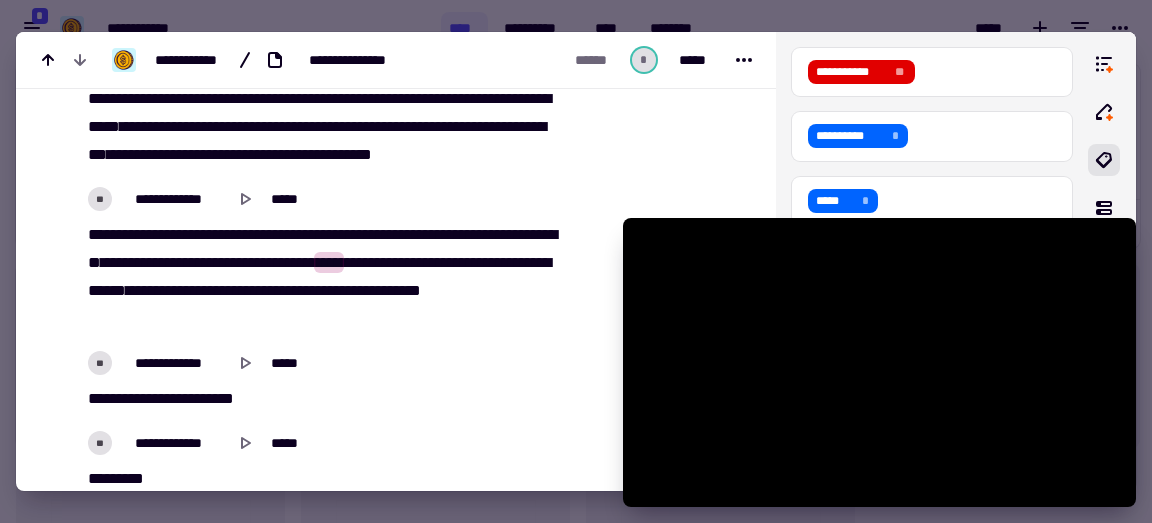 click on "**" at bounding box center [94, 234] 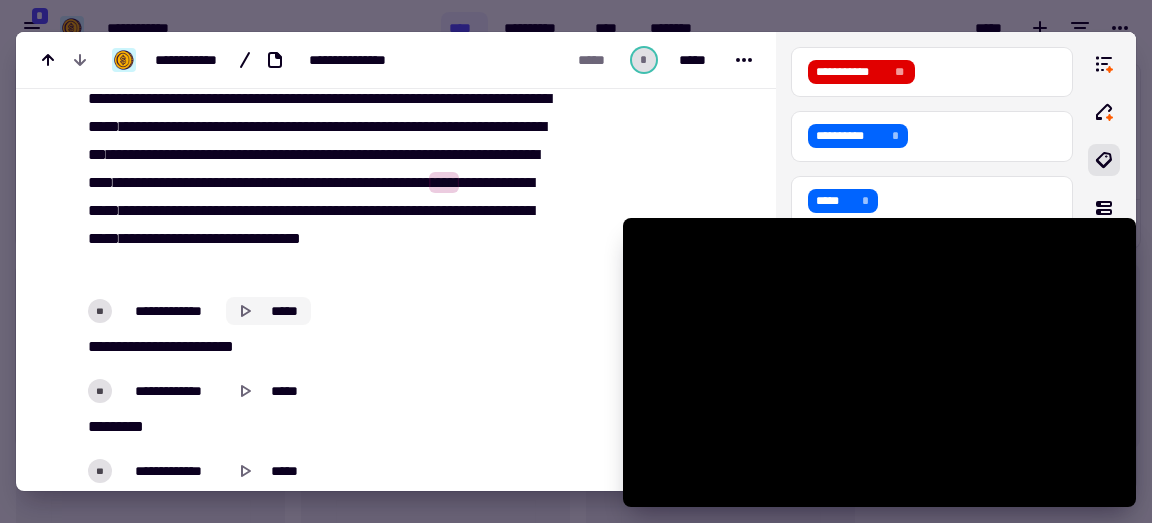 click on "*****" 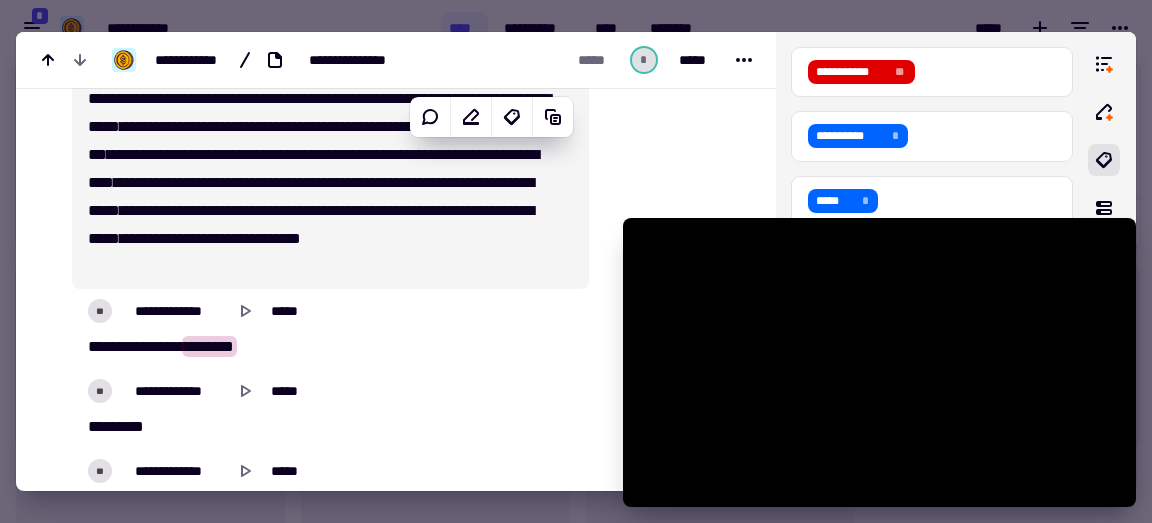 click on "*****" 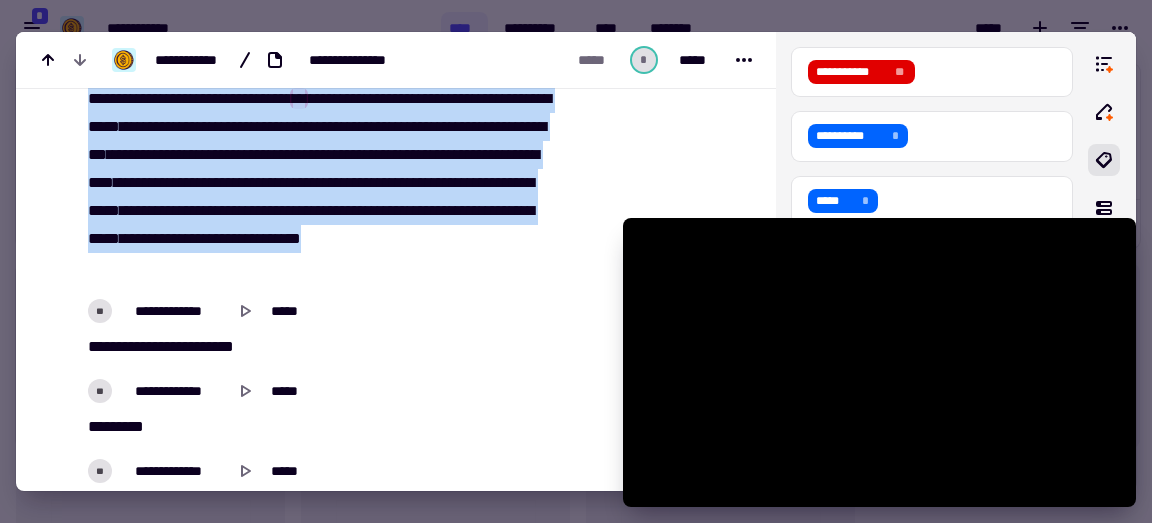 drag, startPoint x: 85, startPoint y: 148, endPoint x: 165, endPoint y: 316, distance: 186.07526 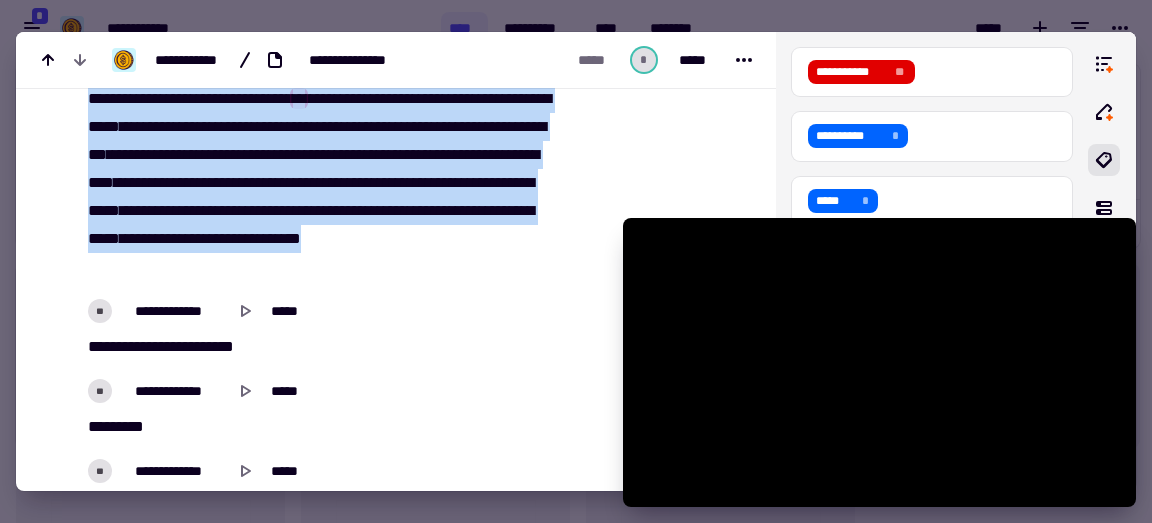 click on "[PHONE] [EMAIL] [DOB] [SSN] [CC] [DL]" at bounding box center (325, 183) 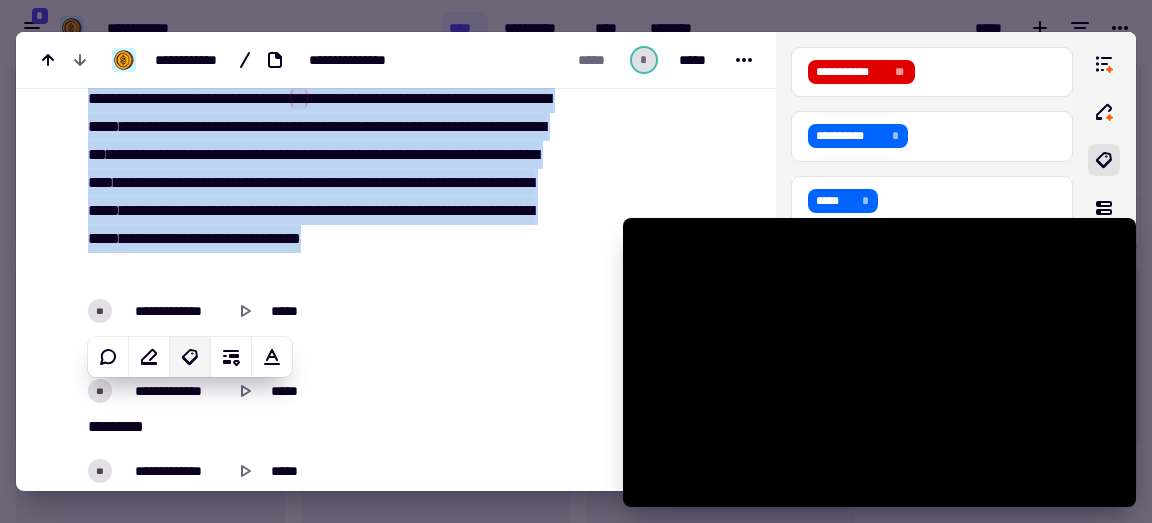 click 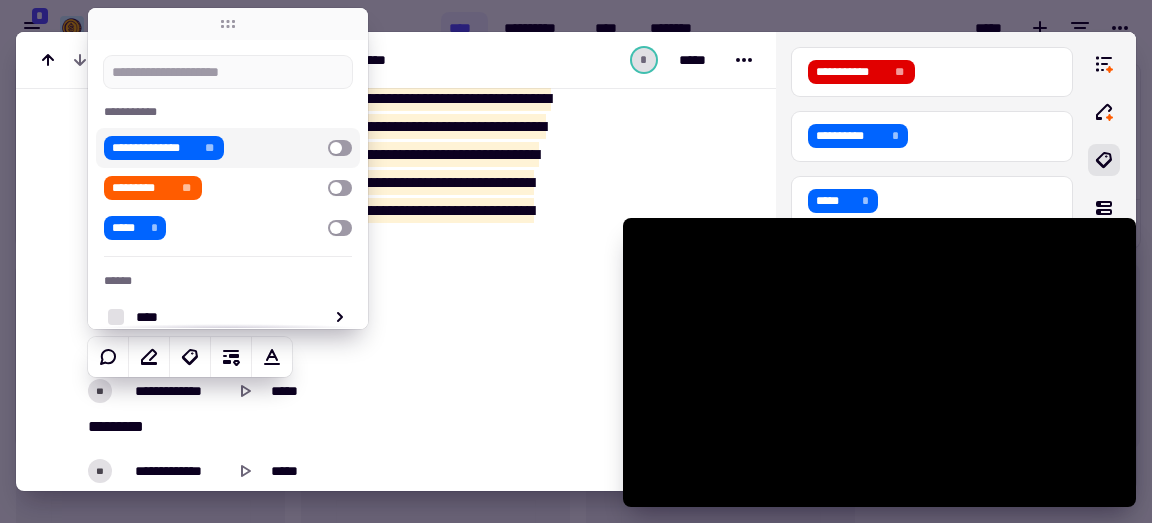 type on "******" 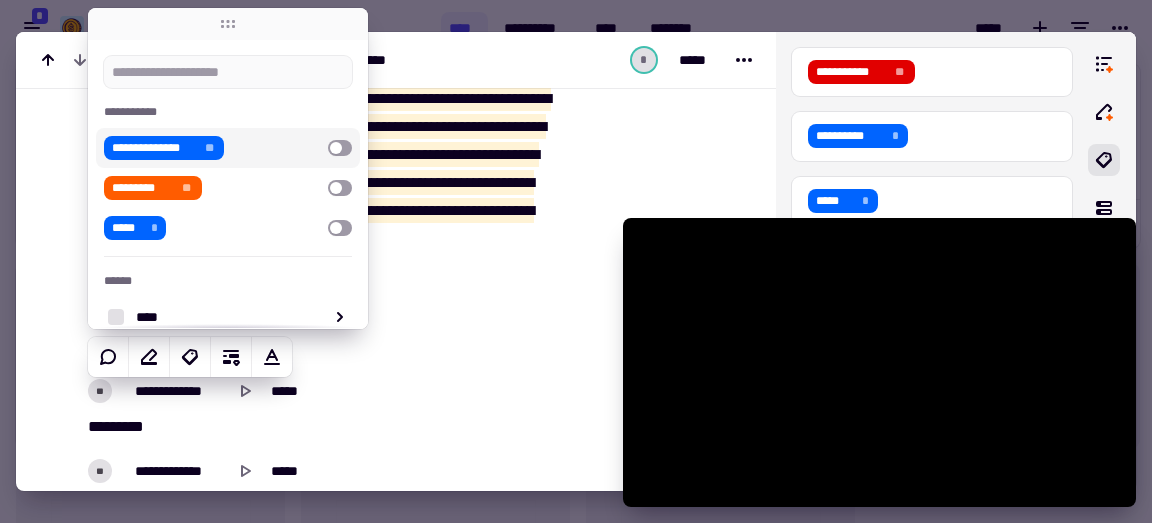 type on "*" 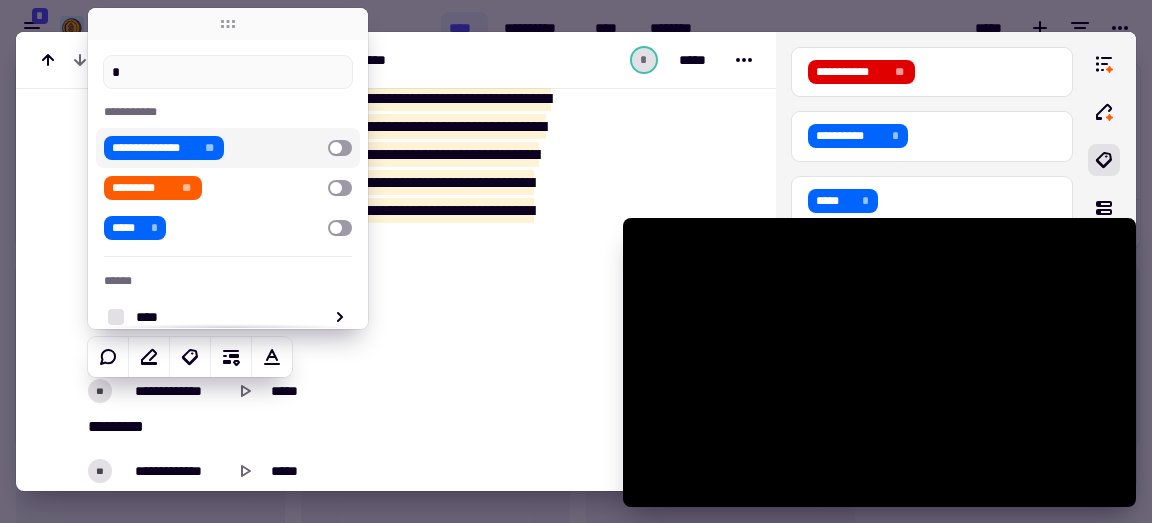 type on "******" 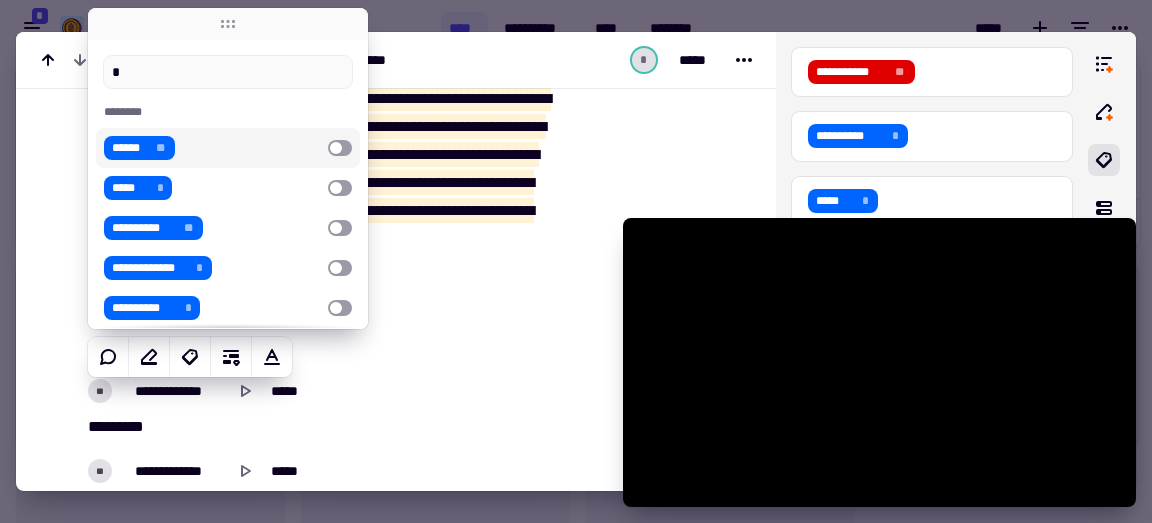 type on "**" 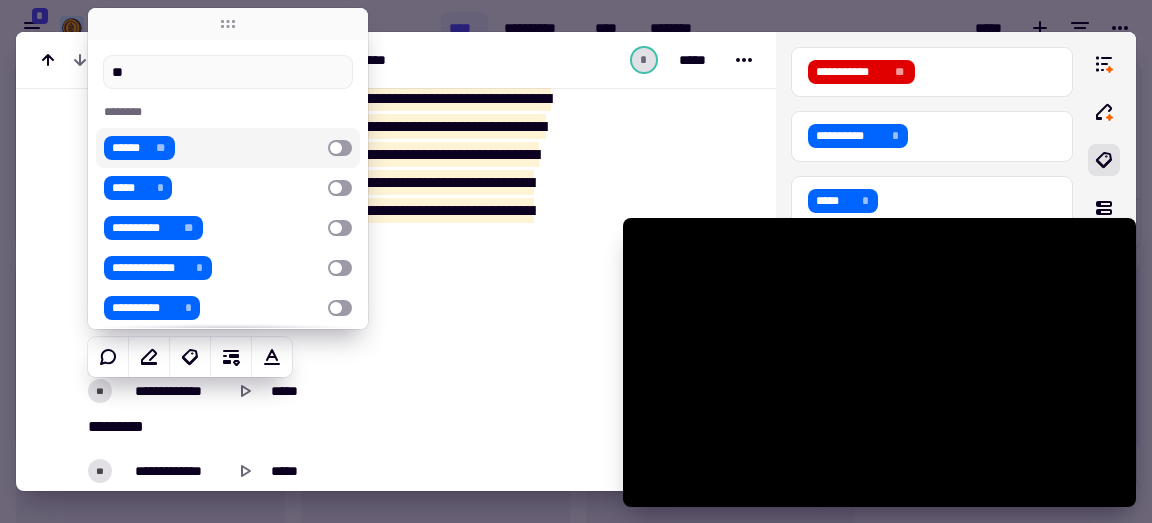type on "******" 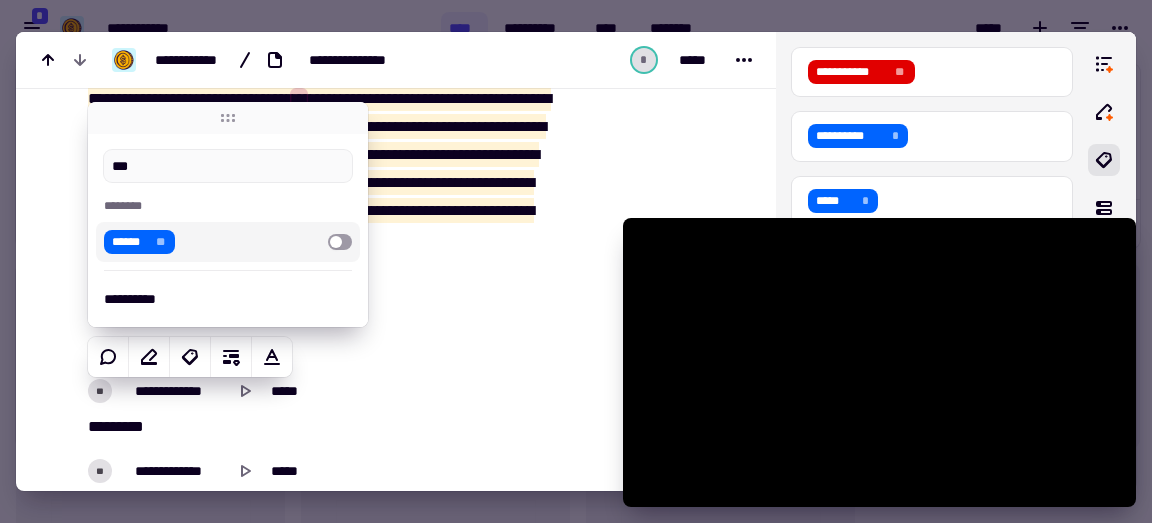 type on "******" 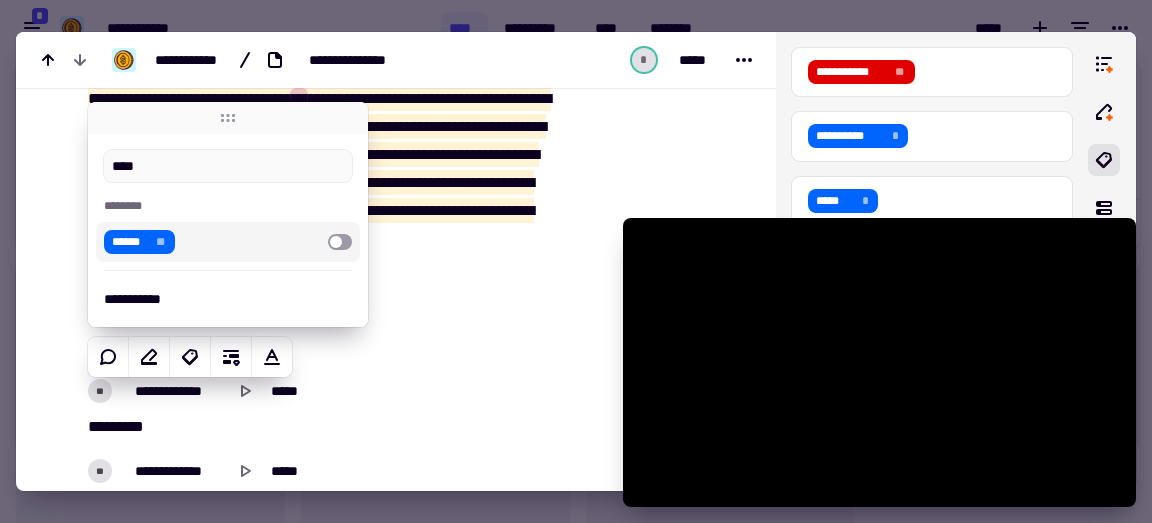 type on "*****" 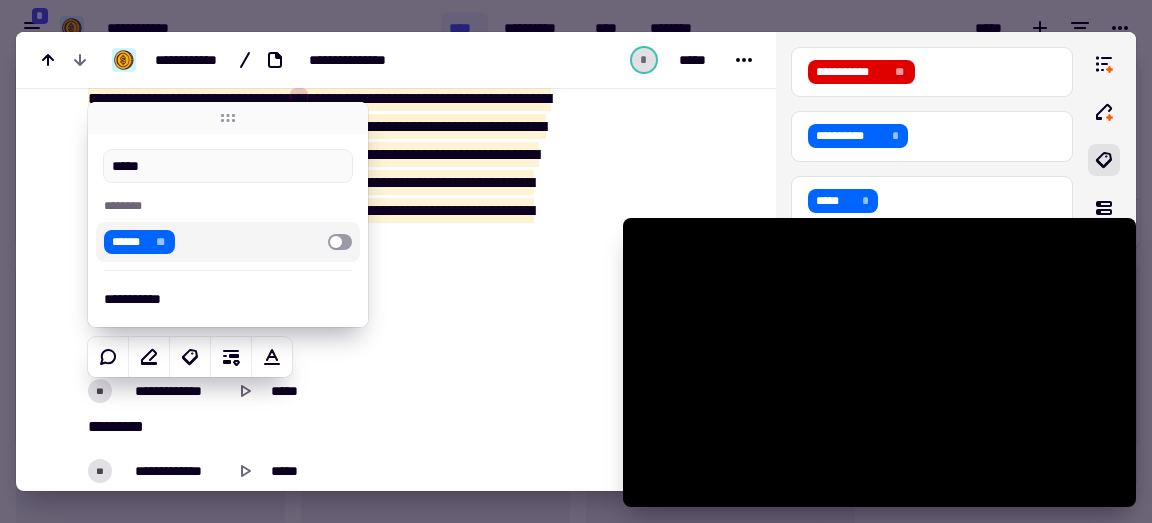type on "******" 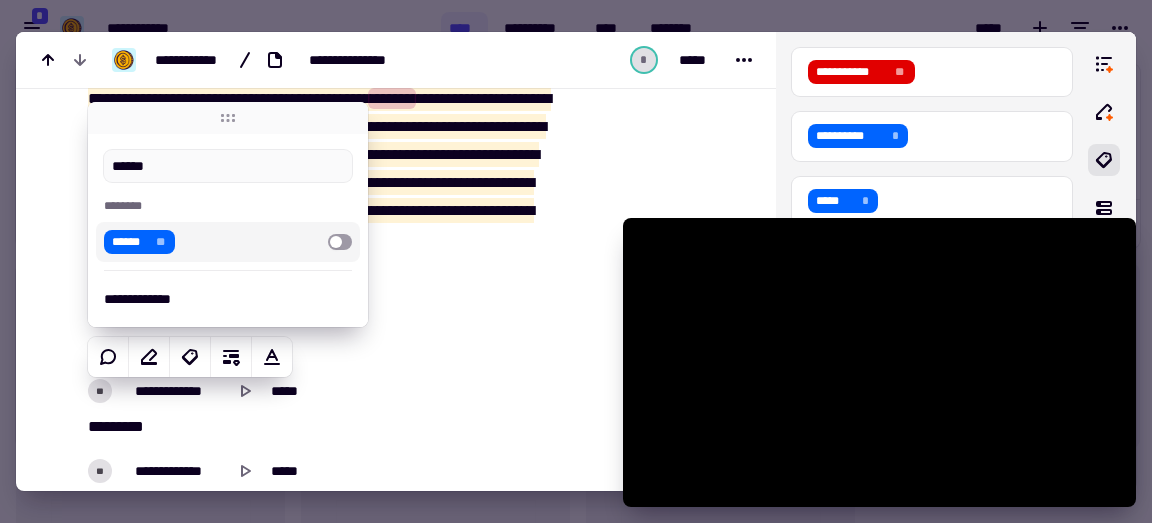 type on "******" 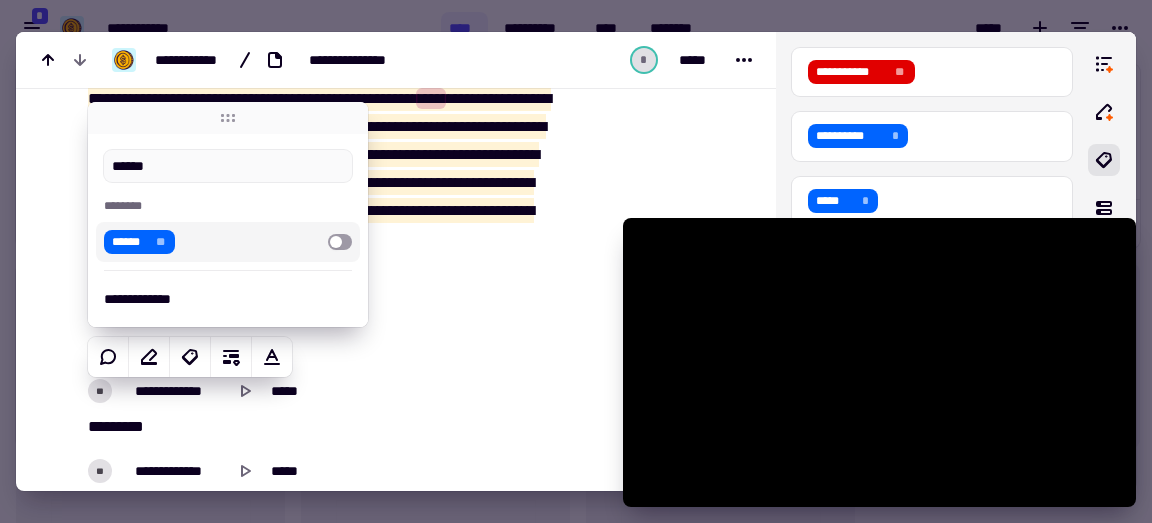 type on "******" 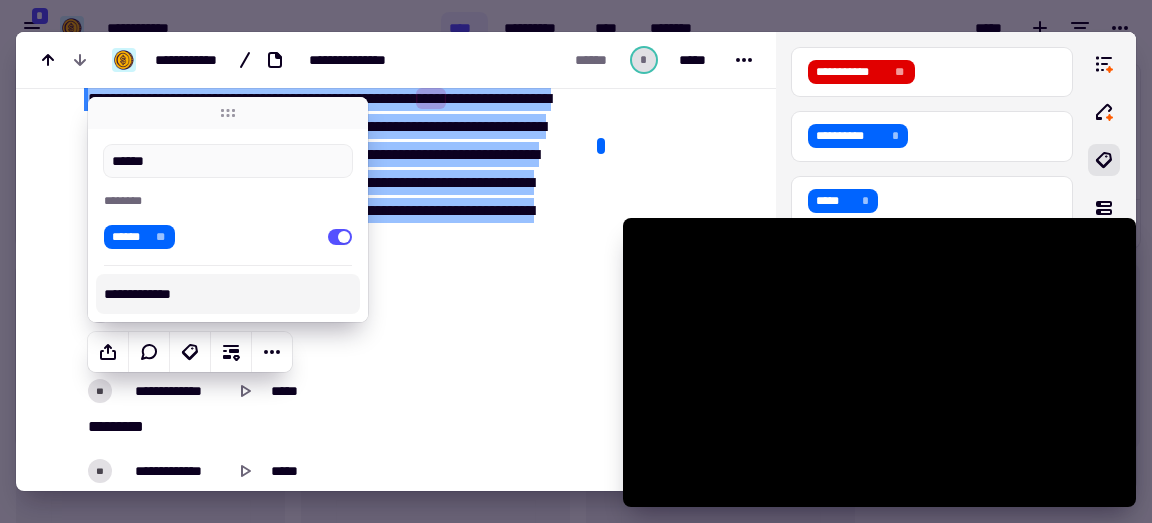 click on "****" at bounding box center [228, 210] 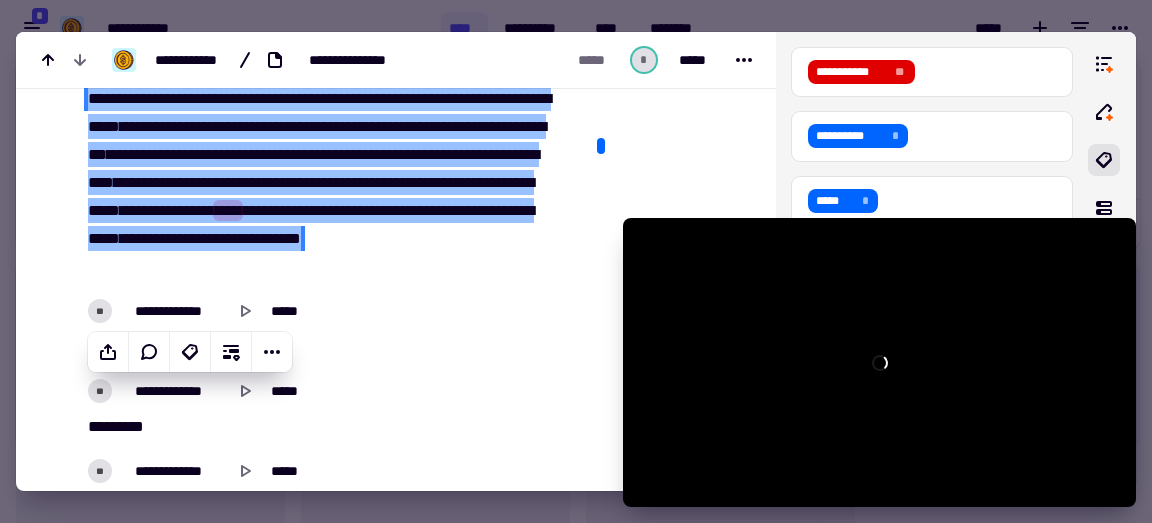 scroll, scrollTop: 6784, scrollLeft: 0, axis: vertical 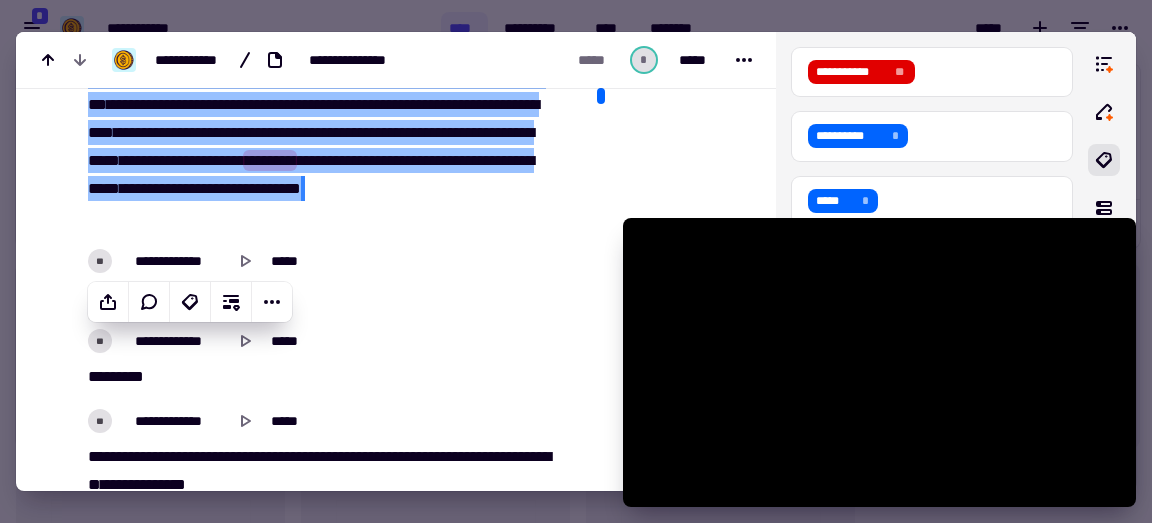 click on "******" at bounding box center (137, 296) 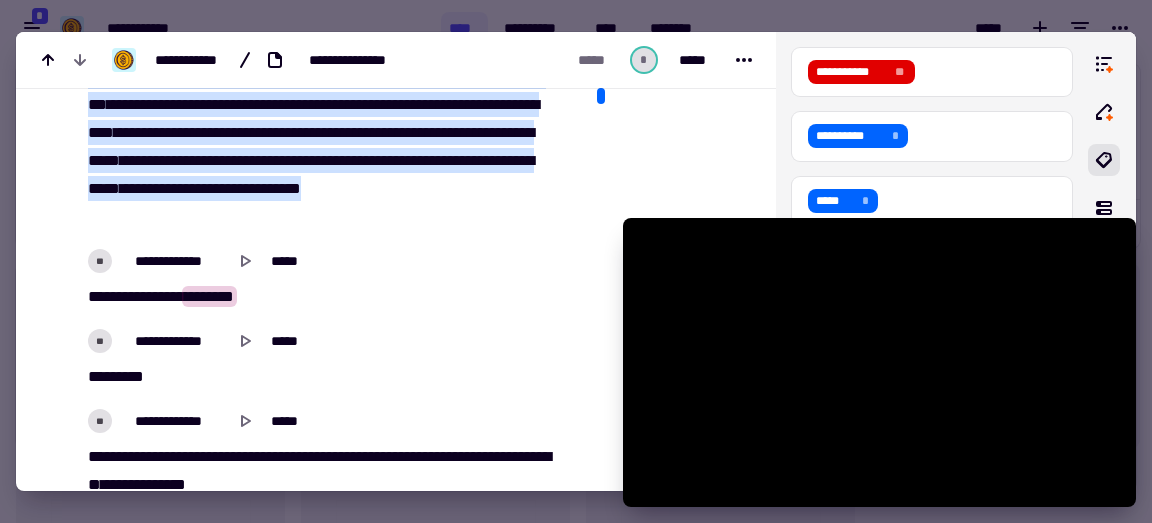 click on "****" at bounding box center (100, 296) 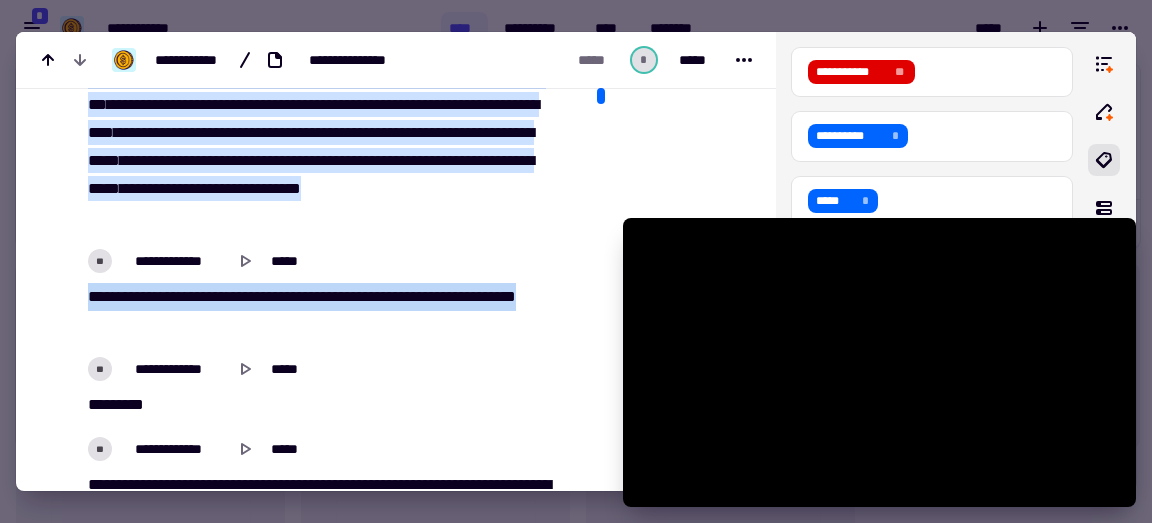 drag, startPoint x: 155, startPoint y: 376, endPoint x: 63, endPoint y: 351, distance: 95.33625 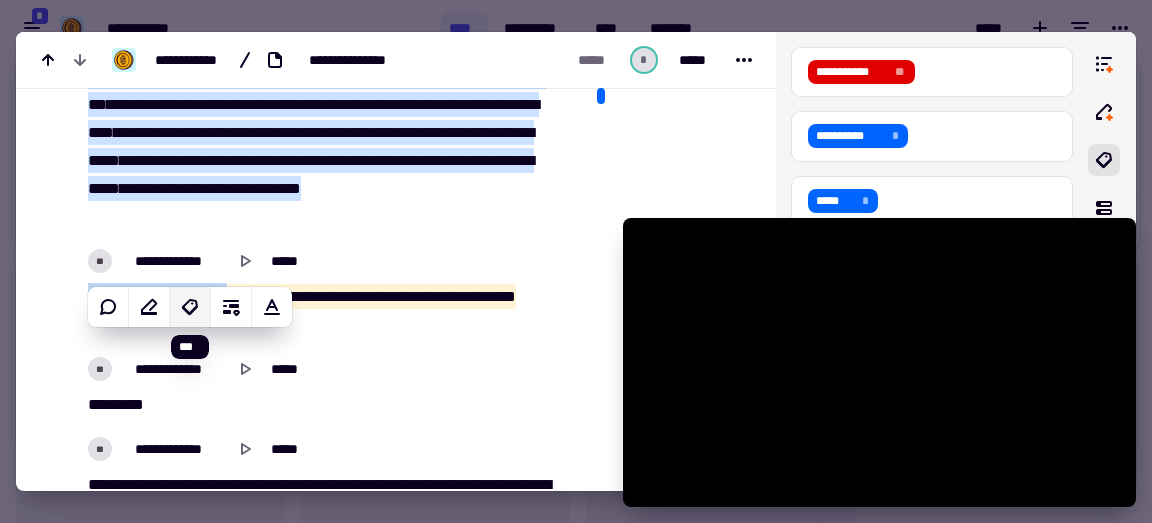 click 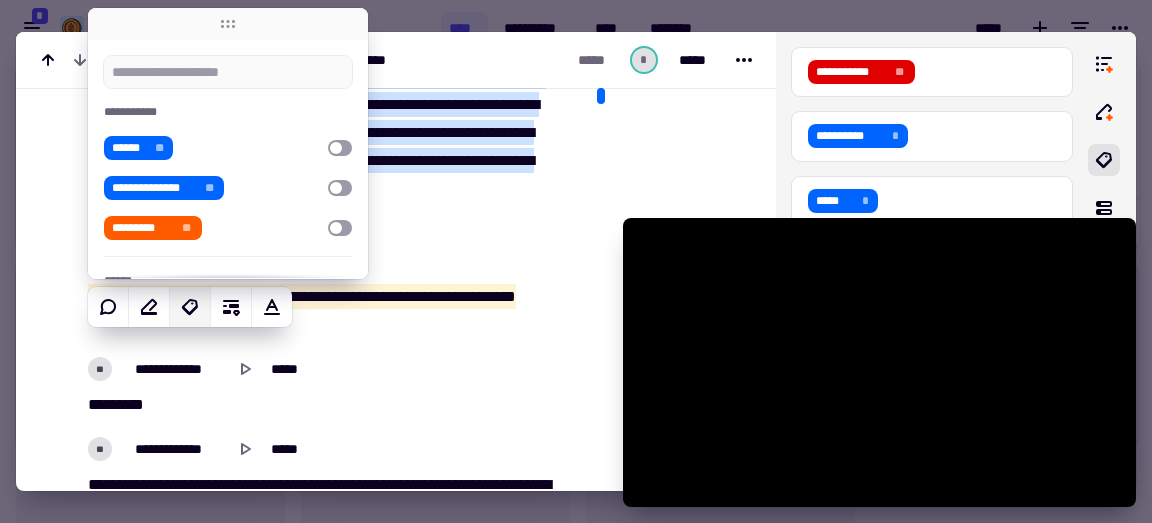type on "******" 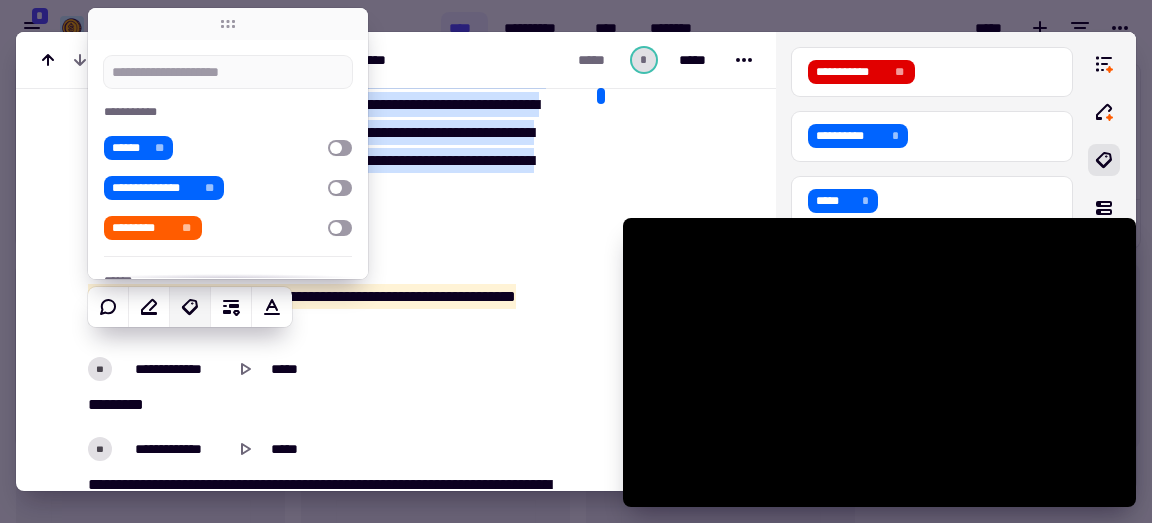 type on "*" 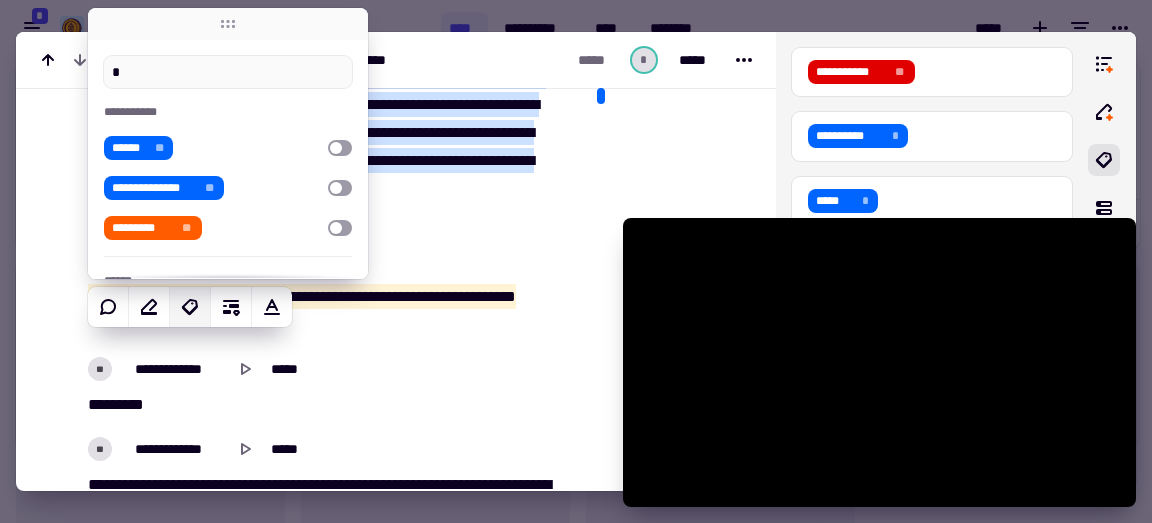 type on "******" 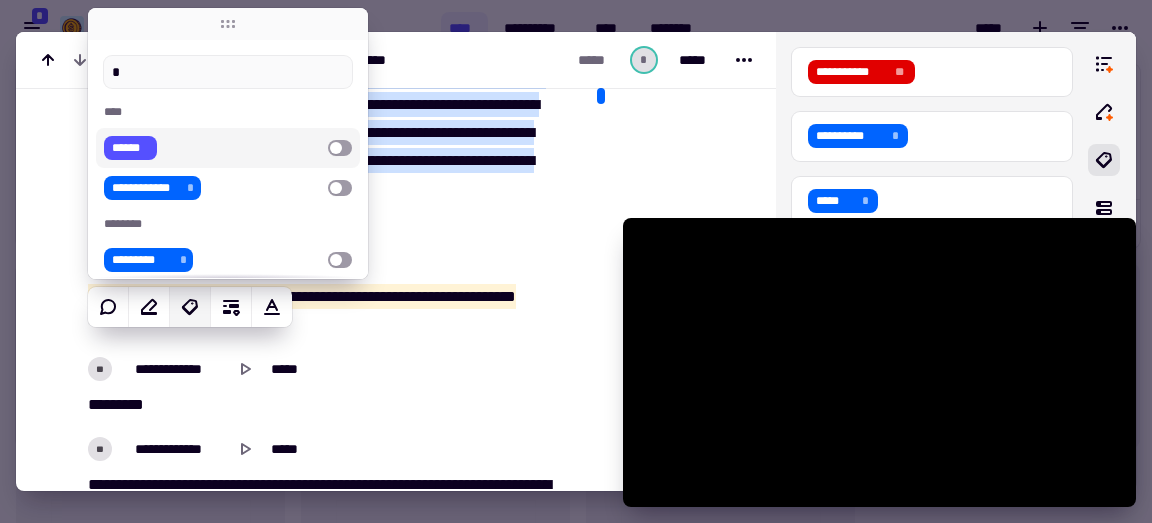 type on "**" 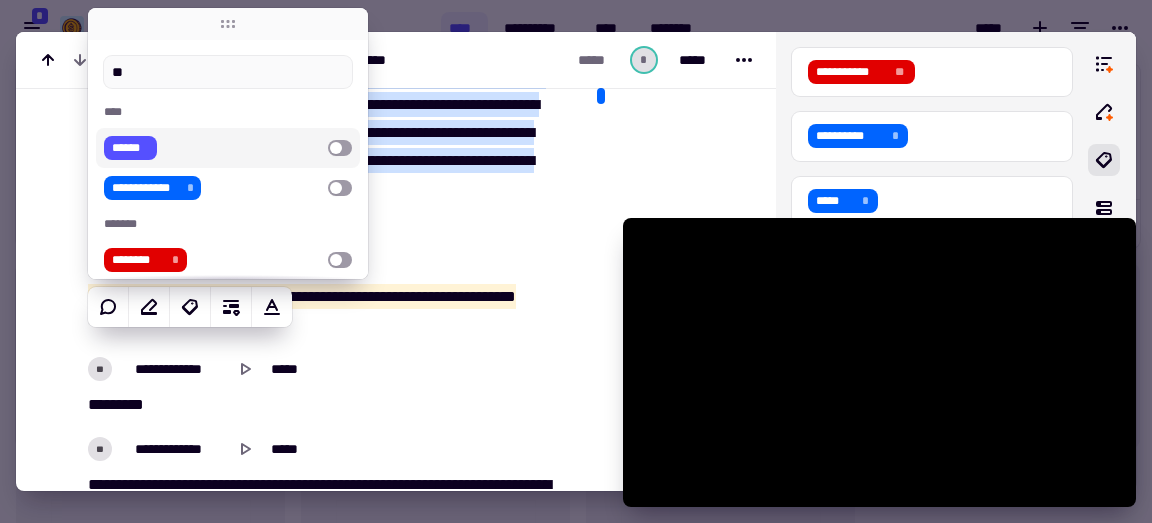 type on "******" 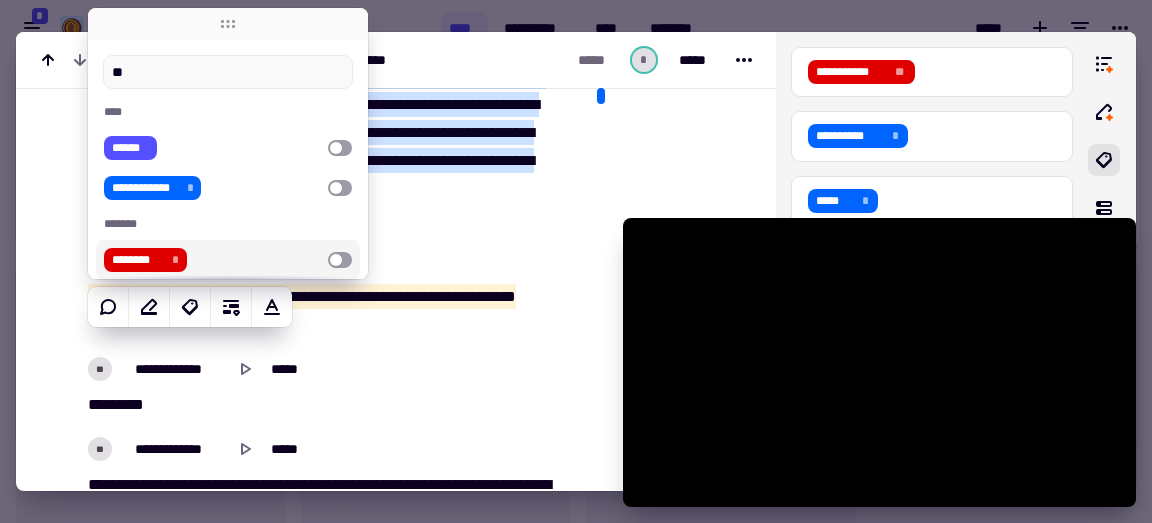type on "***" 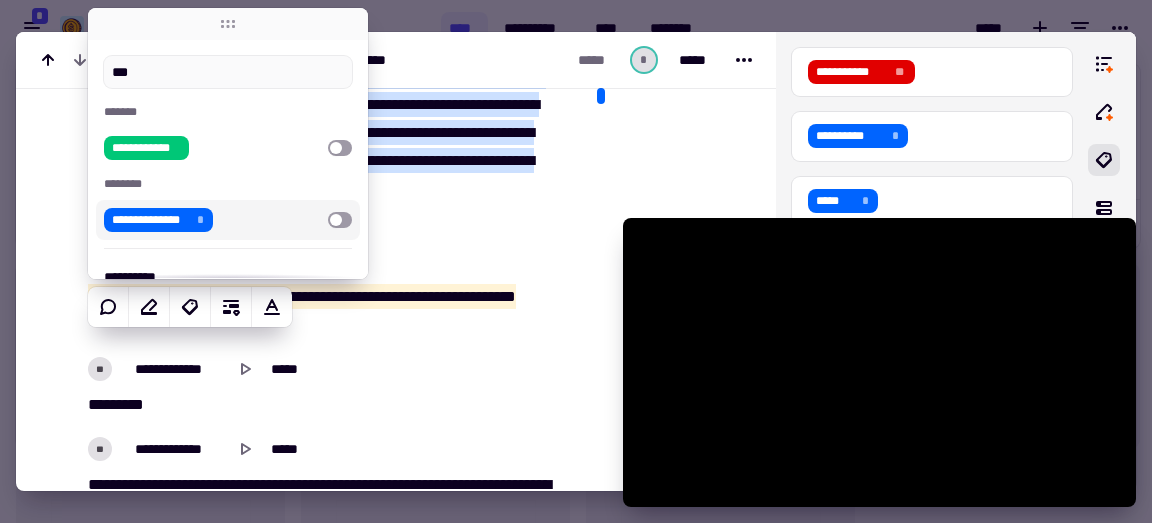 type on "******" 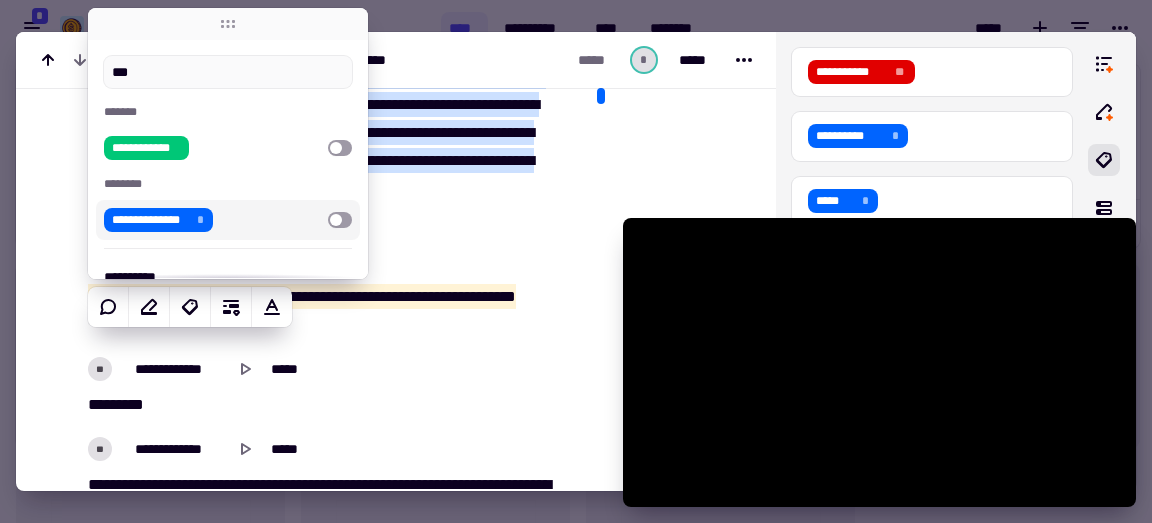 type on "***" 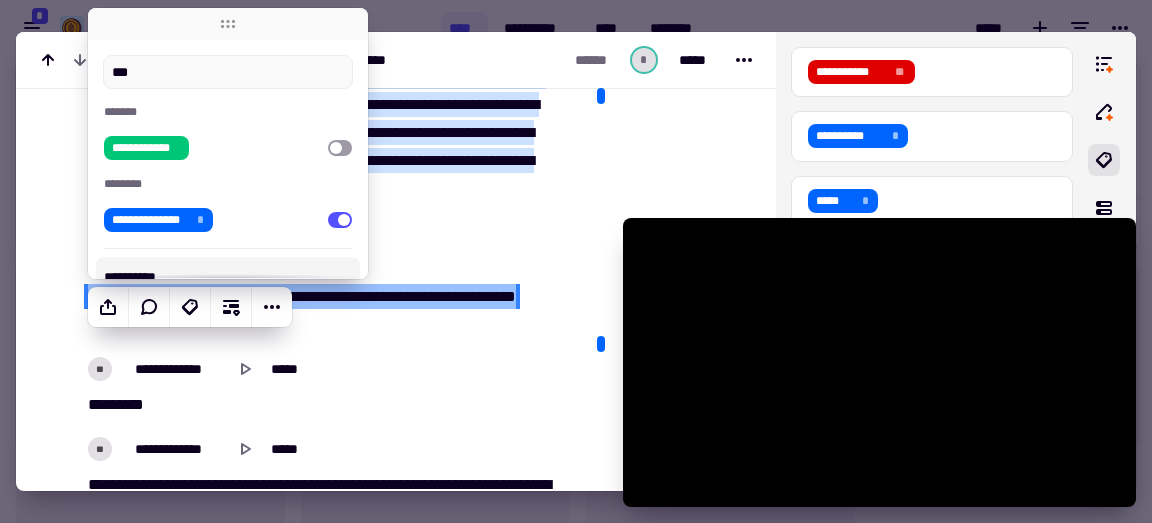 click on "[FIRST] [LAST] [MIDDLE]" at bounding box center [325, 311] 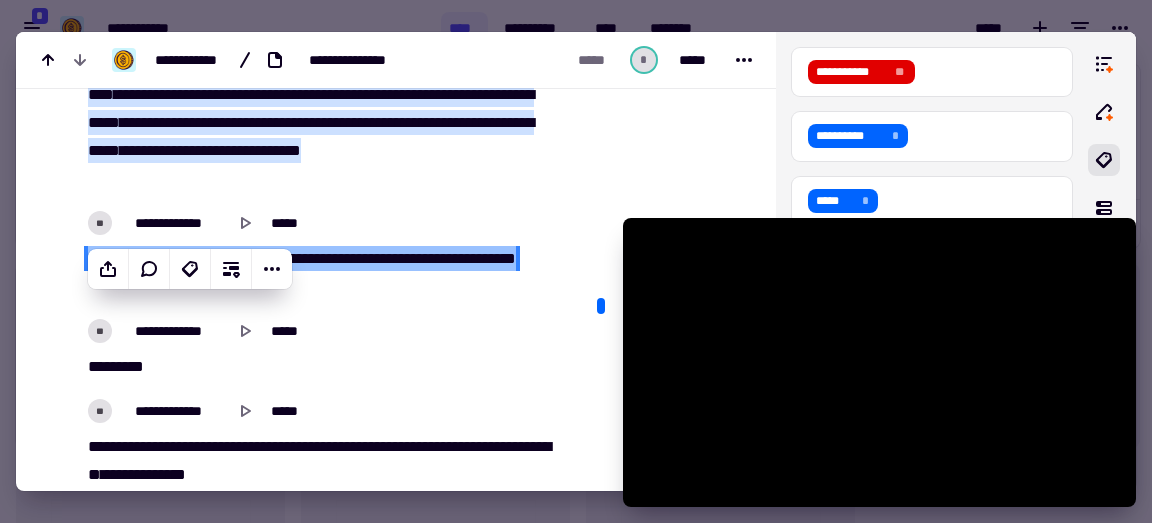 scroll, scrollTop: 6848, scrollLeft: 0, axis: vertical 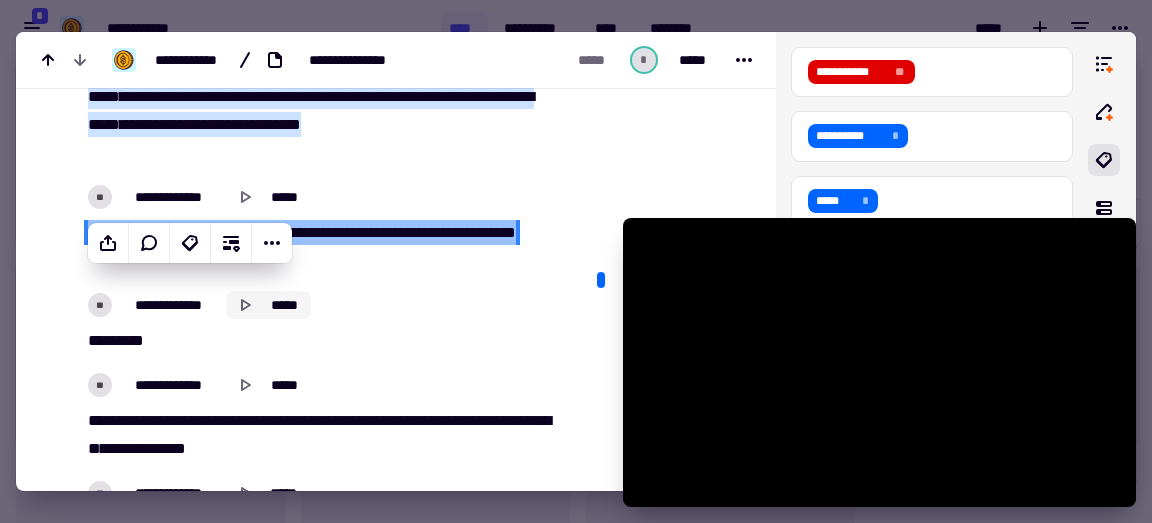 click 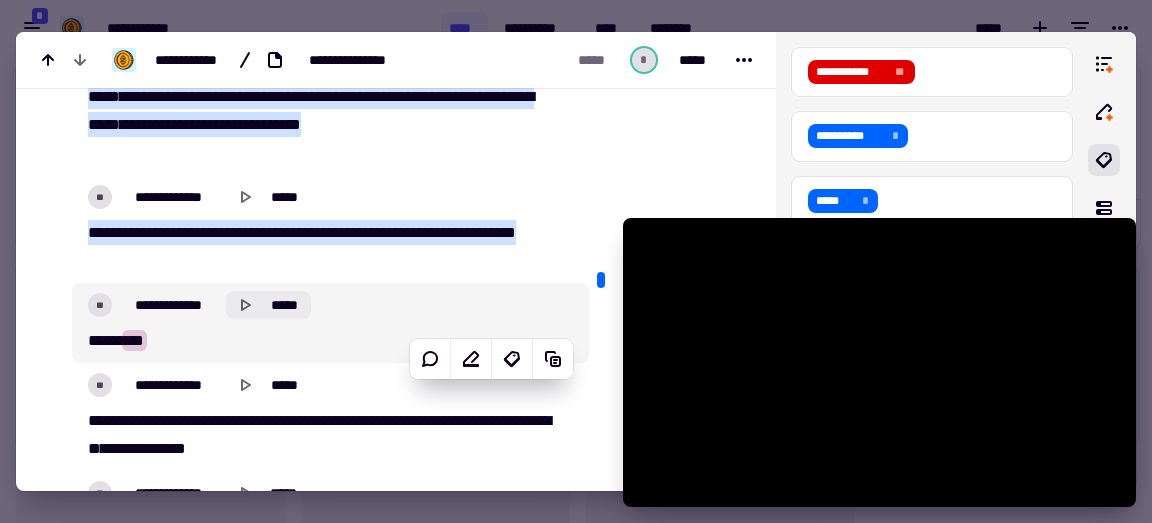 click on "*****" 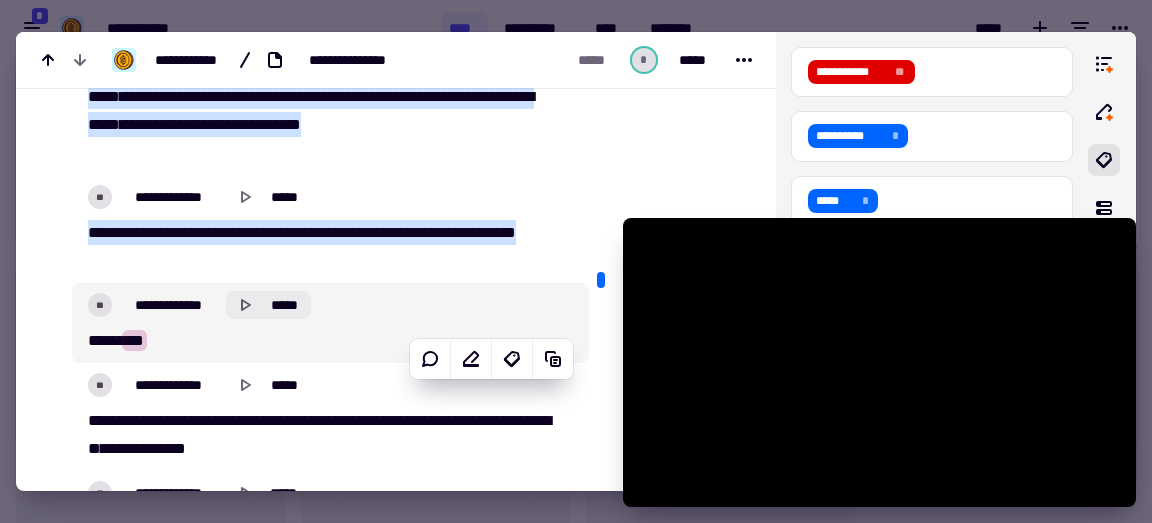 click on "*****" 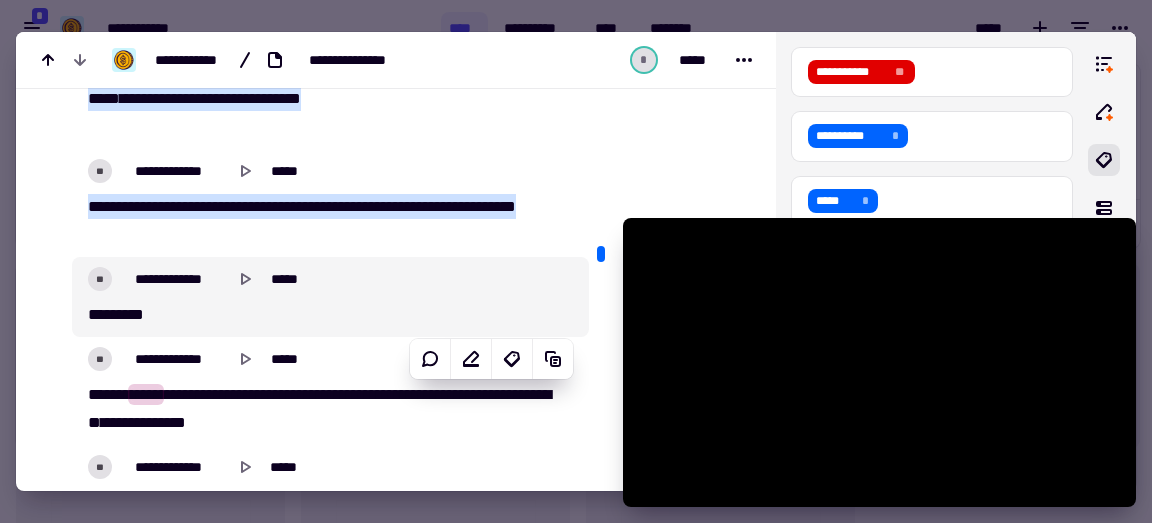 scroll, scrollTop: 6900, scrollLeft: 0, axis: vertical 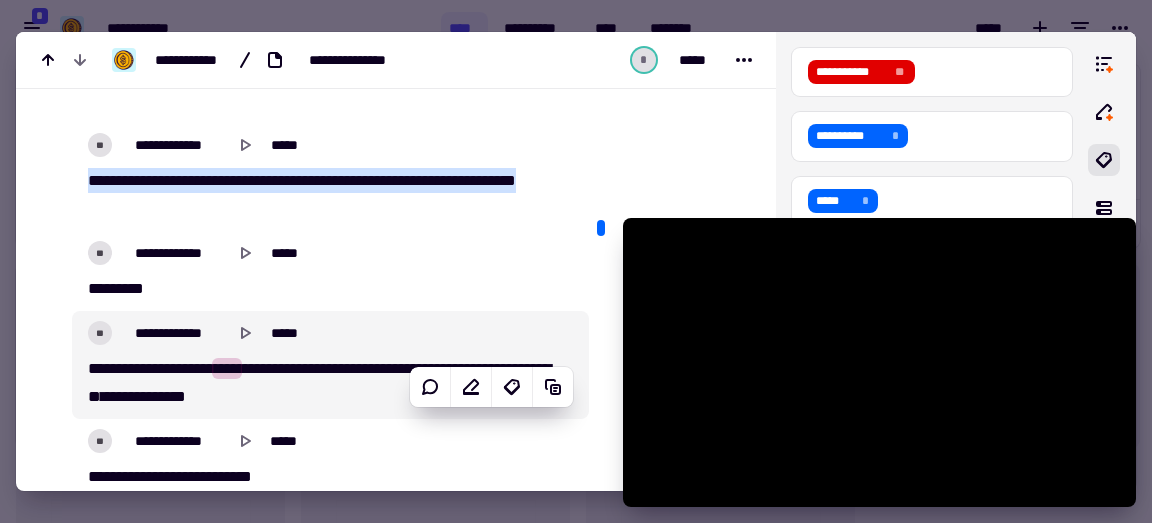 click on "****" at bounding box center (227, 368) 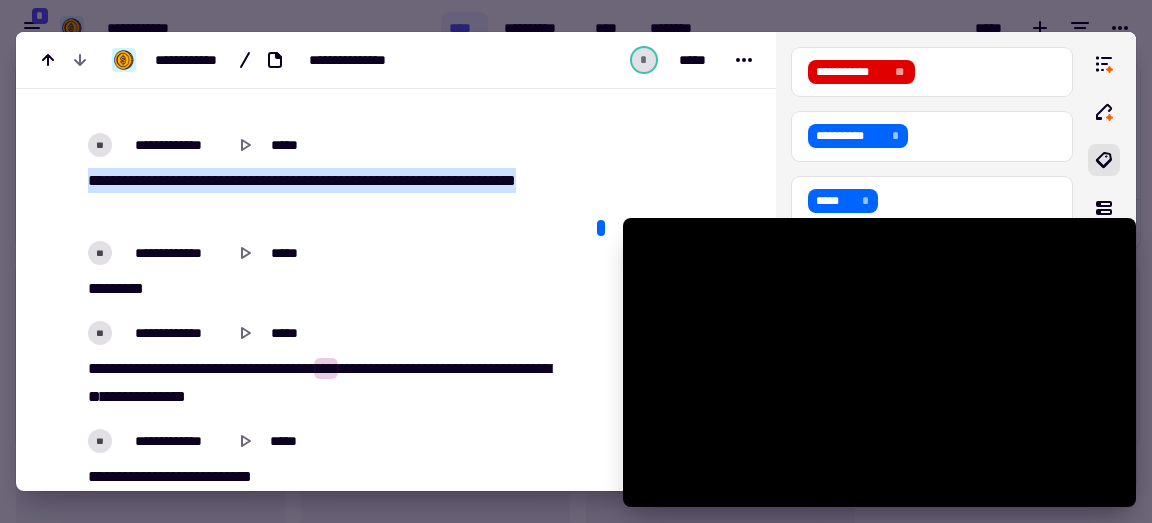 click on "****" at bounding box center (227, 368) 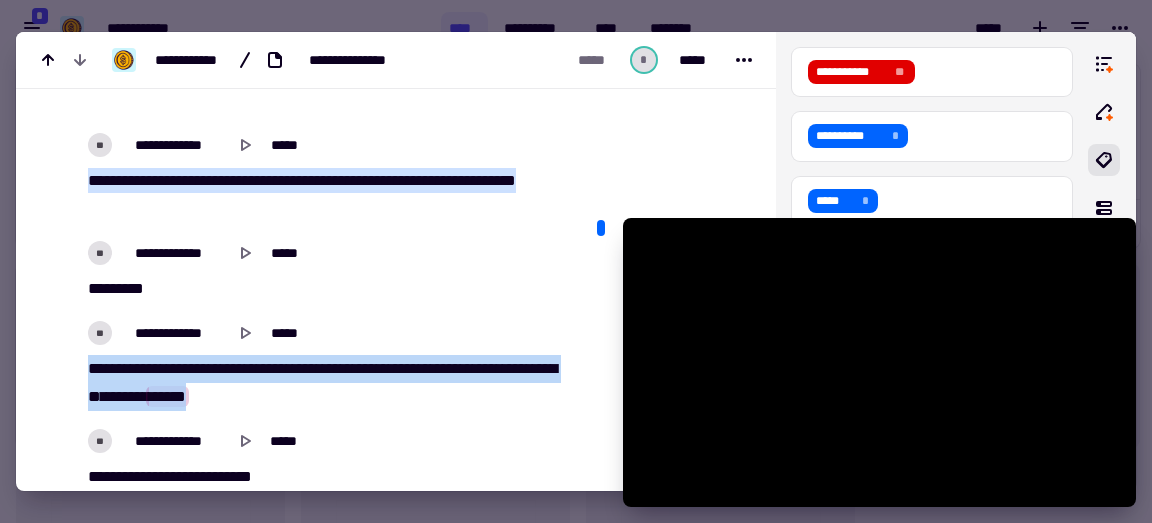 drag, startPoint x: 260, startPoint y: 444, endPoint x: 68, endPoint y: 418, distance: 193.75243 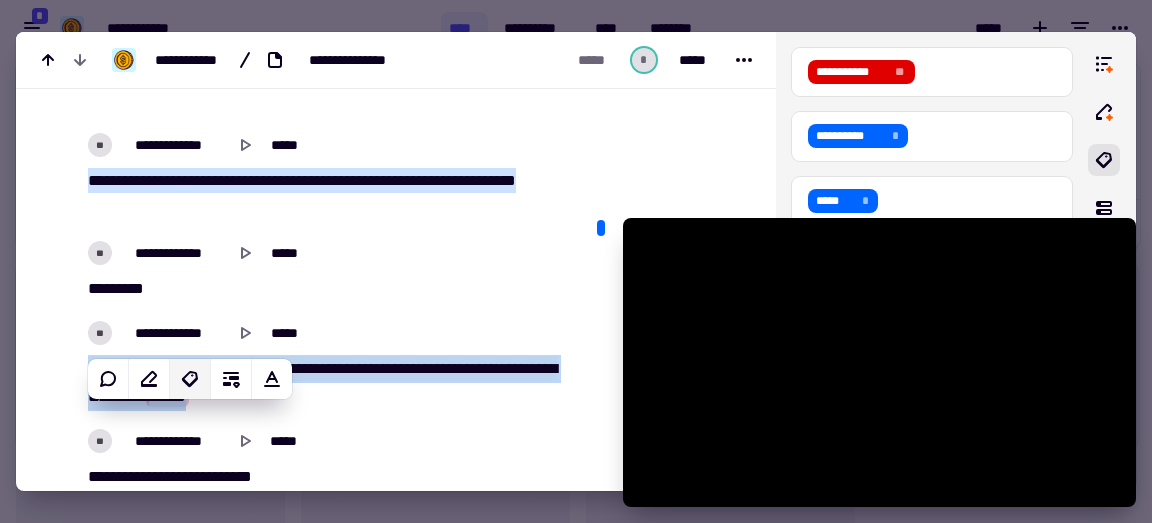click 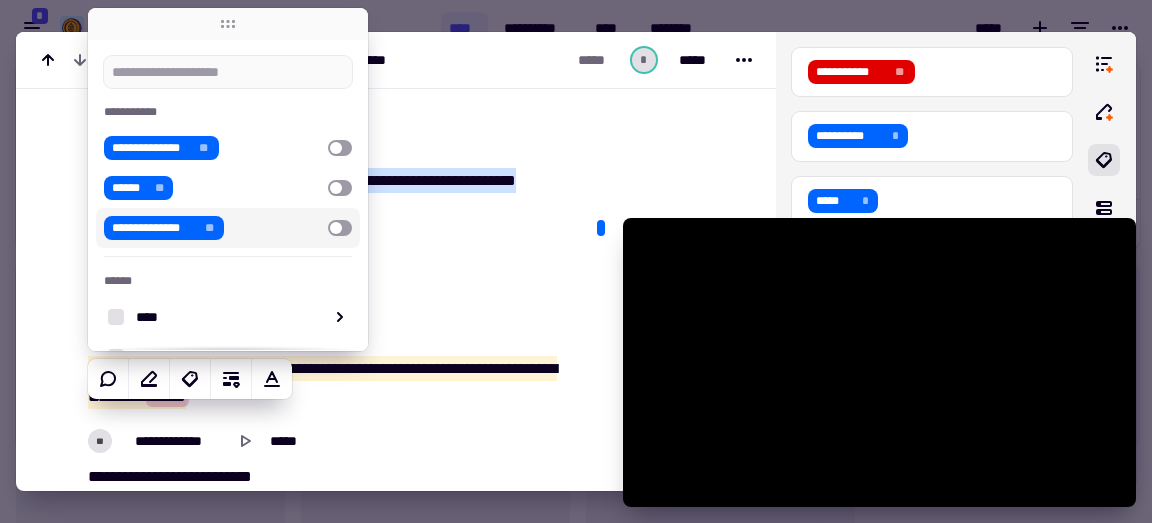 type on "******" 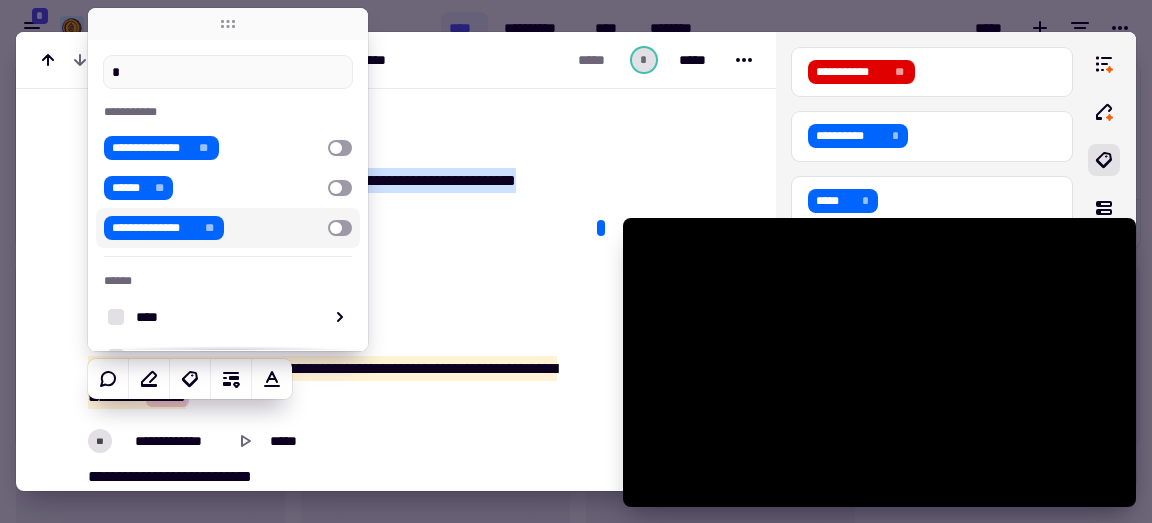 type on "**" 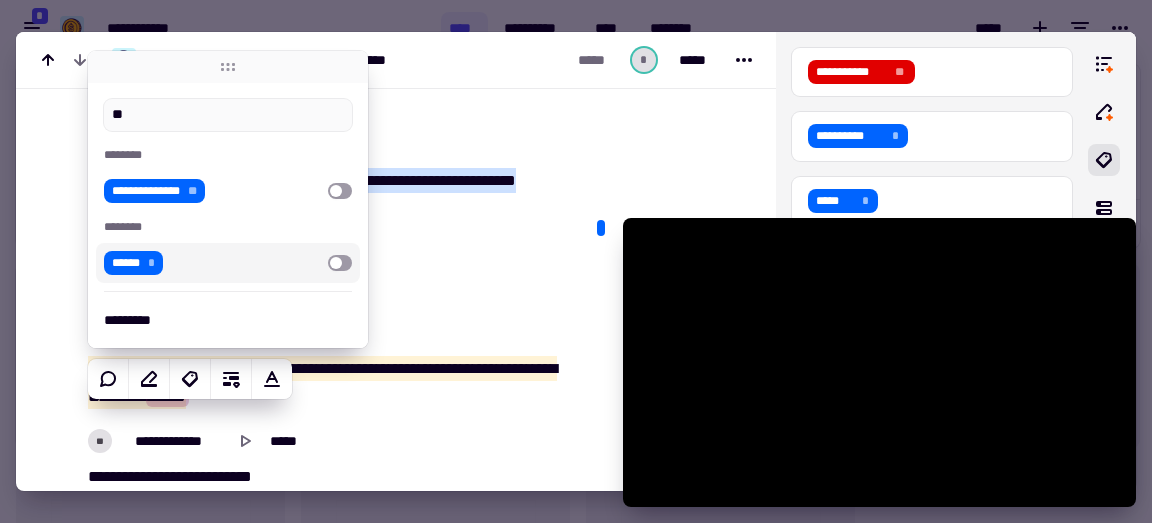 type on "*****" 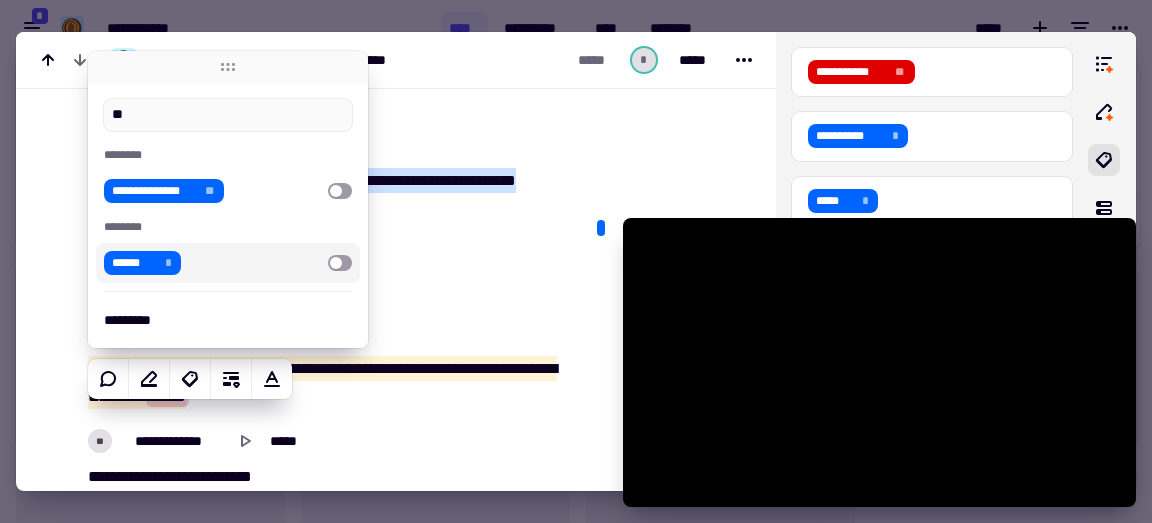 type on "***" 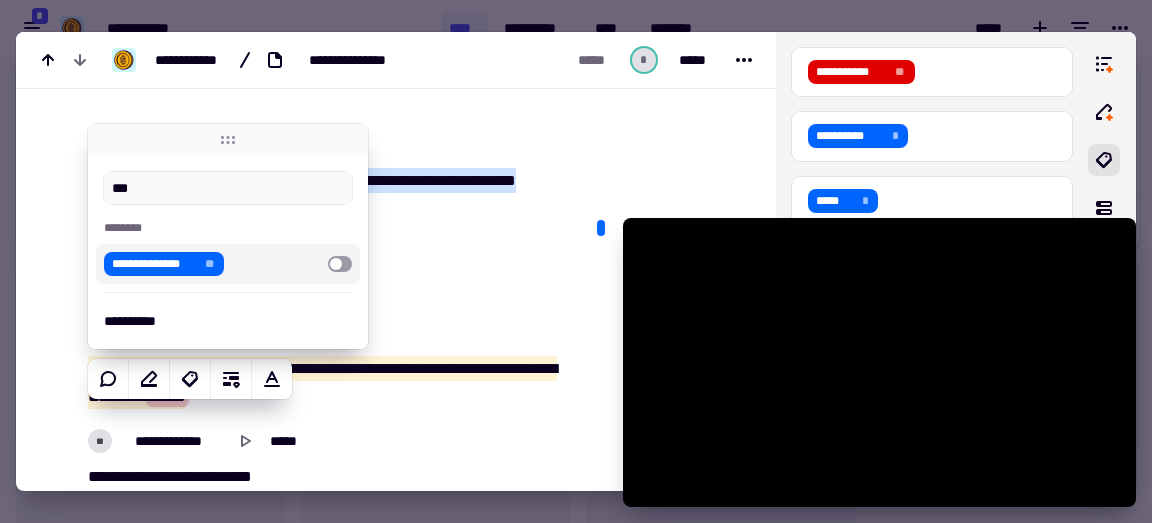type on "******" 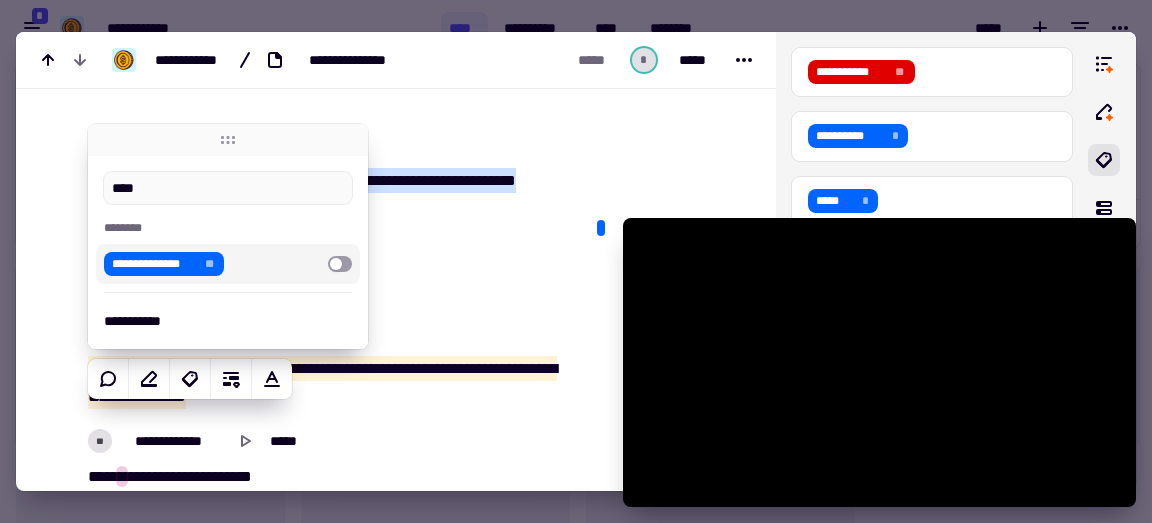 type on "******" 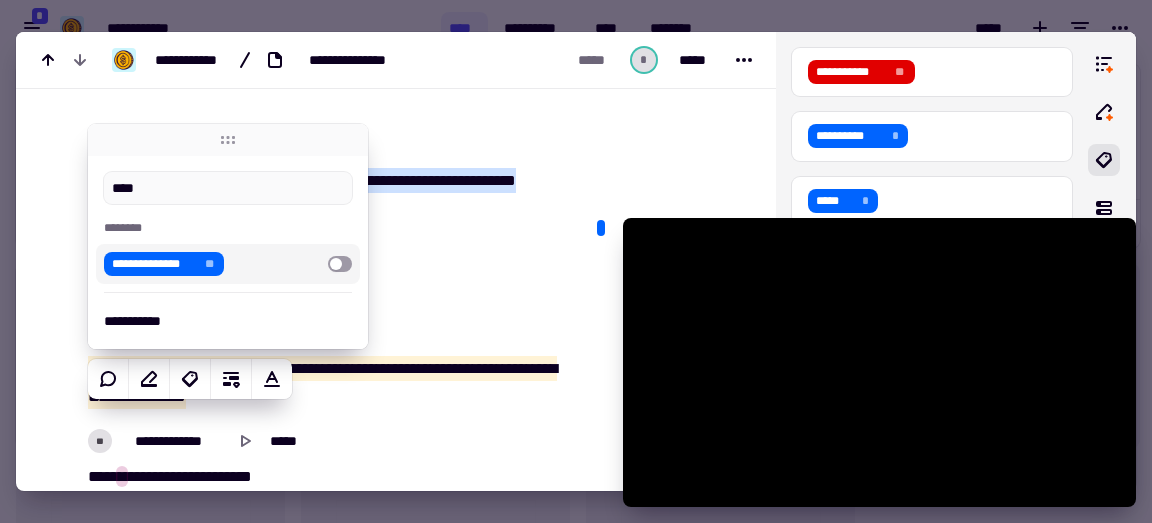 type on "***" 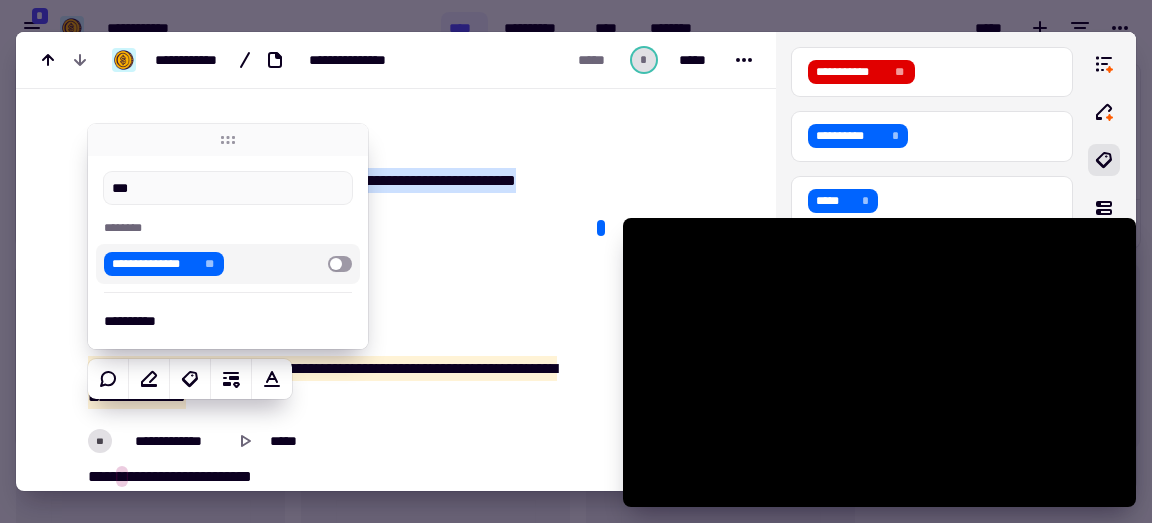 type on "******" 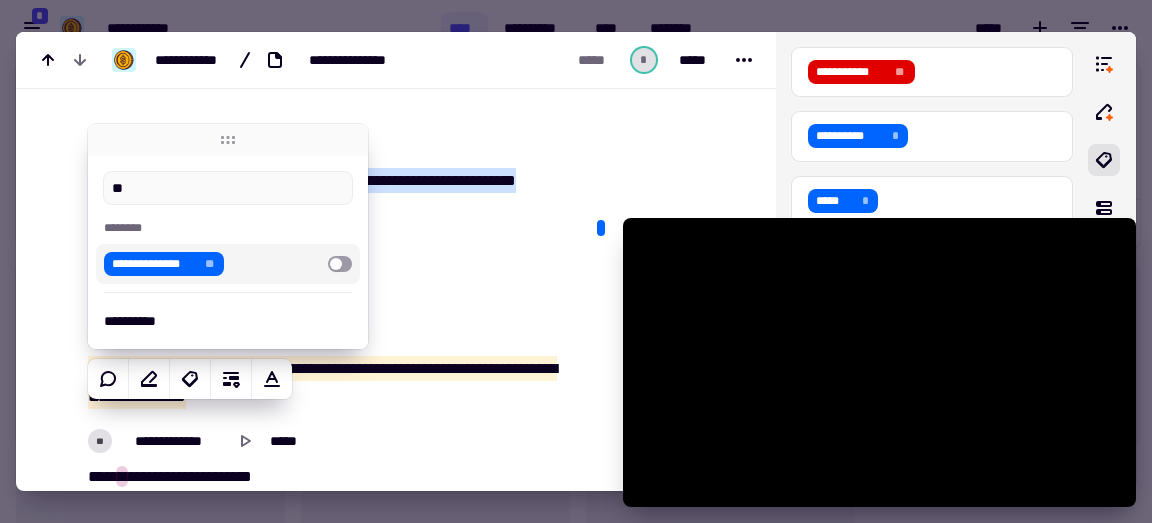 type on "*" 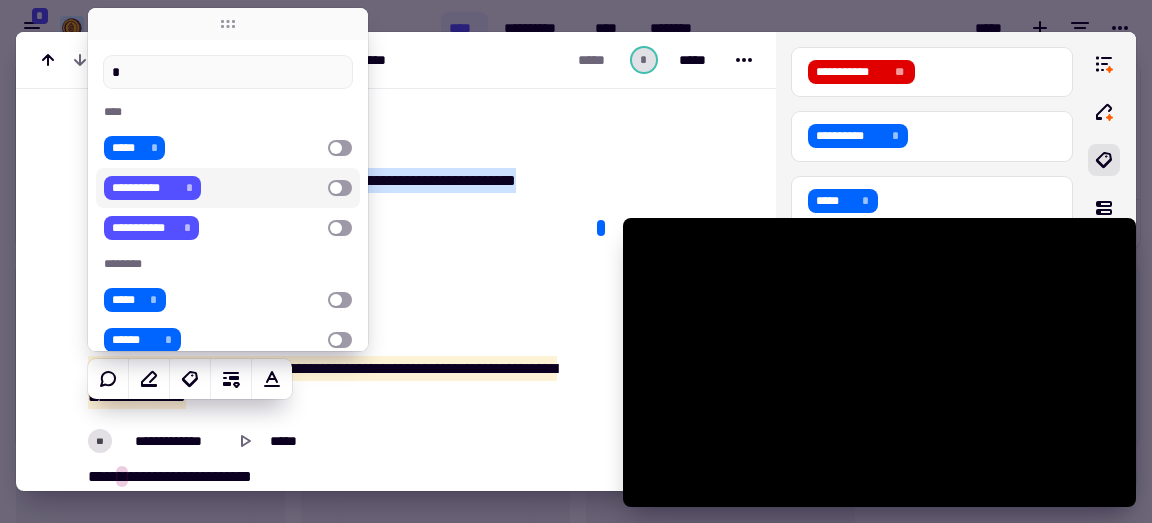type on "******" 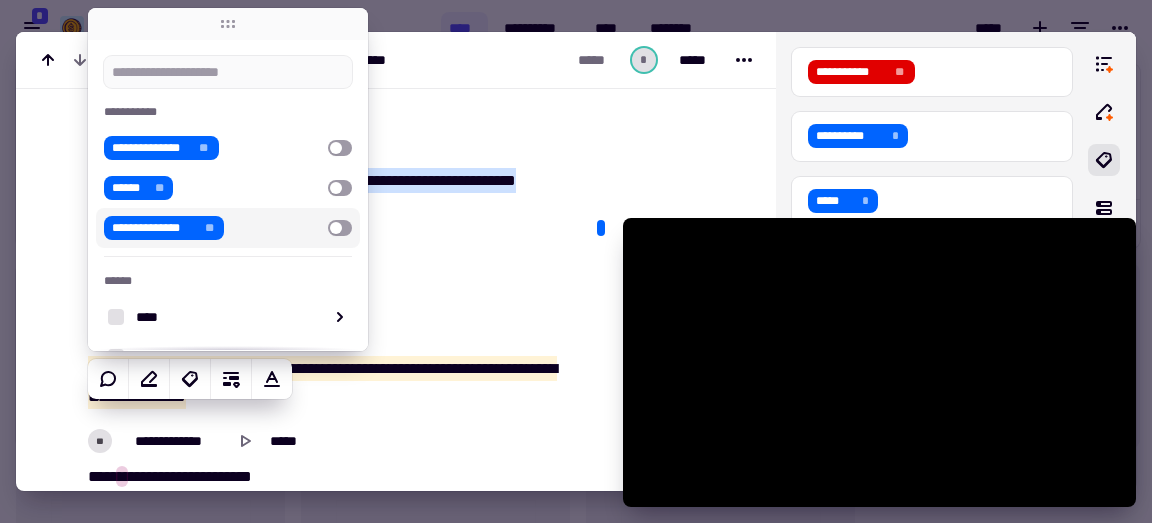 type on "*" 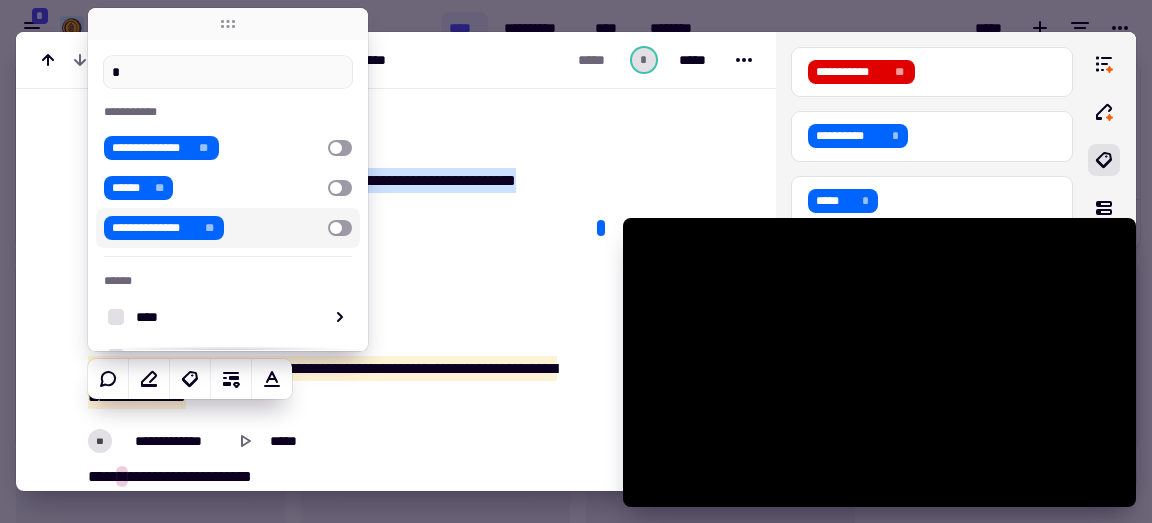 type on "******" 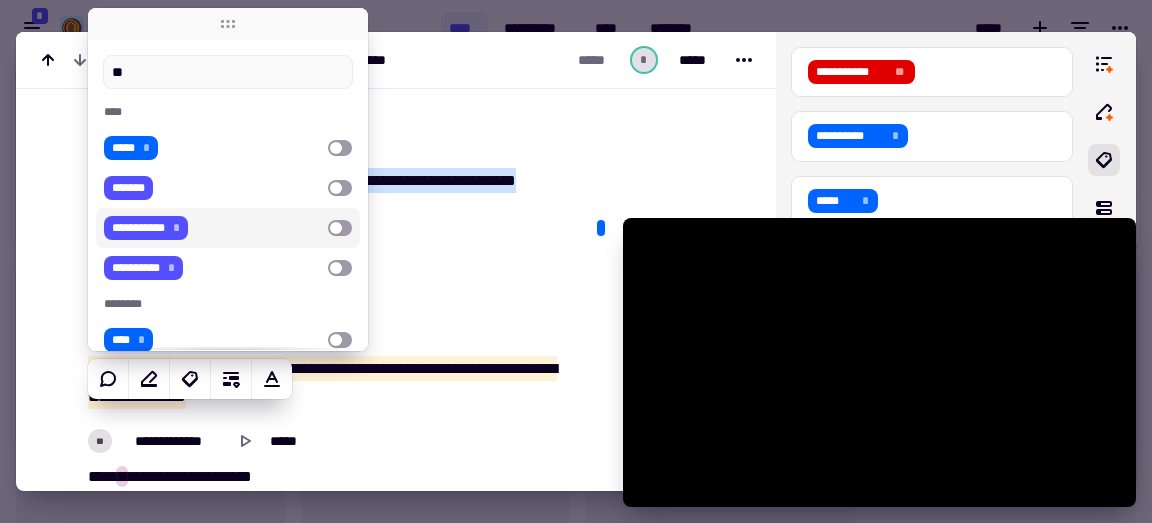 type on "***" 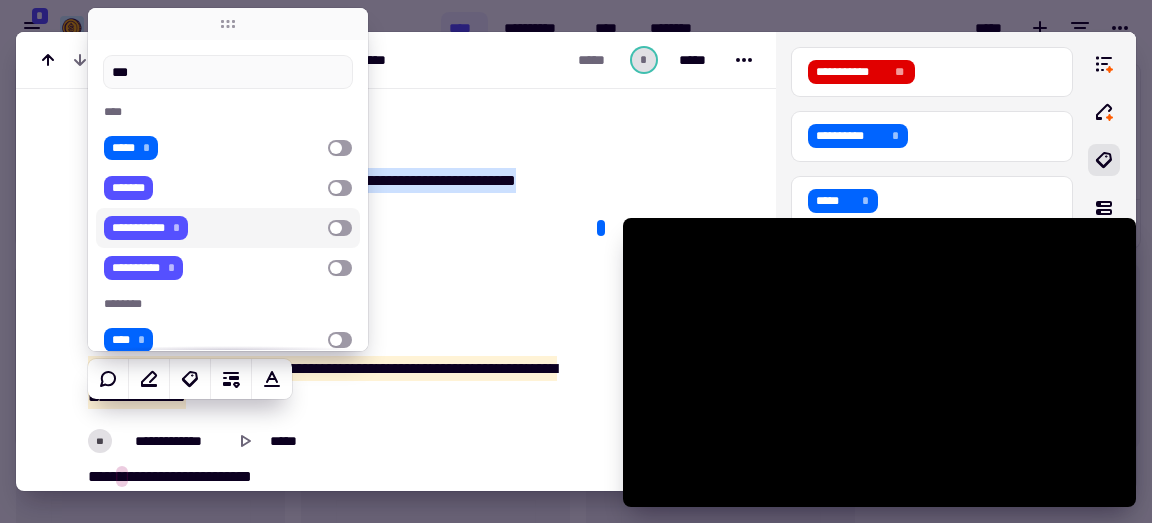 type on "******" 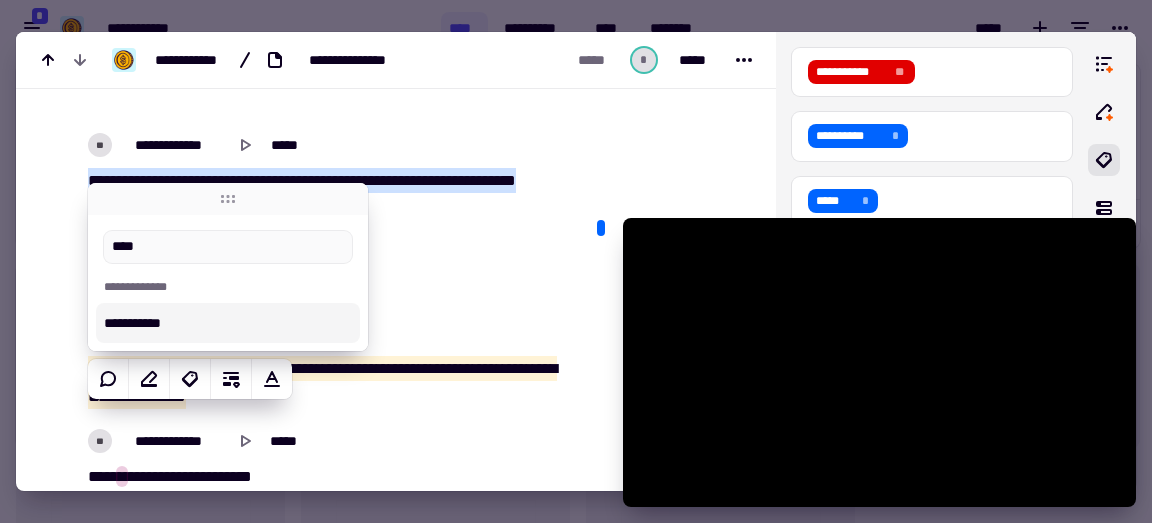 type on "******" 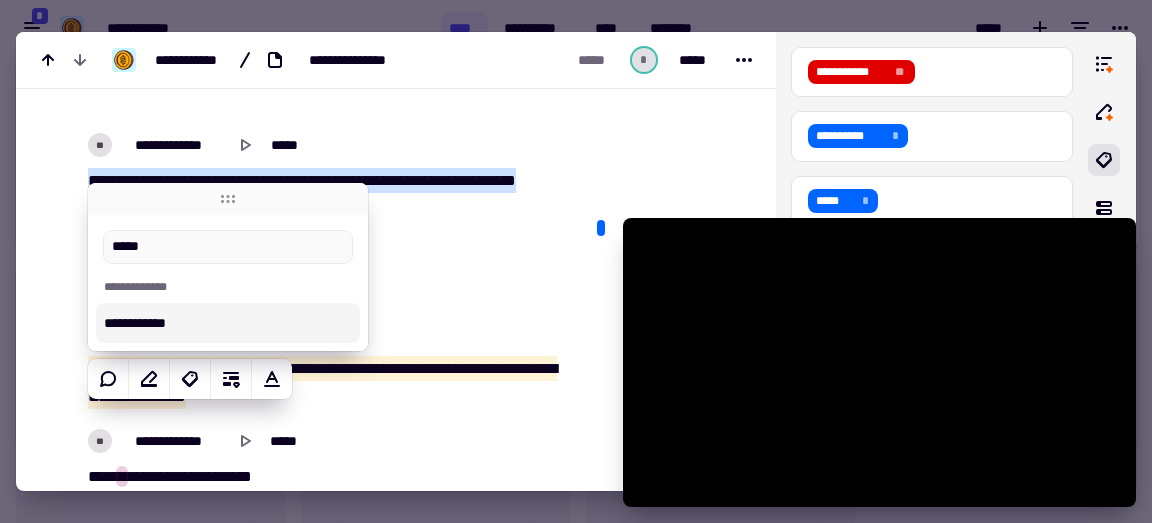 type on "******" 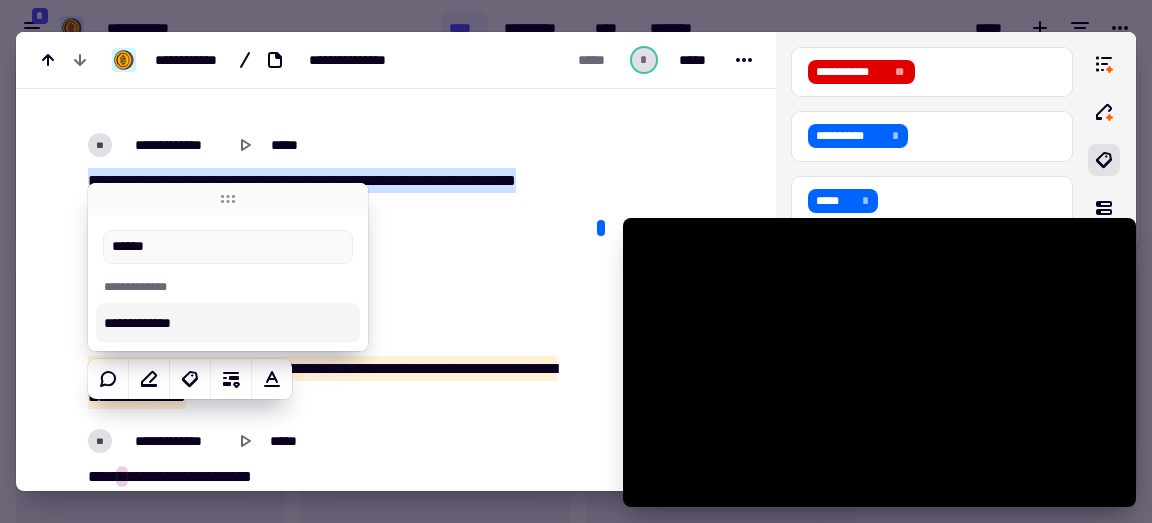 type on "******" 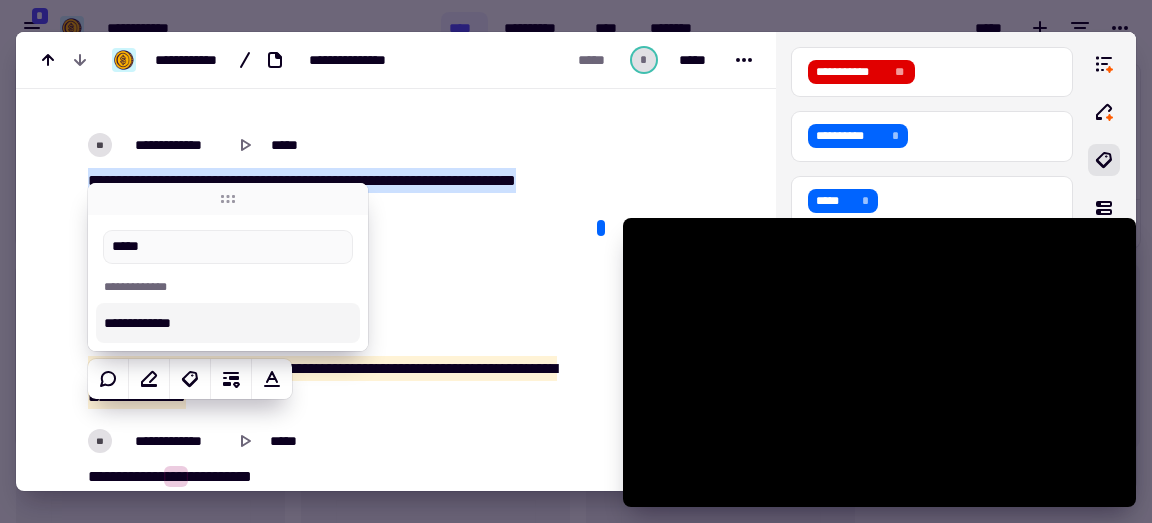 type on "****" 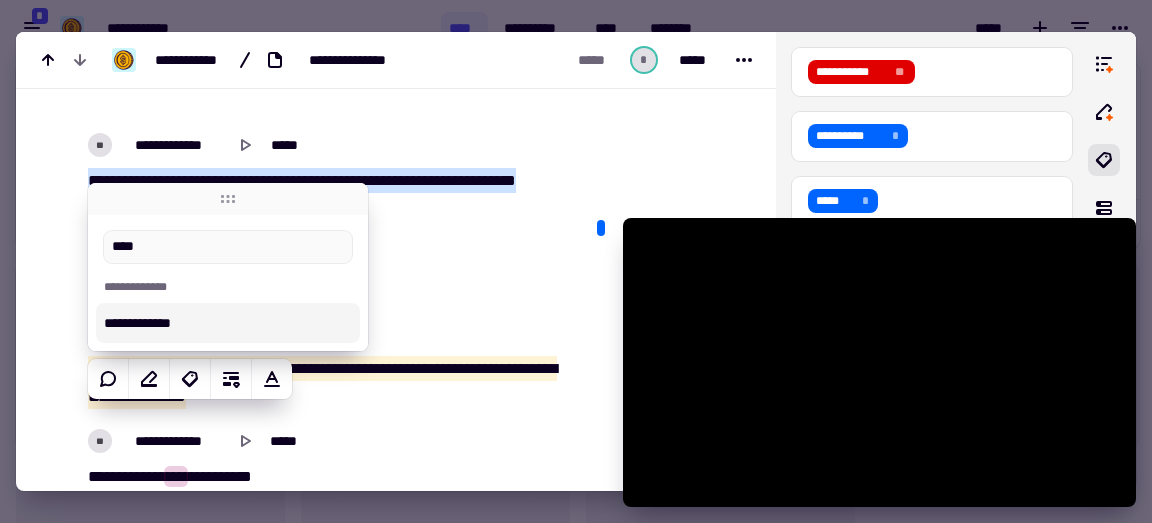 type on "******" 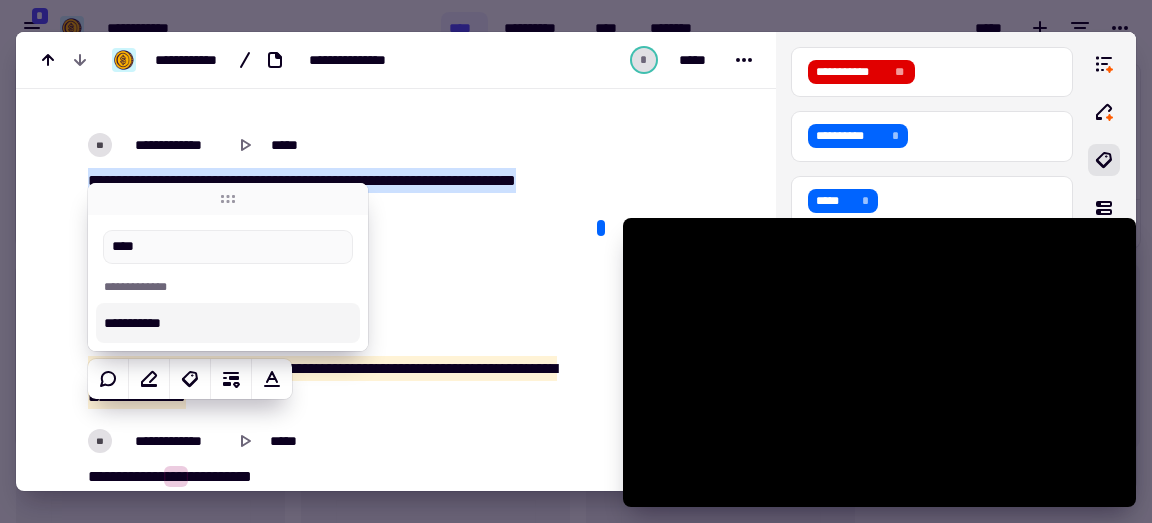 type on "***" 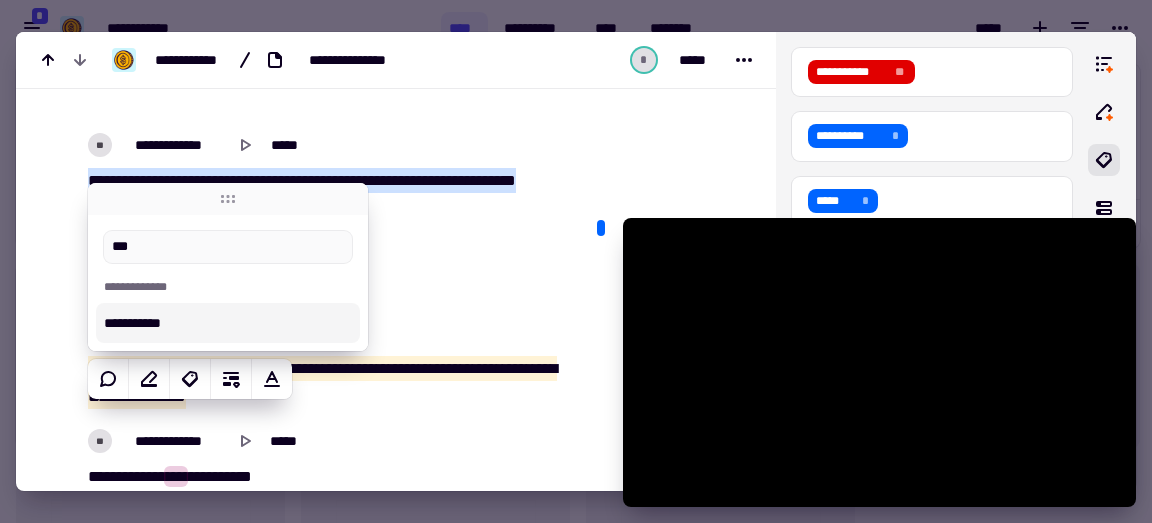 type on "******" 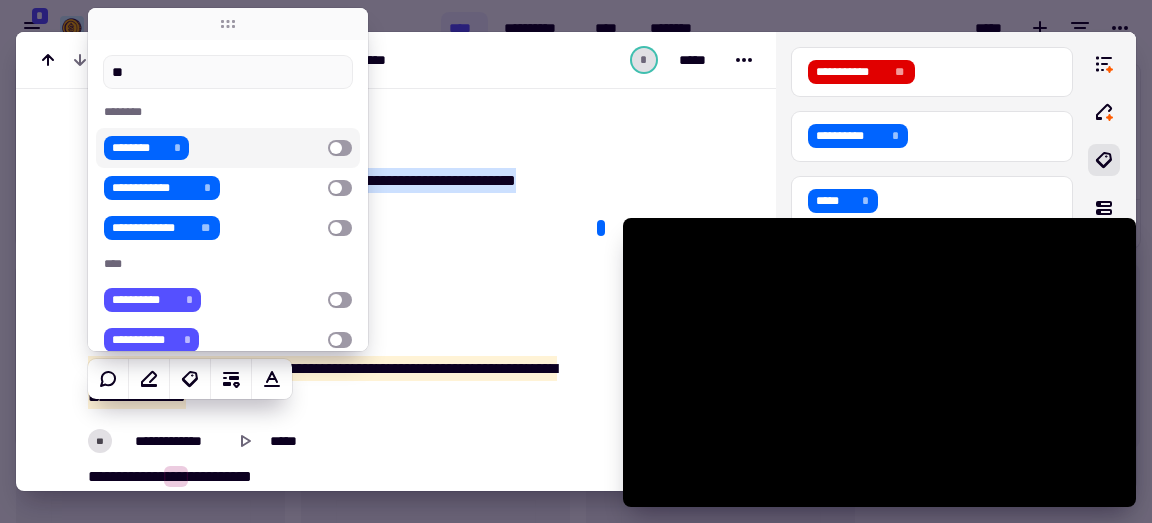 type on "*" 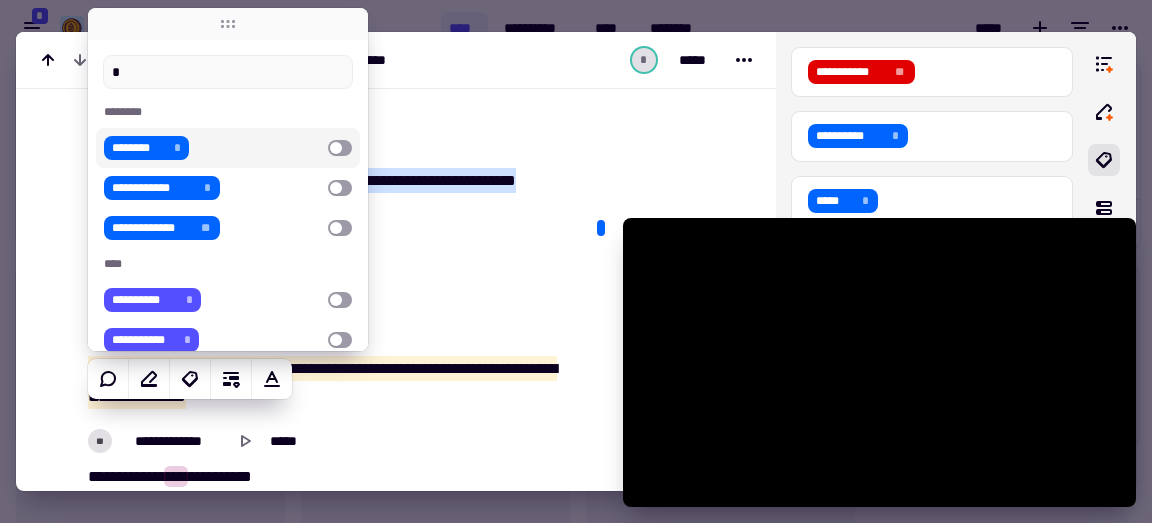 type on "******" 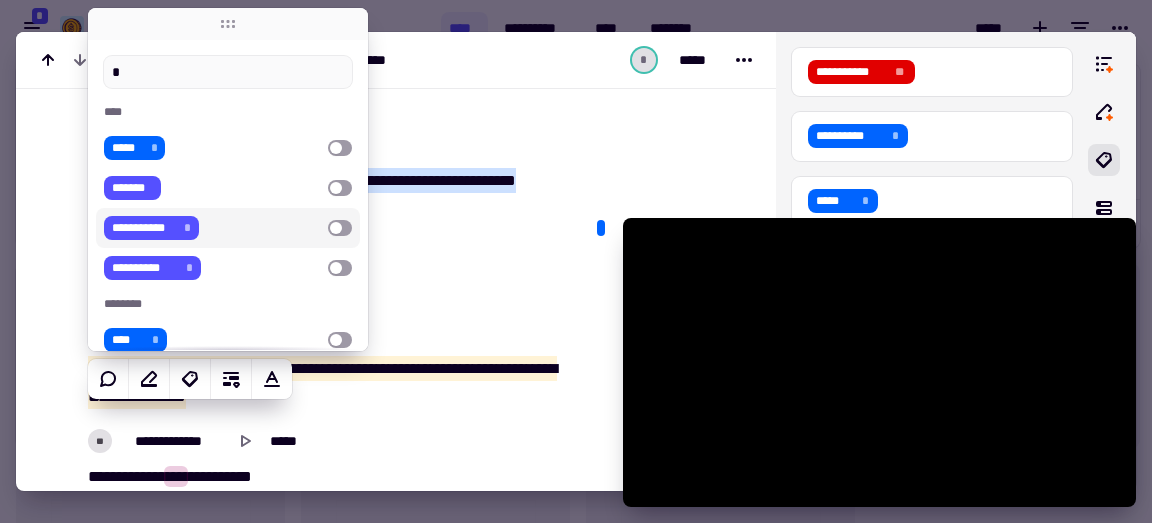 type 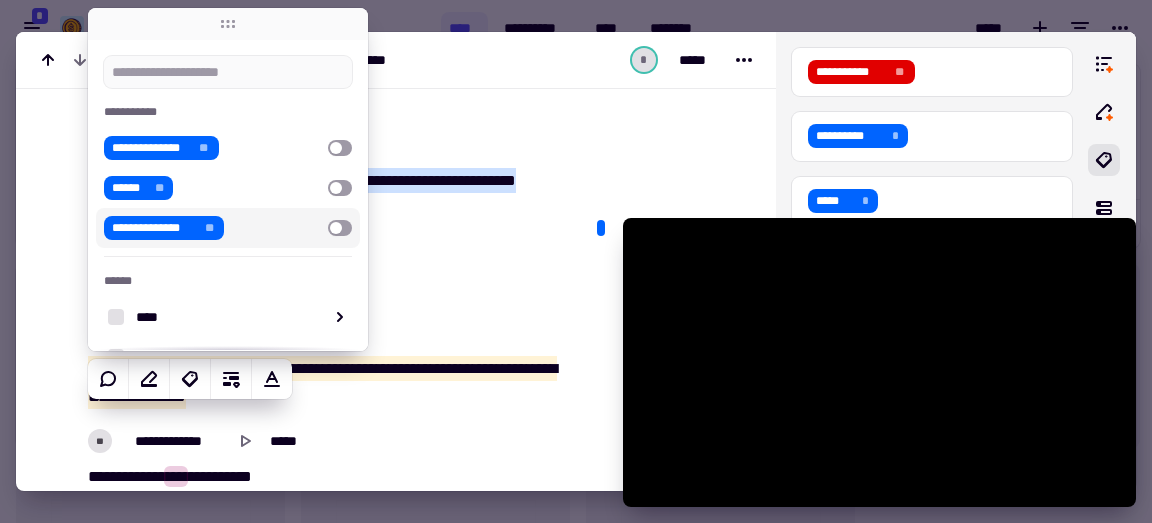 type on "******" 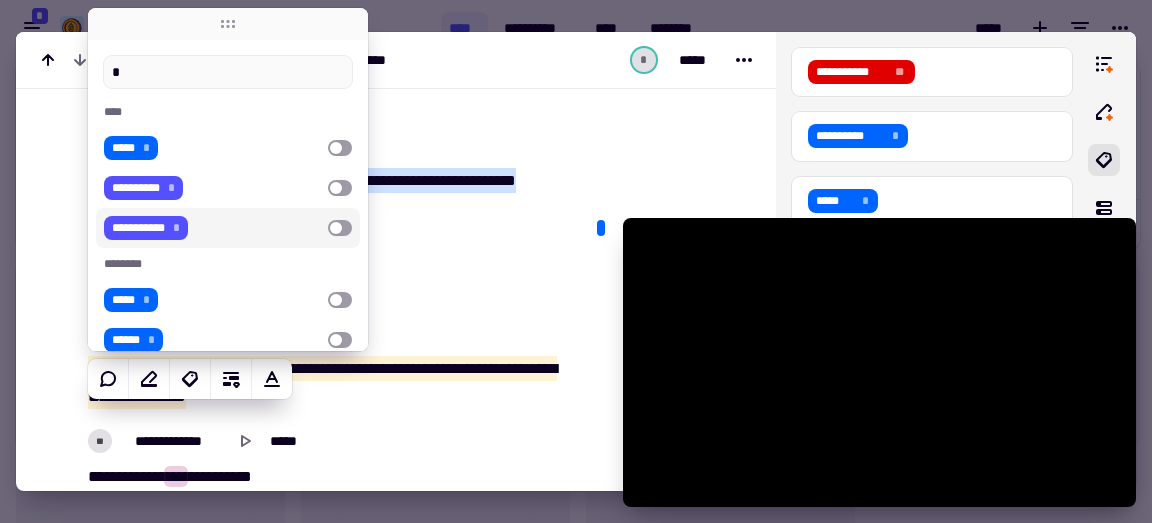type on "******" 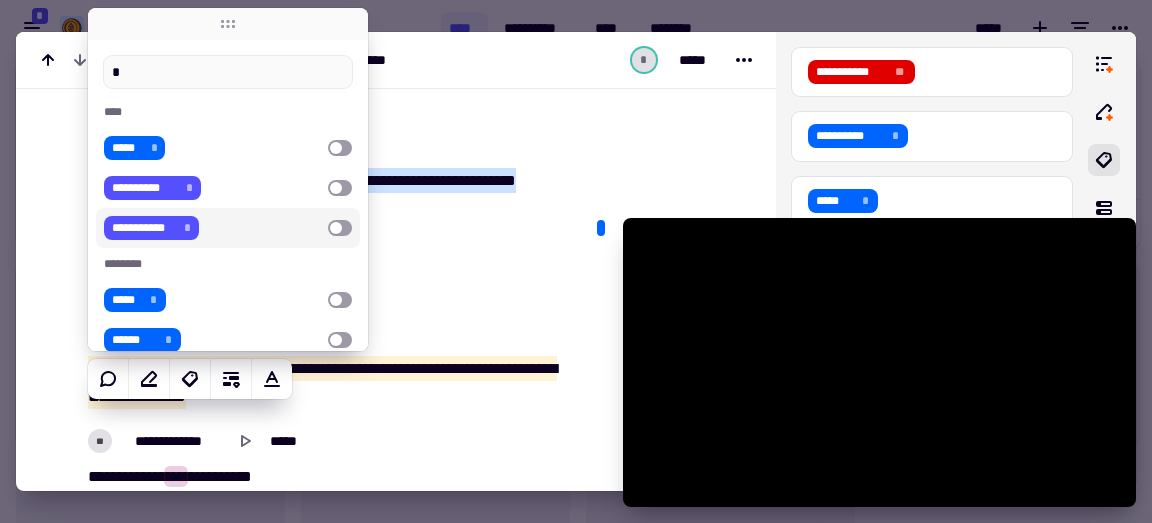 type on "**" 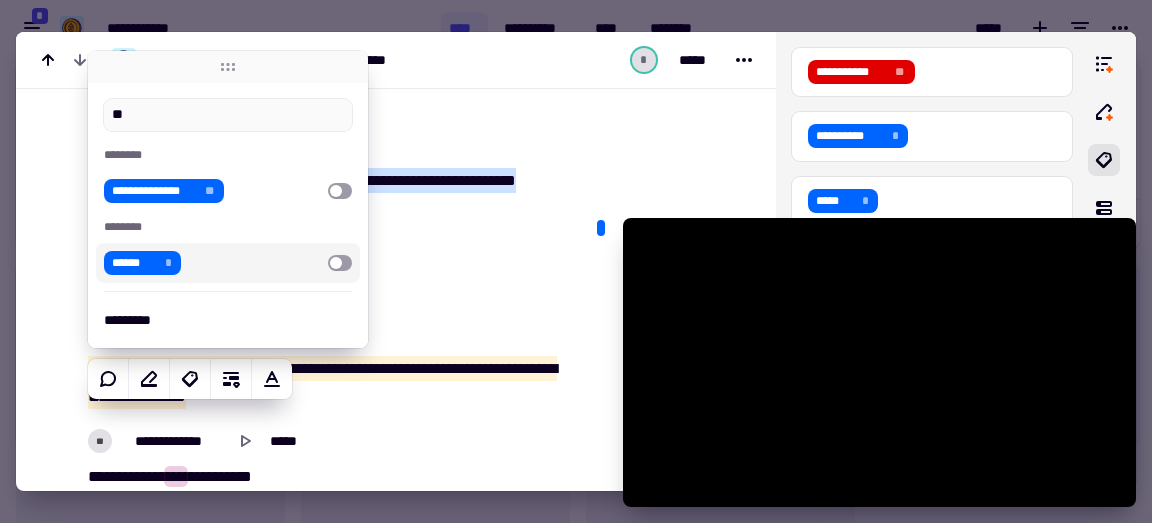 type on "******" 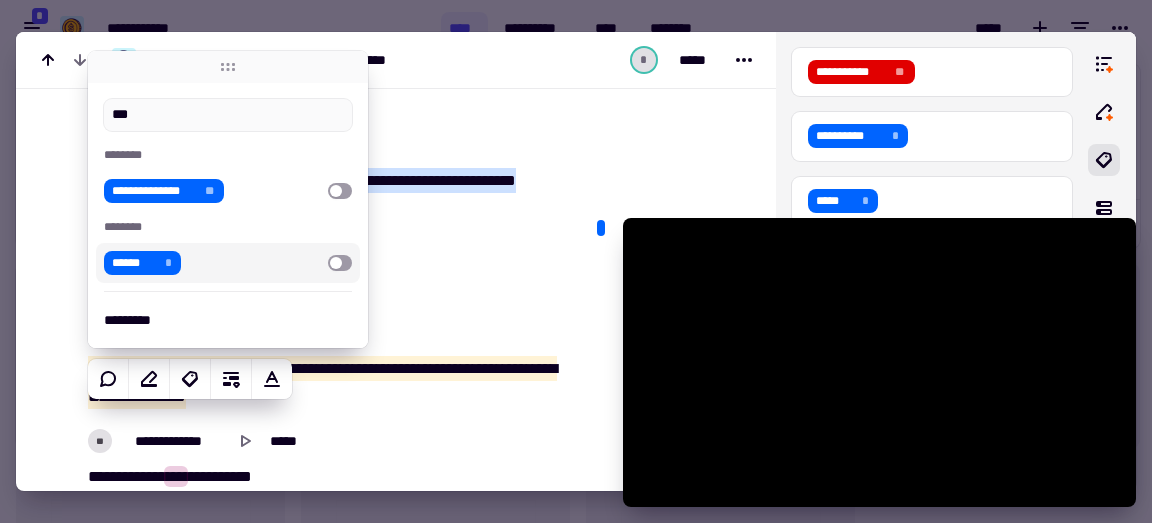 type on "****" 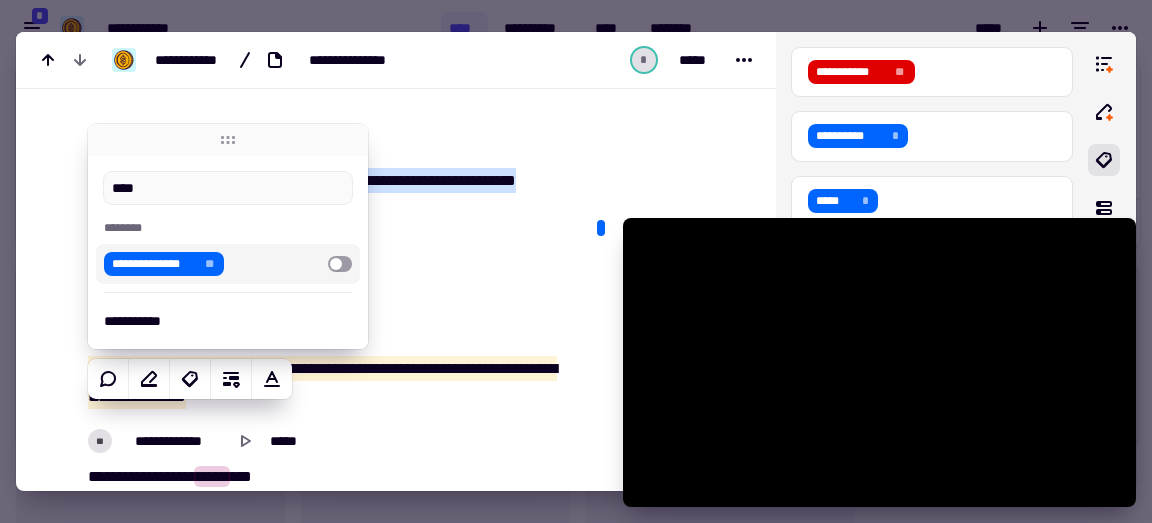type on "******" 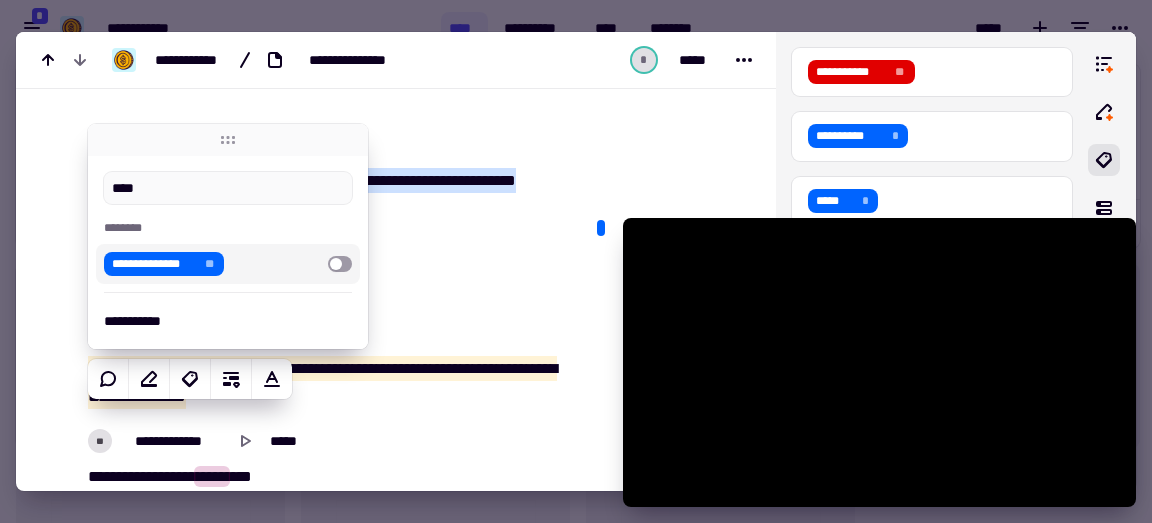 type on "****" 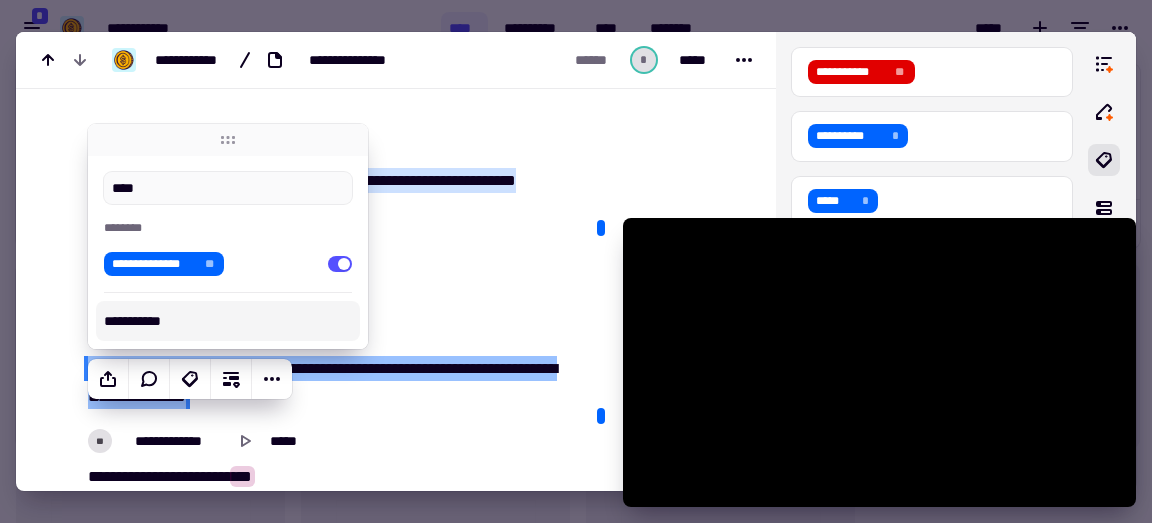 click on "*****" at bounding box center (272, 368) 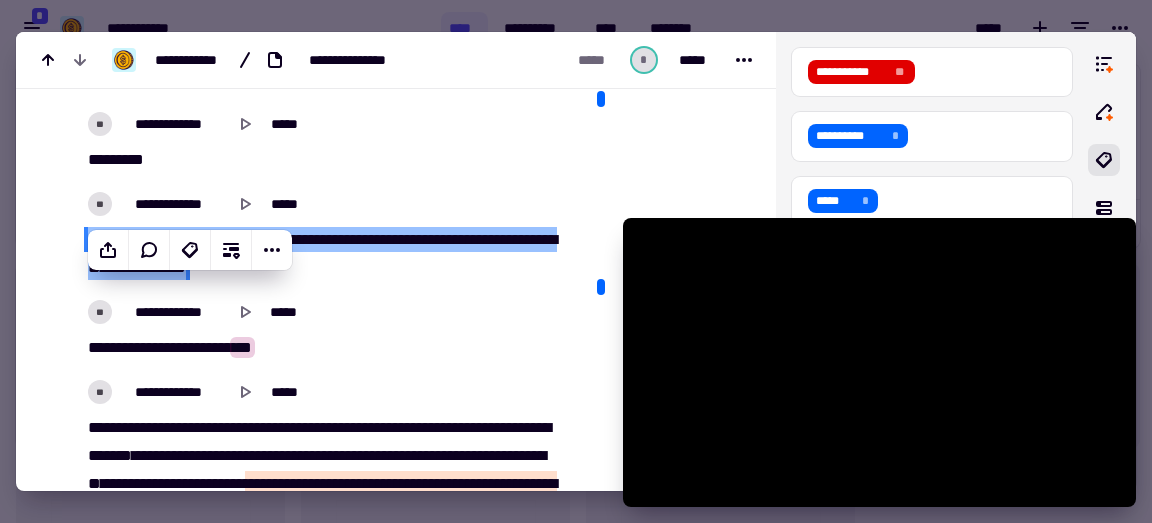 scroll, scrollTop: 7132, scrollLeft: 0, axis: vertical 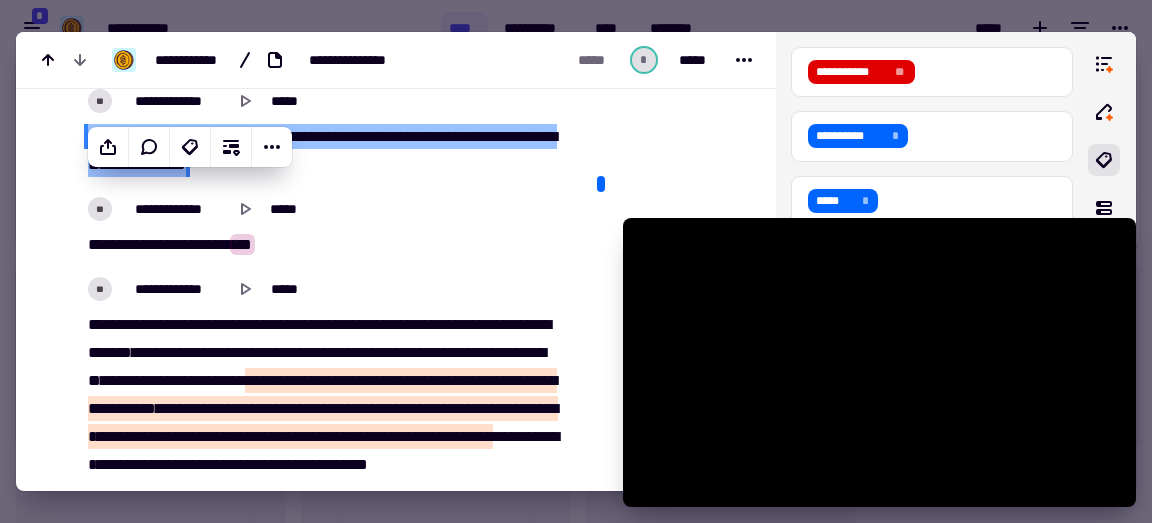 click on "[PHONE] [EMAIL]" at bounding box center [325, 245] 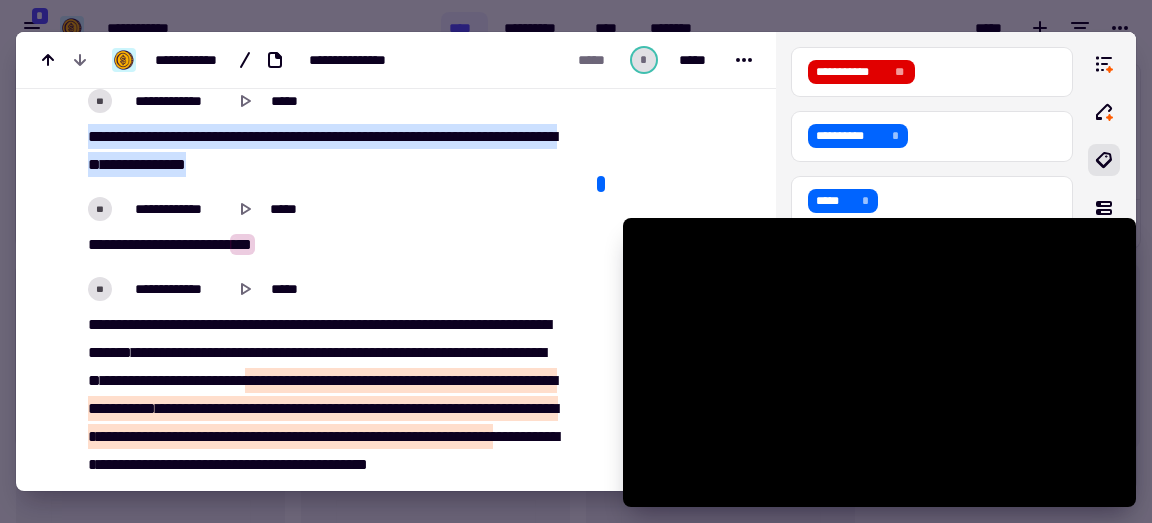click on "****" at bounding box center (143, 244) 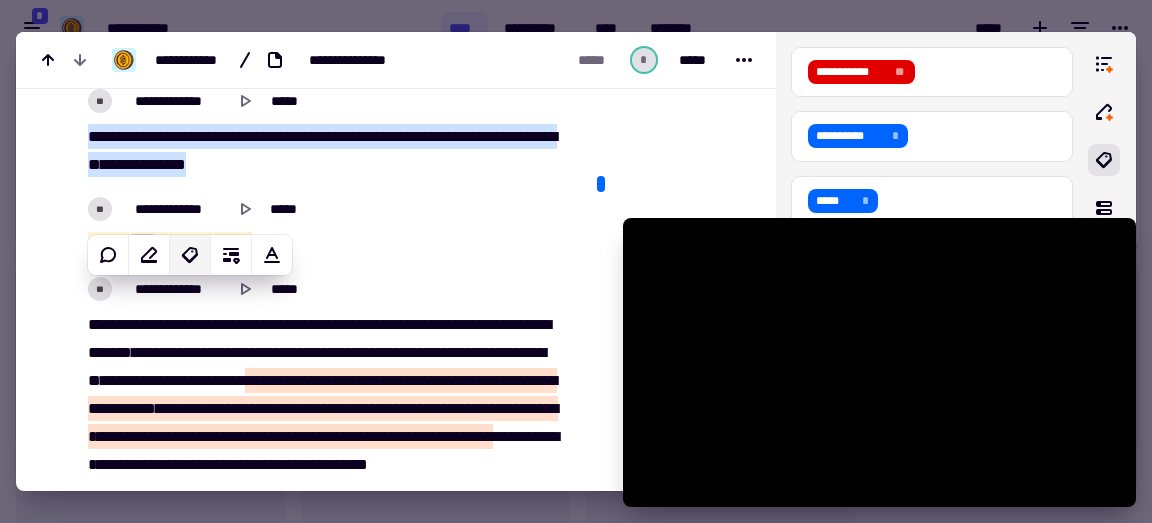 click 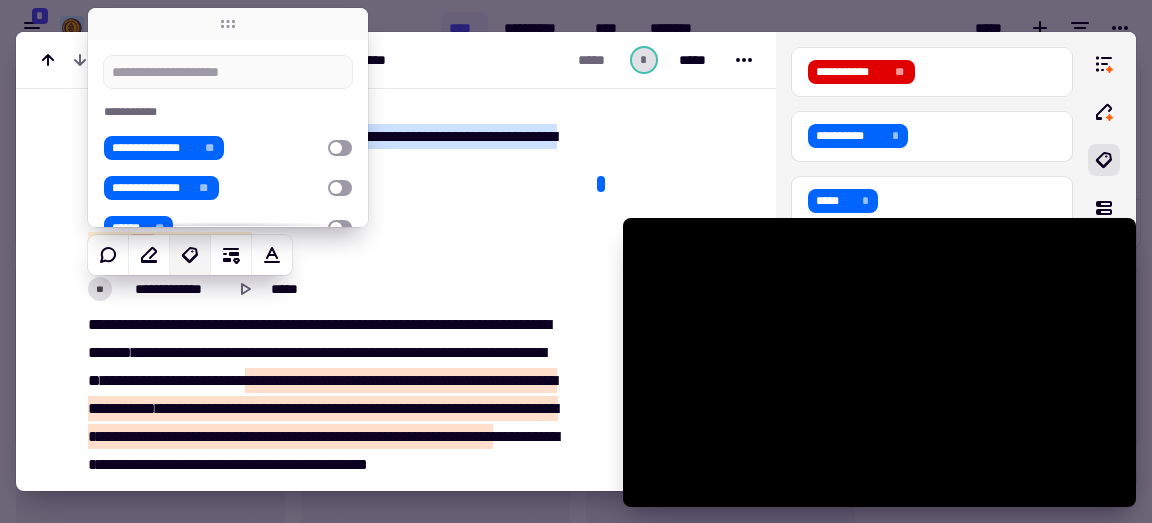 type on "******" 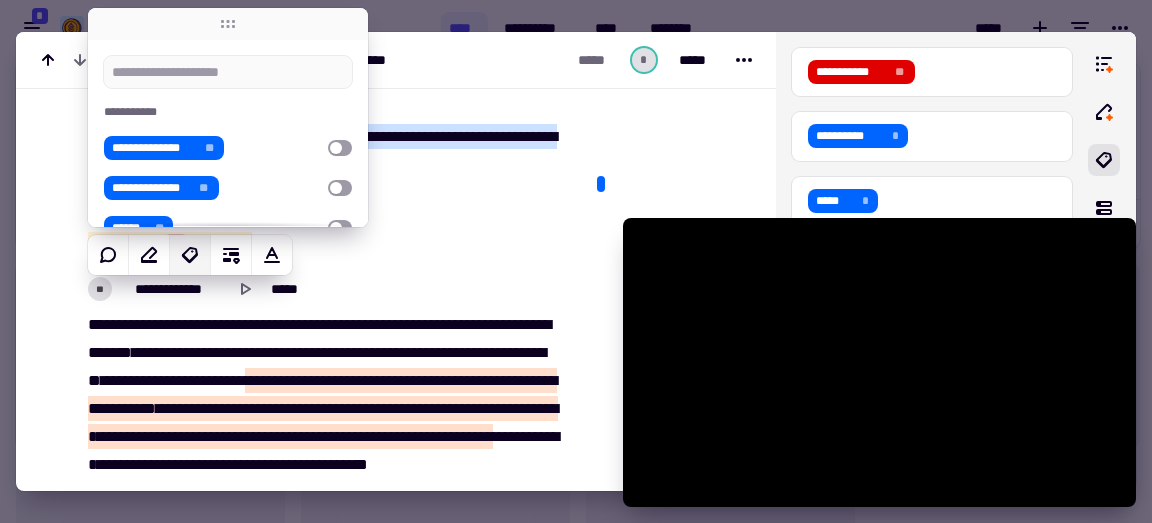 type on "*" 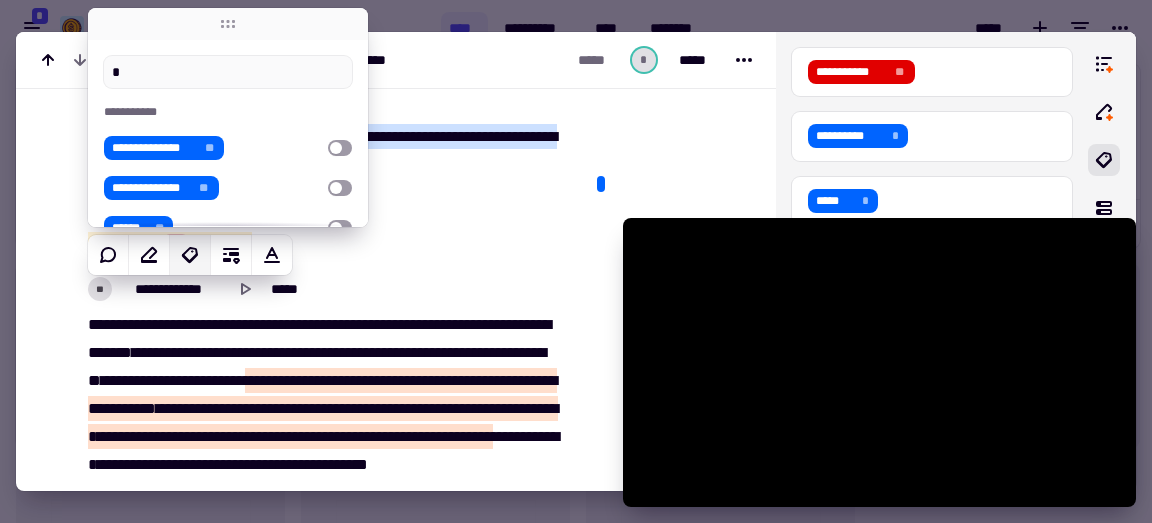 type on "******" 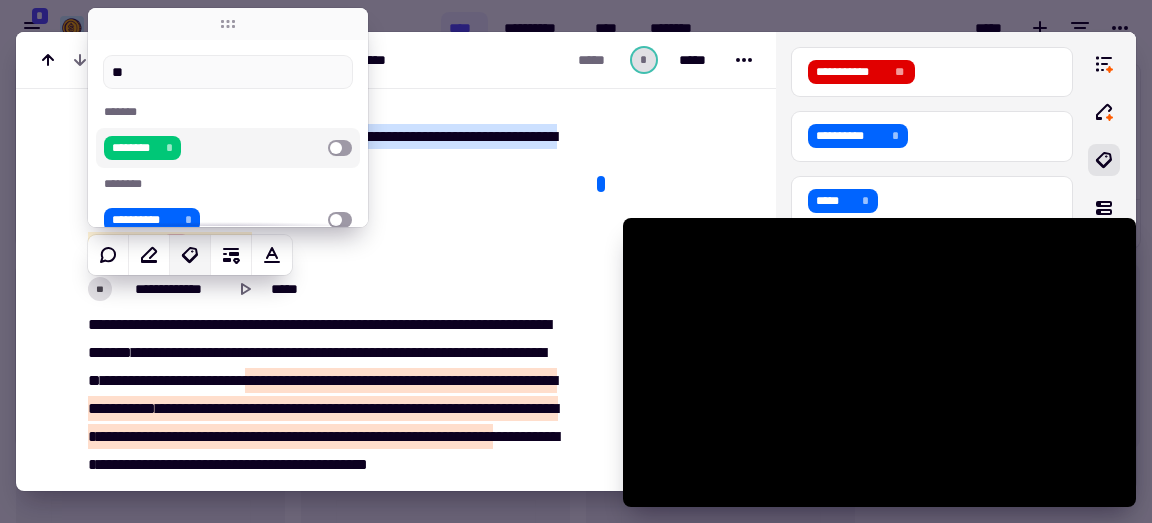 type on "***" 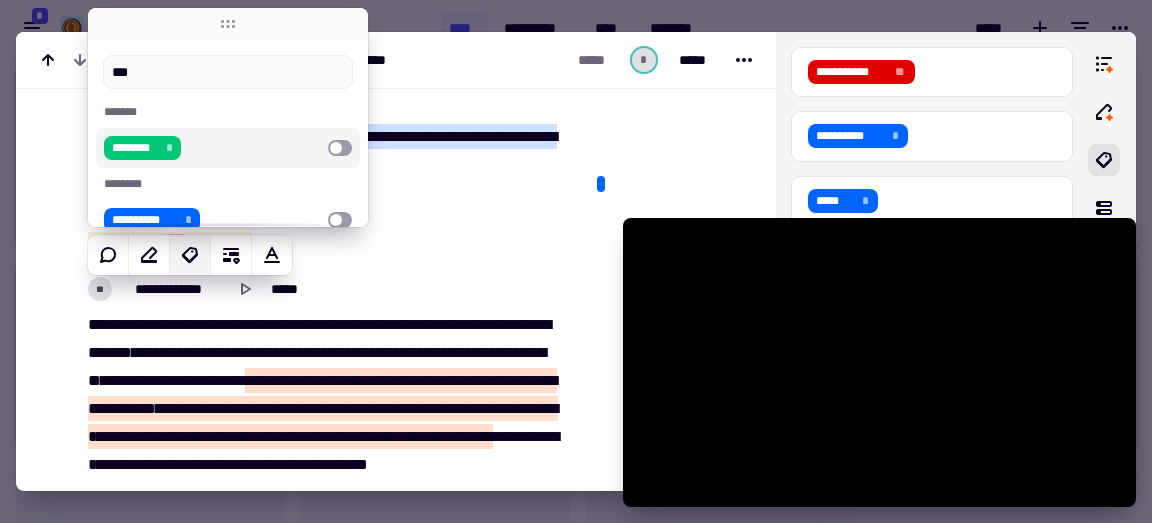 type on "******" 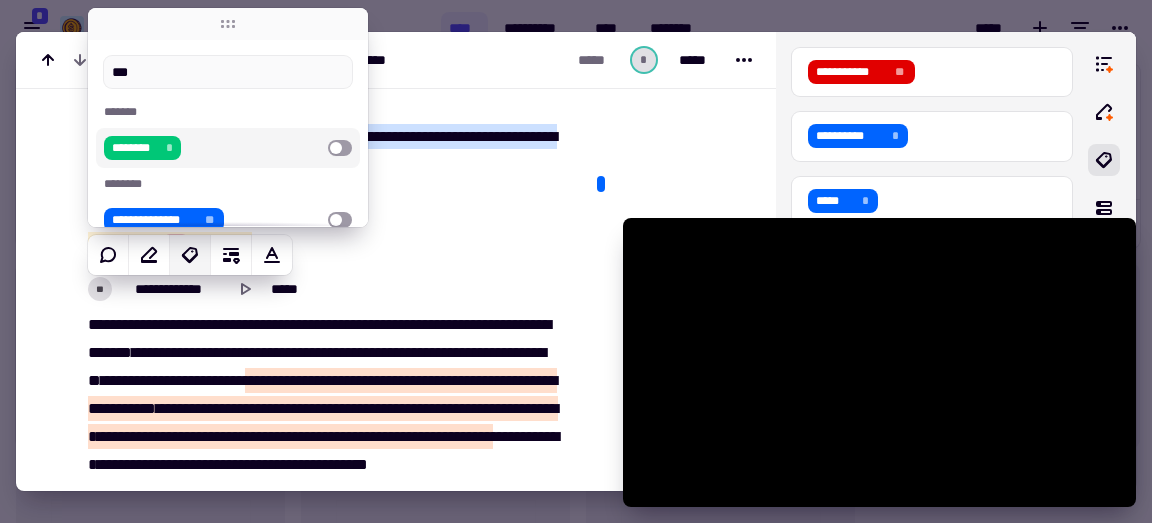 type on "****" 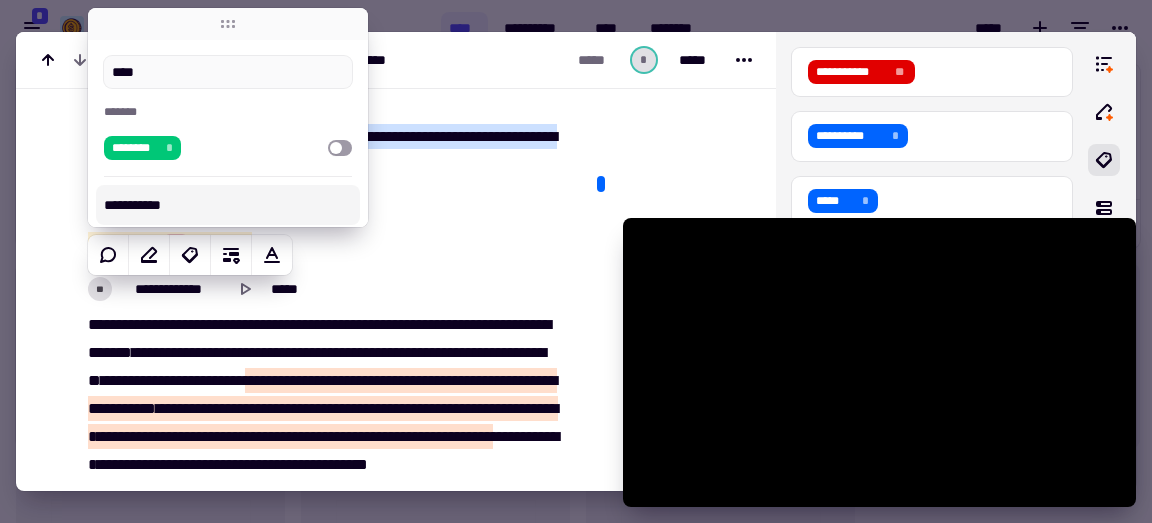 type on "******" 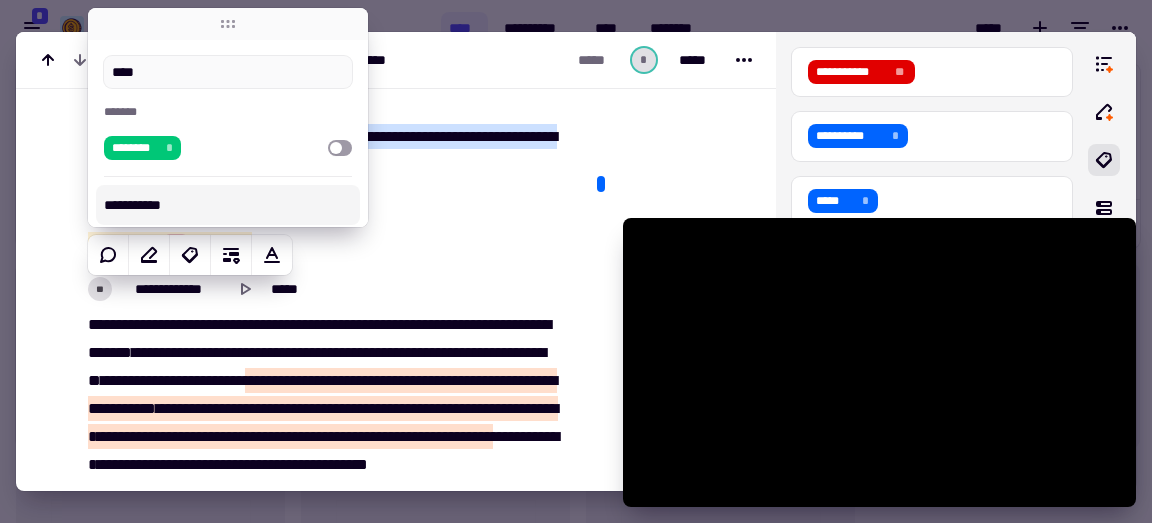 type on "****" 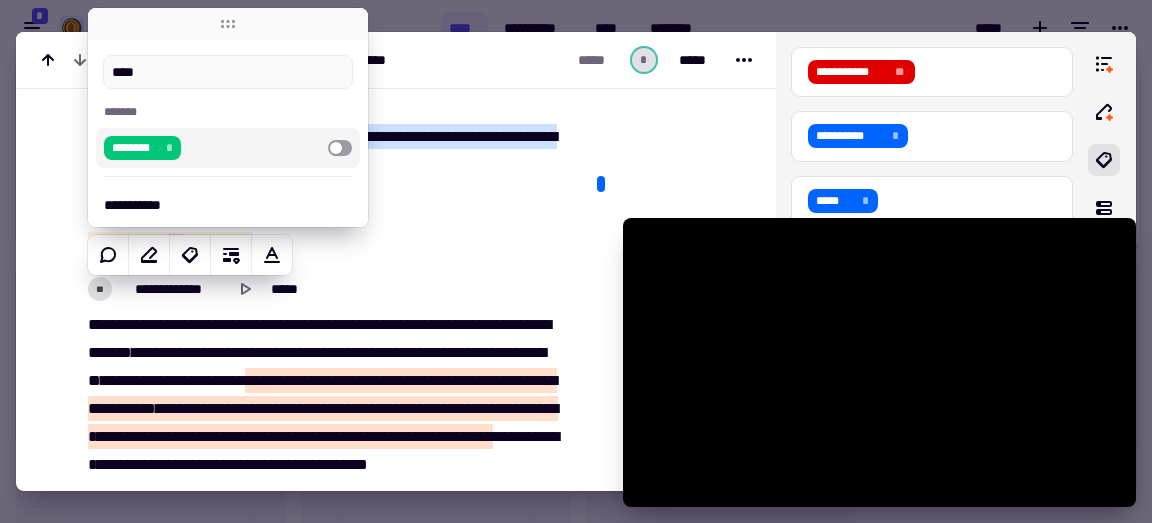 click at bounding box center [340, 148] 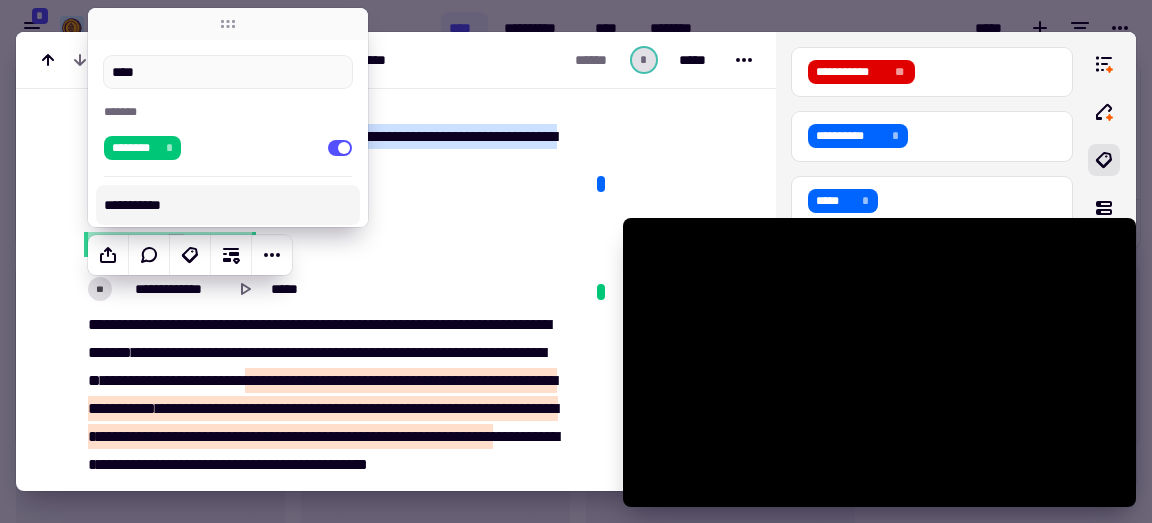 click on "*****" at bounding box center [236, 324] 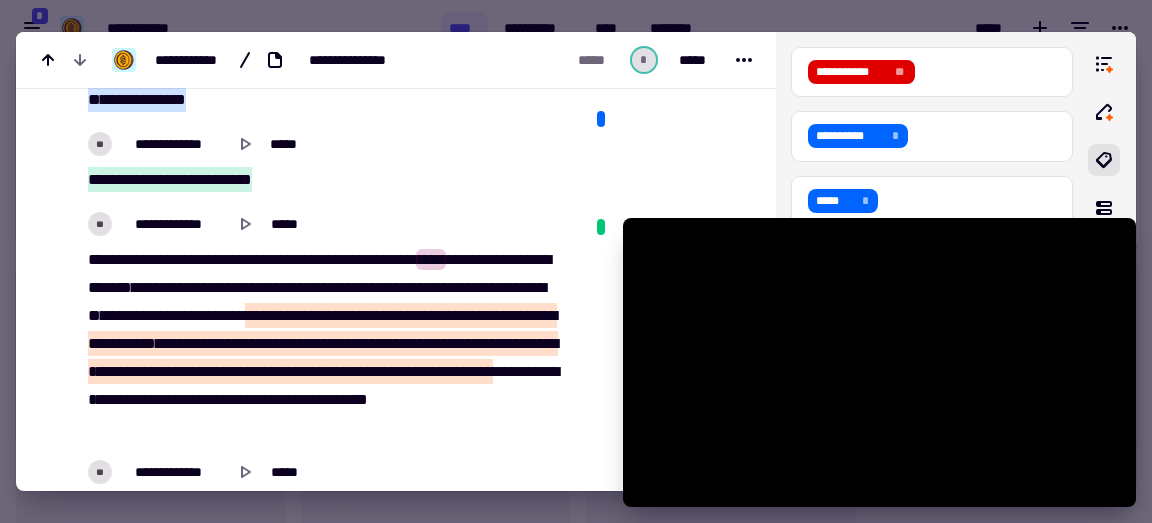 scroll, scrollTop: 7210, scrollLeft: 0, axis: vertical 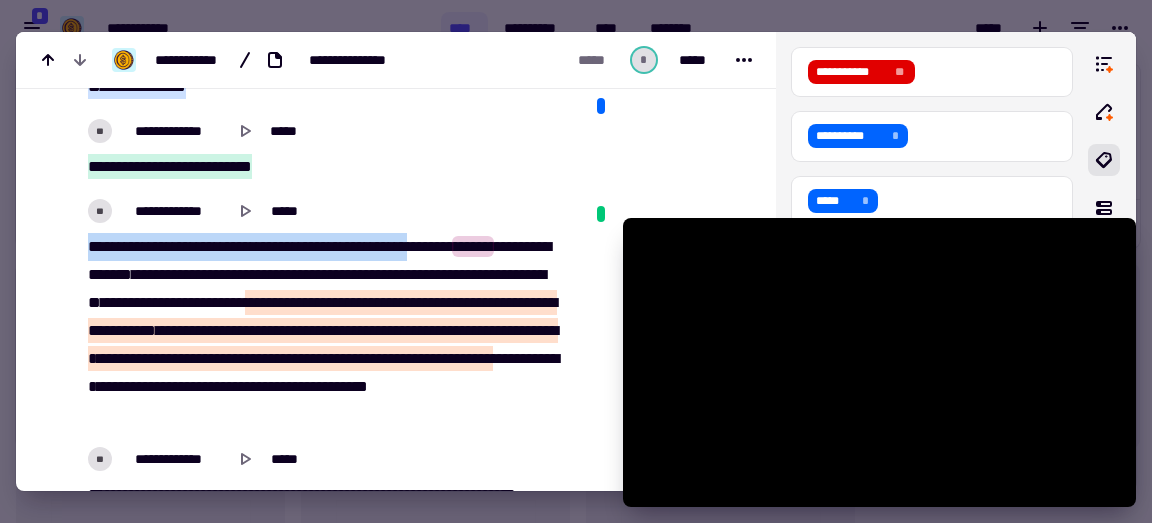 drag, startPoint x: 83, startPoint y: 298, endPoint x: 457, endPoint y: 289, distance: 374.10828 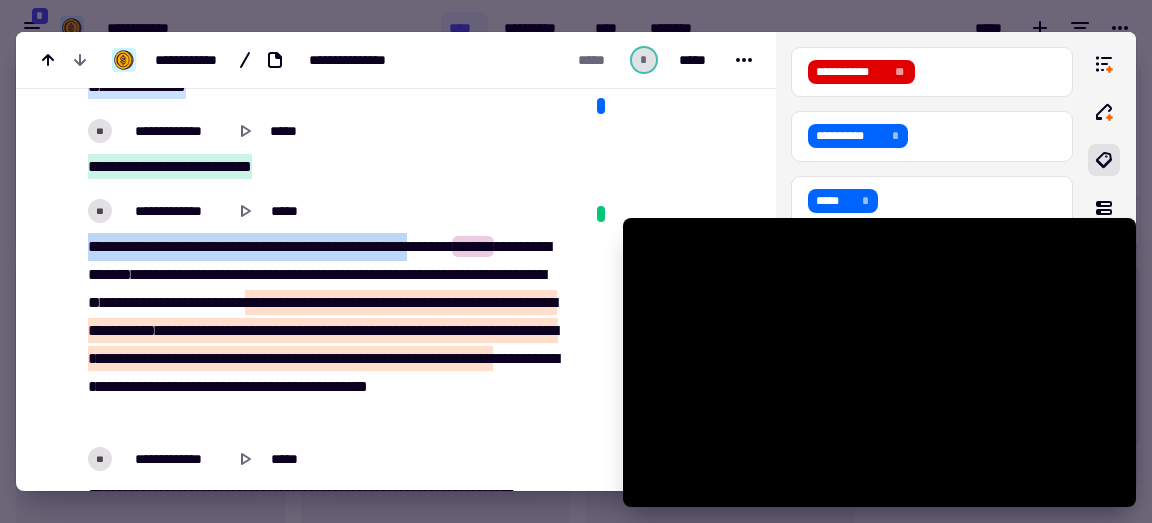 click on "[FIRST] [LAST] [MIDDLE] [NUMBER] [STREET] [CITY] [STATE] [POSTAL_CODE] [COUNTRY] [PHONE] [EMAIL]" at bounding box center [325, 331] 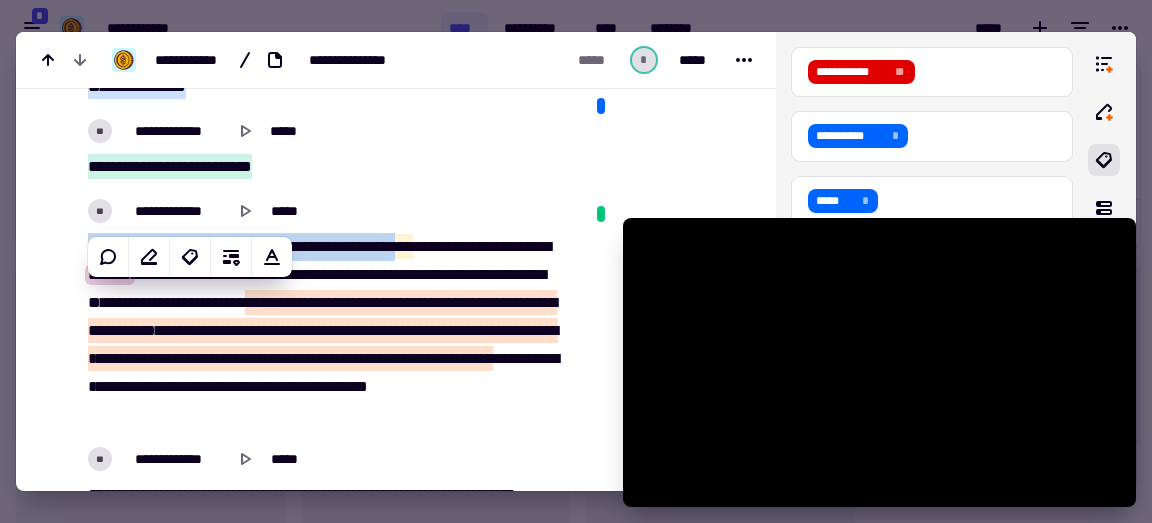 click on "[FIRST] [LAST] [MIDDLE] [NUMBER] [STREET] [CITY] [STATE] [POSTAL_CODE] [COUNTRY] [PHONE] [EMAIL]" at bounding box center (325, 331) 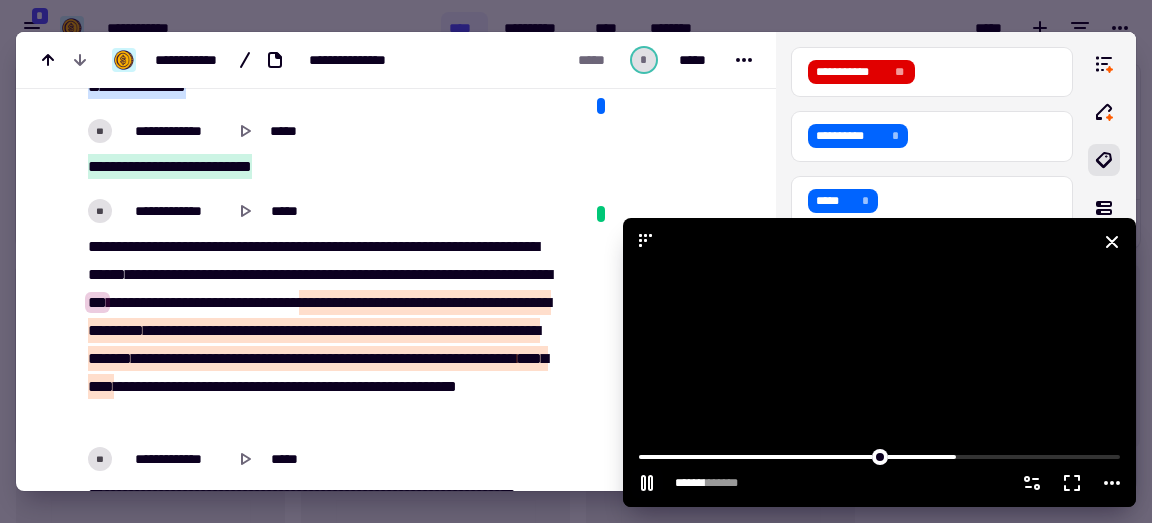 click 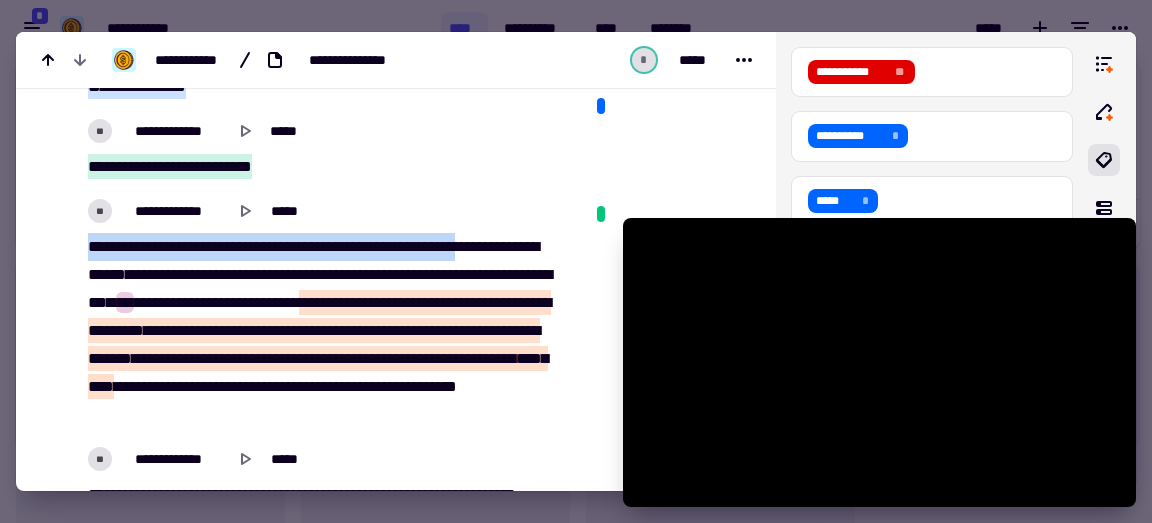 drag, startPoint x: 83, startPoint y: 292, endPoint x: 505, endPoint y: 302, distance: 422.11847 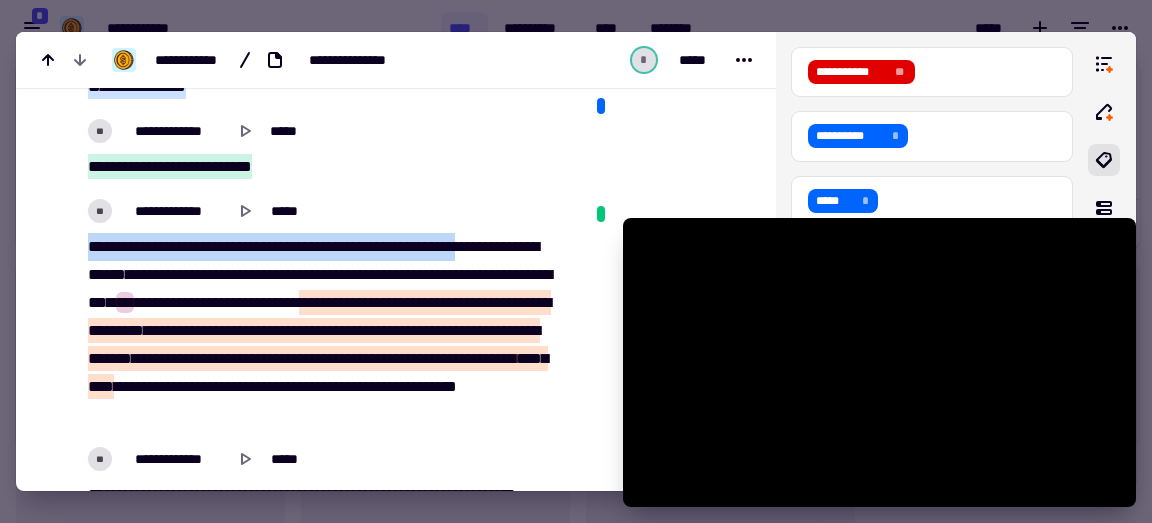 click on "[FIRST] [LAST] [MIDDLE] [NUMBER] [STREET] [CITY] [STATE] [POSTAL_CODE] [COUNTRY] [PHONE] [EMAIL]" at bounding box center (325, 331) 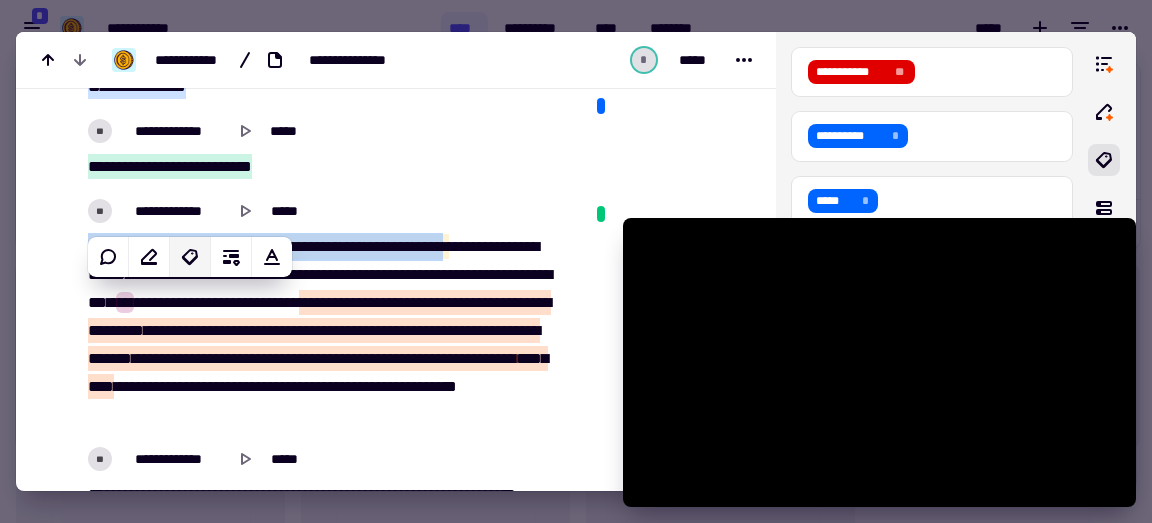 click 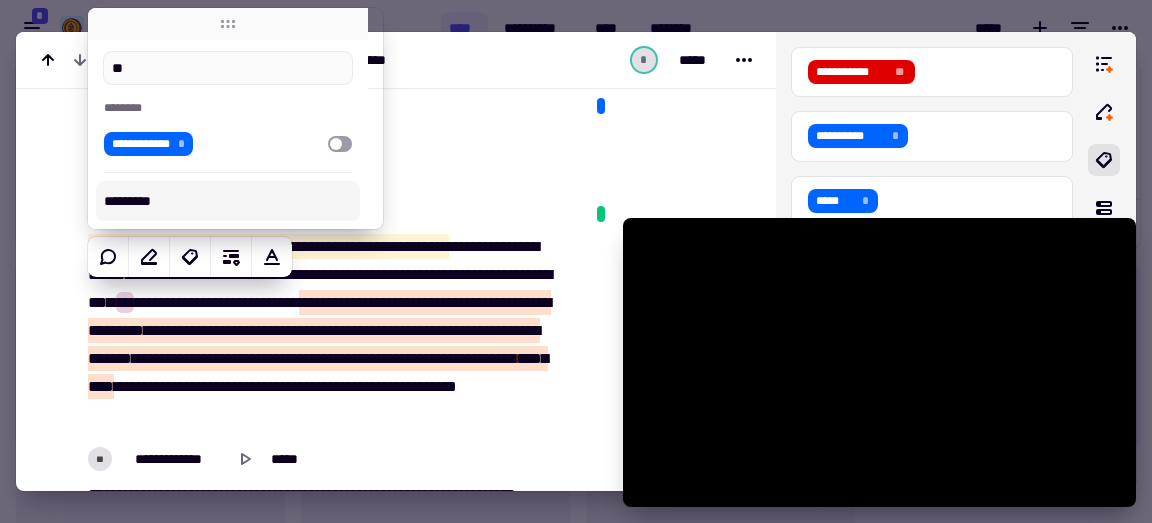 scroll, scrollTop: 6, scrollLeft: 0, axis: vertical 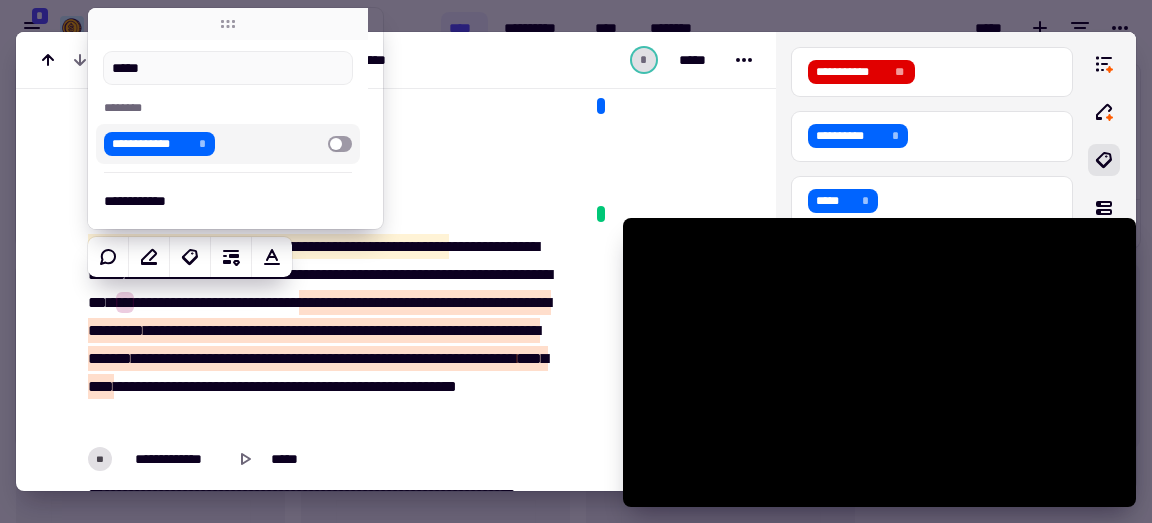 type on "*****" 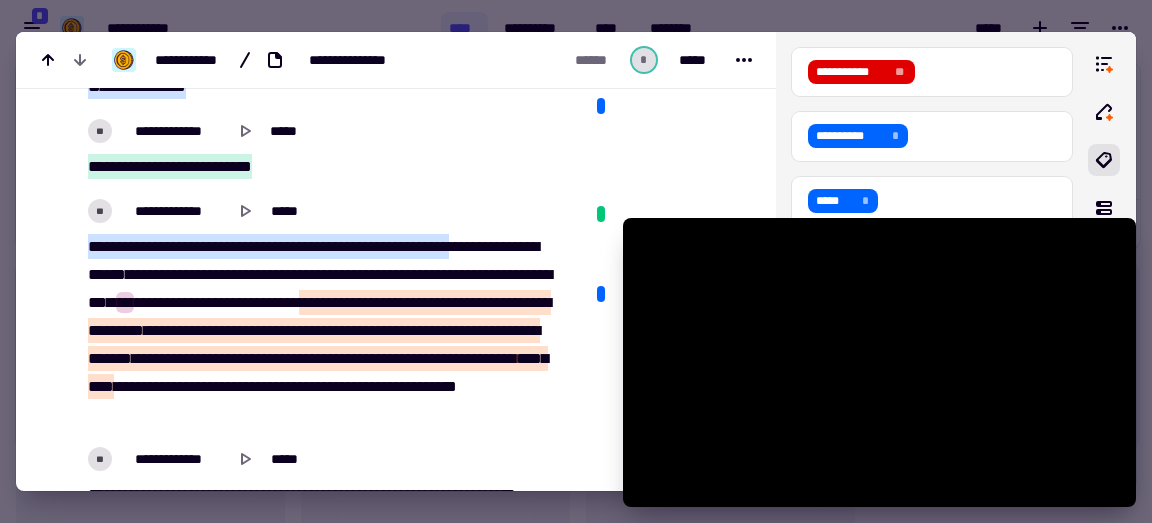 click on "******" at bounding box center (473, 246) 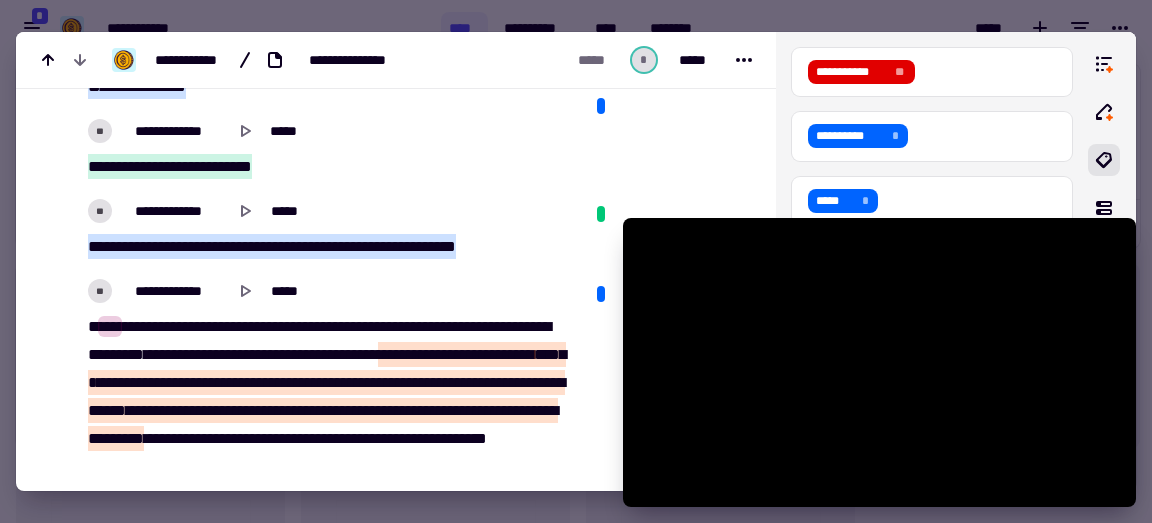 click on "***" at bounding box center (177, 354) 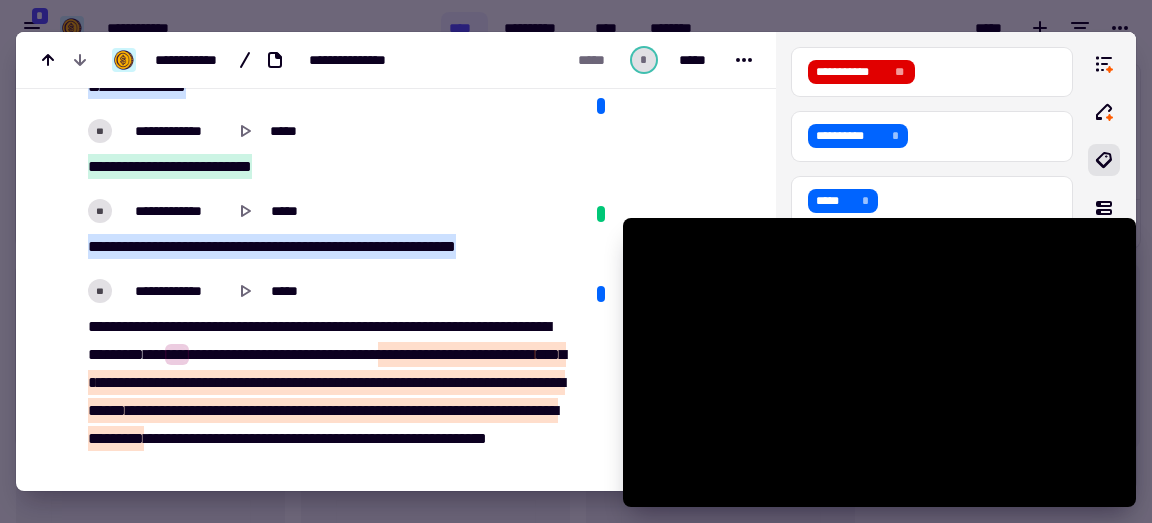 click on "*********" at bounding box center (116, 354) 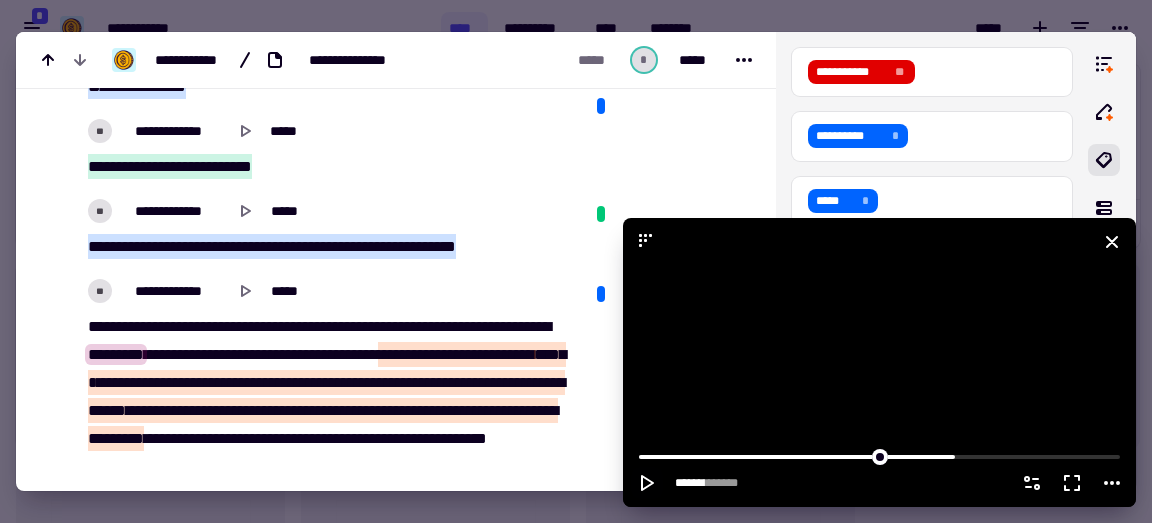 click 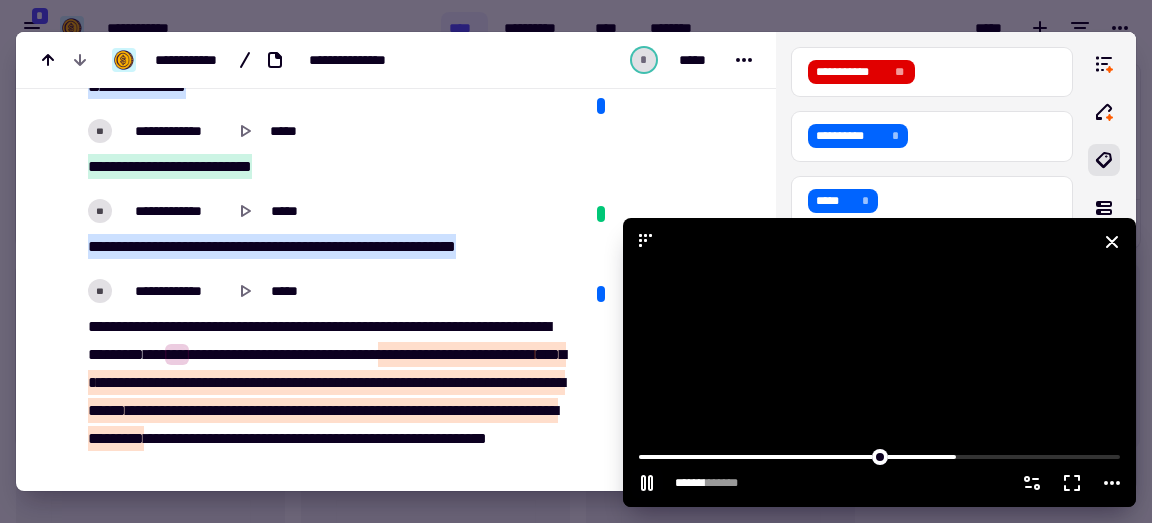 click 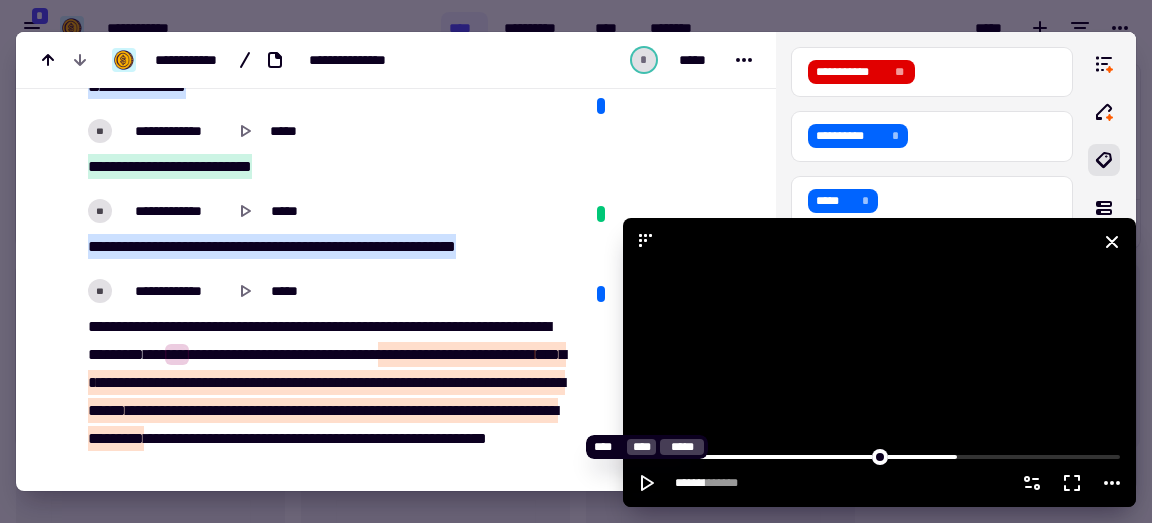 click 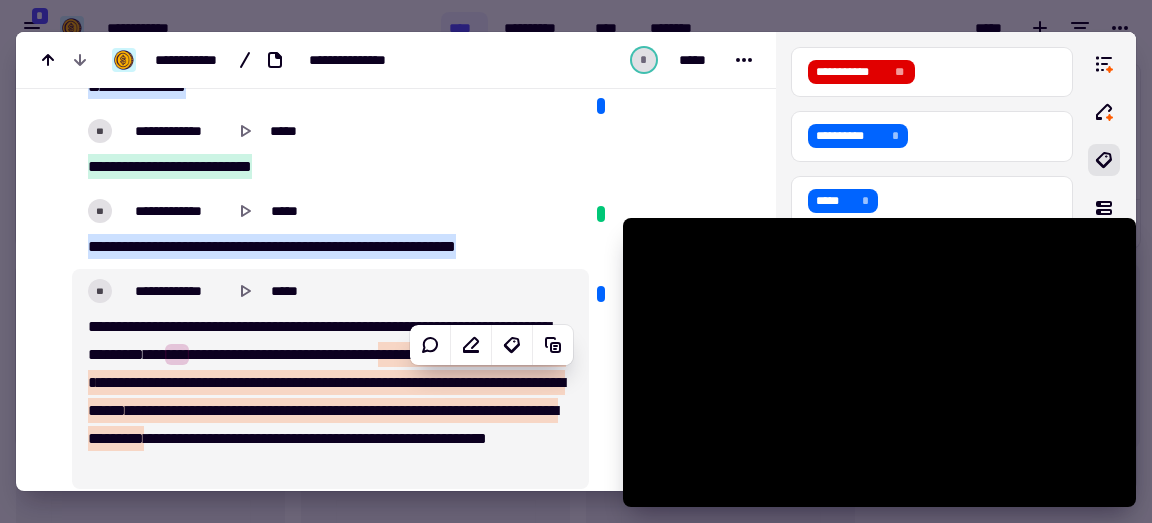 click on "*********" at bounding box center (116, 354) 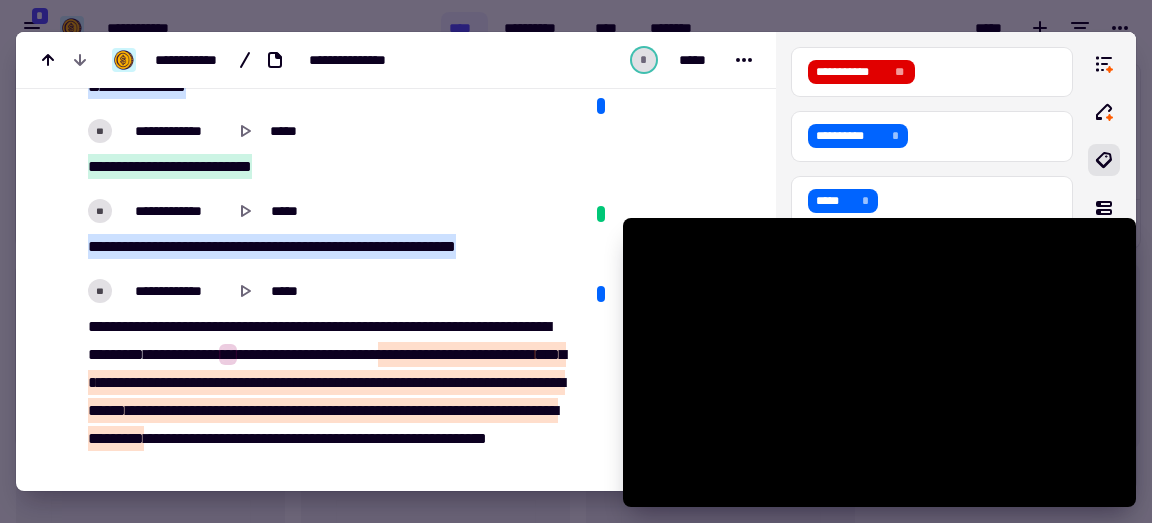 click on "****" at bounding box center [329, 326] 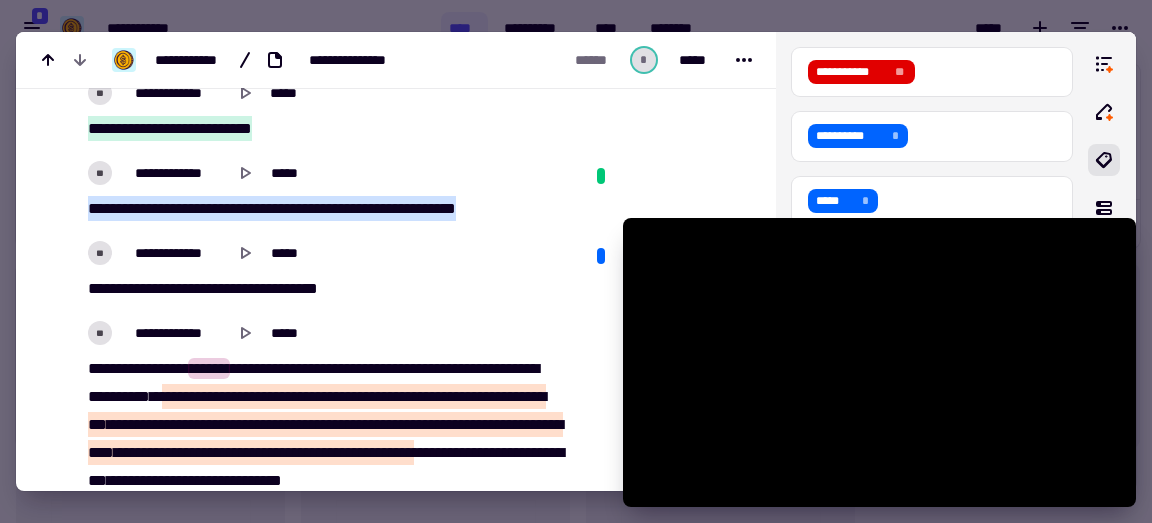 scroll, scrollTop: 7261, scrollLeft: 0, axis: vertical 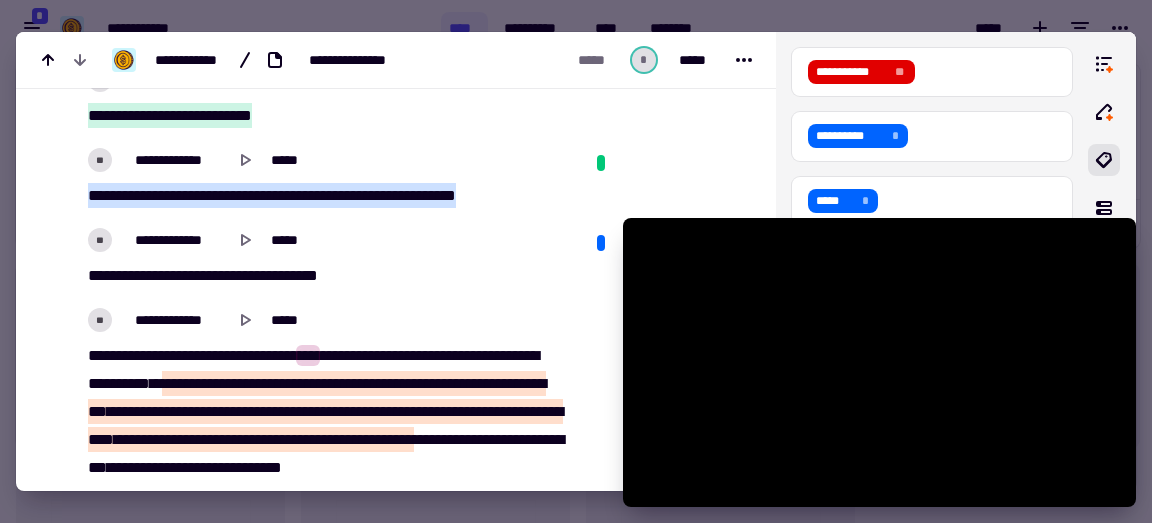 click on "*******" at bounding box center (254, 355) 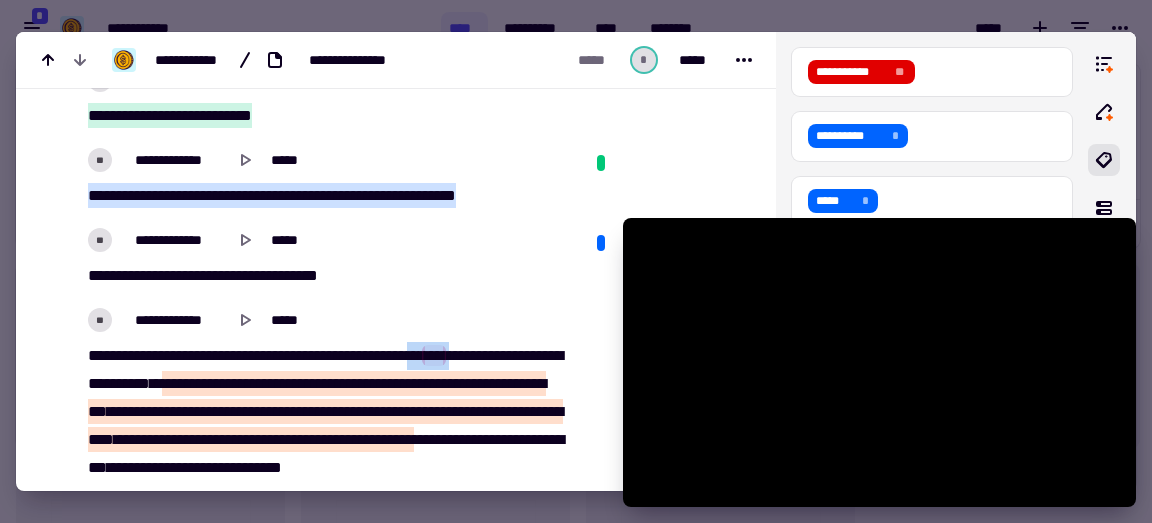 drag, startPoint x: 465, startPoint y: 407, endPoint x: 513, endPoint y: 408, distance: 48.010414 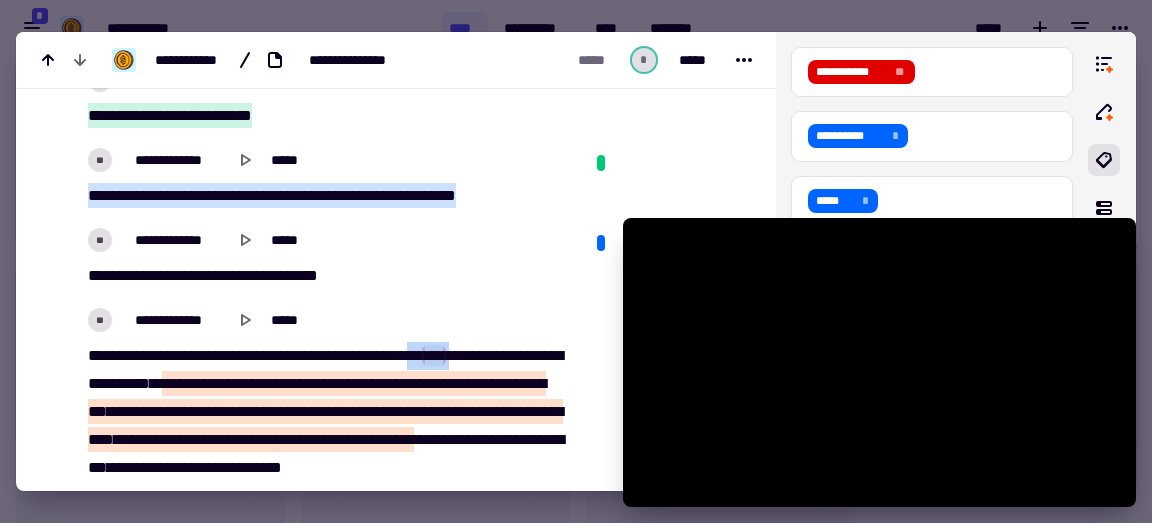 click on "[PHONE] [EMAIL] [DOB] [SSN] [CC] [DL]" at bounding box center (325, 426) 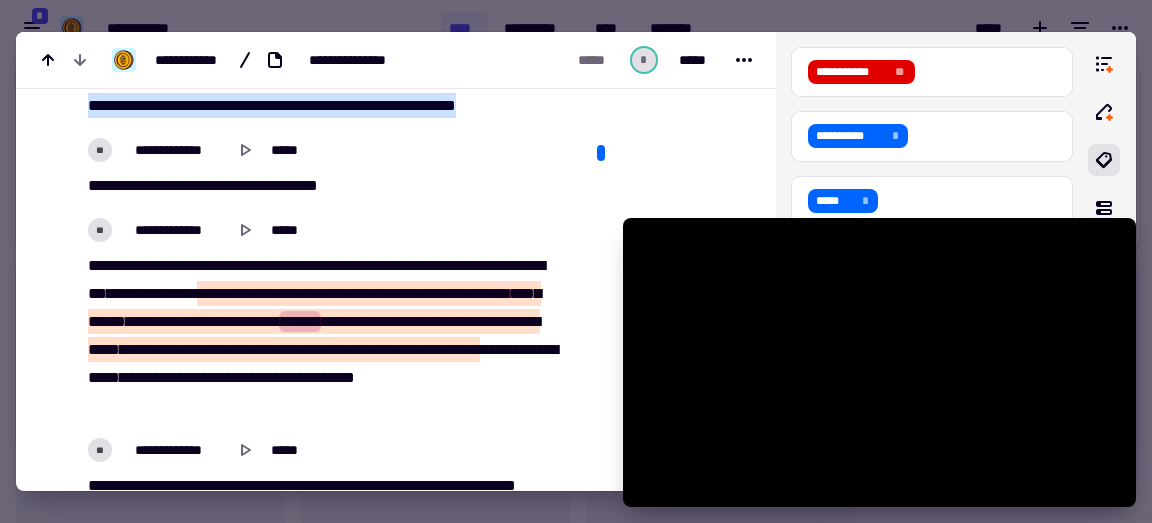 scroll, scrollTop: 7364, scrollLeft: 0, axis: vertical 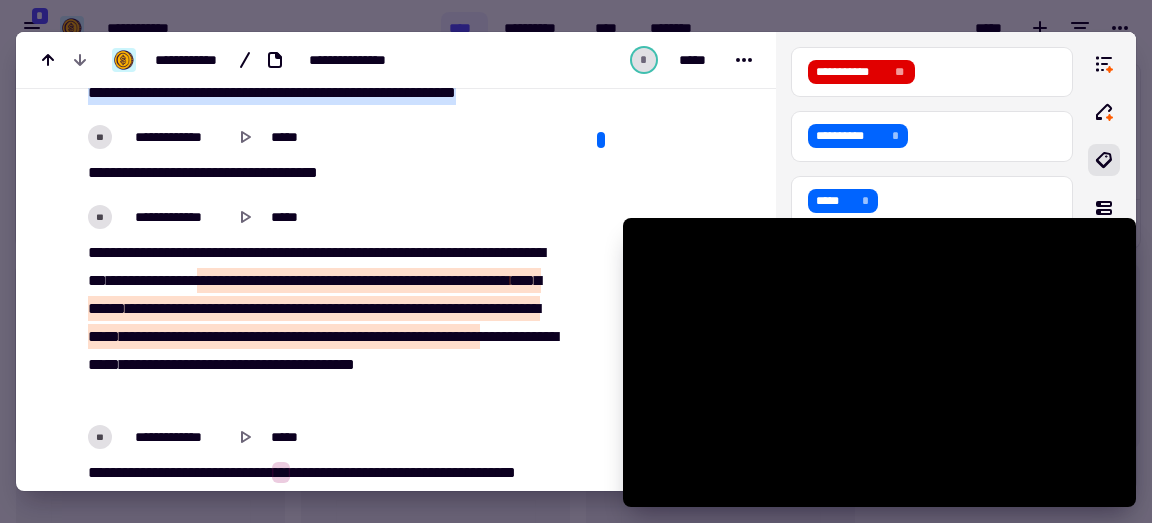 click on "[PHONE] [EMAIL] [DOB] [SSN] [CC] [DL]" at bounding box center (325, 323) 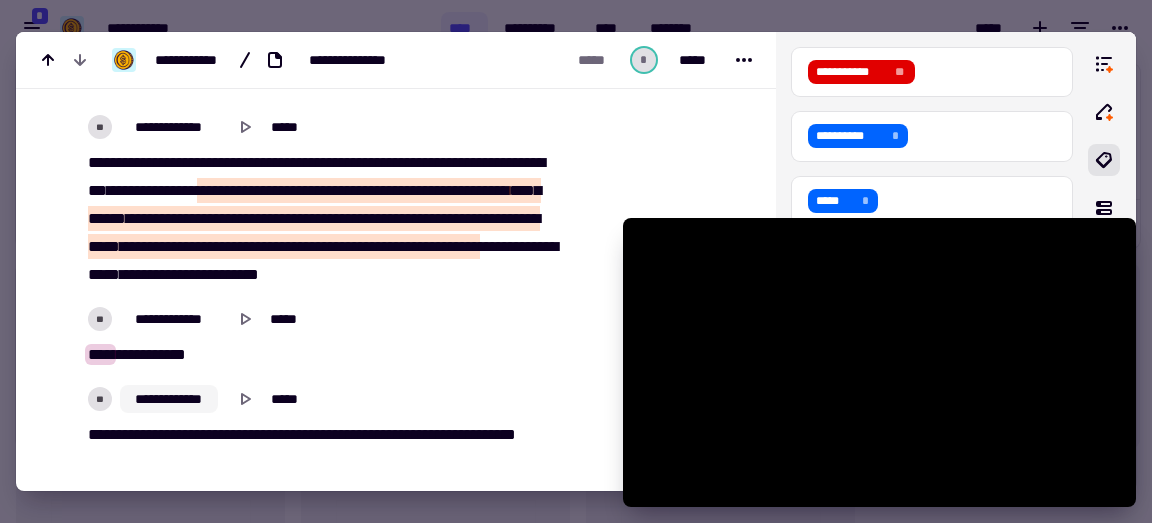 scroll, scrollTop: 7493, scrollLeft: 0, axis: vertical 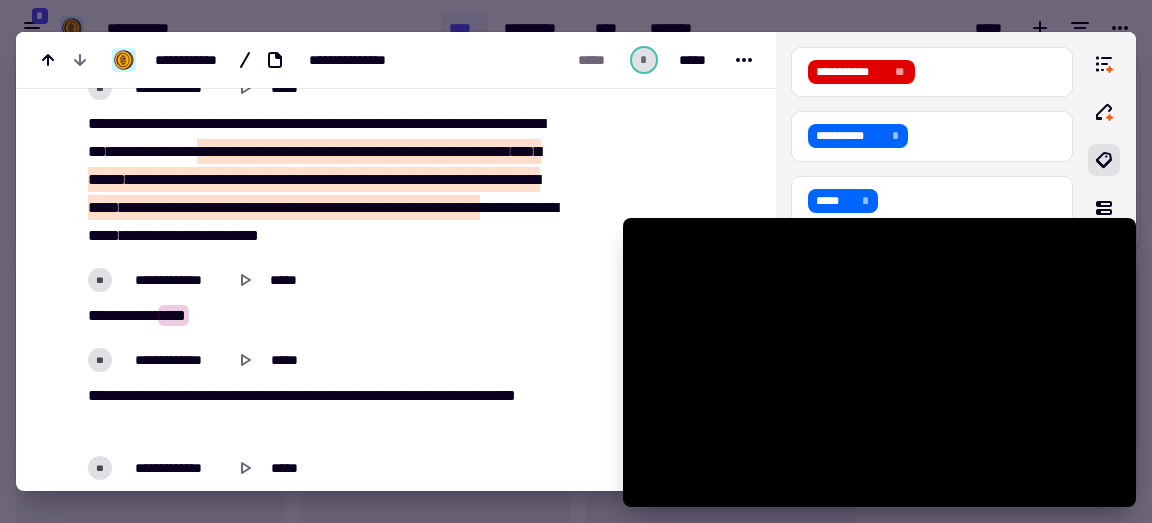 click on "[FIRST] [LAST] [MIDDLE] [NUMBER] [STREET] [CITY] [STATE] [POSTAL_CODE] [COUNTRY] [PHONE] [EMAIL]" at bounding box center (325, 410) 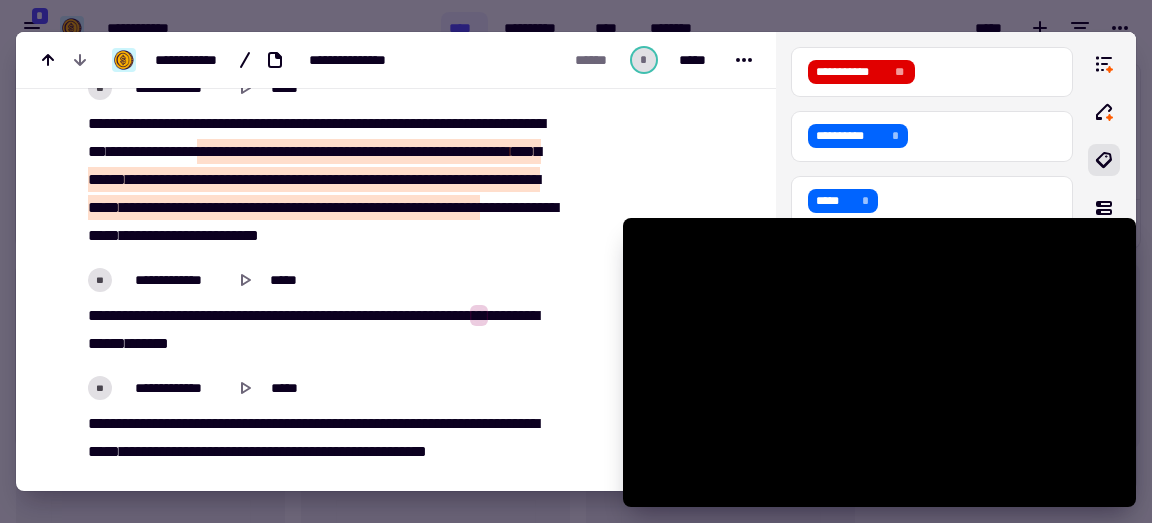 click on "[FIRST] [LAST] [MIDDLE] [NUMBER] [STREET] [CITY] [STATE] [POSTAL_CODE] [COUNTRY] [PHONE] [EMAIL]" at bounding box center (325, 330) 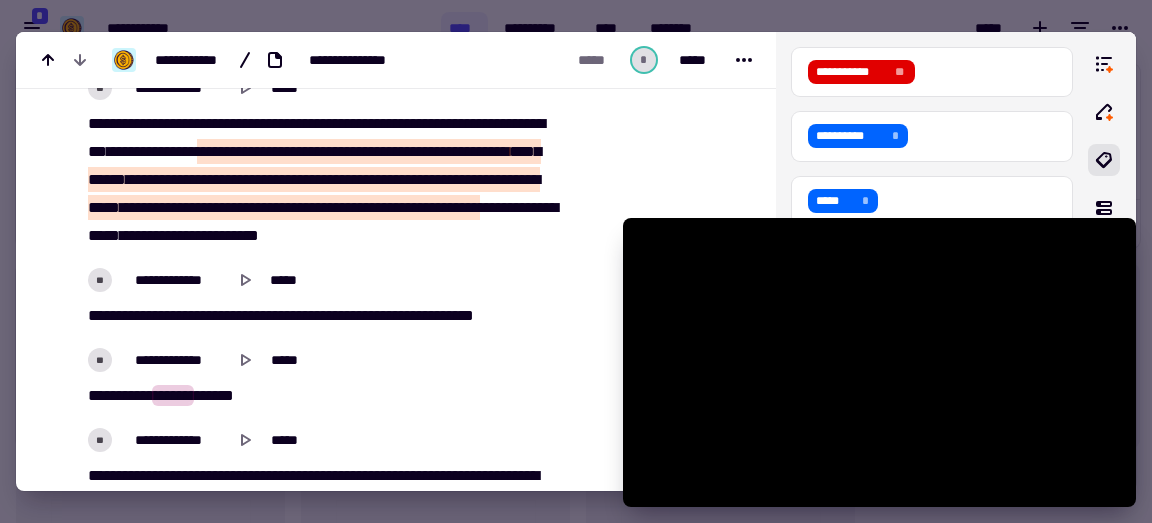 click on "[FIRST] [LAST] [MIDDLE] [NUMBER] [STREET] [CITY] [STATE] [POSTAL_CODE] [COUNTRY] [PHONE] [EMAIL]" at bounding box center (325, 316) 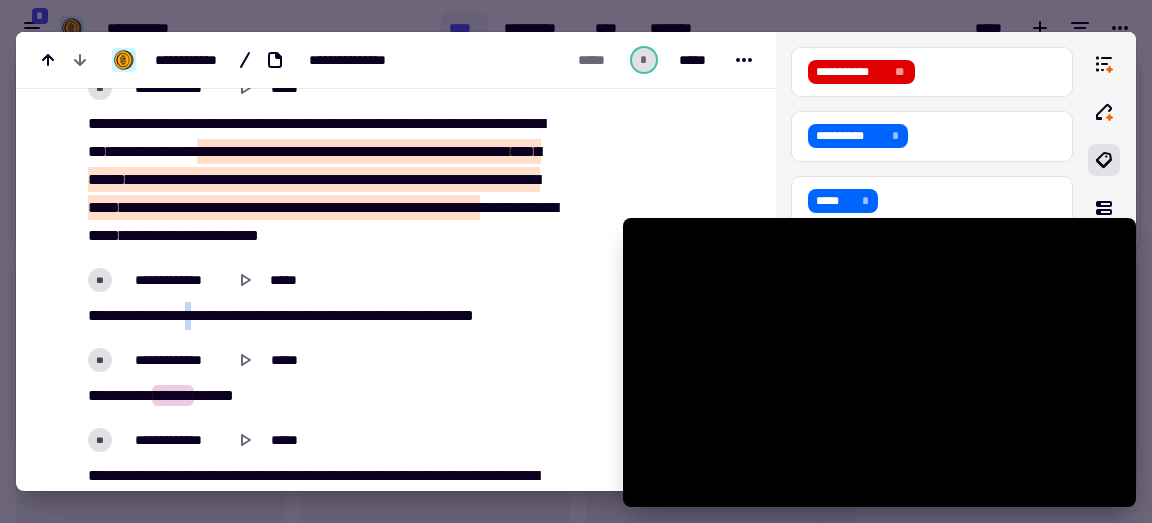 click on "[FIRST] [LAST] [MIDDLE] [NUMBER] [STREET] [CITY] [STATE] [POSTAL_CODE] [COUNTRY] [PHONE] [EMAIL]" at bounding box center [325, 316] 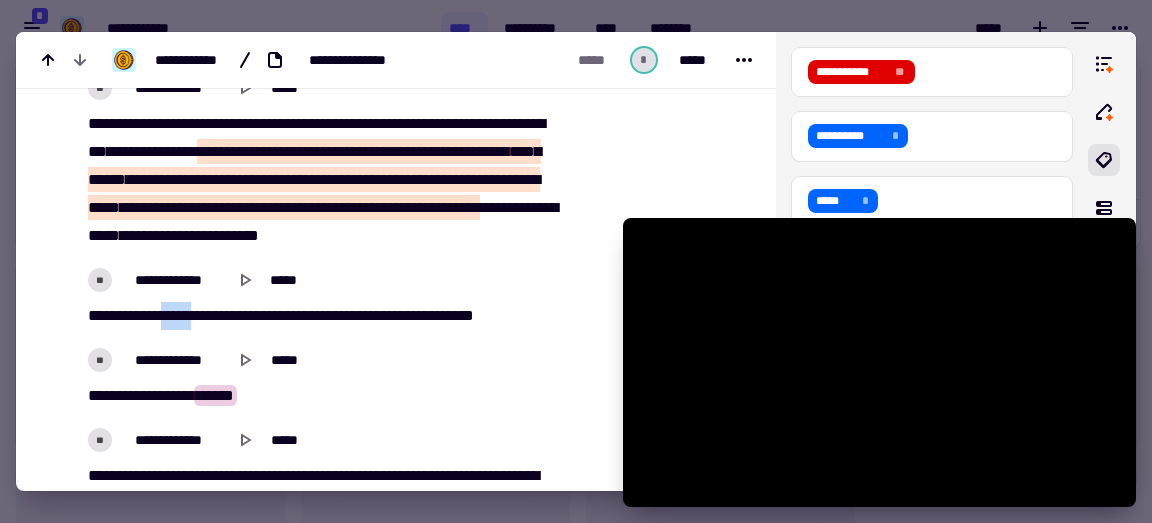 click on "[FIRST] [LAST] [MIDDLE] [NUMBER] [STREET] [CITY] [STATE] [POSTAL_CODE] [COUNTRY] [PHONE] [EMAIL]" at bounding box center [325, 316] 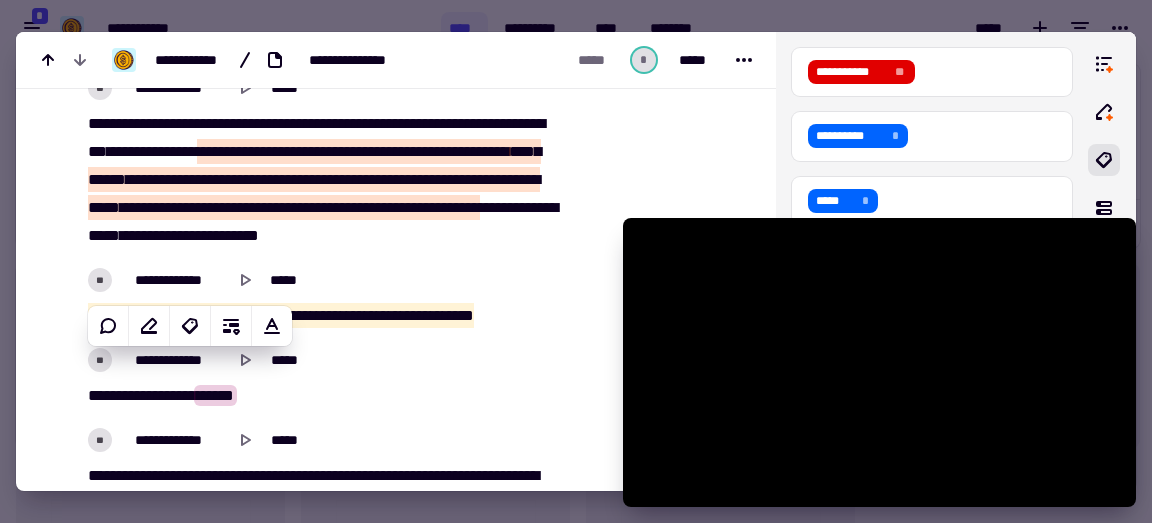 click on "*****" at bounding box center (104, 235) 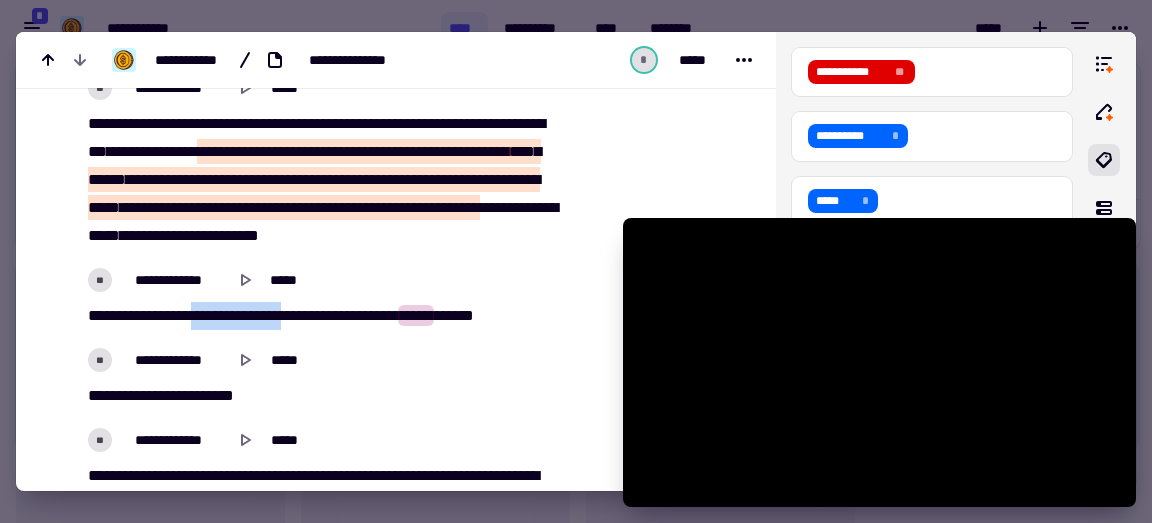 drag, startPoint x: 204, startPoint y: 362, endPoint x: 309, endPoint y: 361, distance: 105.00476 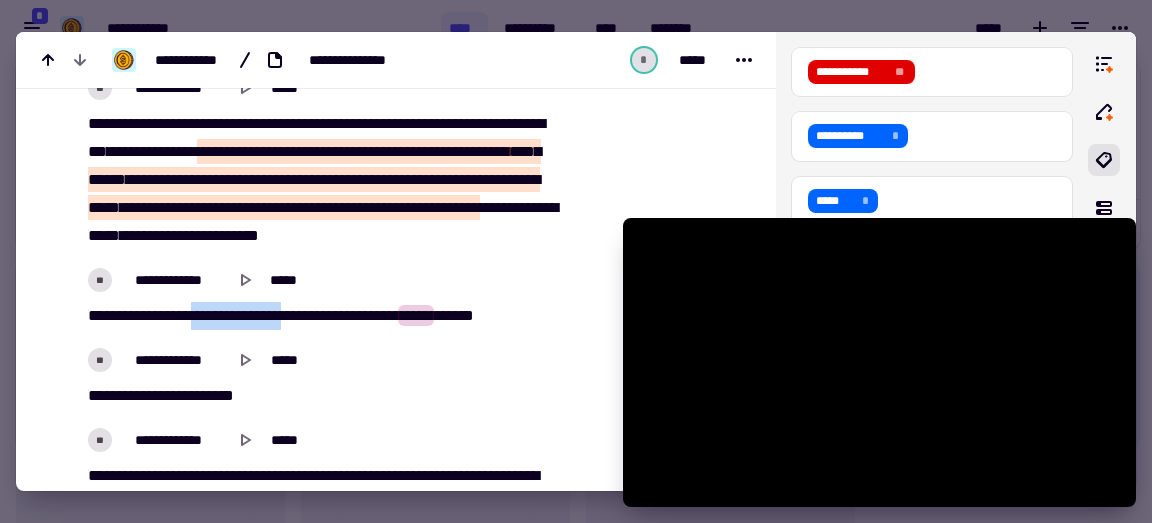 click on "[FIRST] [LAST] [MIDDLE] [NUMBER] [STREET] [CITY] [STATE] [POSTAL_CODE] [COUNTRY] [PHONE] [EMAIL]" at bounding box center [325, 316] 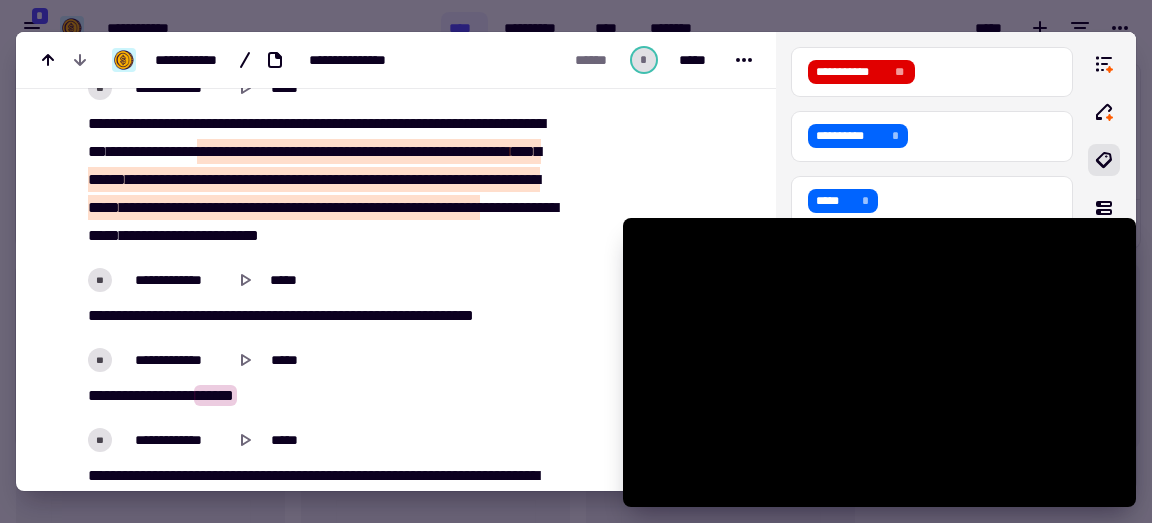 click on "**" at bounding box center (383, 315) 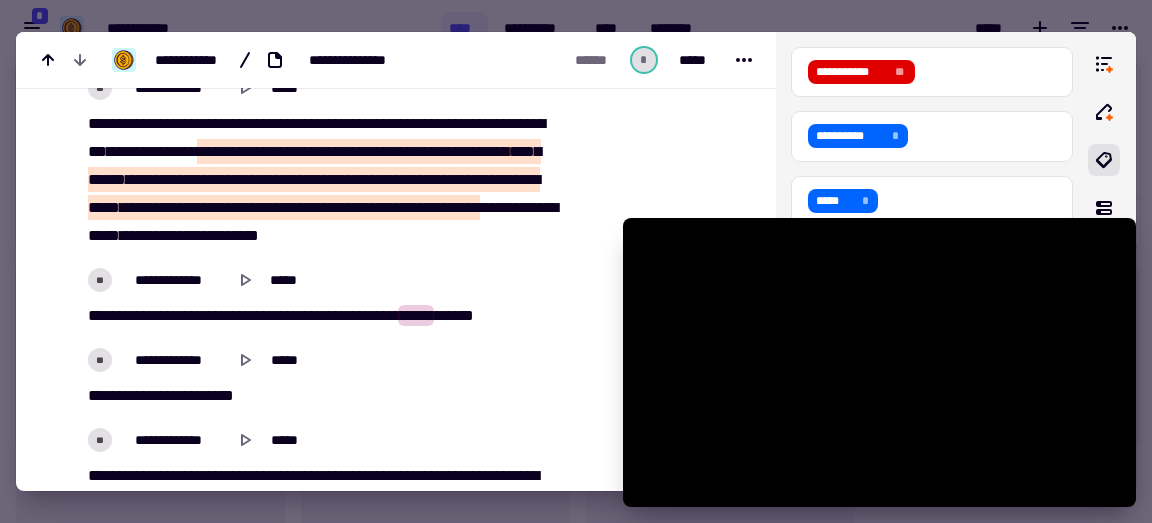click on "**********" at bounding box center (233, 315) 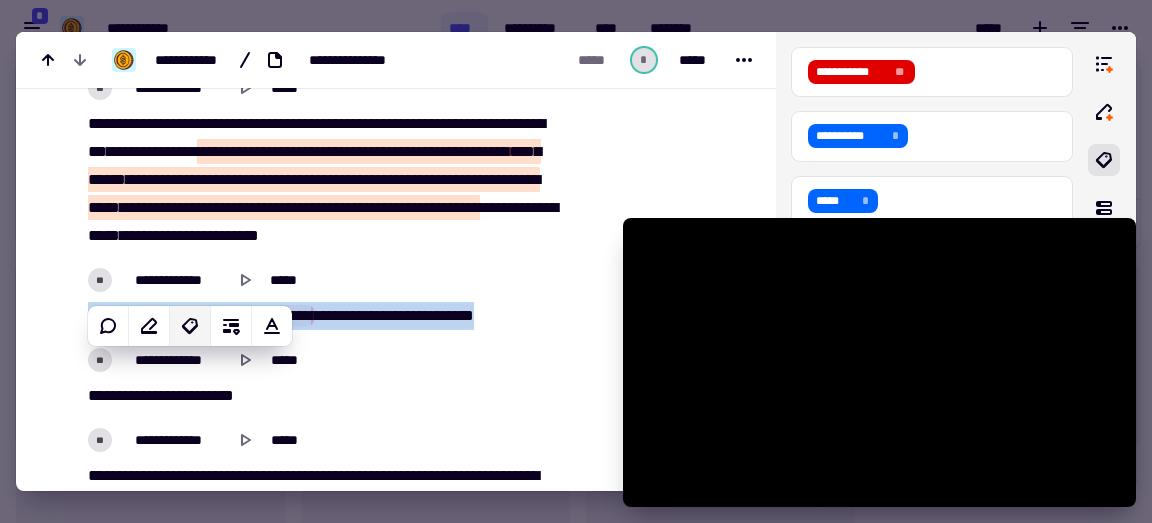 click 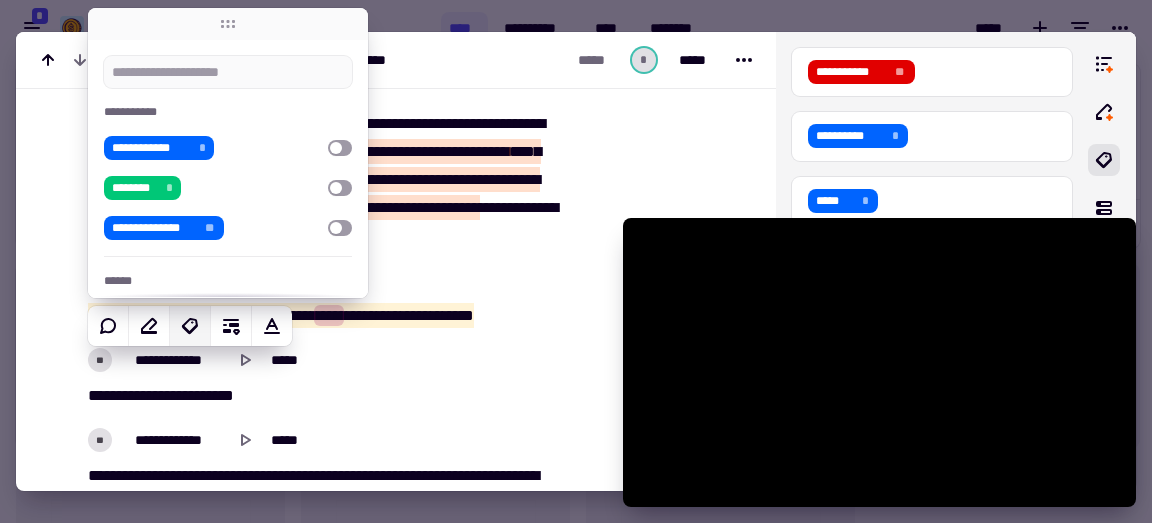 type on "******" 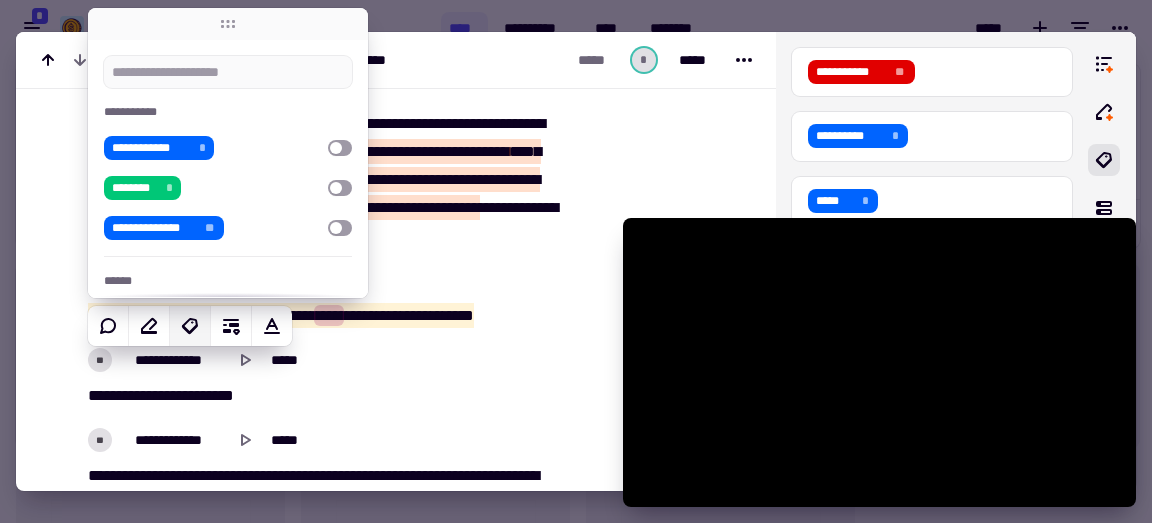 type on "*" 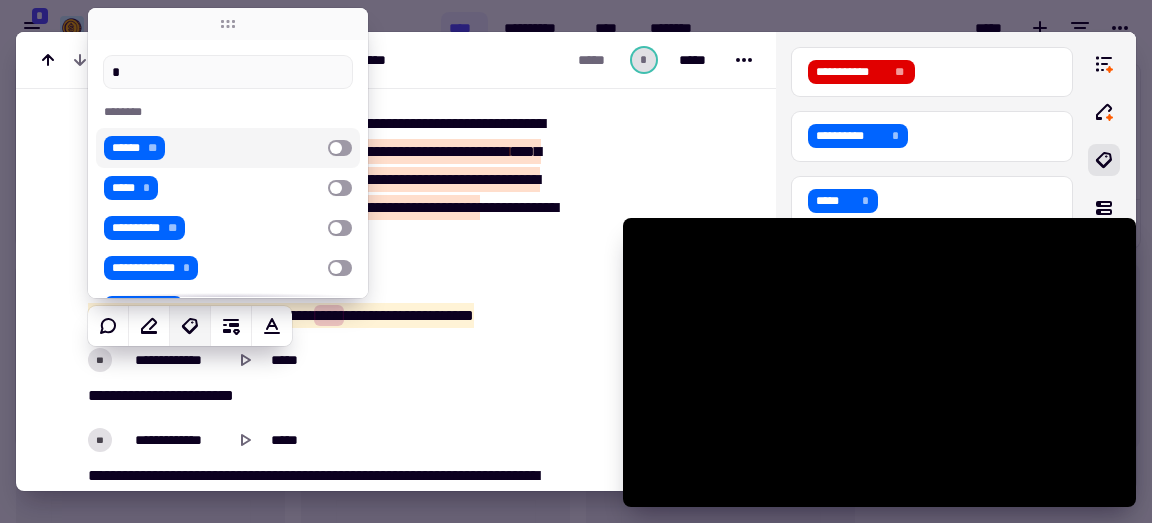 type on "******" 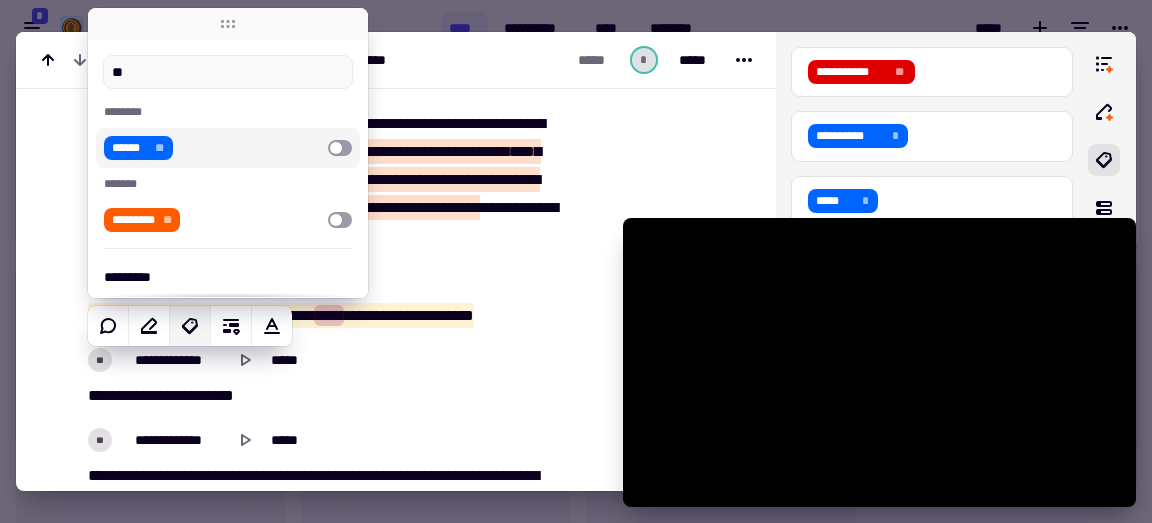 type on "***" 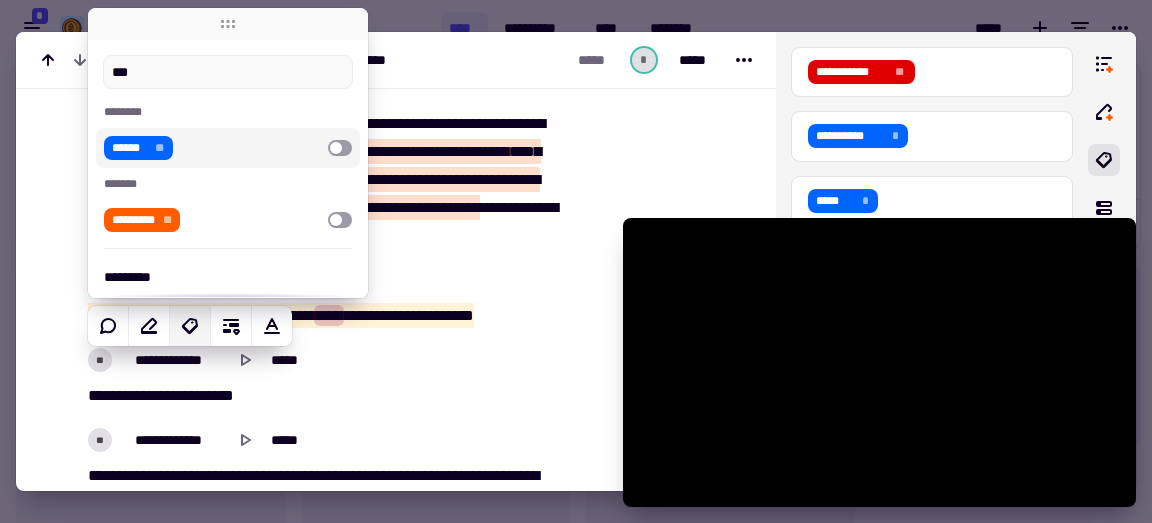 type on "******" 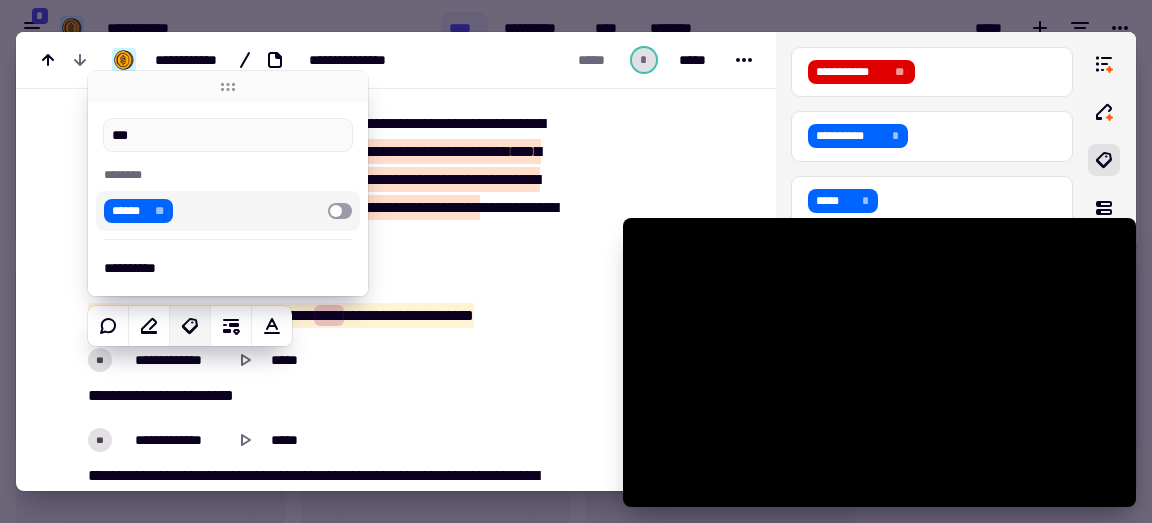 type on "****" 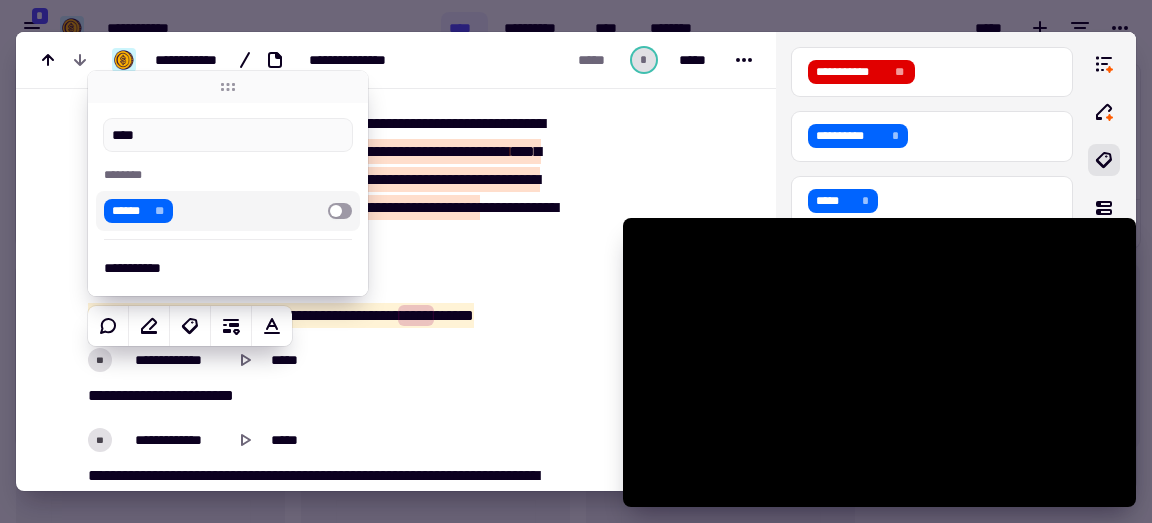 type on "******" 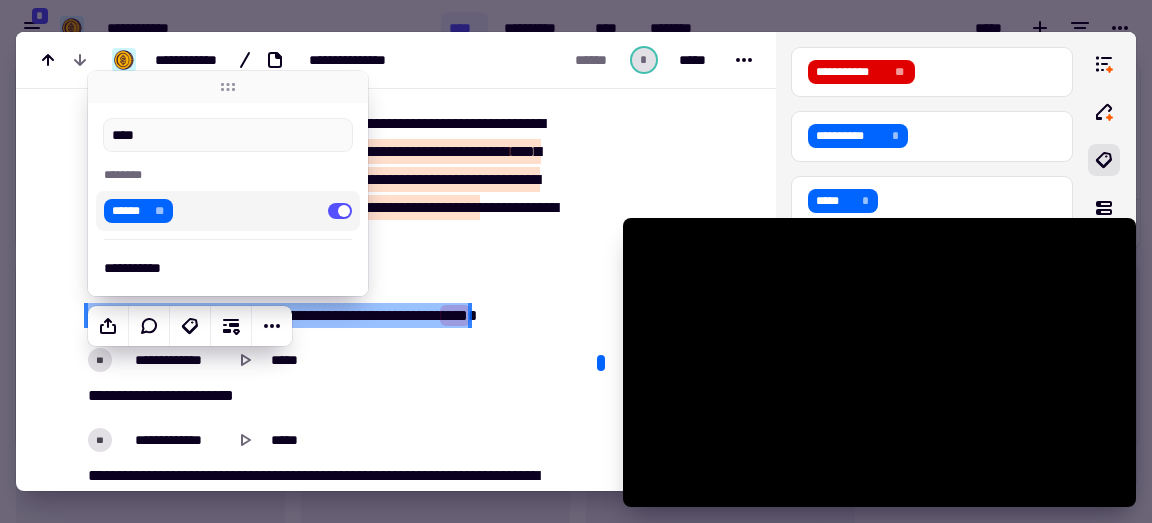 click on "****" at bounding box center (336, 179) 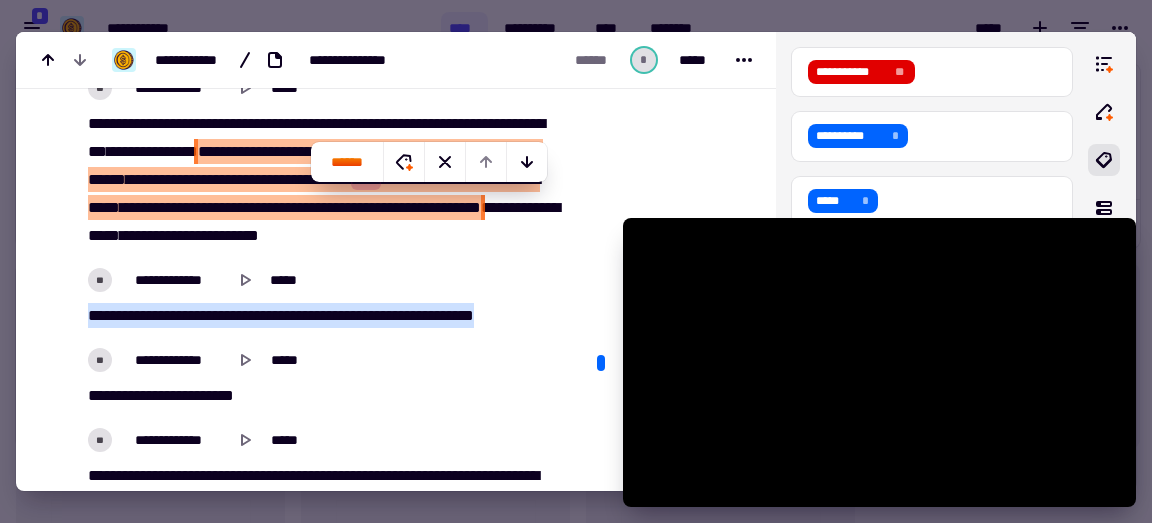 scroll, scrollTop: 7468, scrollLeft: 0, axis: vertical 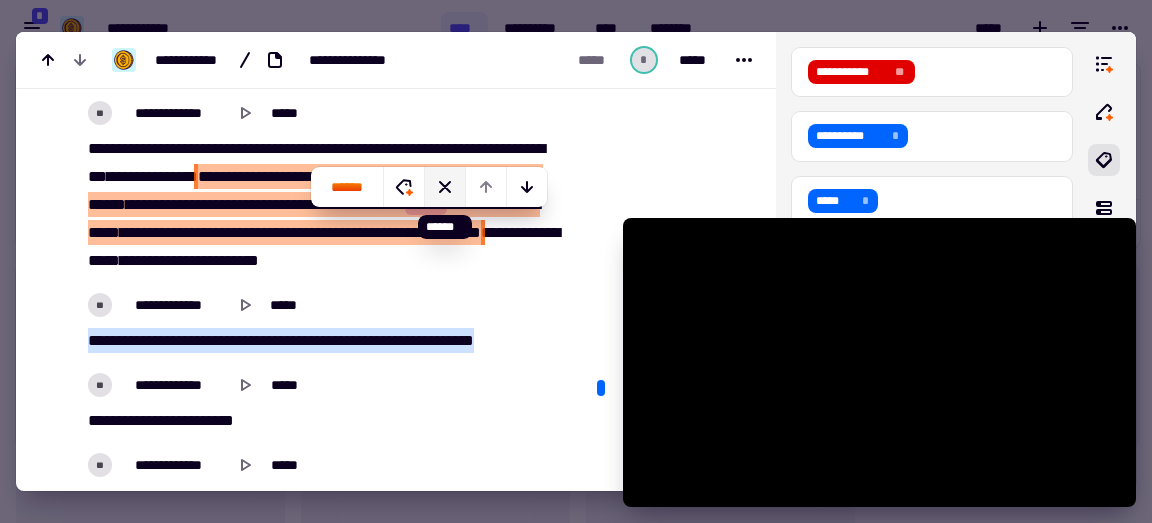 click 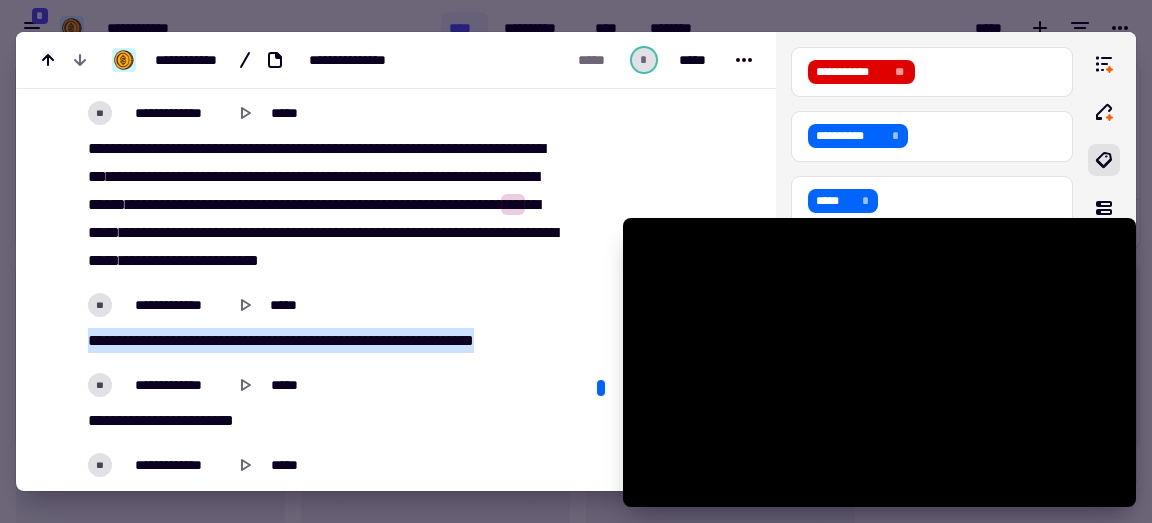 click on "**********" at bounding box center [266, 148] 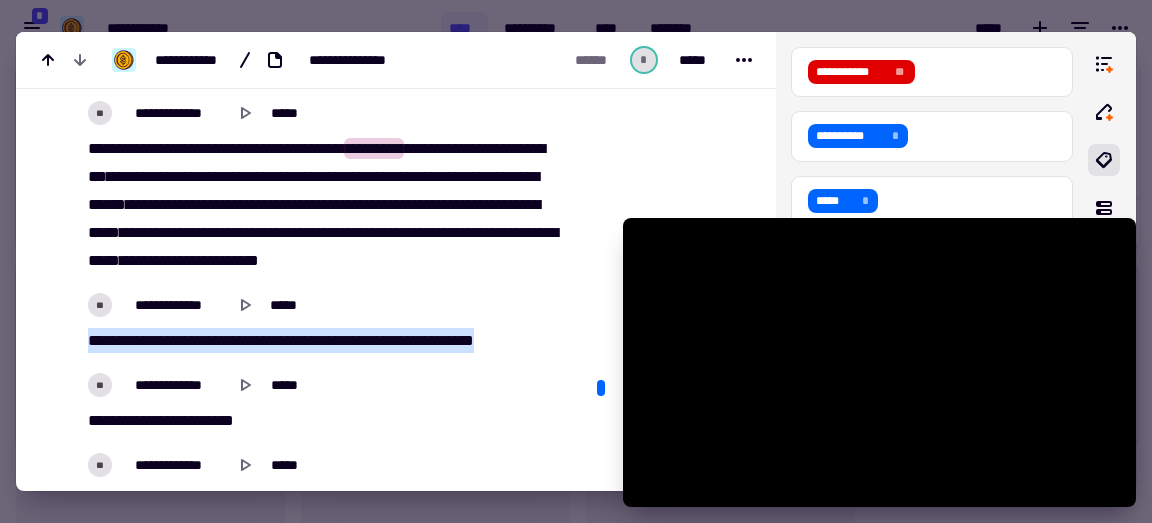 click on "**" at bounding box center [203, 176] 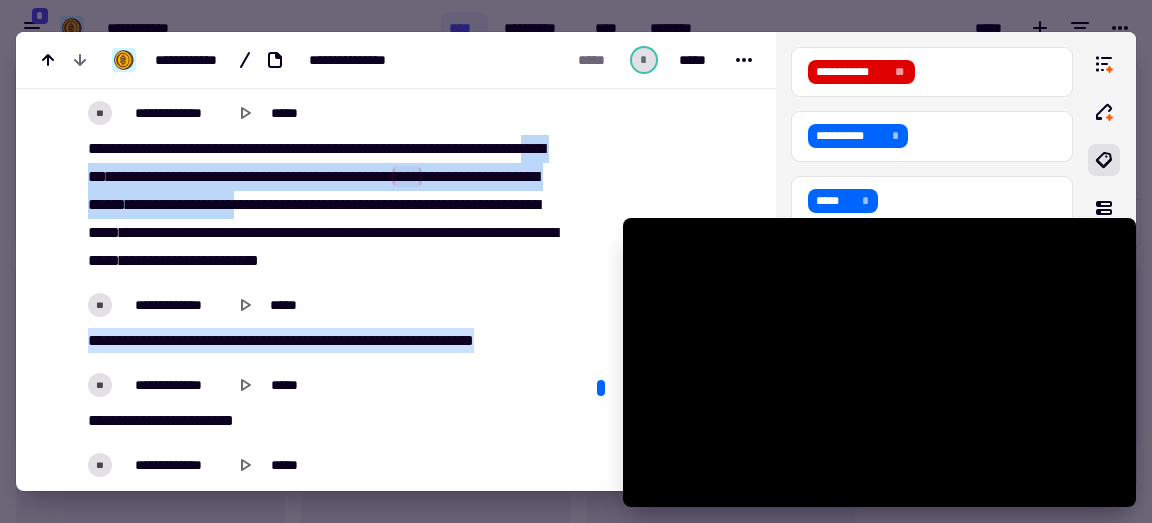drag, startPoint x: 145, startPoint y: 225, endPoint x: 430, endPoint y: 264, distance: 287.65604 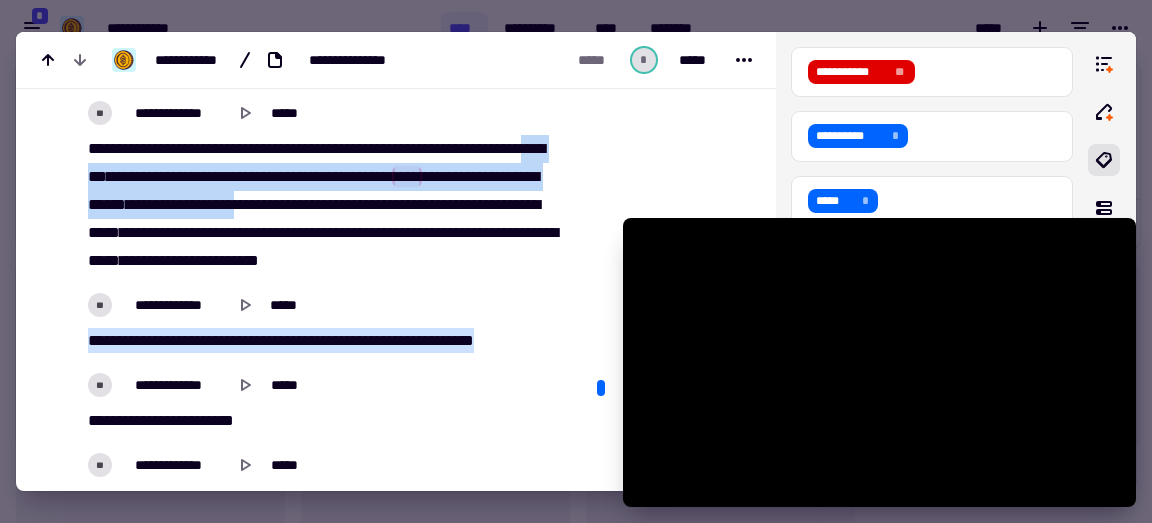 click on "[PHONE] [EMAIL] [DOB] [SSN] [CC] [DL]" at bounding box center [325, 205] 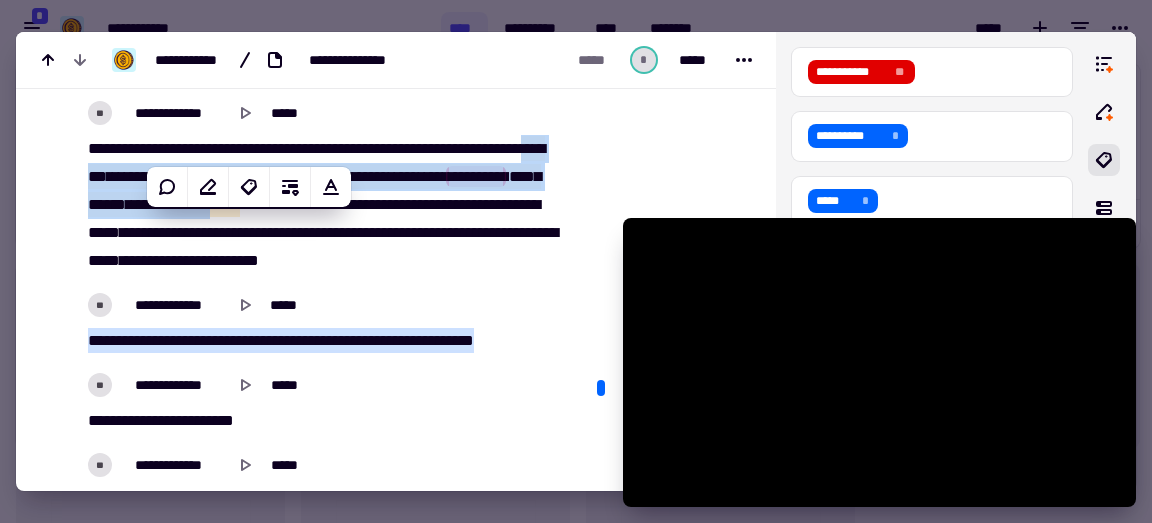 click on "*********" at bounding box center [476, 176] 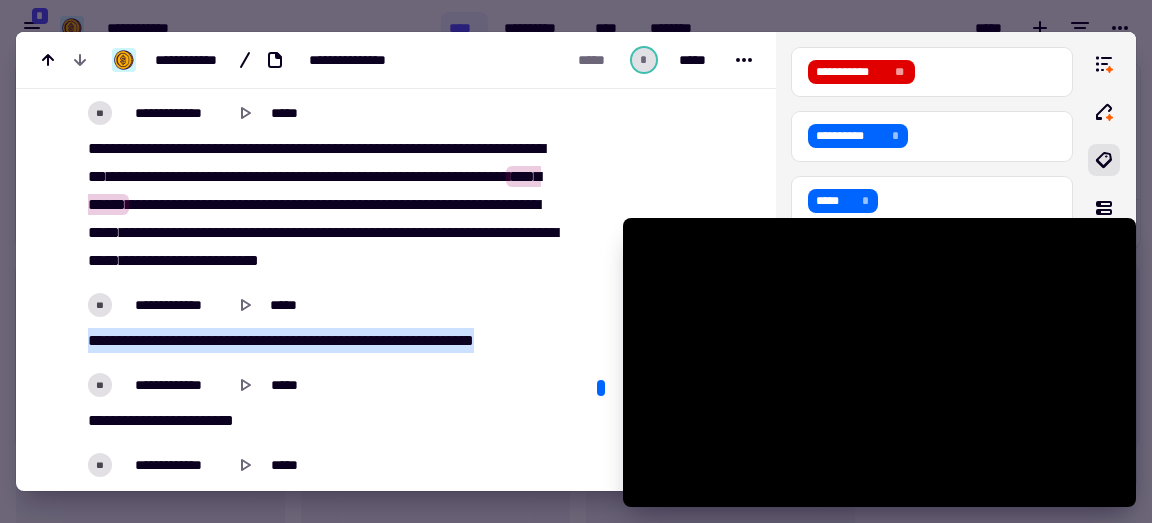 click on "**" at bounding box center [527, 148] 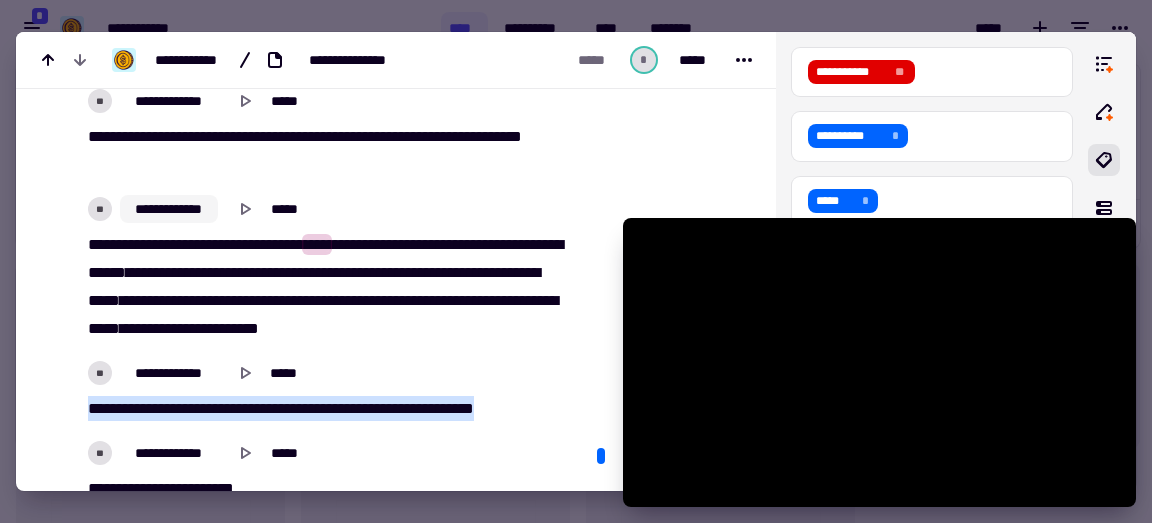 scroll, scrollTop: 7493, scrollLeft: 0, axis: vertical 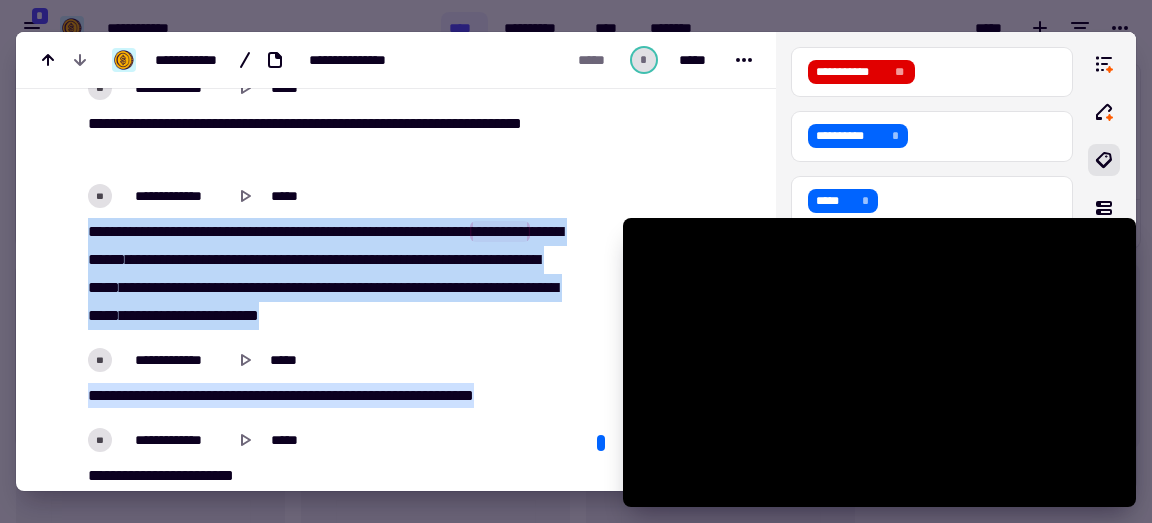 drag, startPoint x: 531, startPoint y: 358, endPoint x: 84, endPoint y: 271, distance: 455.38776 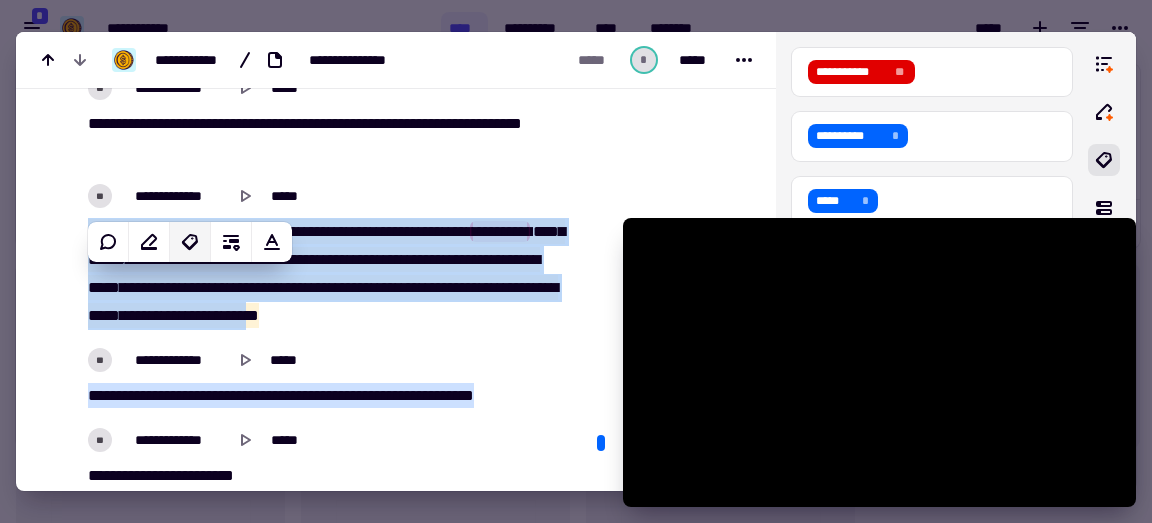 click 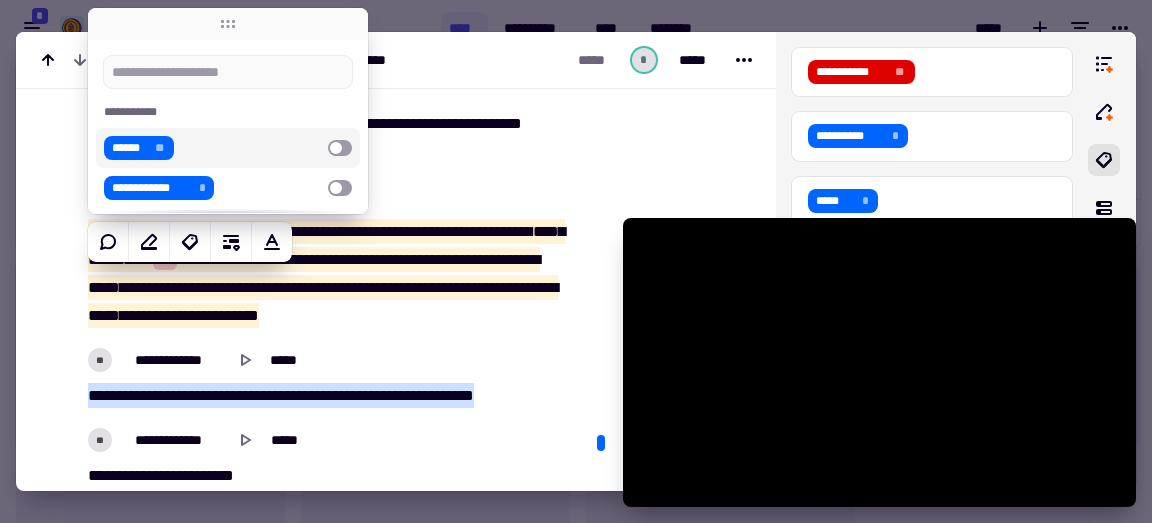 click on "****** **" at bounding box center [212, 148] 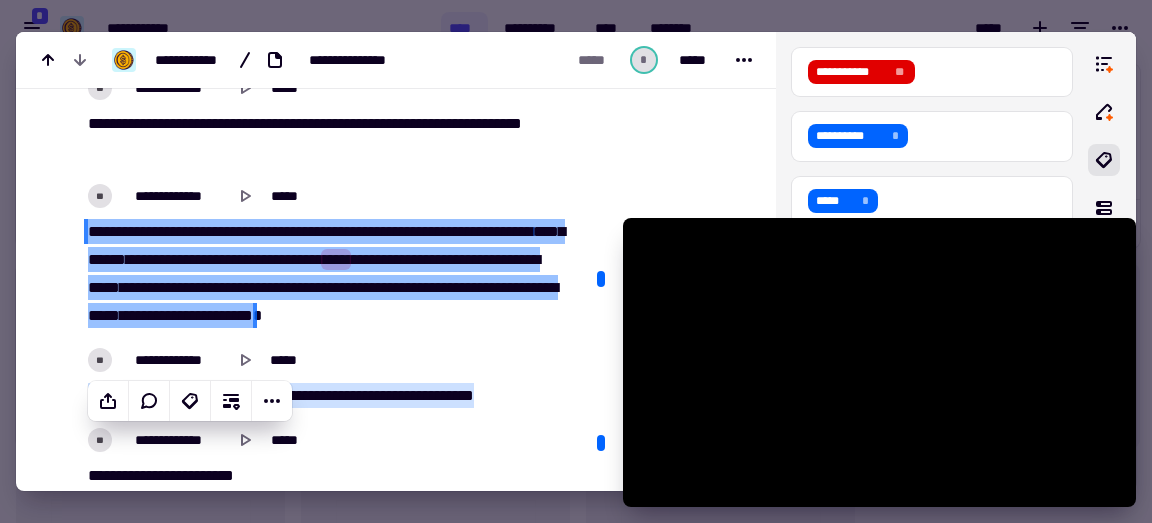 scroll, scrollTop: 7622, scrollLeft: 0, axis: vertical 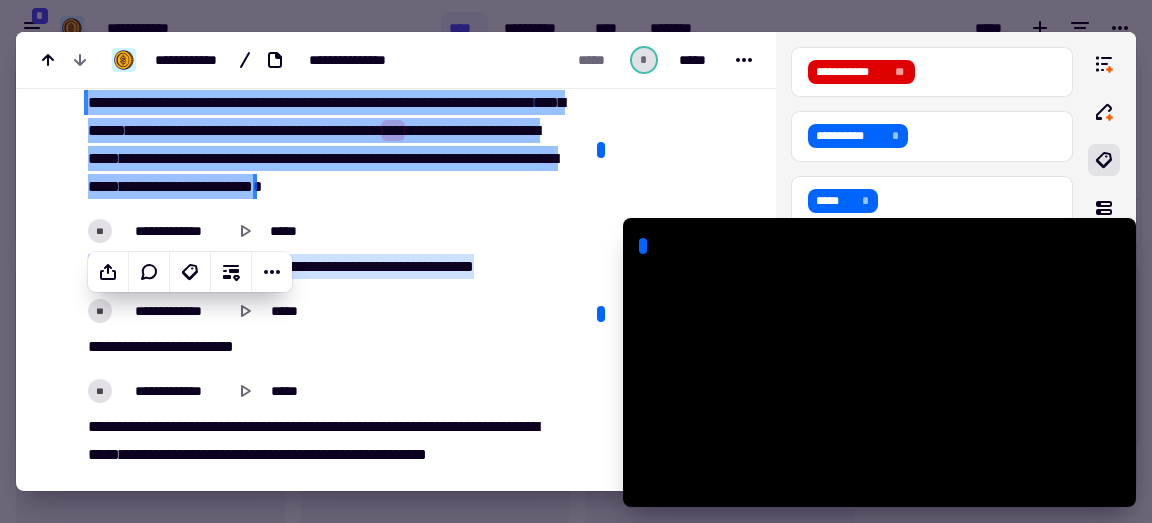 click on "[FIRST] [LAST] [MIDDLE] [NUMBER] [STREET] [CITY] [STATE] [POSTAL_CODE] [COUNTRY] [PHONE] [EMAIL]" at bounding box center [325, 347] 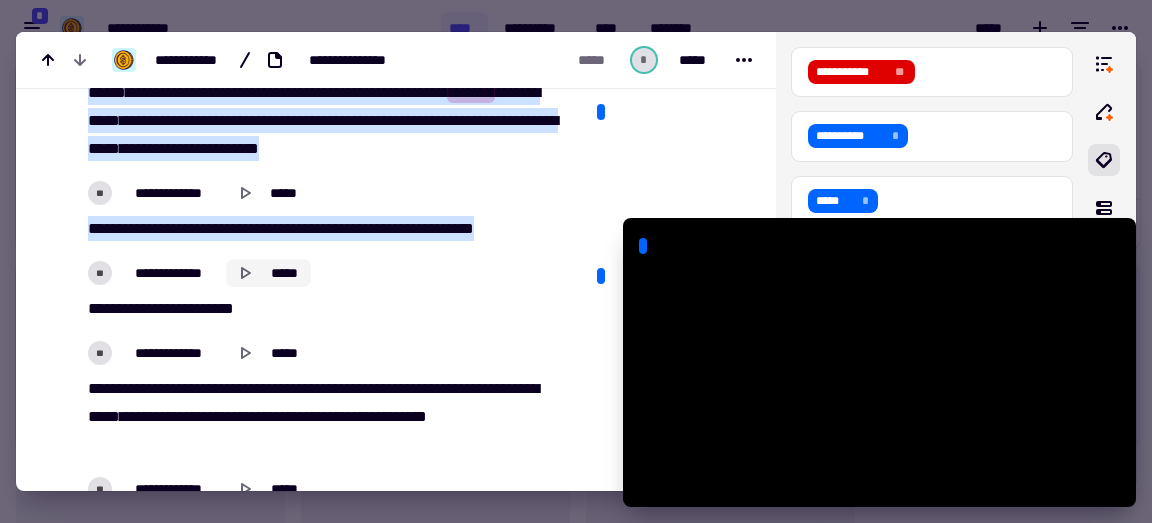 scroll, scrollTop: 7732, scrollLeft: 0, axis: vertical 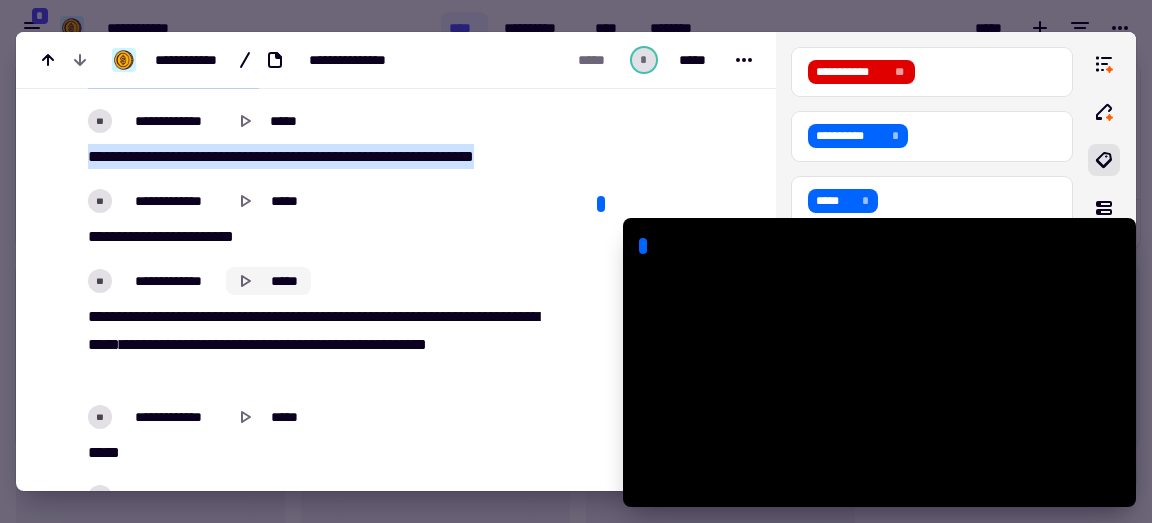 click 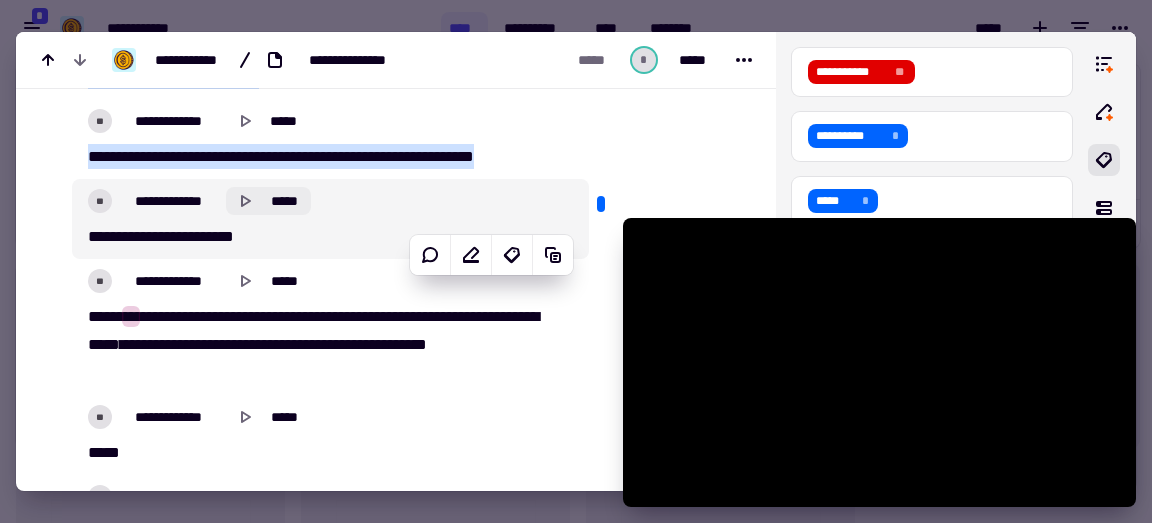 click 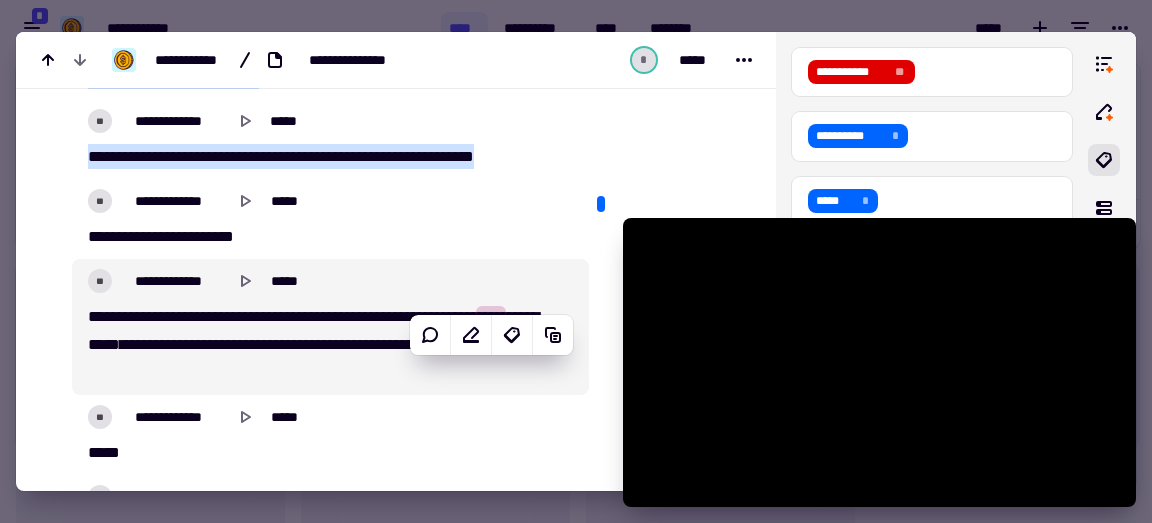 click on "***" at bounding box center [254, 316] 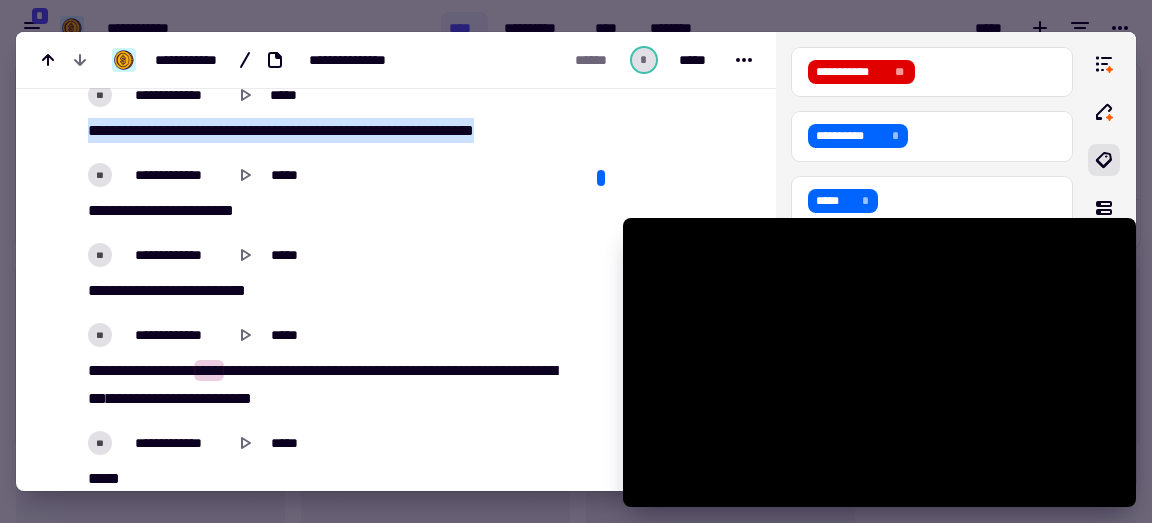 scroll, scrollTop: 7827, scrollLeft: 0, axis: vertical 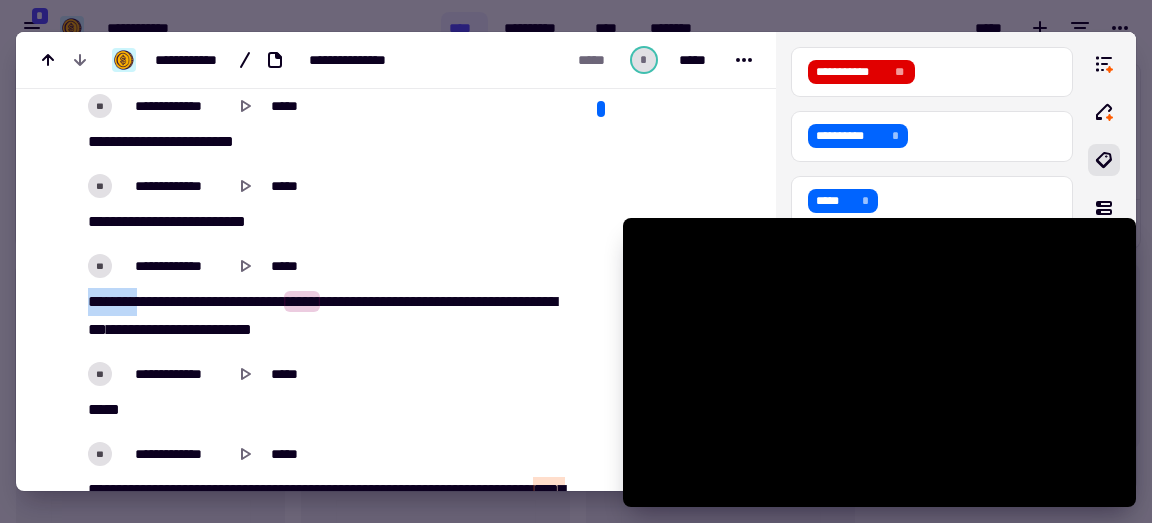 drag, startPoint x: 92, startPoint y: 350, endPoint x: 150, endPoint y: 347, distance: 58.077534 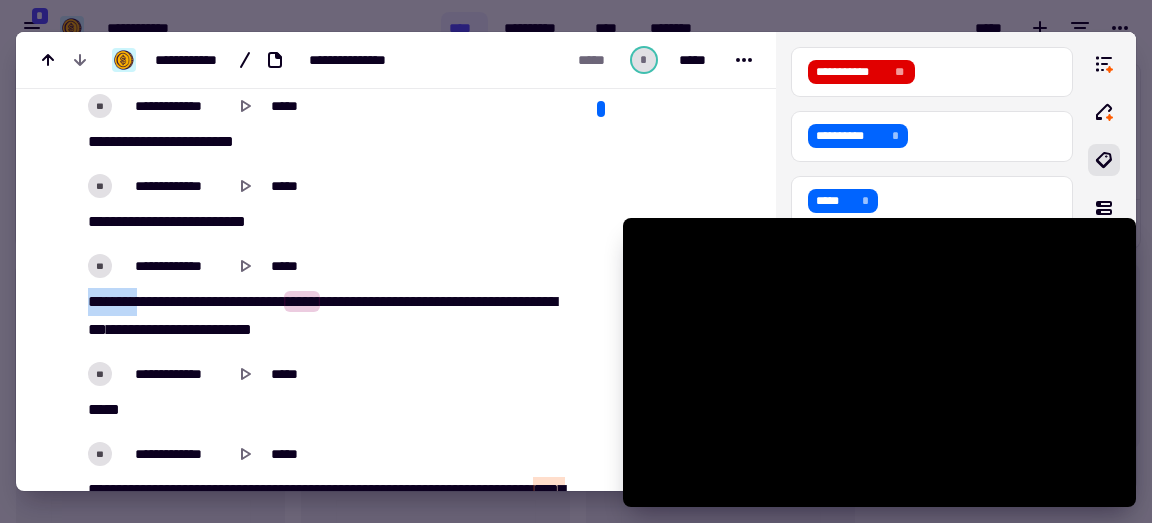 click on "[FIRST] [LAST] [MIDDLE] [NUMBER] [STREET] [CITY] [STATE] [POSTAL_CODE] [COUNTRY] [PHONE] [EMAIL]" at bounding box center [325, 316] 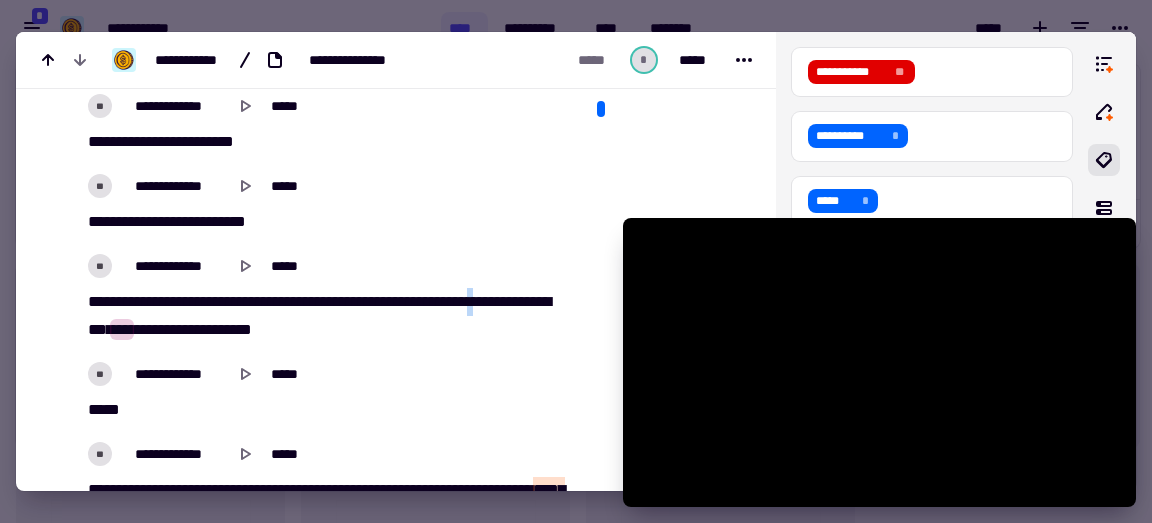 click on "[FIRST] [LAST] [MIDDLE] [NUMBER] [STREET] [CITY] [STATE] [POSTAL_CODE] [COUNTRY] [PHONE] [EMAIL]" at bounding box center (325, 316) 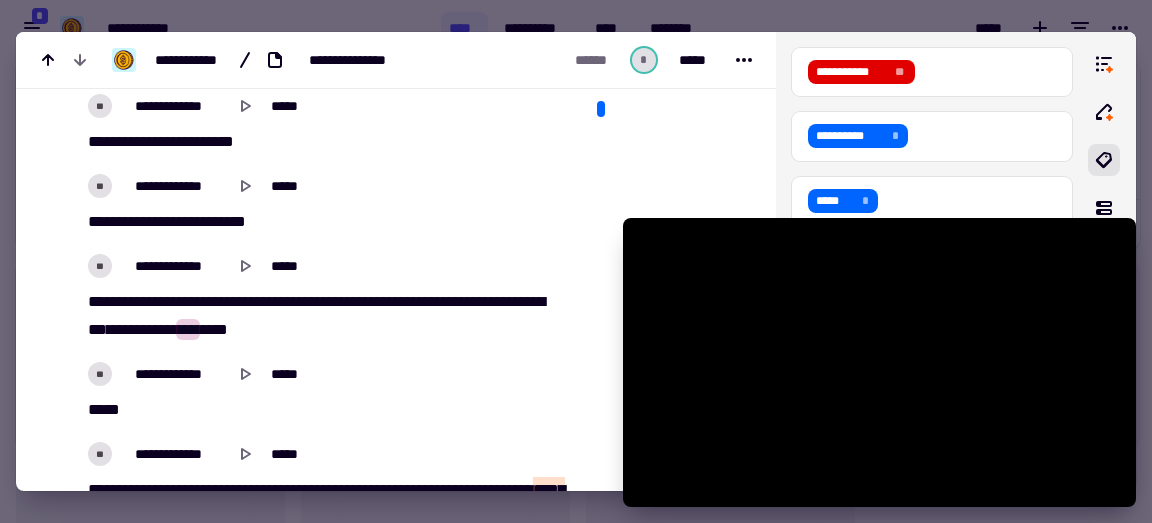 click on "[PHONE] [EMAIL] [DOB]" at bounding box center [325, 316] 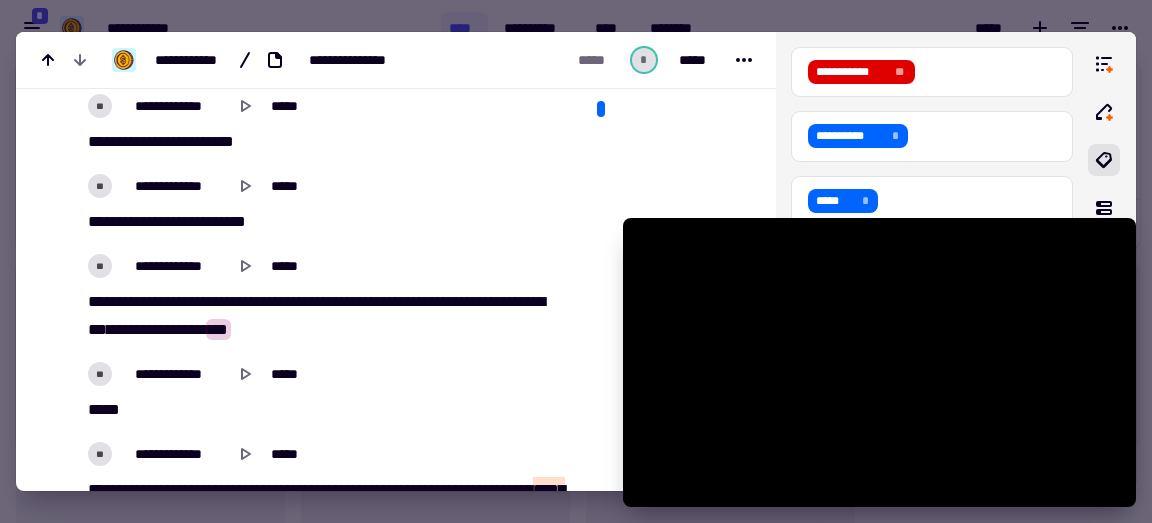 click on "**" at bounding box center (218, 329) 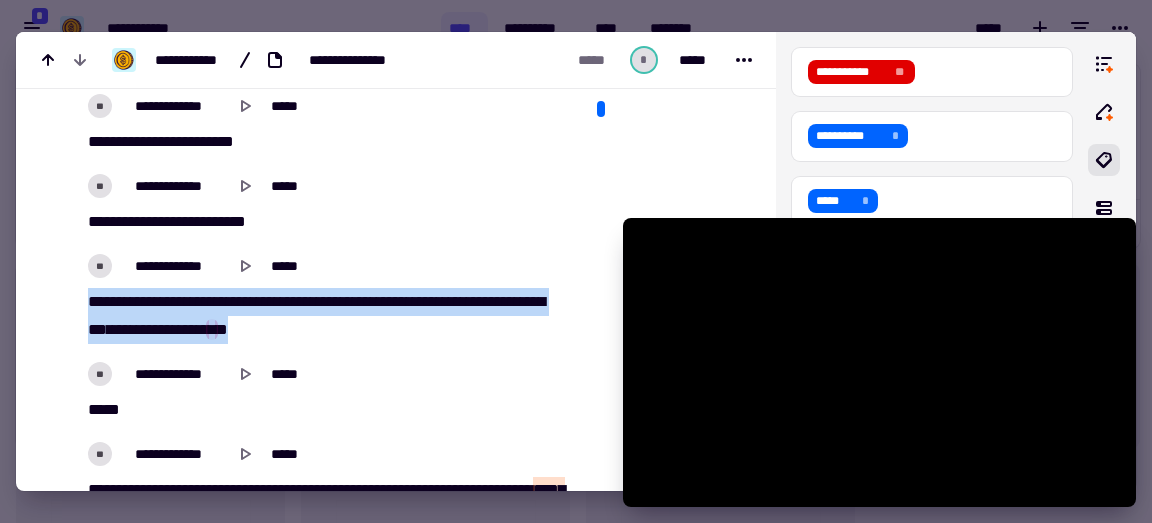 drag, startPoint x: 76, startPoint y: 347, endPoint x: 377, endPoint y: 375, distance: 302.29953 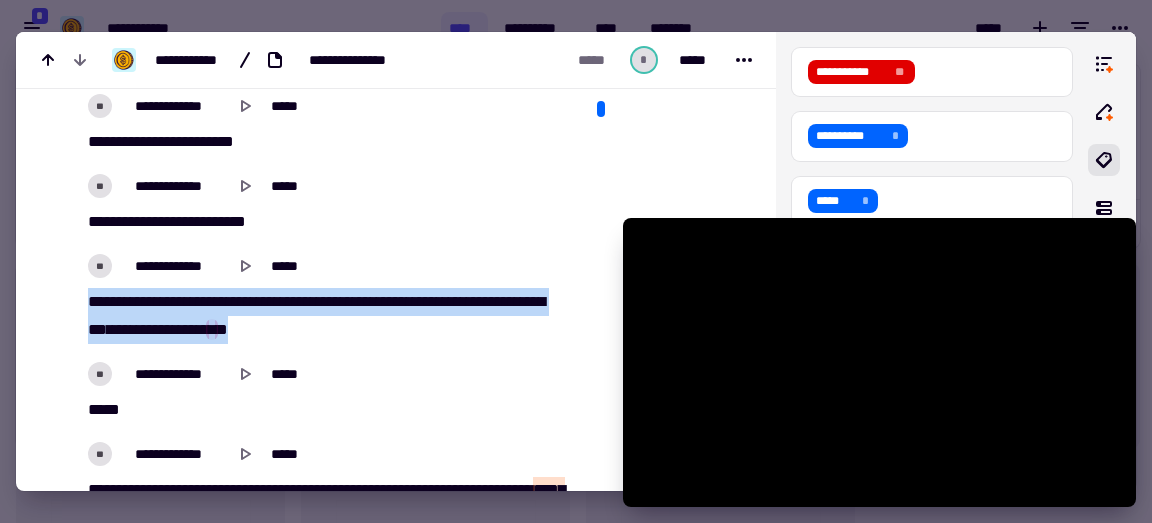 click on "[FIRST] [LAST] [MIDDLE] [NUMBER] [STREET] [CITY] [STATE] [POSTAL_CODE] [COUNTRY] [PHONE] [EMAIL]" at bounding box center (325, 316) 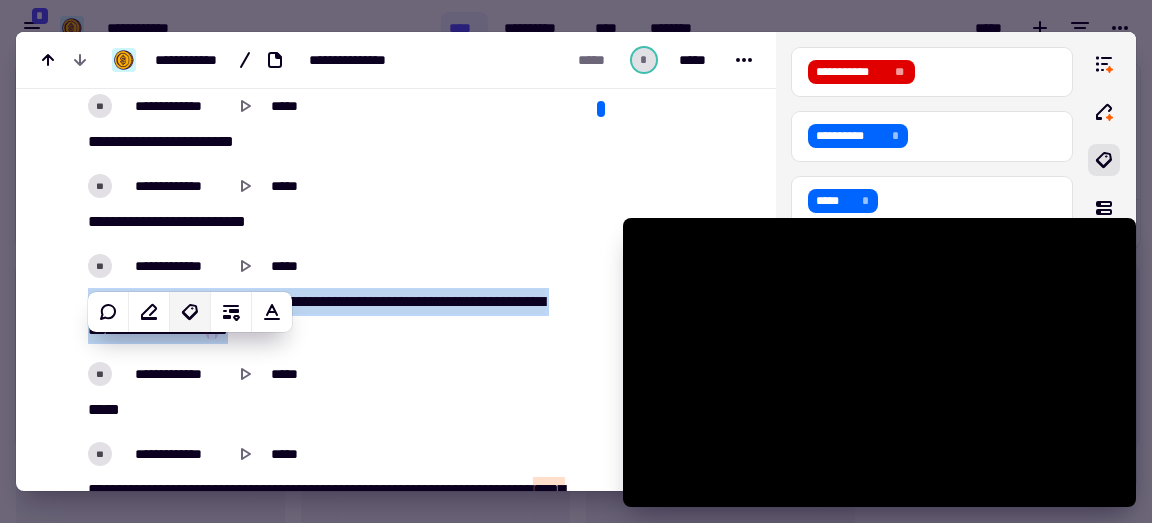 click 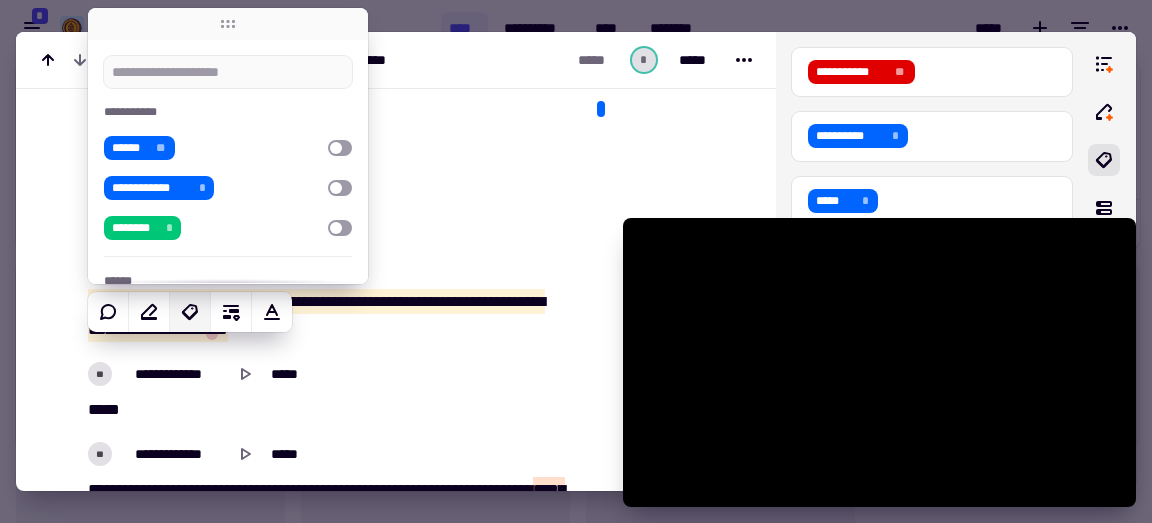 type on "******" 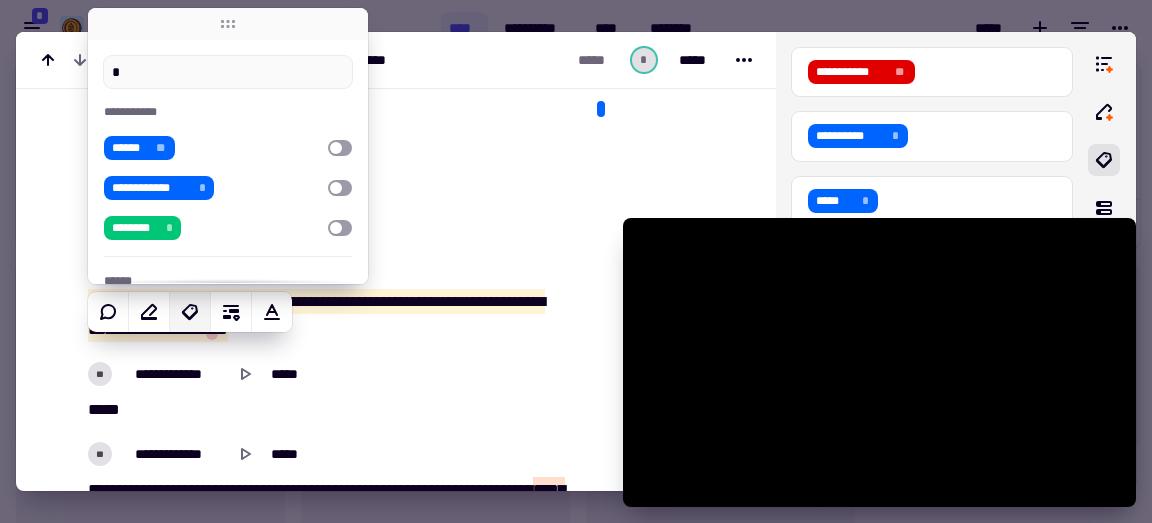 type on "**" 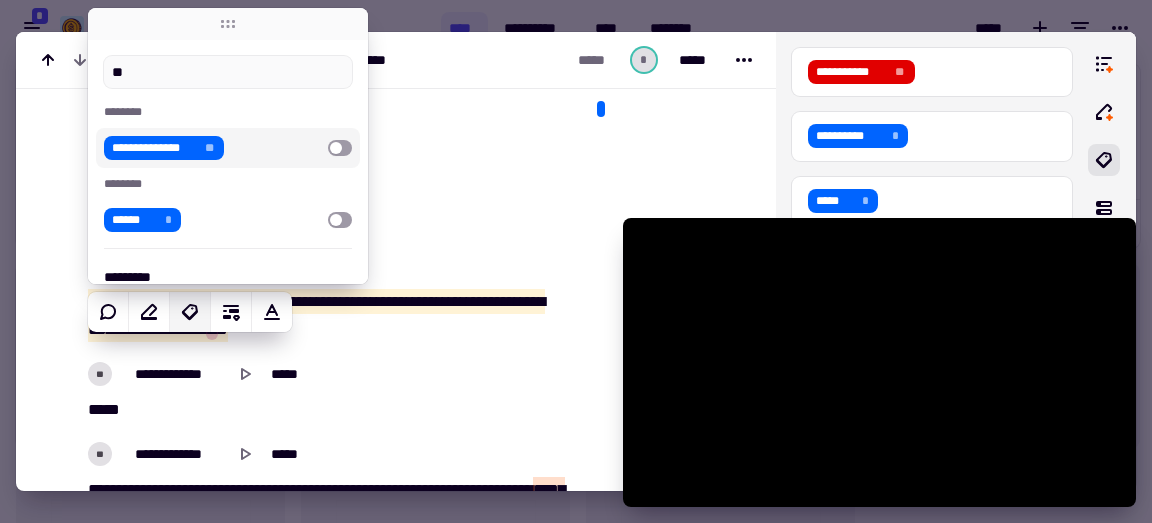 type on "******" 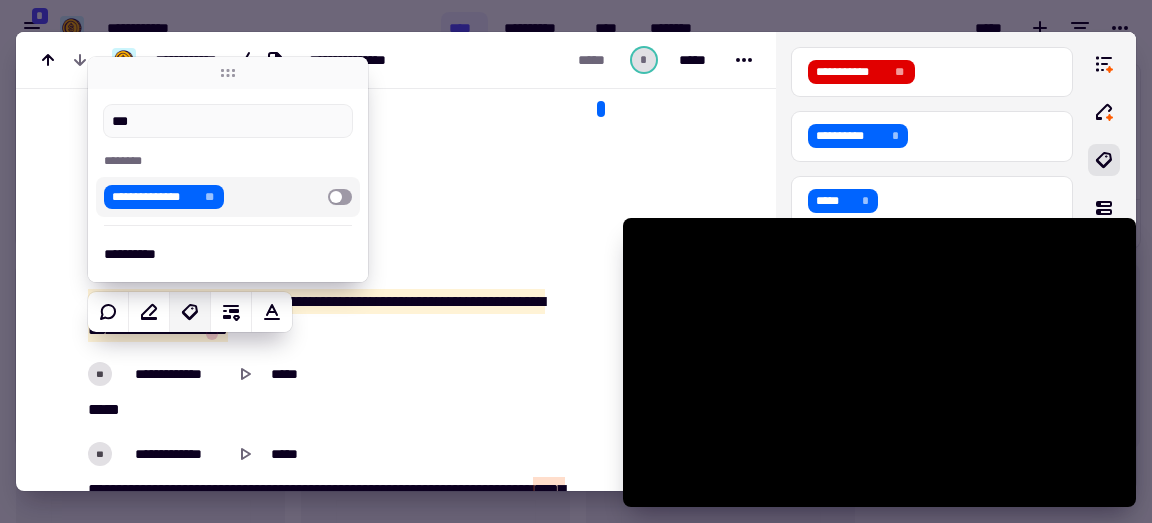 type on "******" 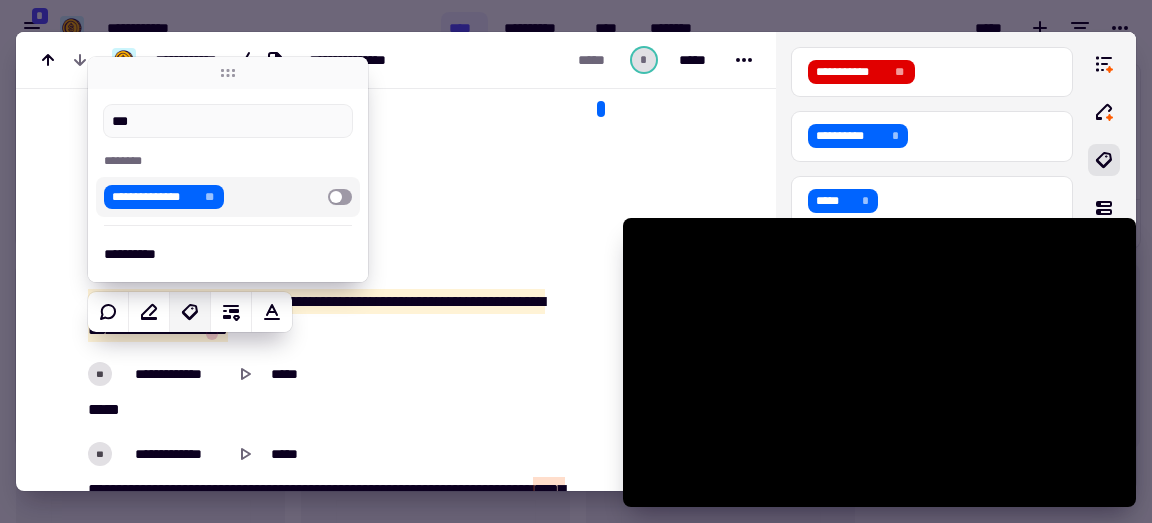 type on "****" 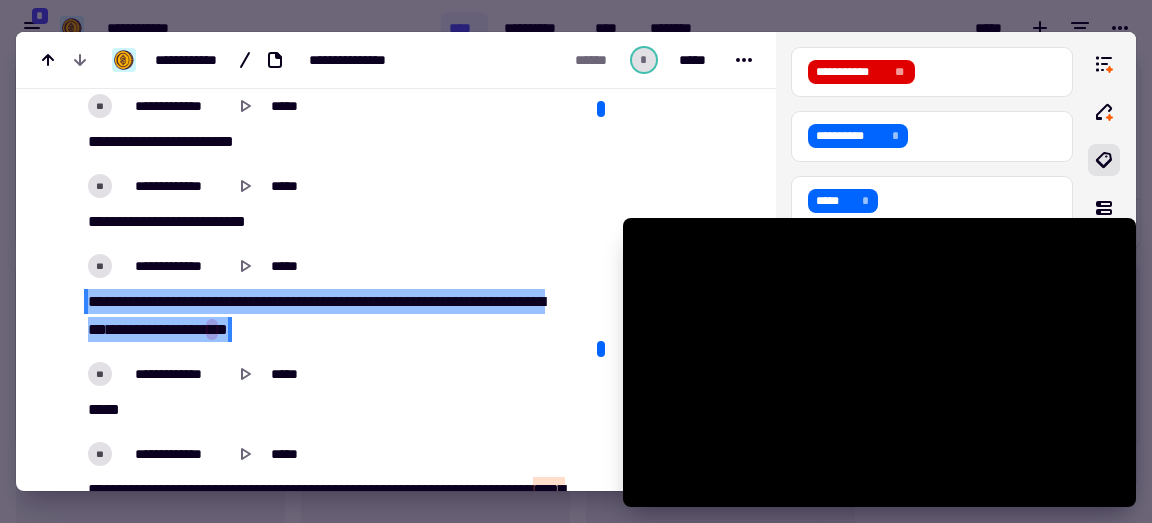 click on "[FIRST] [LAST] [MIDDLE] [NUMBER] [STREET] [CITY] [STATE] [POSTAL_CODE] [COUNTRY] [PHONE] [EMAIL]" at bounding box center [325, 316] 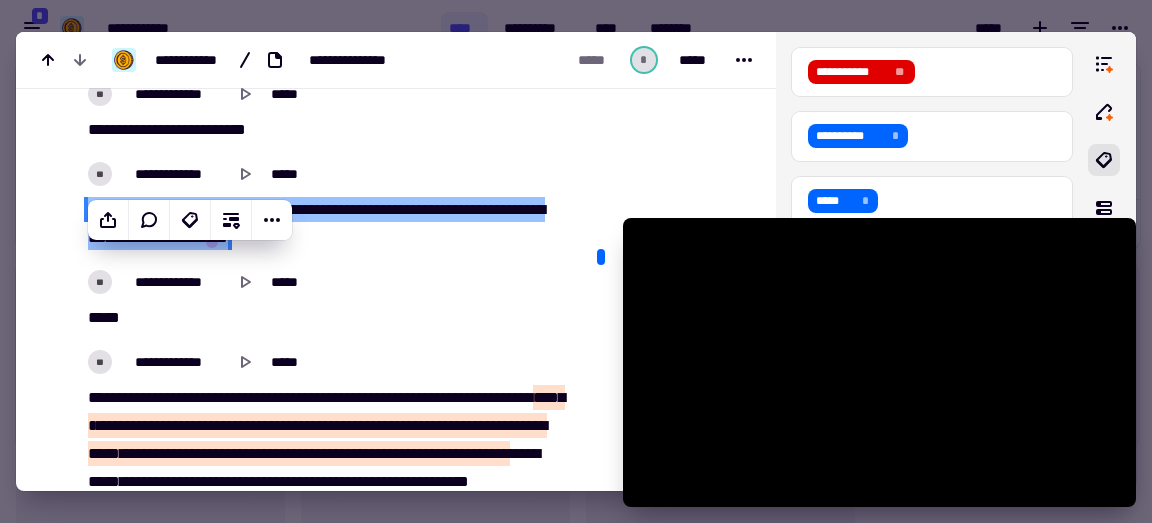 scroll, scrollTop: 7932, scrollLeft: 0, axis: vertical 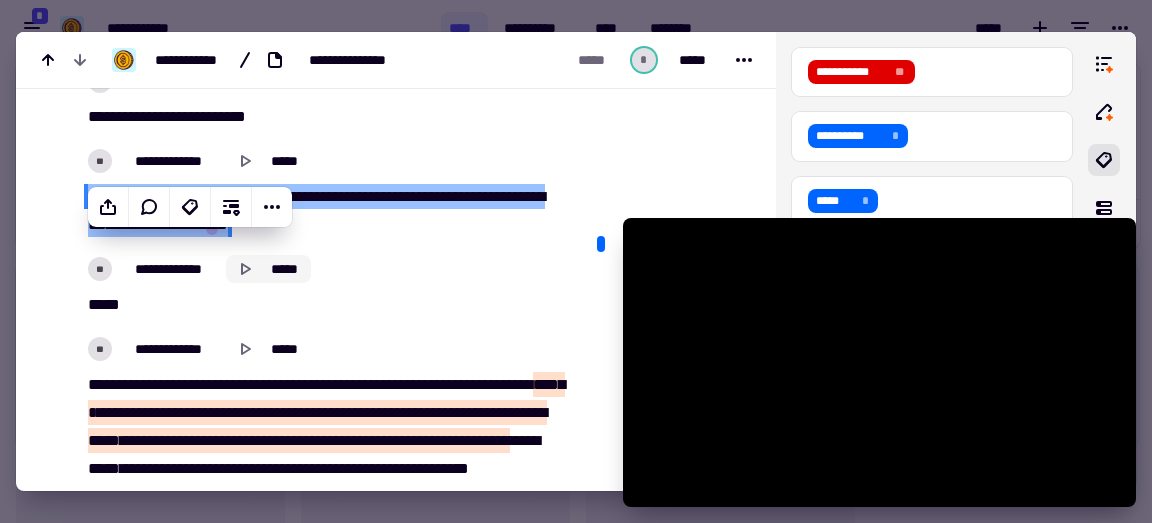click 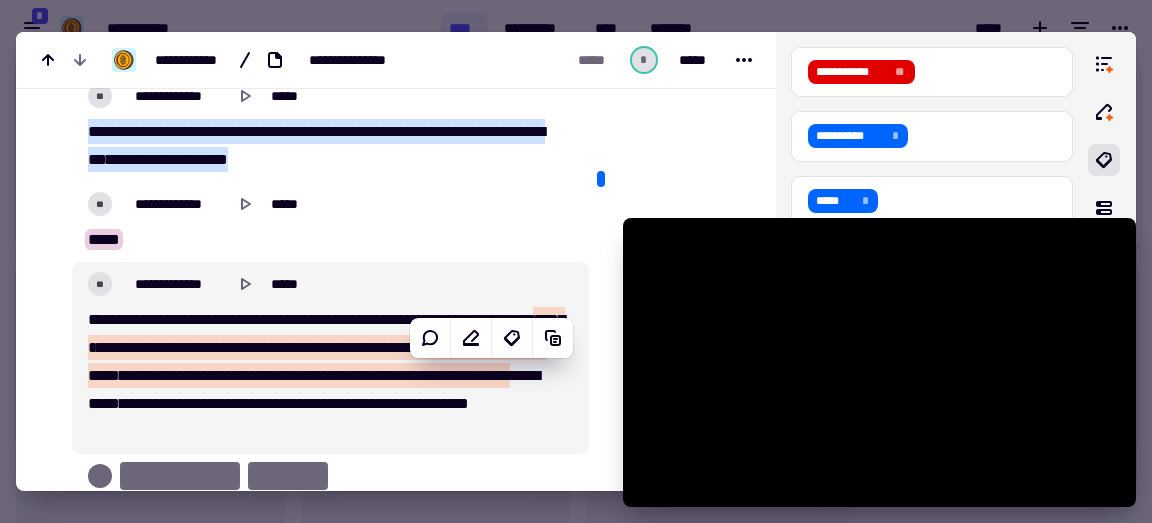 scroll, scrollTop: 8010, scrollLeft: 0, axis: vertical 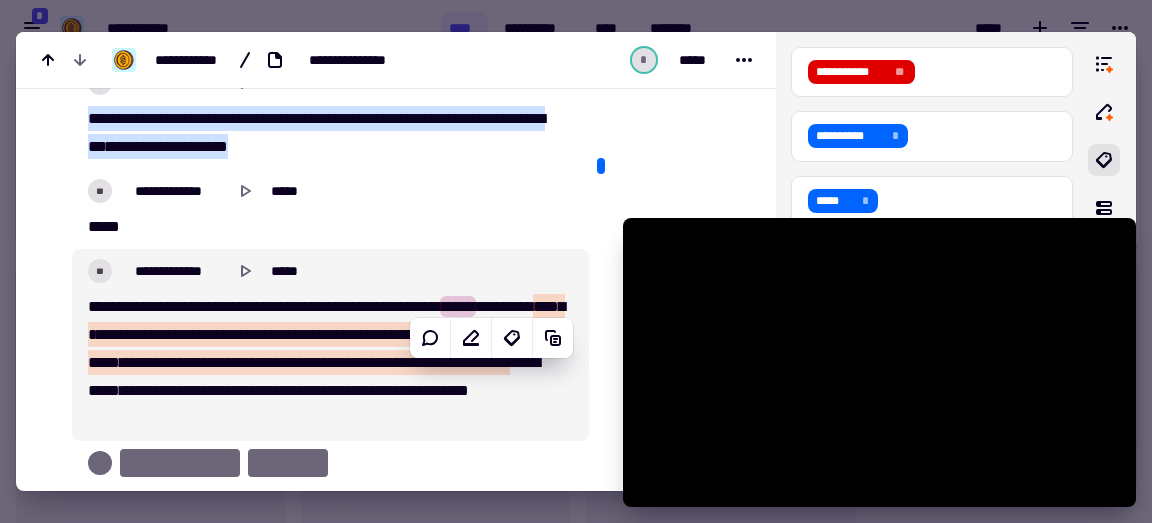 click on "**" at bounding box center [491, 306] 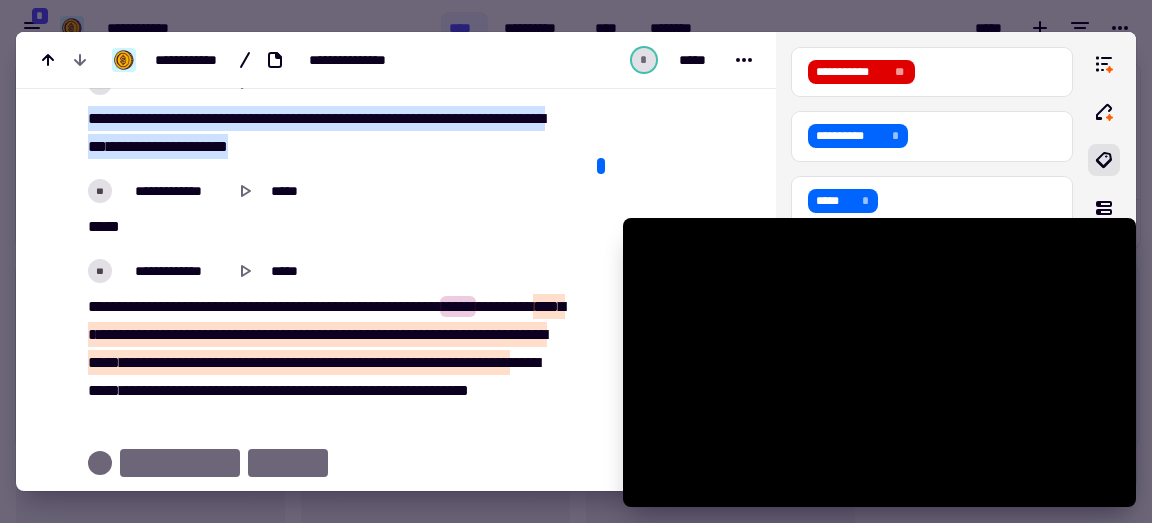 click on "[FIRST] [LAST] [MIDDLE] [NUMBER] [STREET] [CITY] [STATE] [POSTAL_CODE] [COUNTRY] [PHONE] [EMAIL]" at bounding box center [325, 363] 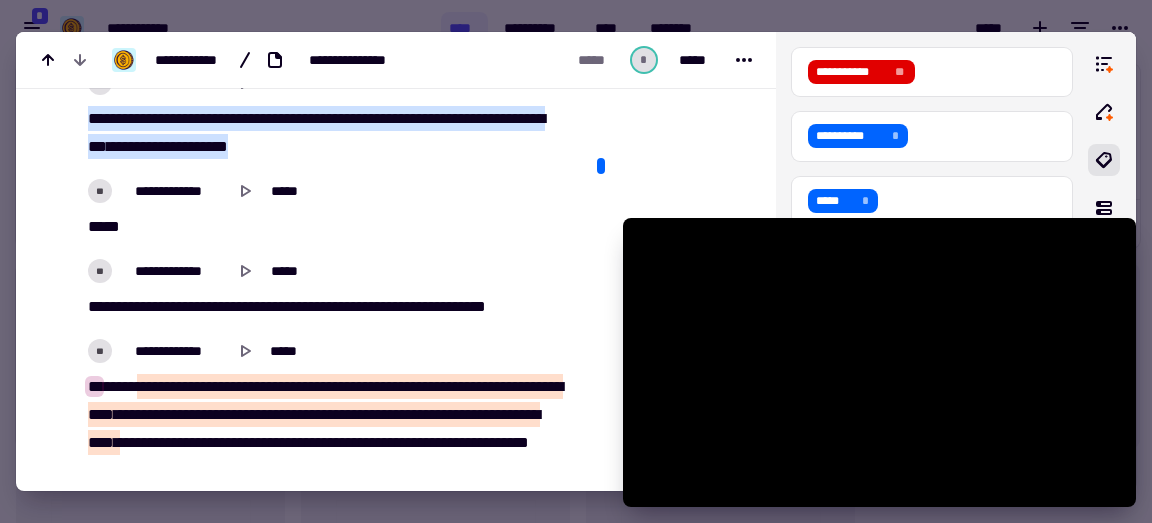 click on "*****" at bounding box center [158, 306] 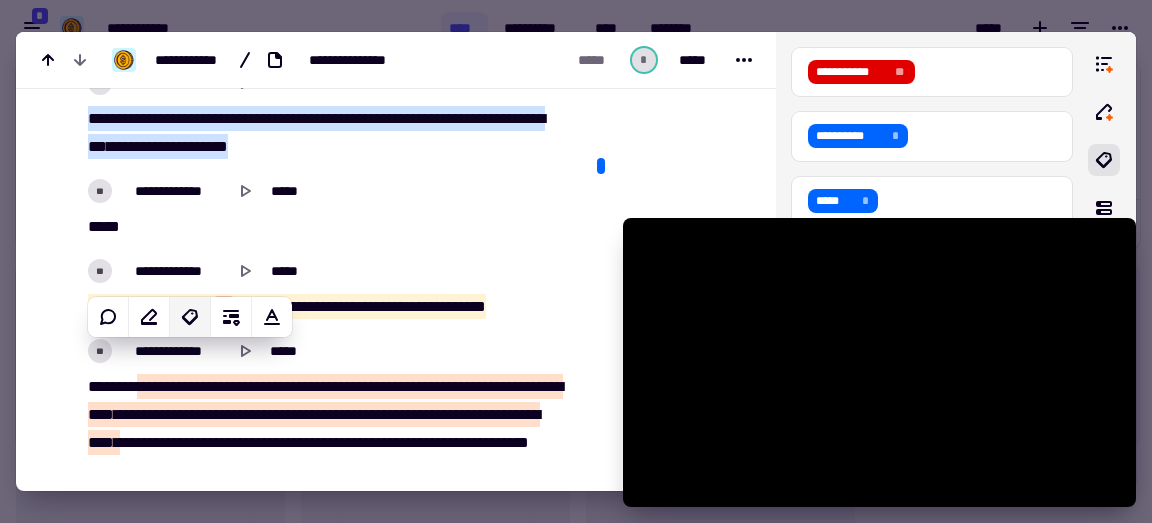 click 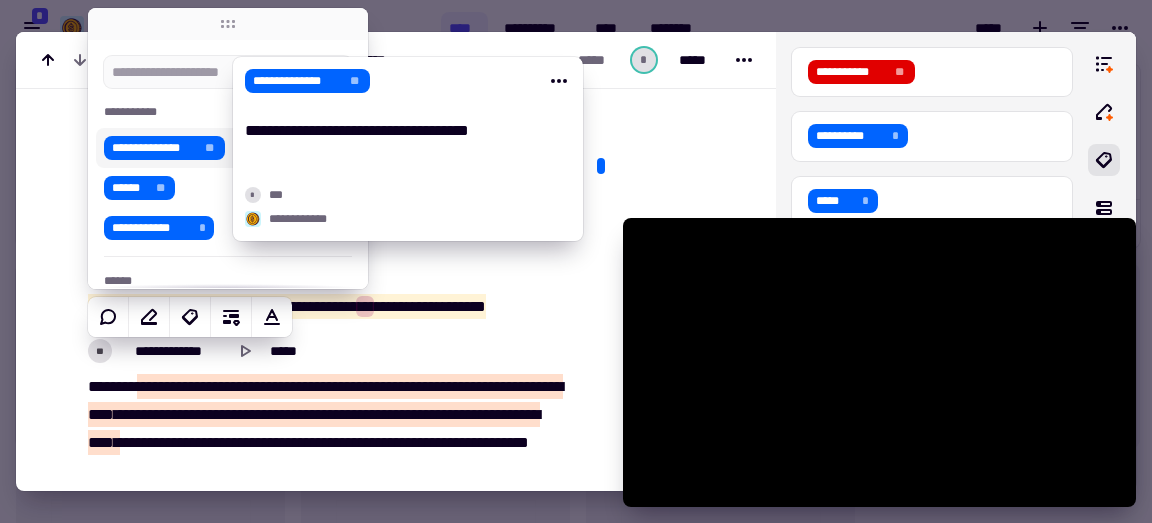 type on "******" 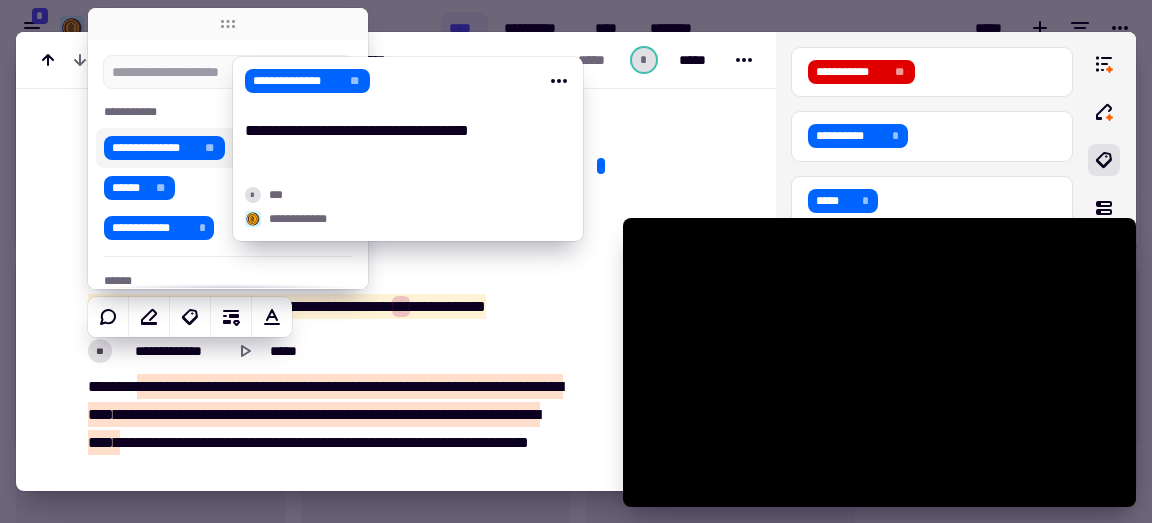 type on "*" 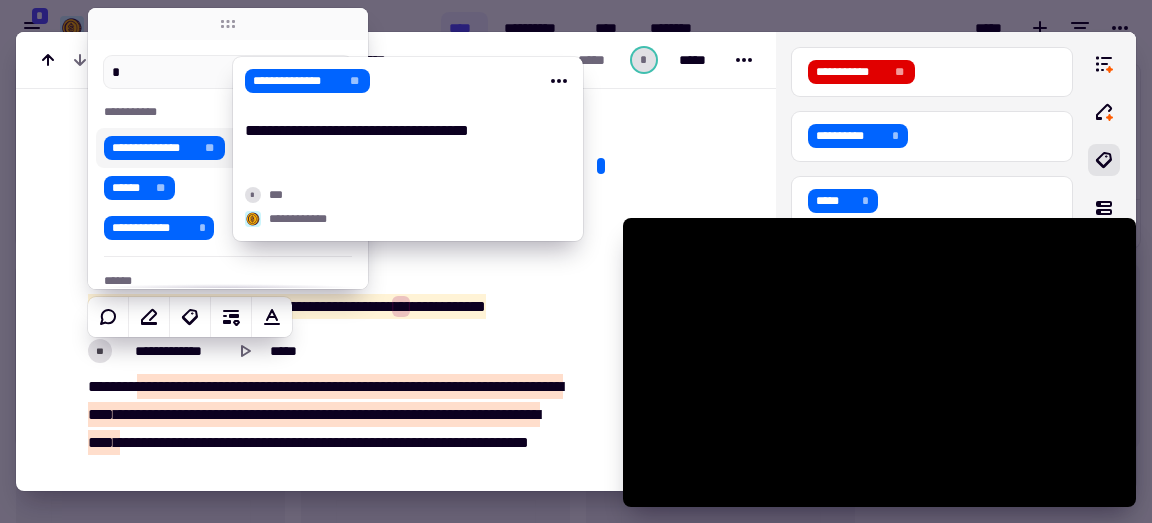 type on "*****" 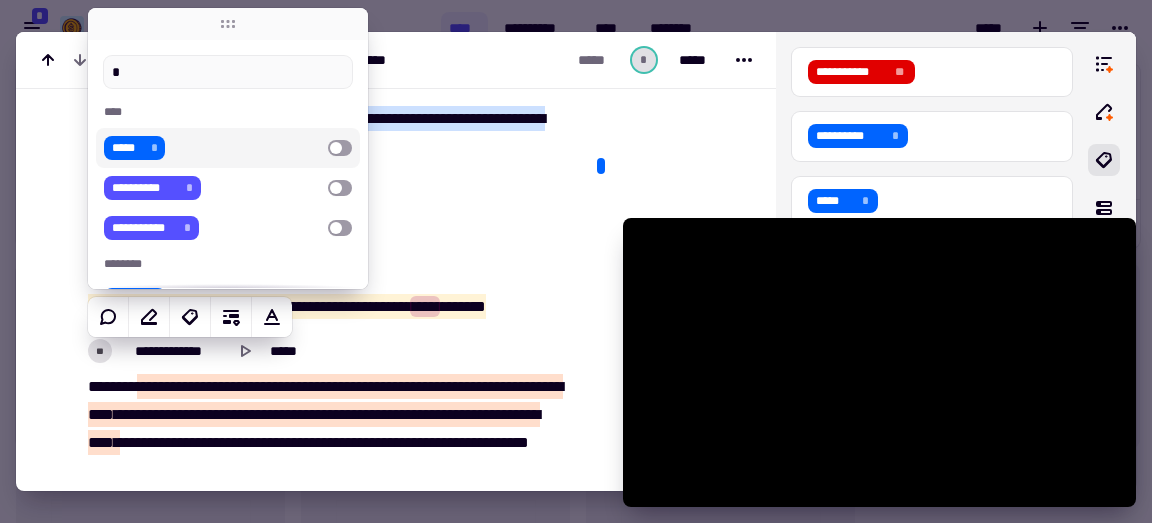 type on "**" 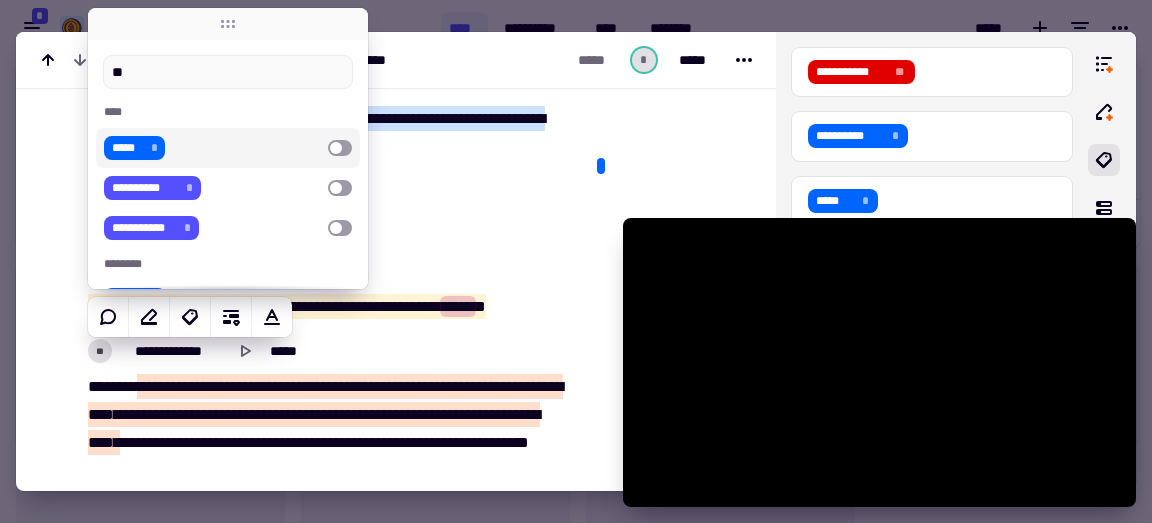 type on "******" 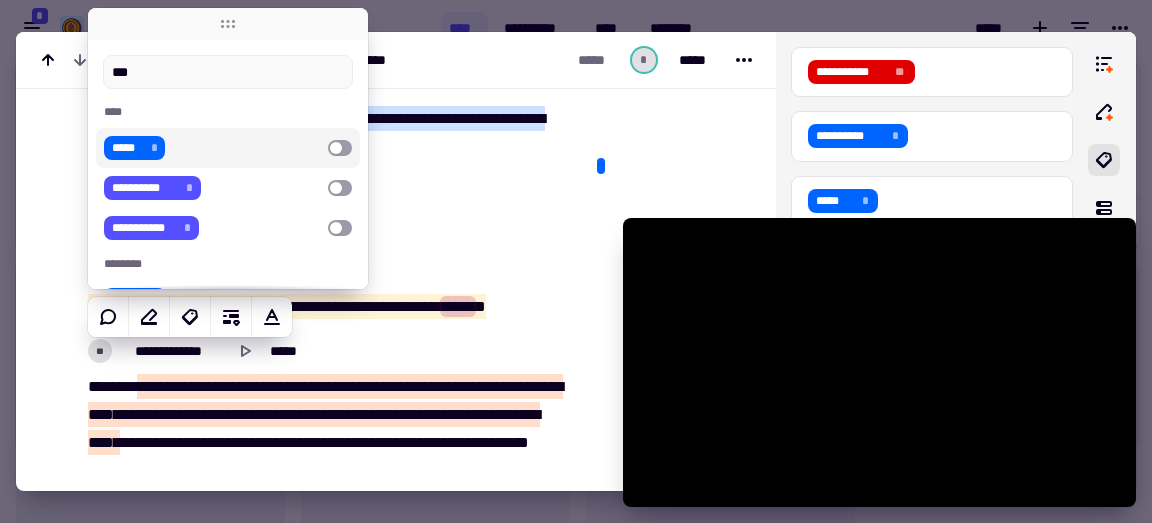 type on "*****" 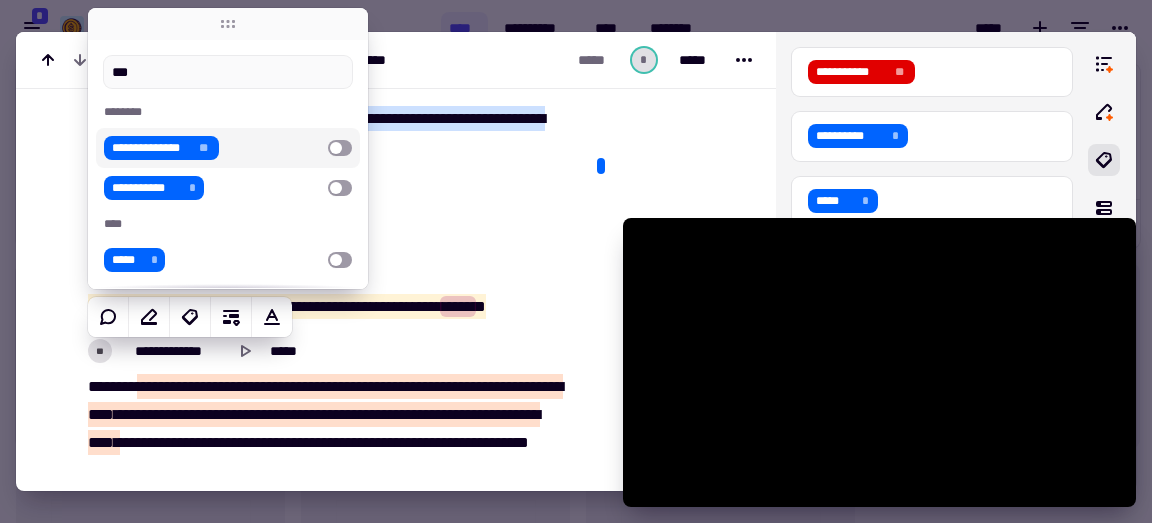 type on "****" 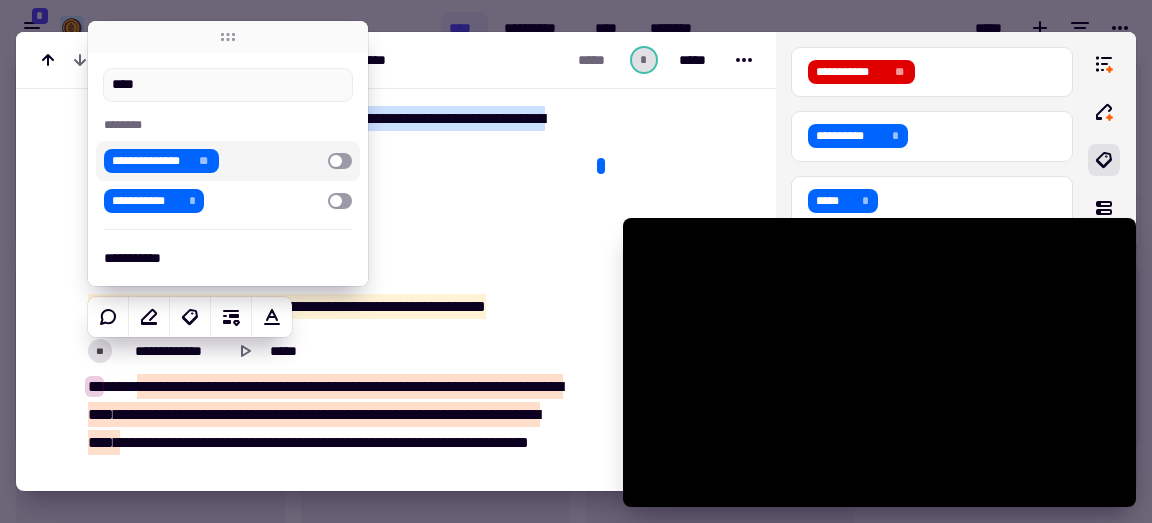 type on "******" 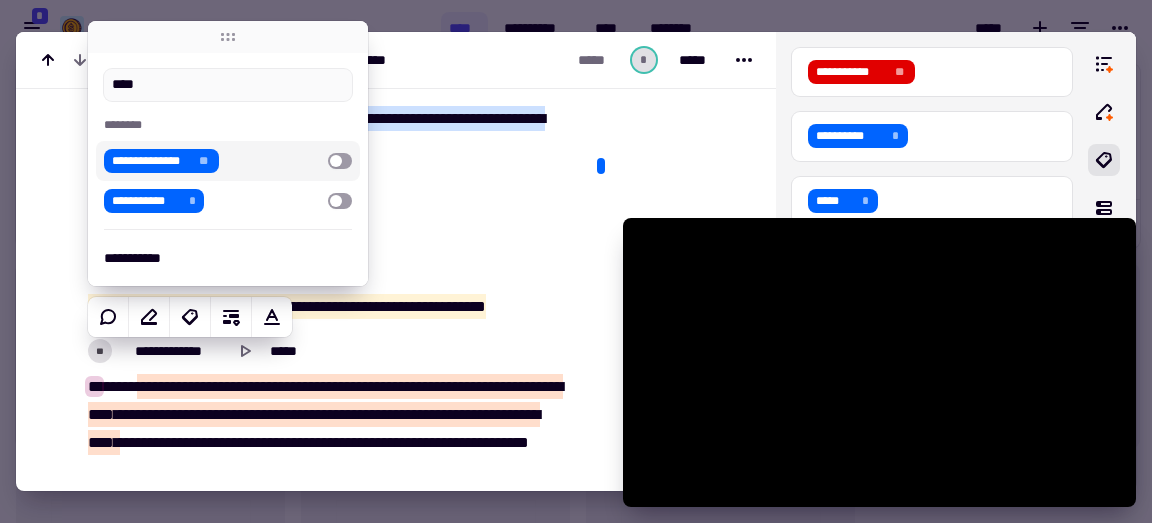 type on "****" 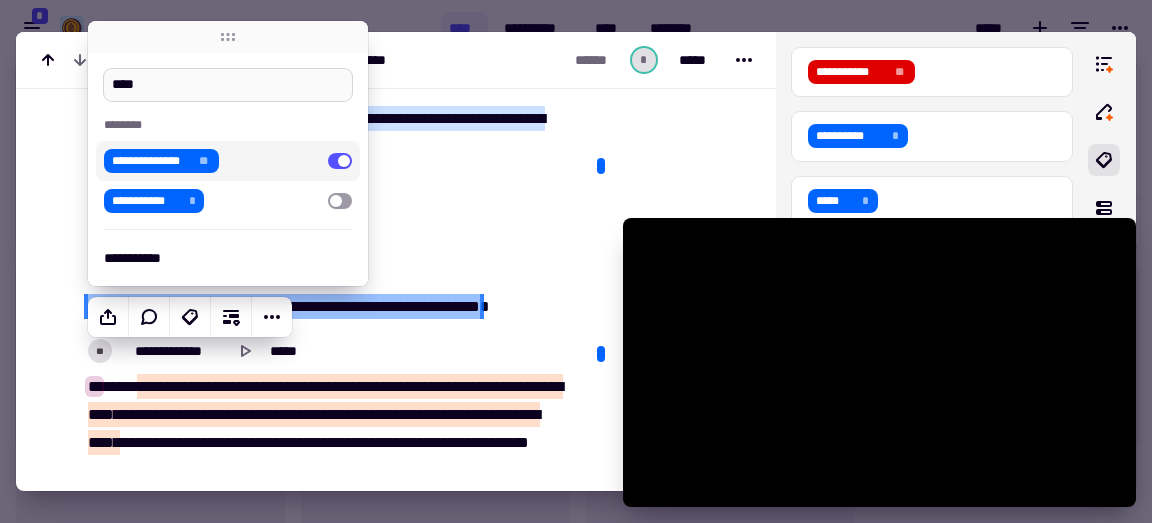 click on "****" at bounding box center [228, 85] 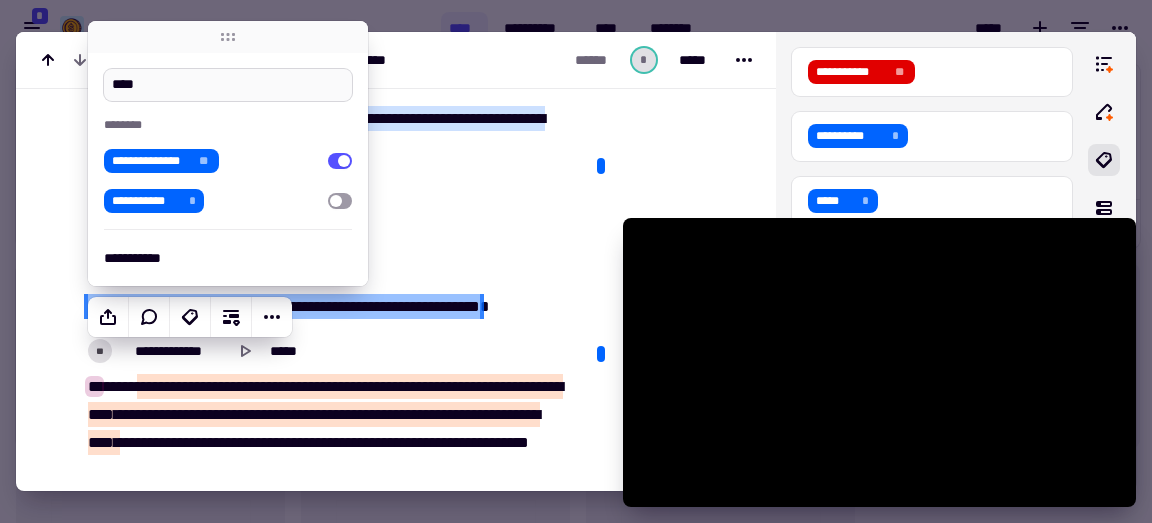 type on "******" 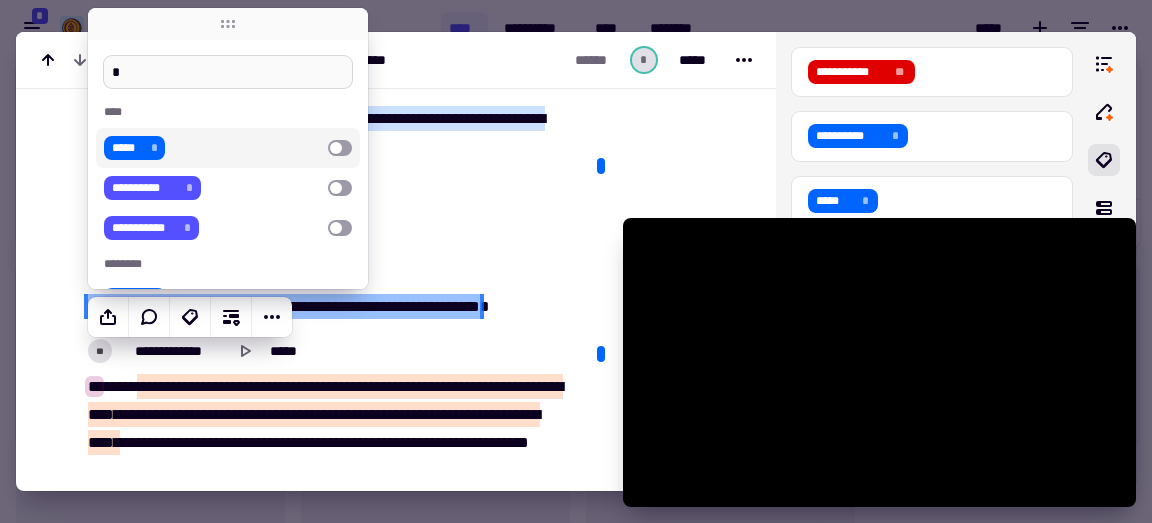 type on "******" 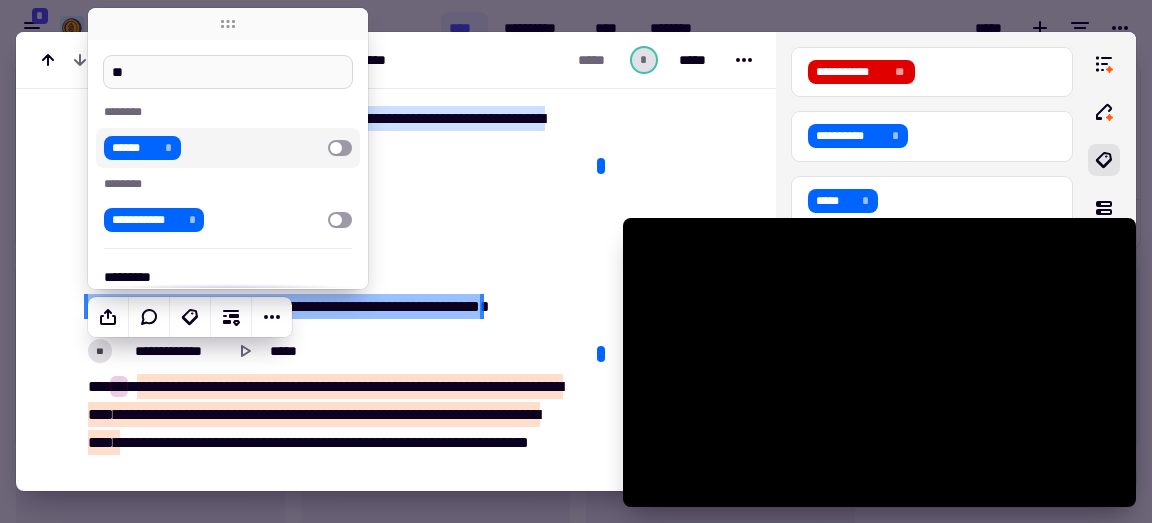 type on "***" 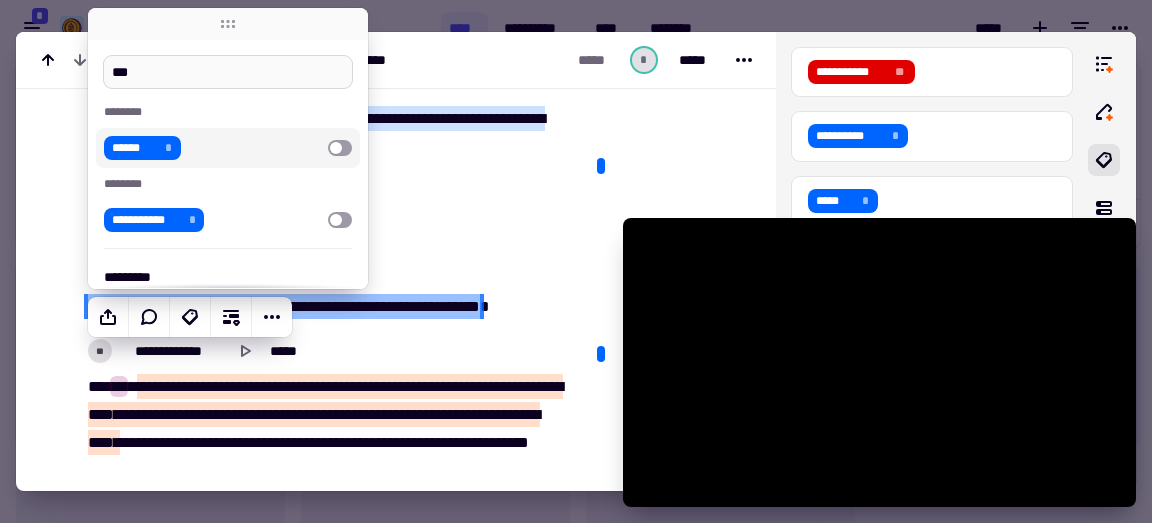 type on "******" 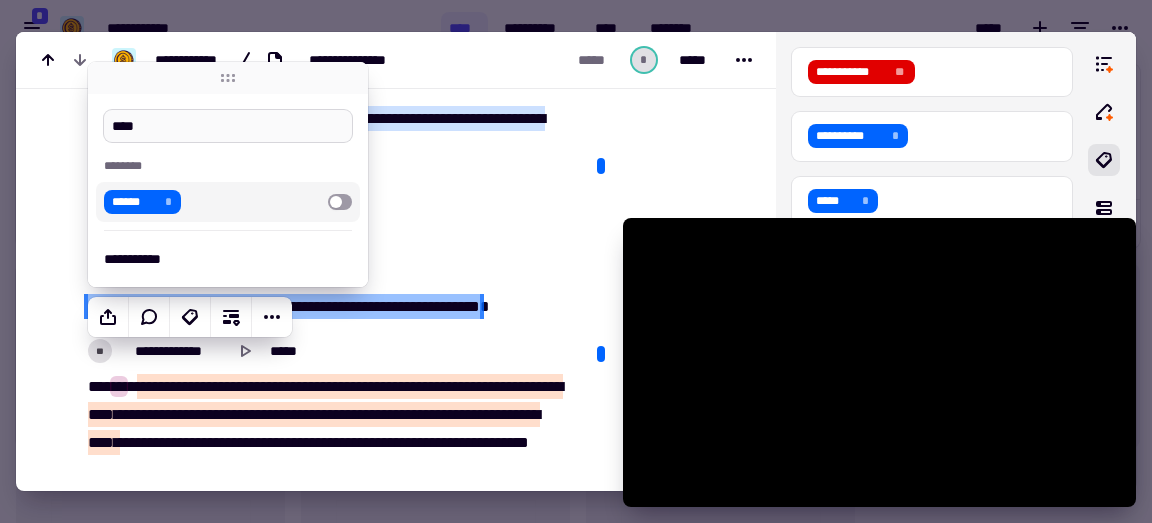type on "*****" 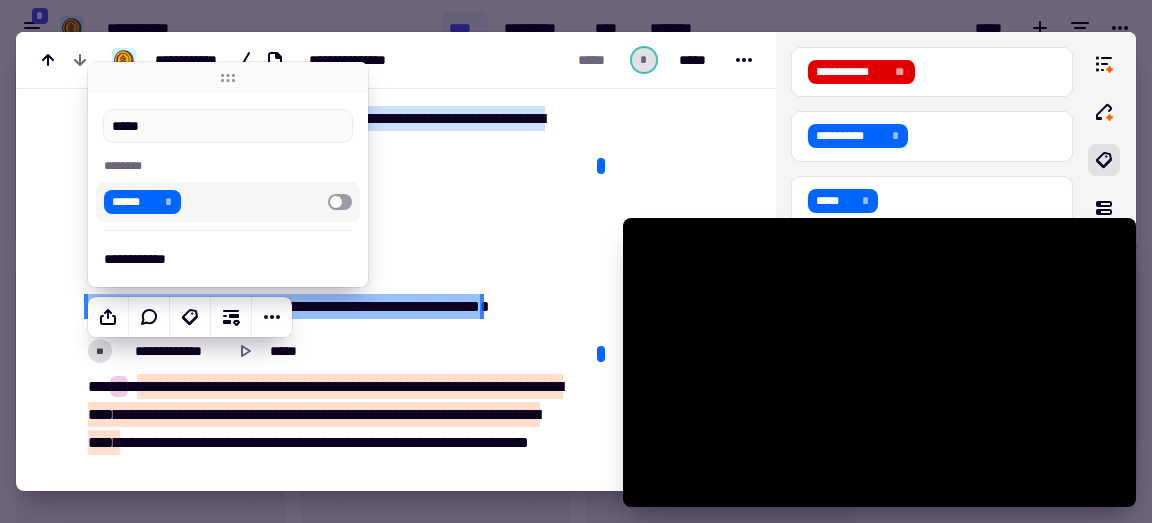 type on "******" 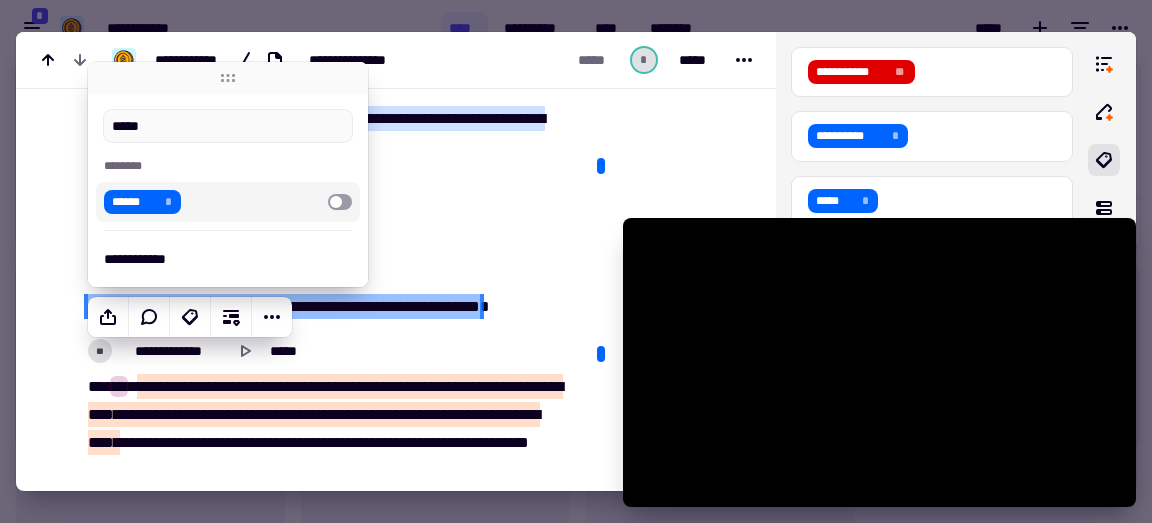 type on "*****" 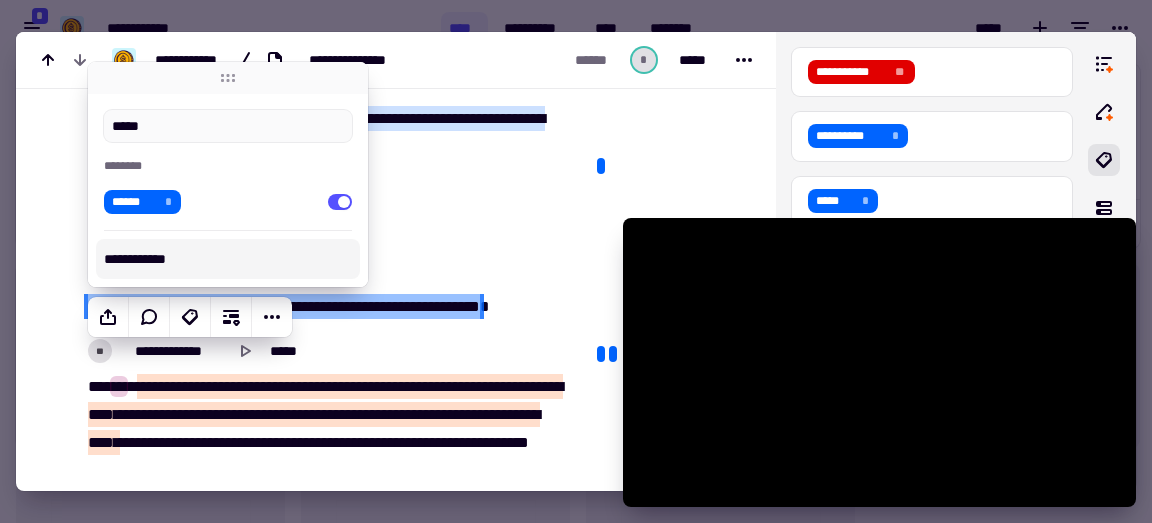 click on "**" at bounding box center (365, 306) 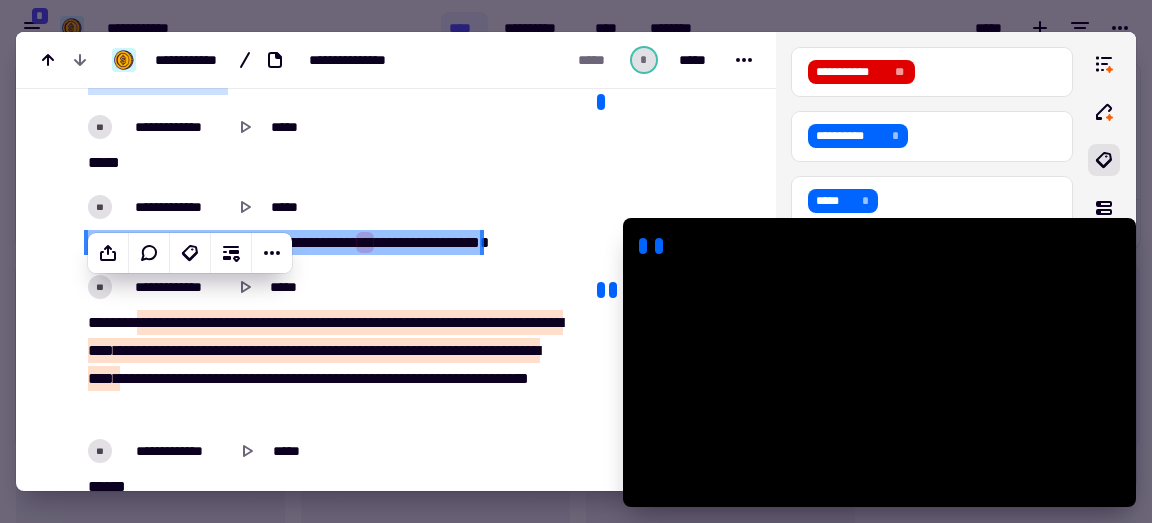 scroll, scrollTop: 8158, scrollLeft: 0, axis: vertical 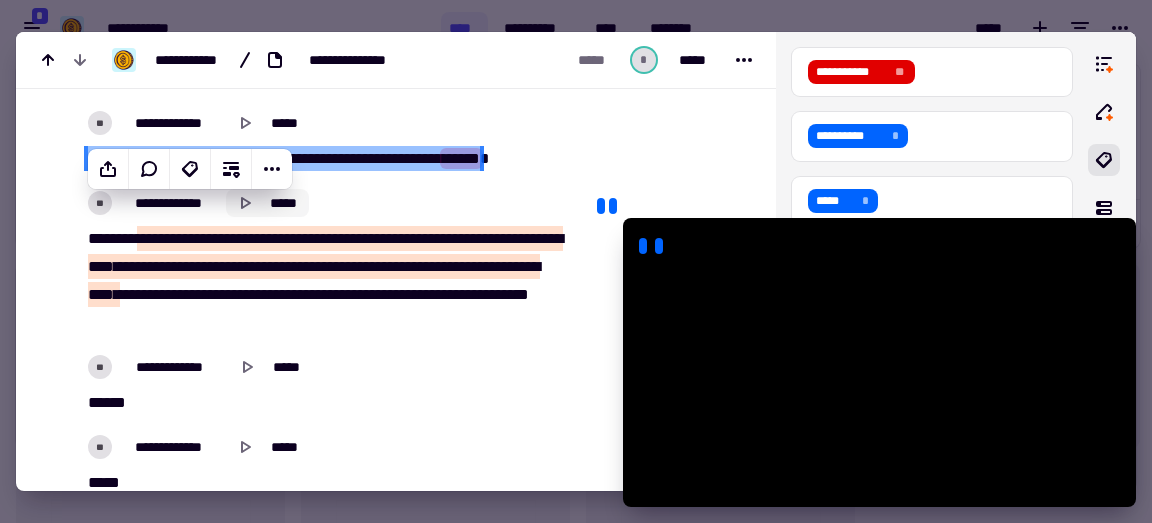 click 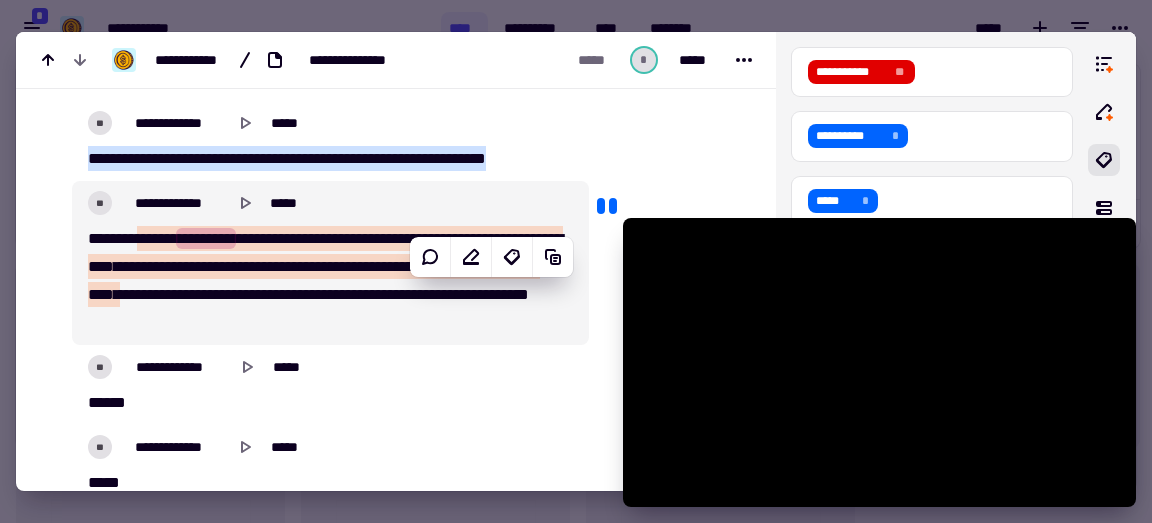 click on "******" at bounding box center [155, 238] 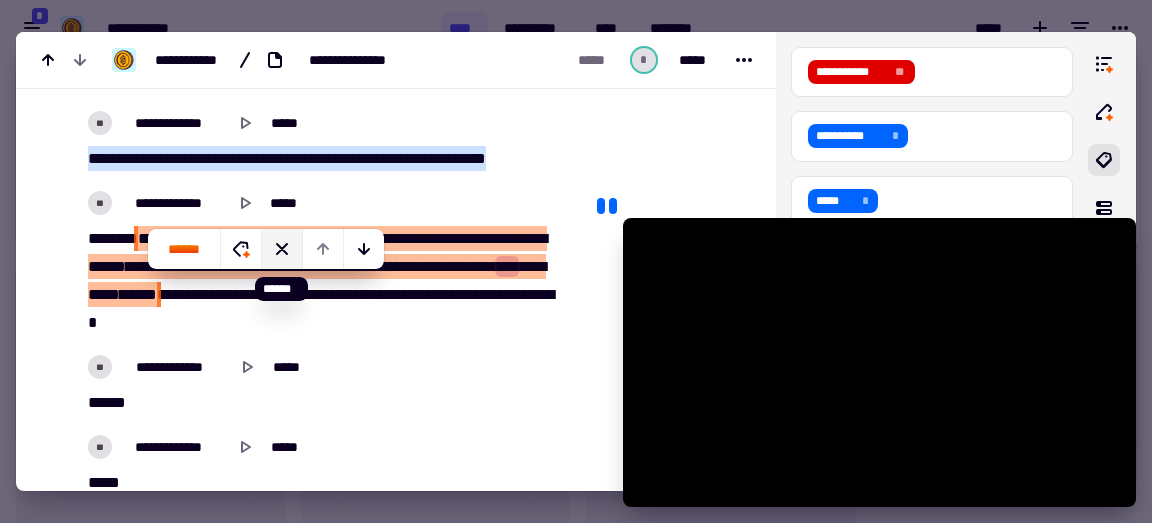 click 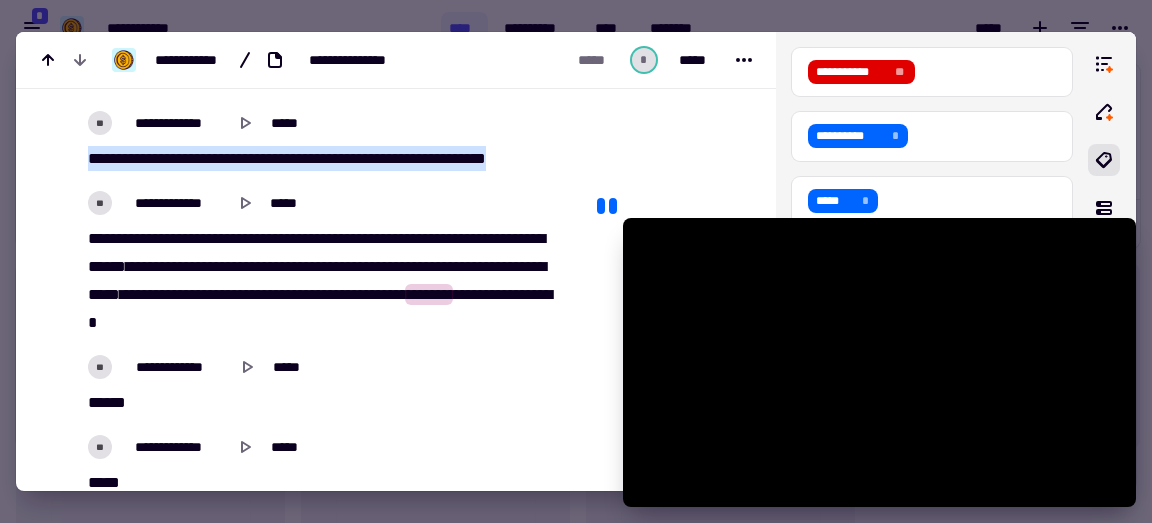 click on "***" at bounding box center [171, 294] 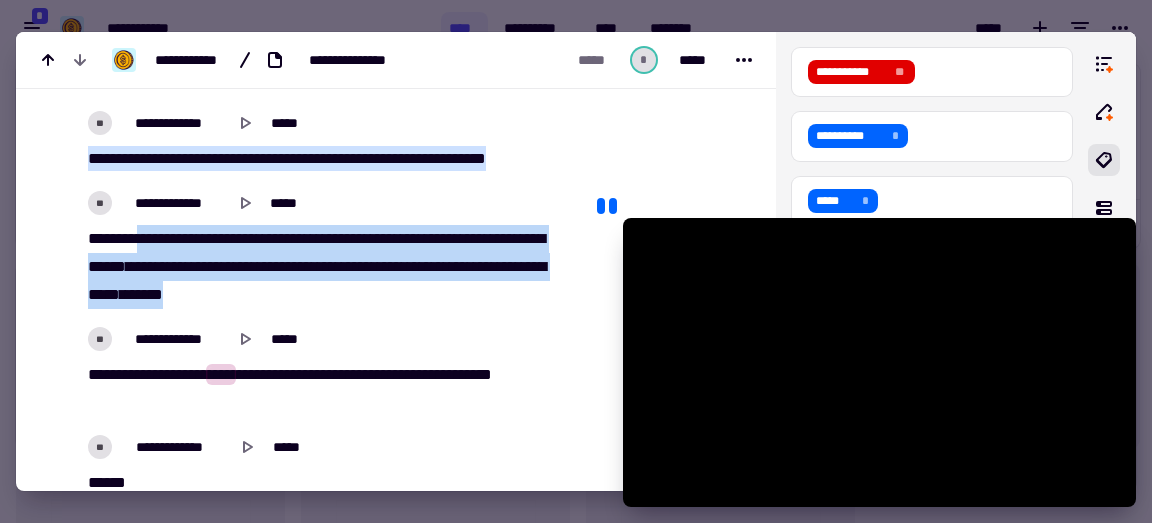 drag, startPoint x: 378, startPoint y: 346, endPoint x: 150, endPoint y: 291, distance: 234.53998 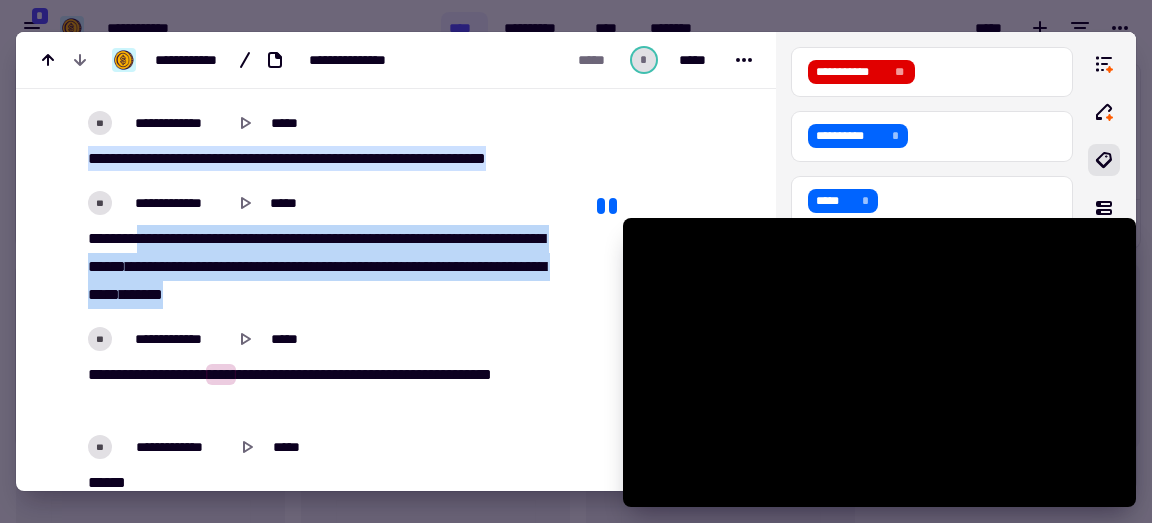 click on "[FIRST] [LAST] [MIDDLE] [NUMBER] [STREET] [CITY] [STATE] [POSTAL_CODE] [COUNTRY] [PHONE] [EMAIL]" at bounding box center (325, 267) 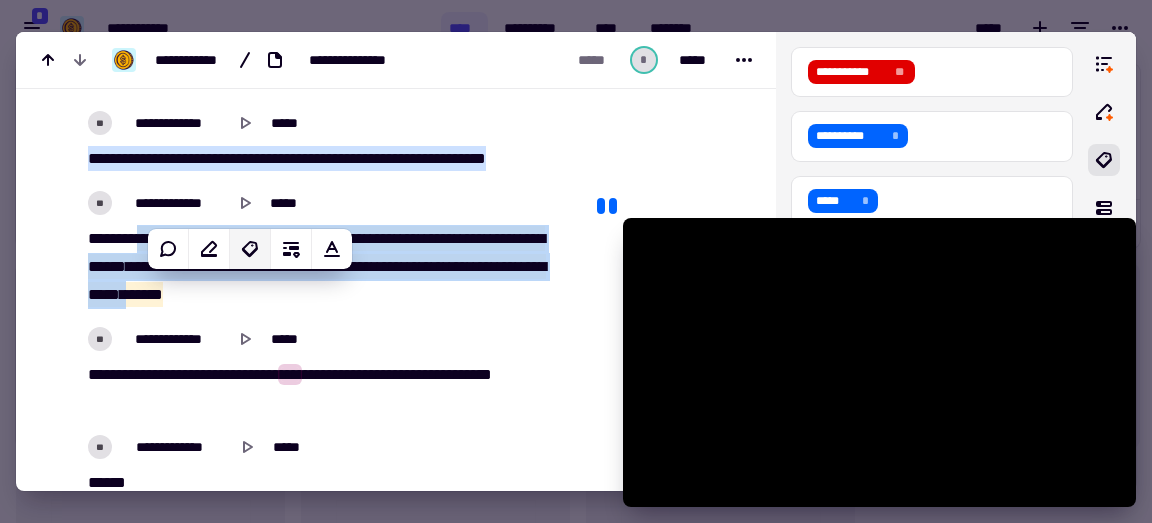 click 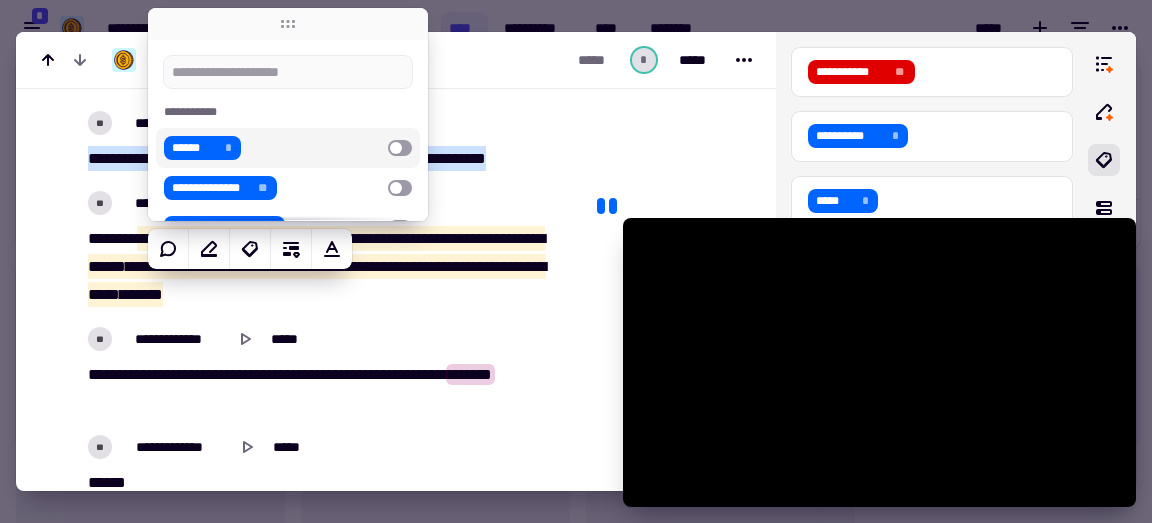 type on "*******" 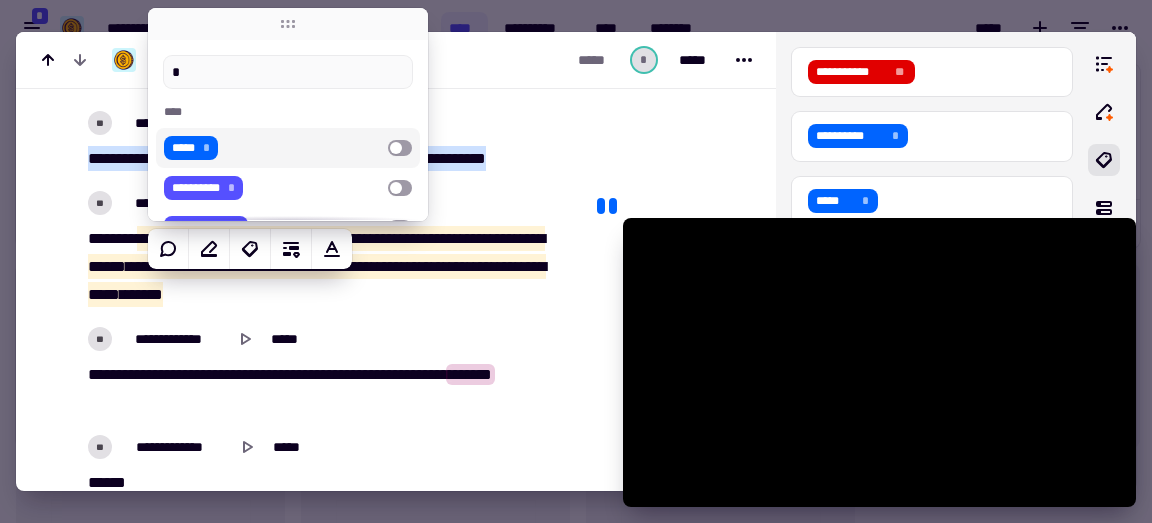 type on "**" 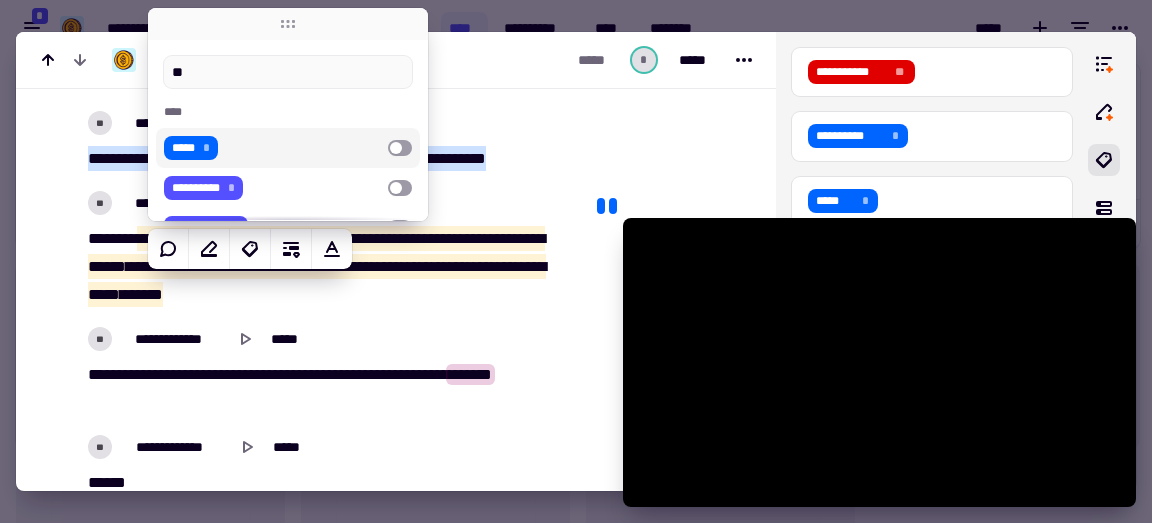 type on "*******" 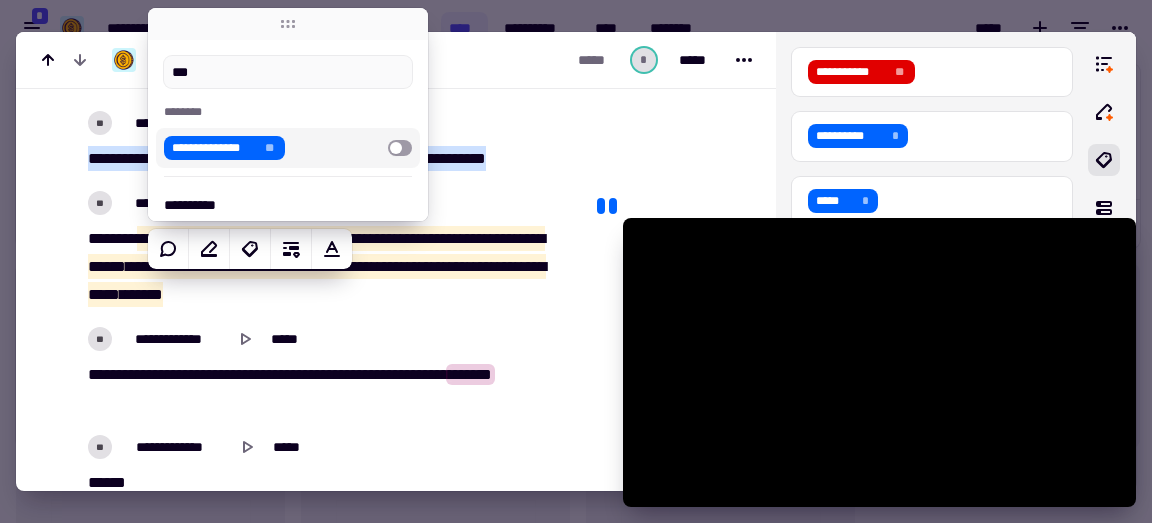 type on "****" 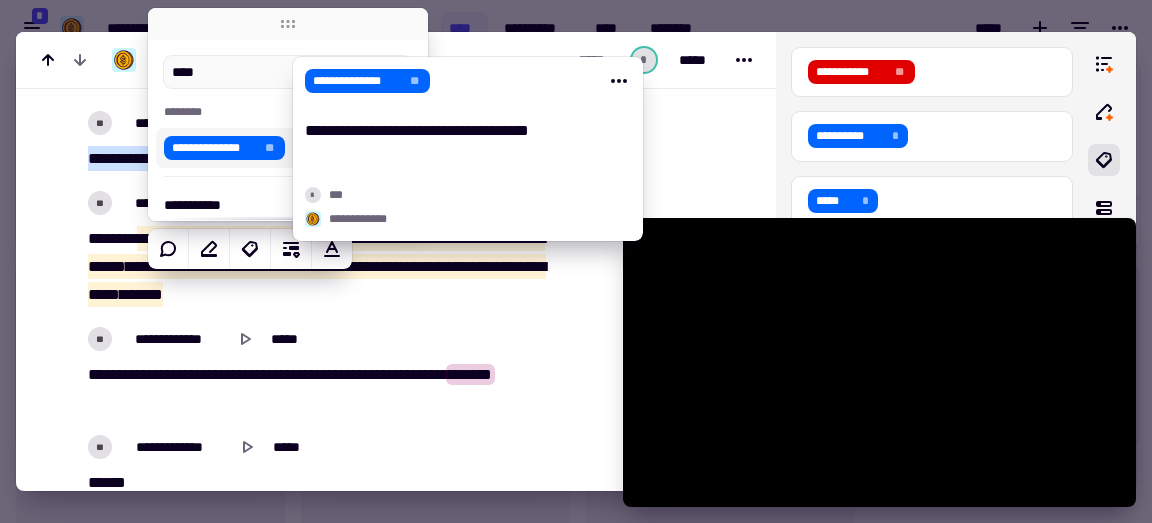 type on "*******" 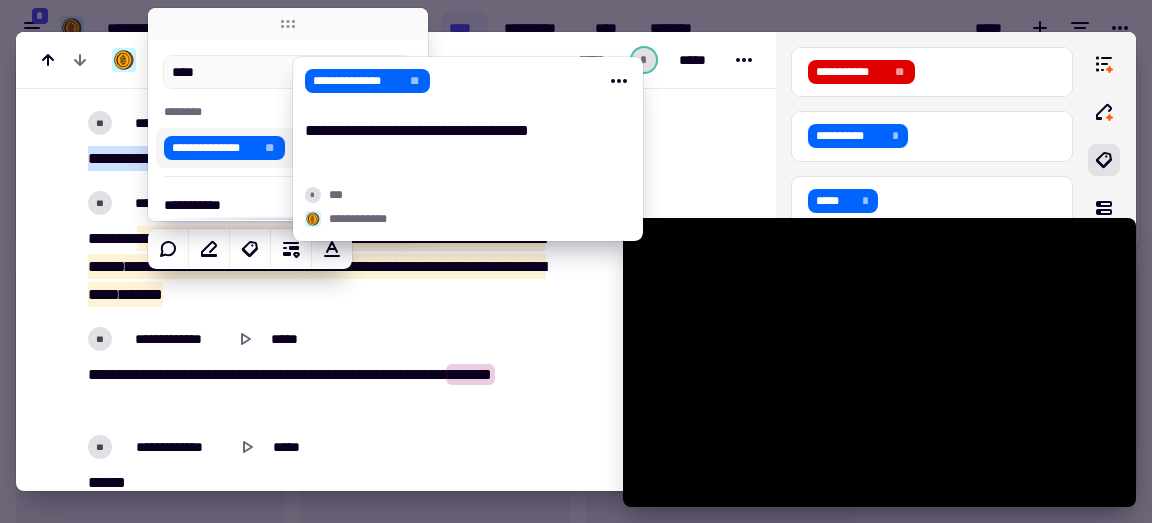 type on "****" 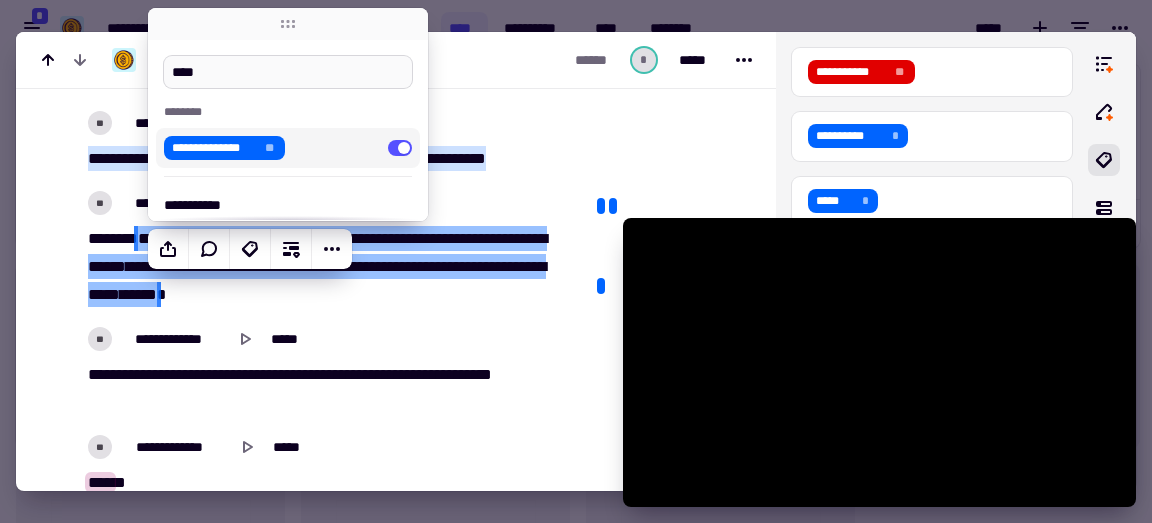 click on "****" at bounding box center (288, 72) 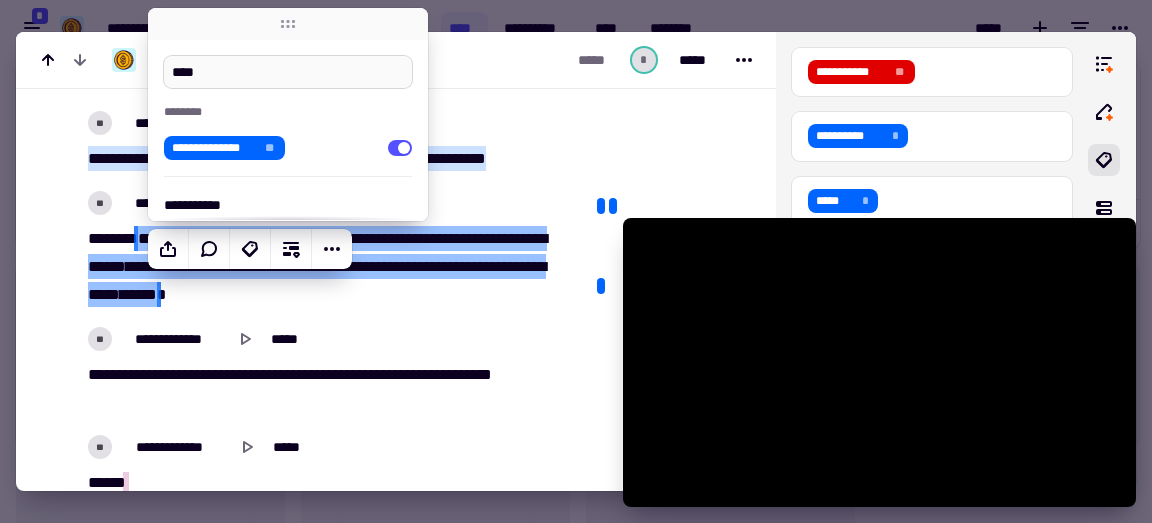 type on "******" 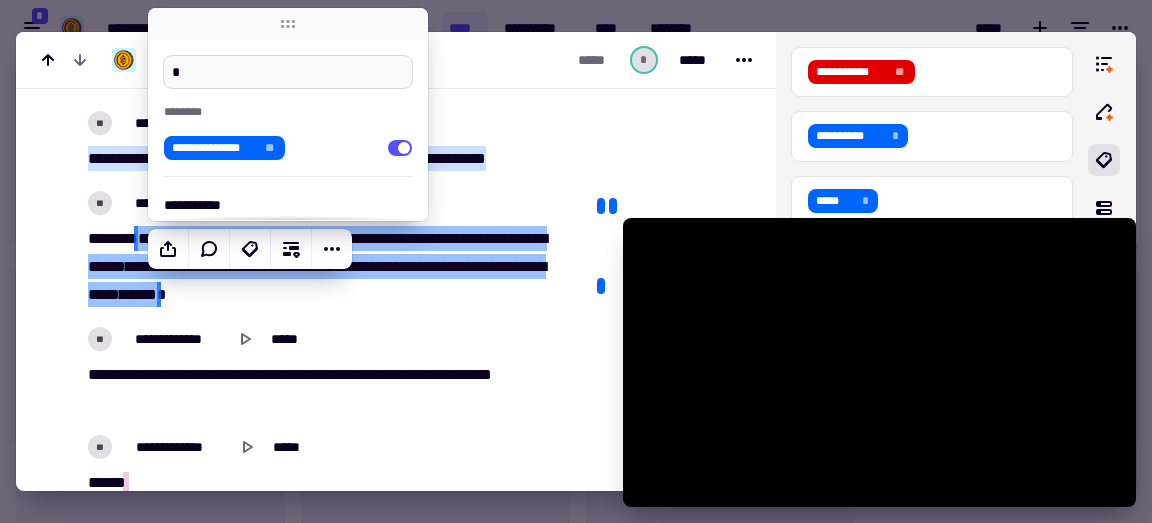 type on "**" 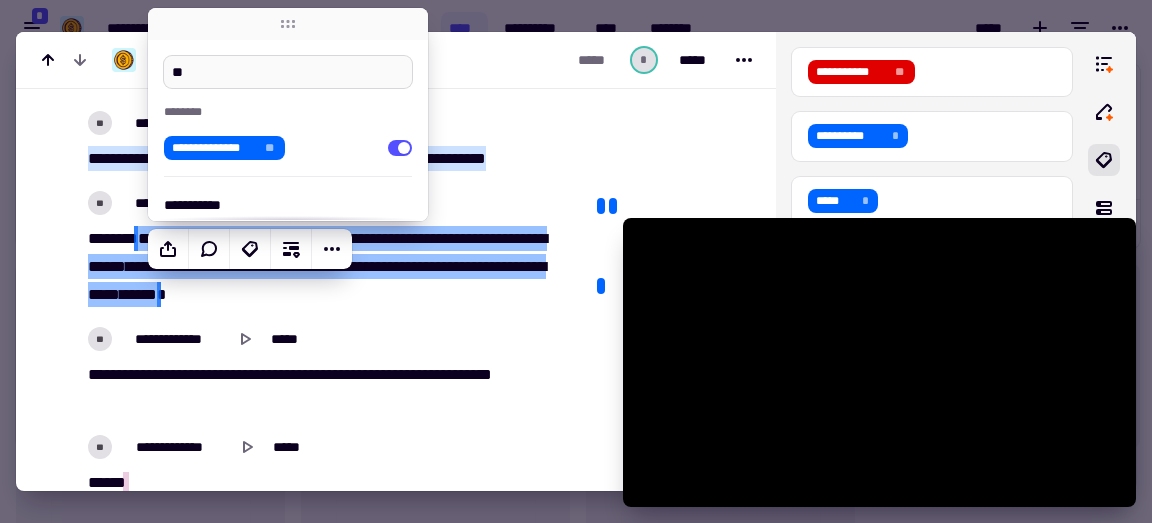 type on "*******" 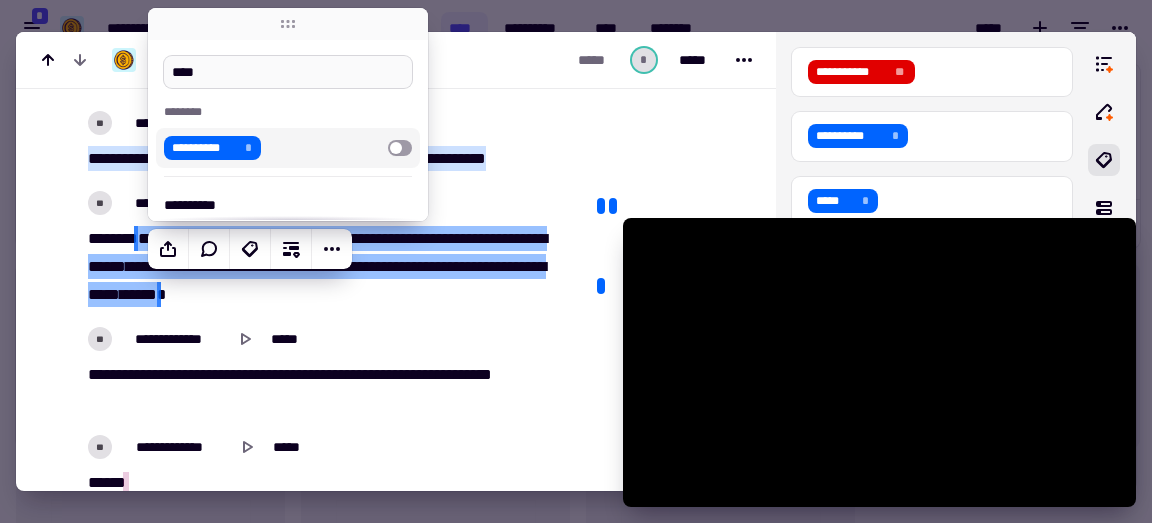 type on "*****" 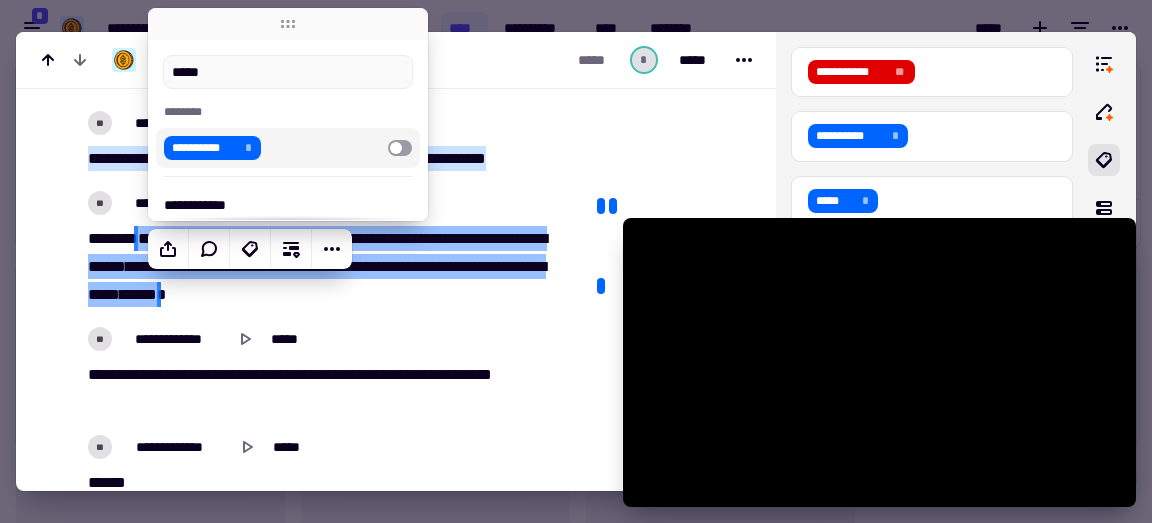 type on "*******" 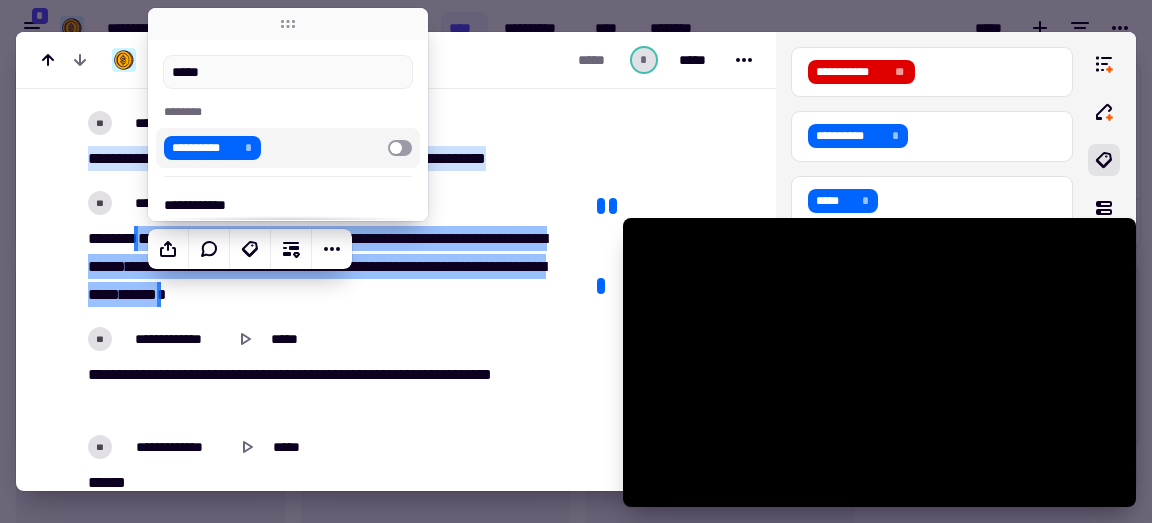 type on "*****" 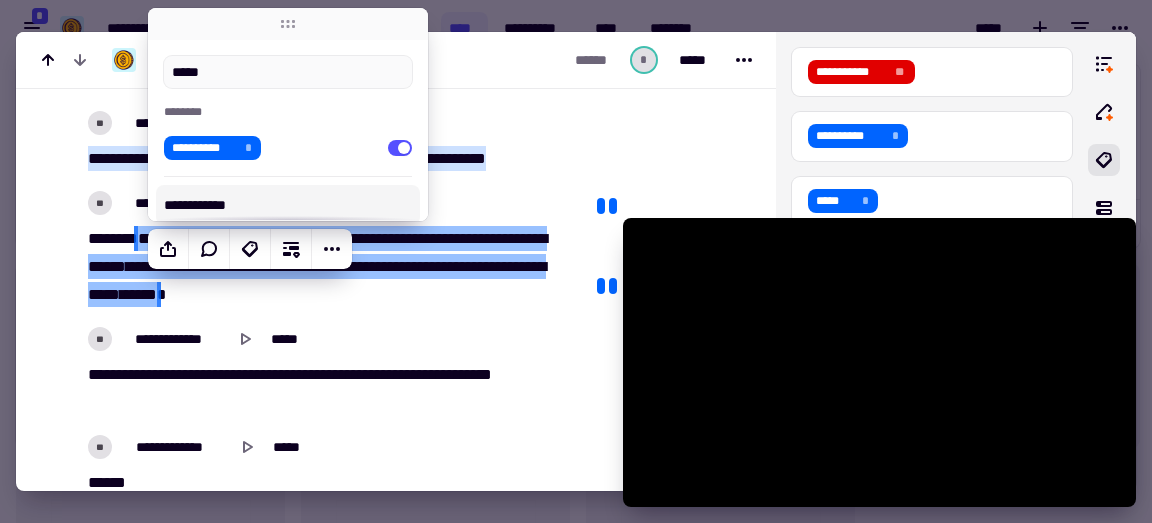 click on "[FIRST] [LAST] [MIDDLE] [NUMBER] [STREET] [CITY] [STATE] [POSTAL_CODE] [COUNTRY] [PHONE] [EMAIL]" at bounding box center (325, 267) 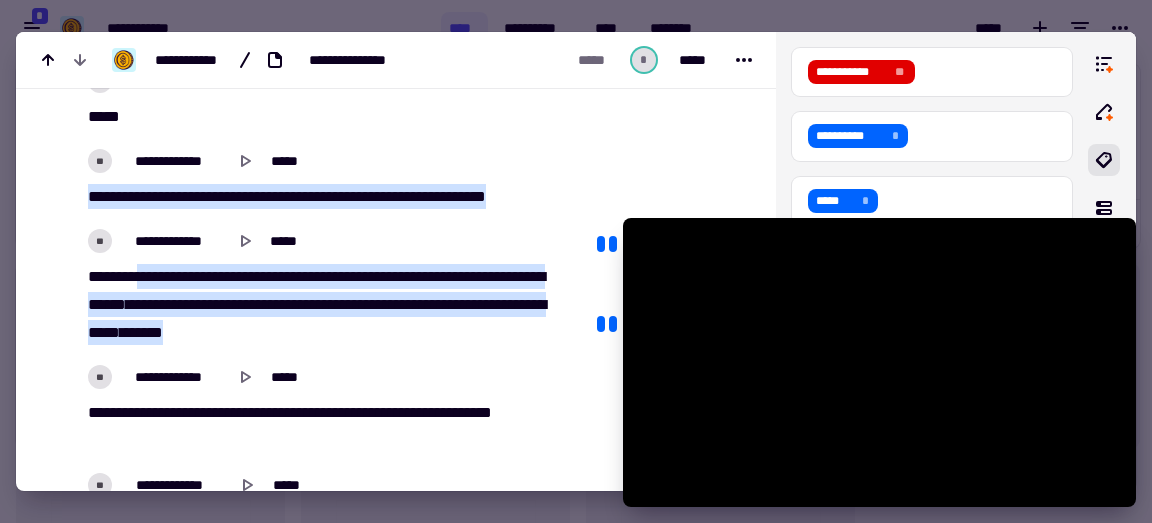 scroll, scrollTop: 7934, scrollLeft: 0, axis: vertical 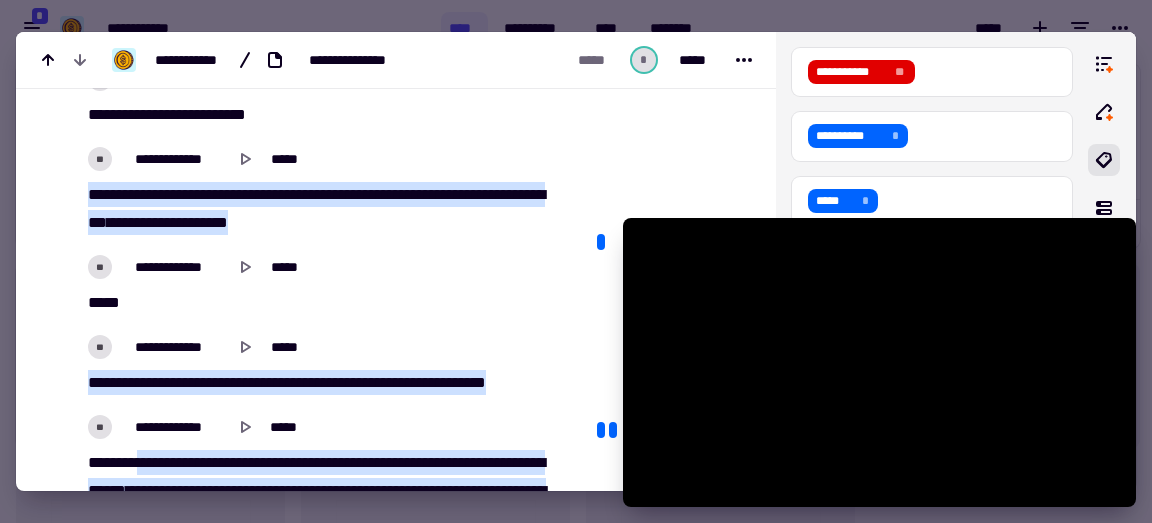 click on "******" at bounding box center (329, 382) 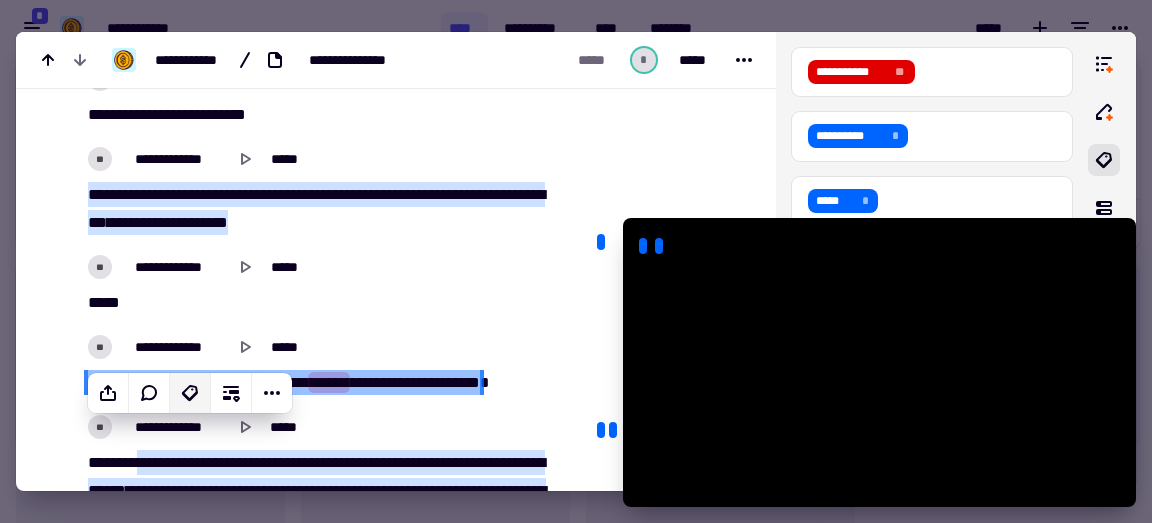 click 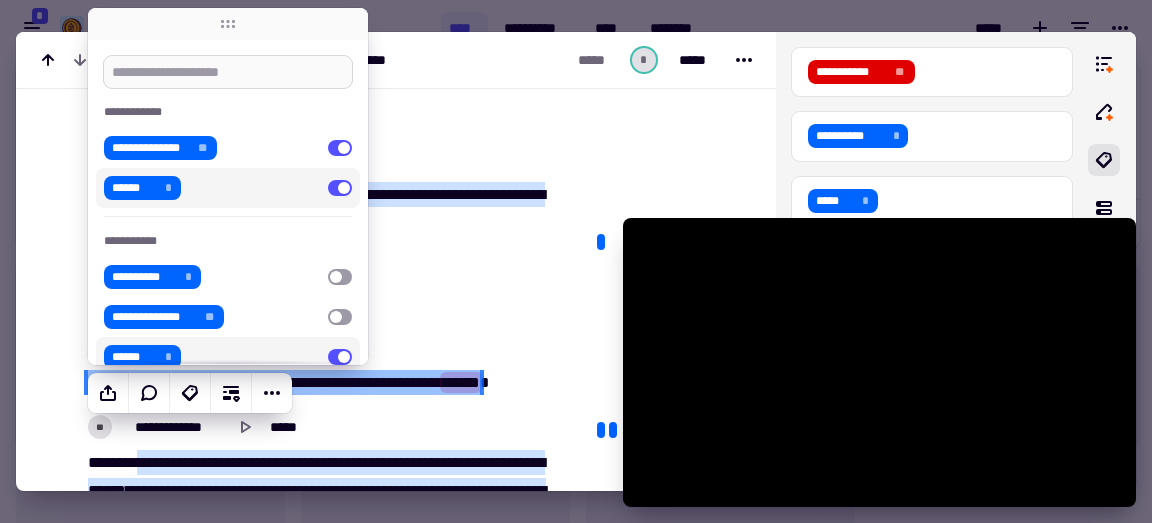click at bounding box center (228, 72) 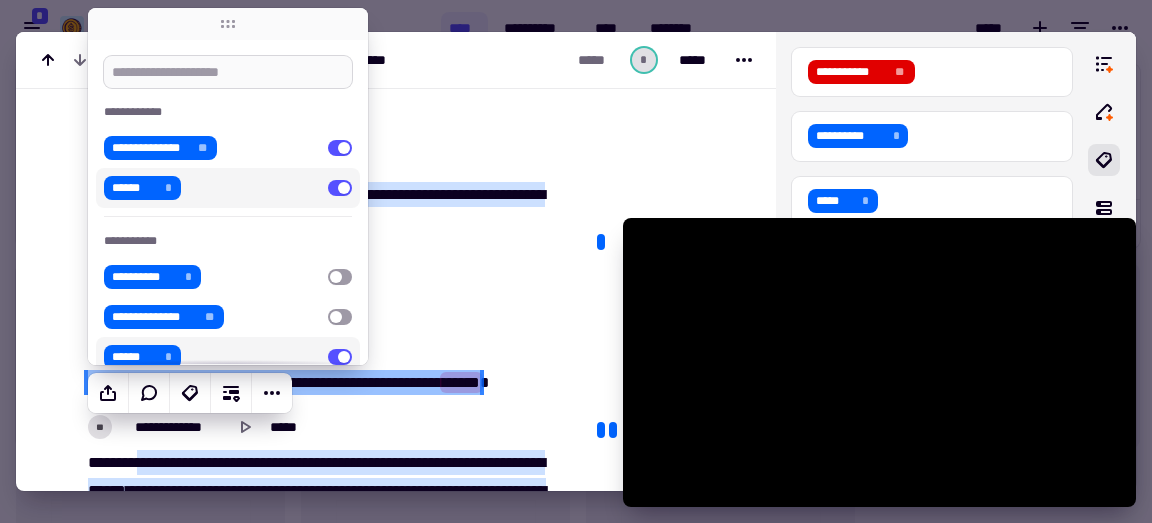 type 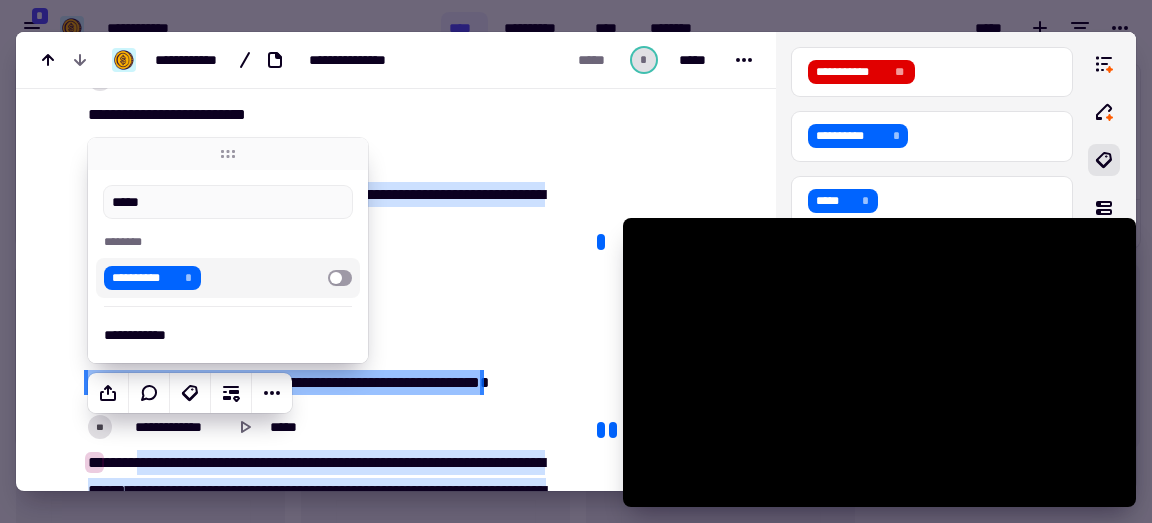 click on "**********" at bounding box center [228, 278] 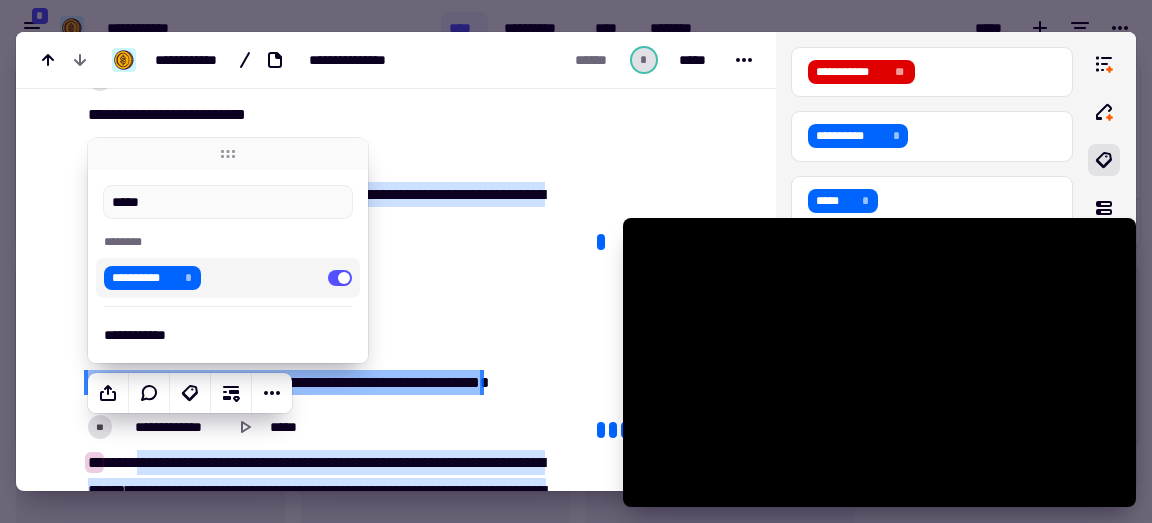 click on "*****" at bounding box center [392, 194] 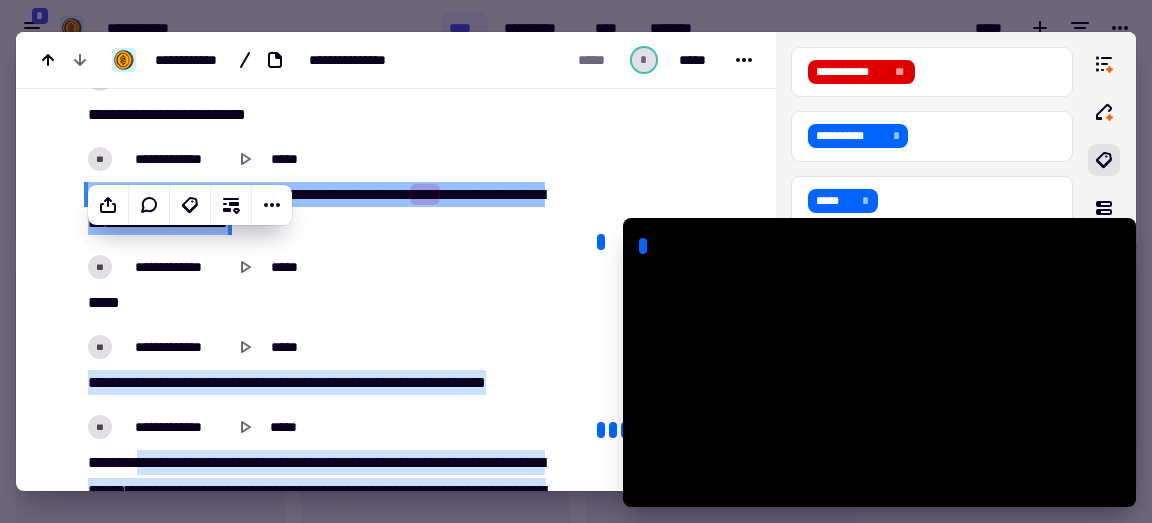 click on "***" at bounding box center (188, 222) 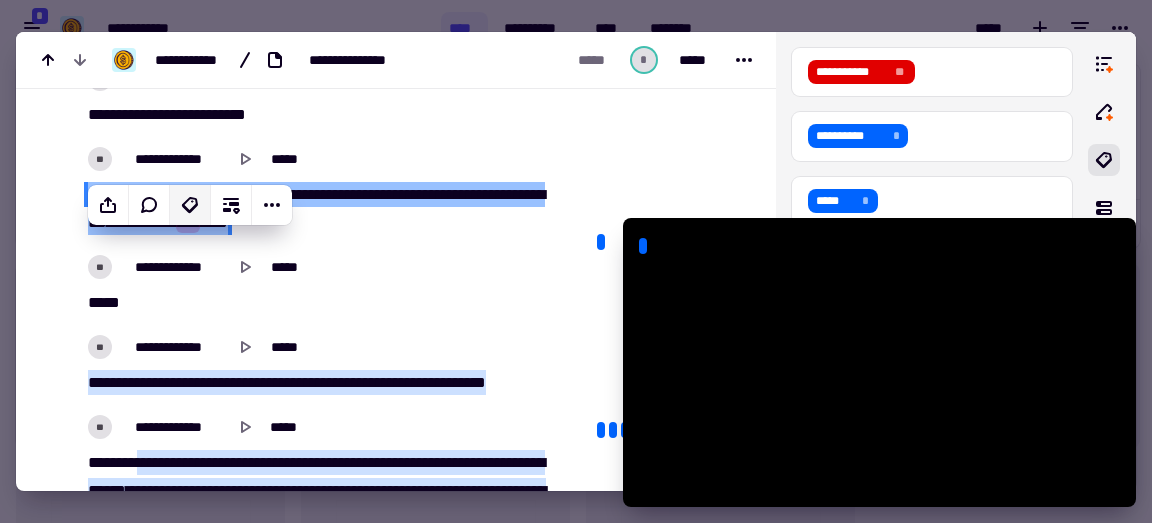 click 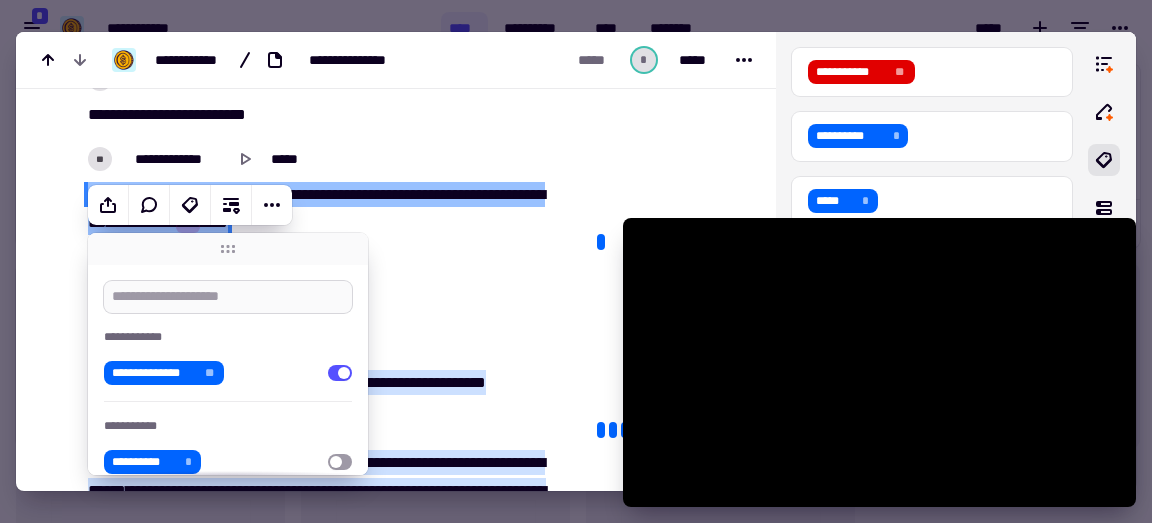 click at bounding box center [228, 297] 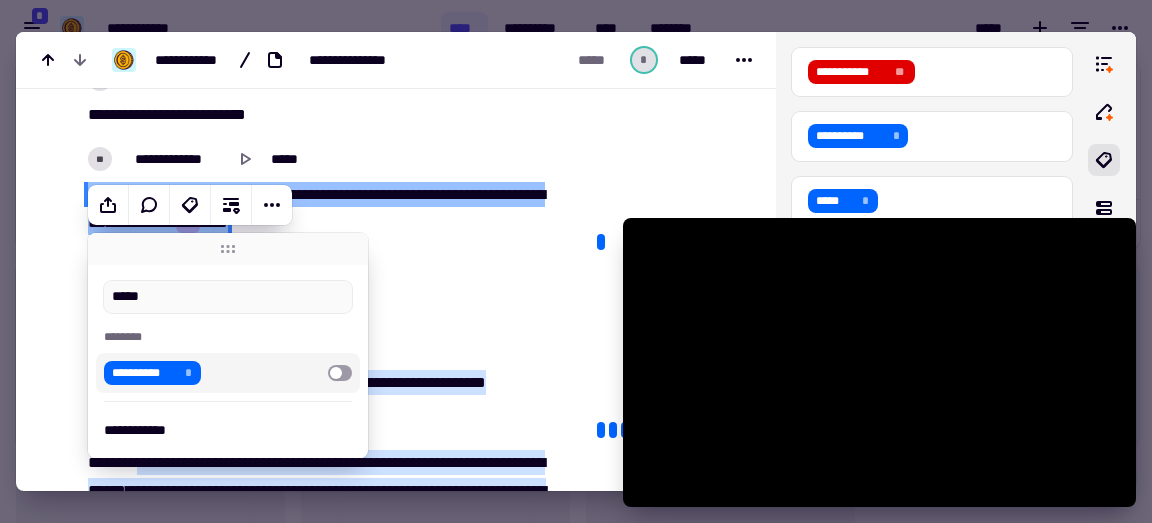 click at bounding box center (340, 373) 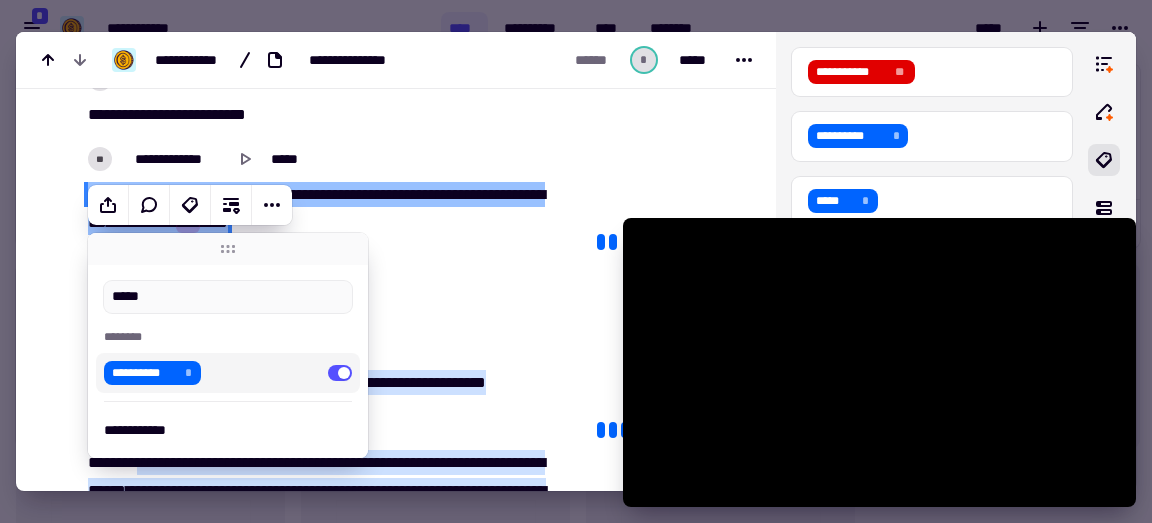 click on "***" at bounding box center [362, 194] 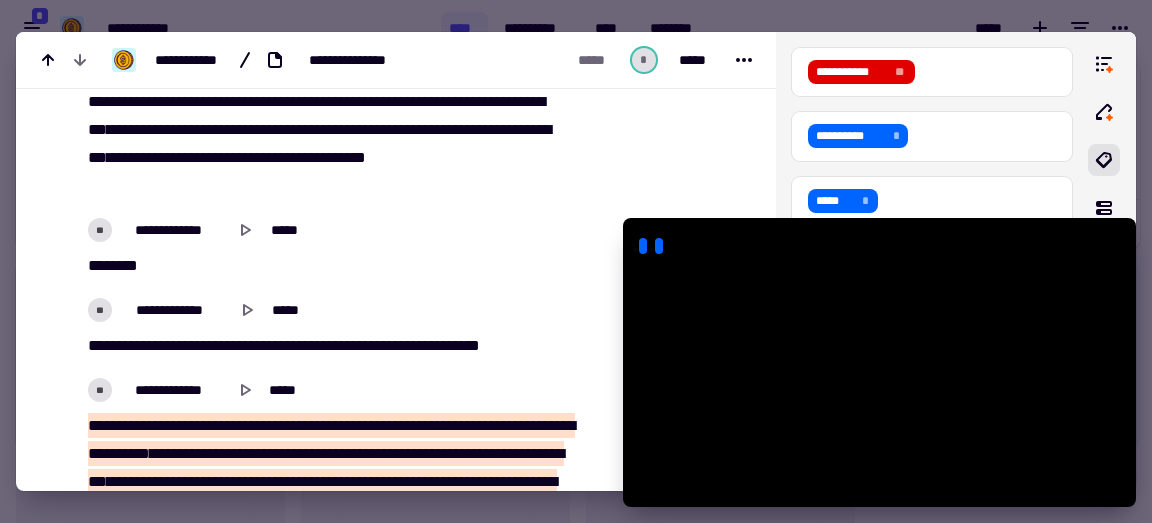 scroll, scrollTop: 8980, scrollLeft: 0, axis: vertical 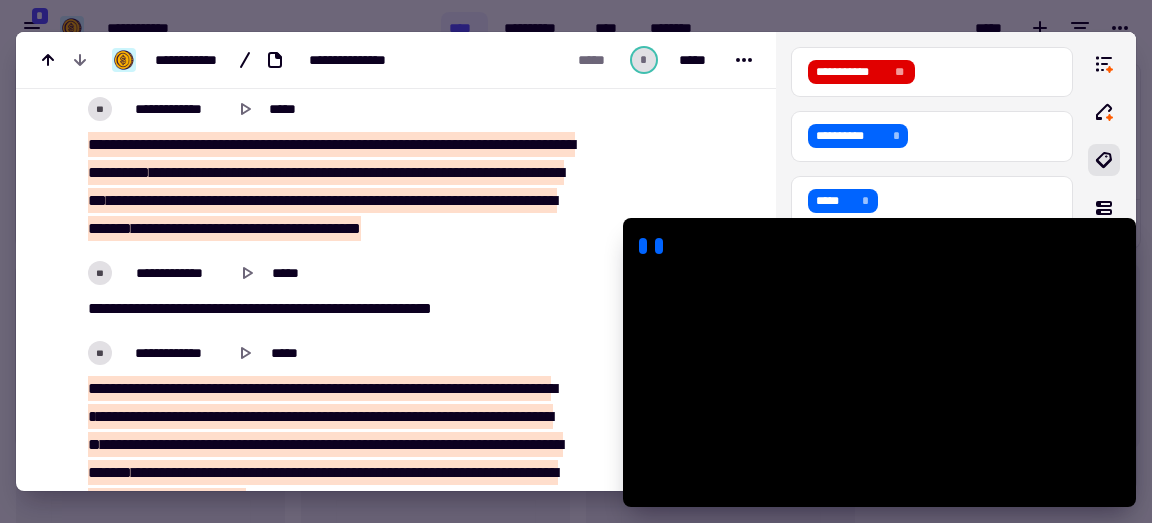 click on "**" at bounding box center (162, 172) 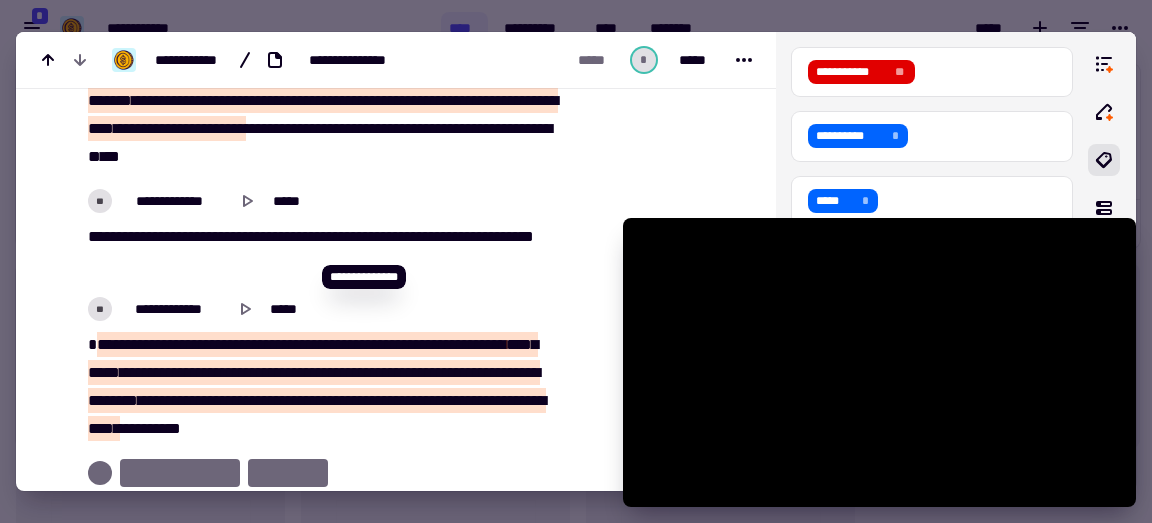 scroll, scrollTop: 9437, scrollLeft: 0, axis: vertical 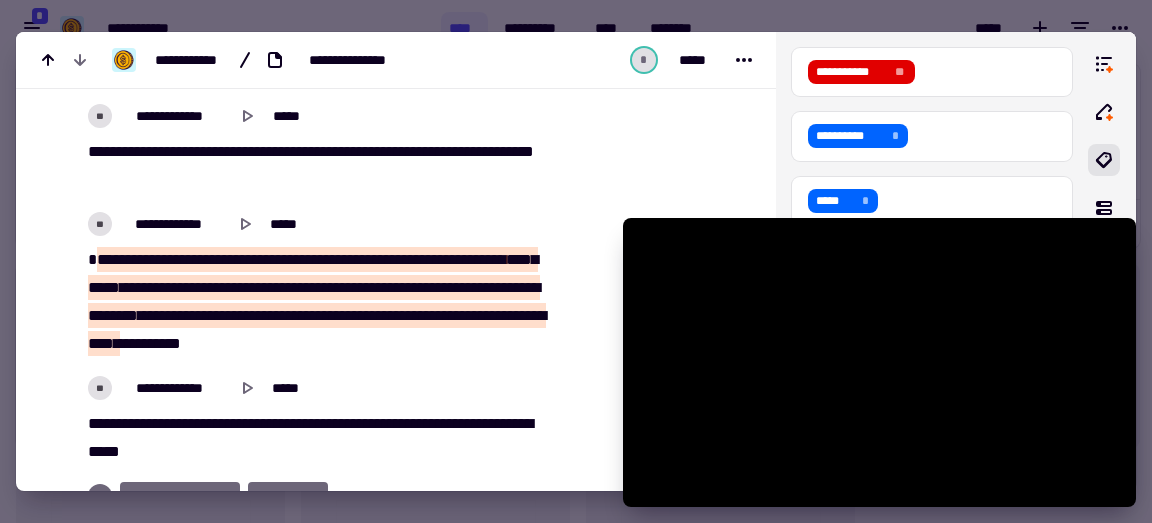 click on "*****" at bounding box center [335, 259] 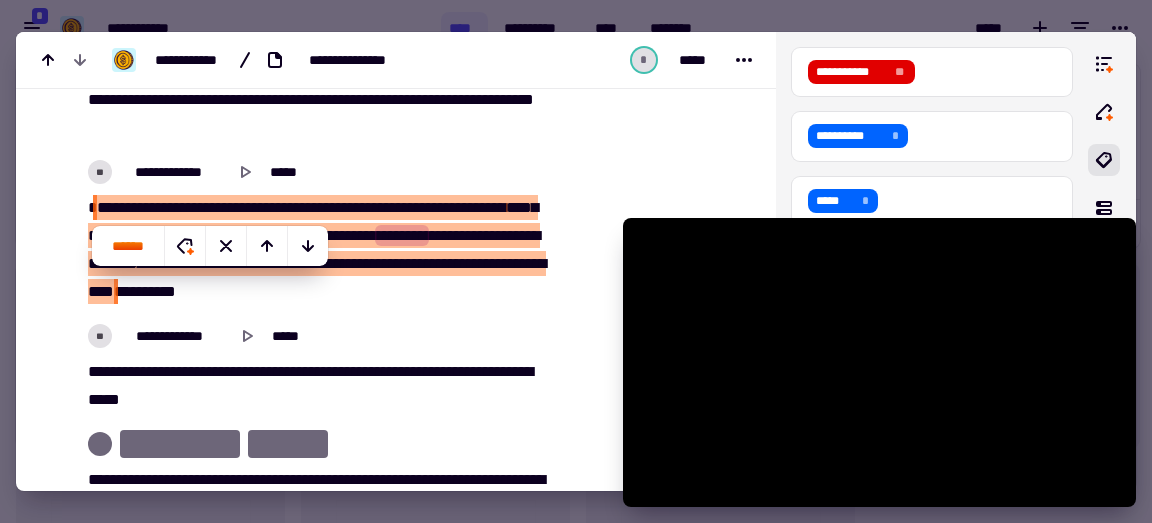 scroll, scrollTop: 9502, scrollLeft: 0, axis: vertical 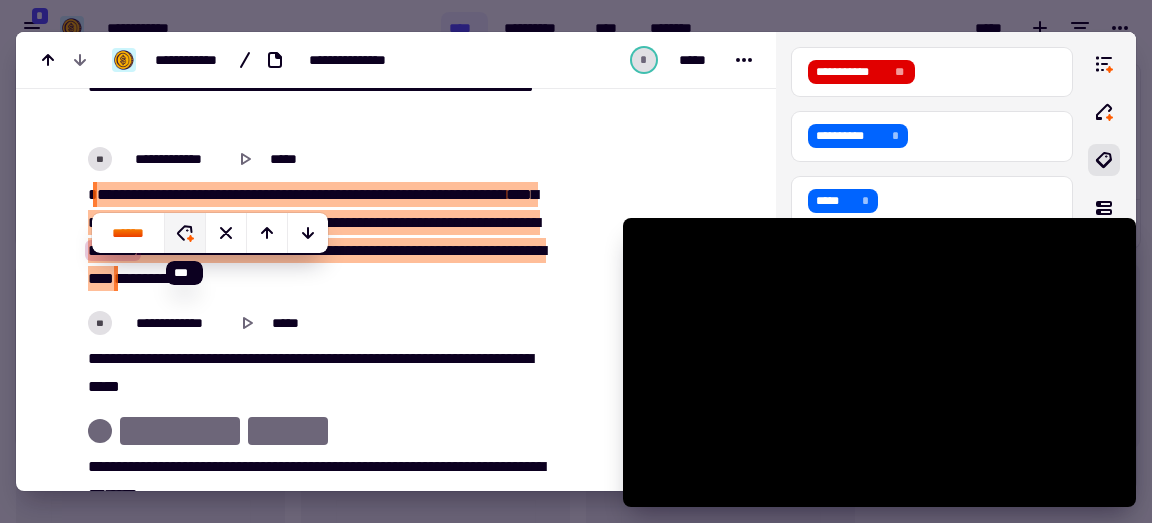 click 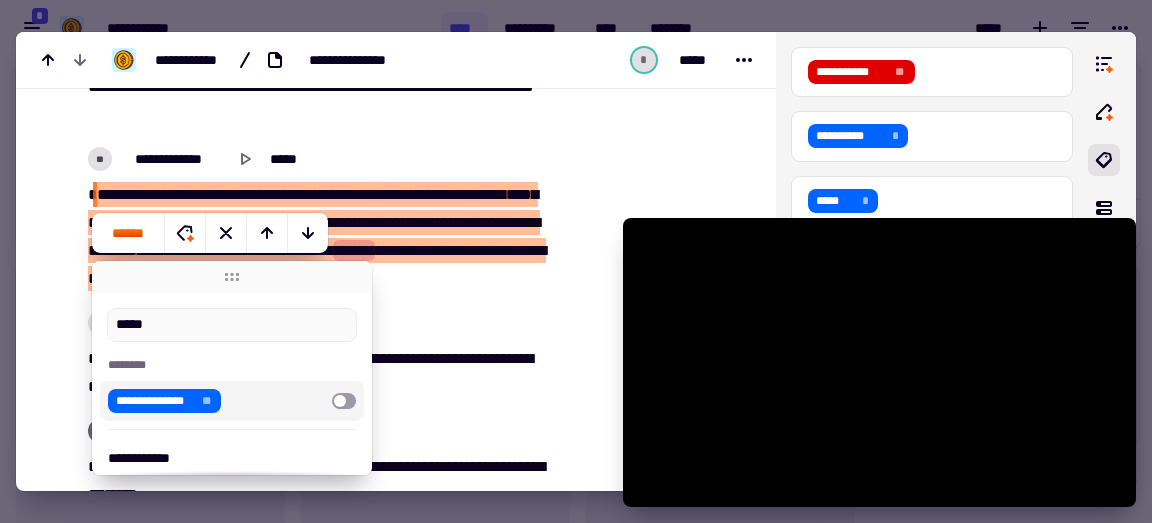 click at bounding box center [344, 401] 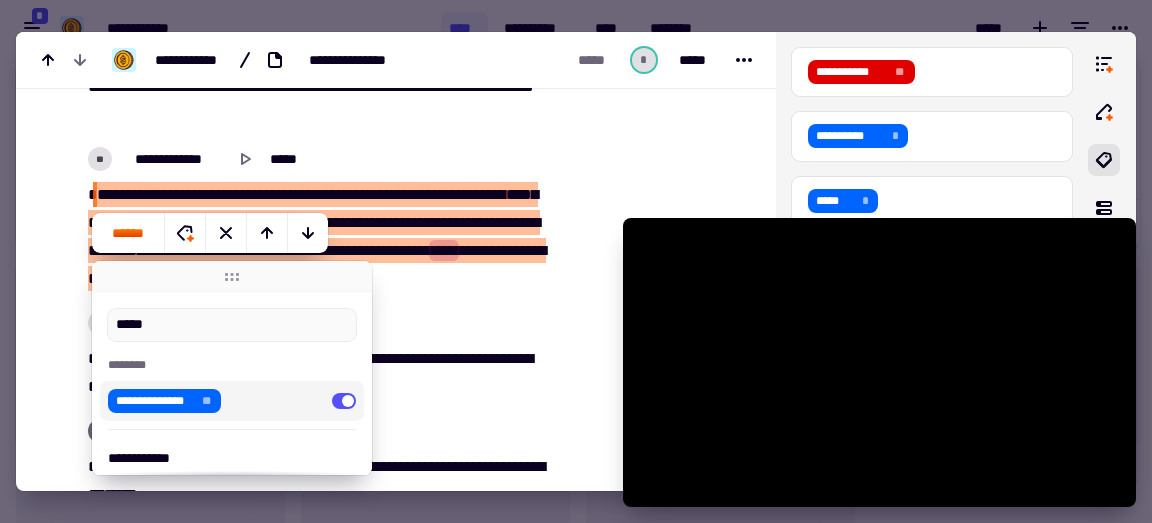 click on "[PHONE] [EMAIL] [DOB] [SSN] [CC] [DL]" at bounding box center (325, 237) 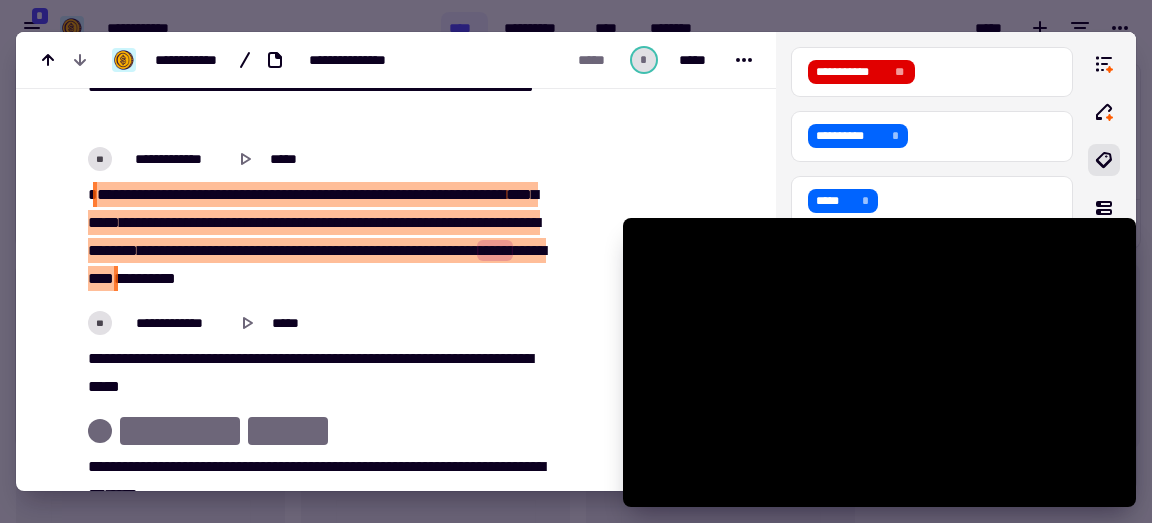 click on "********" at bounding box center (288, 222) 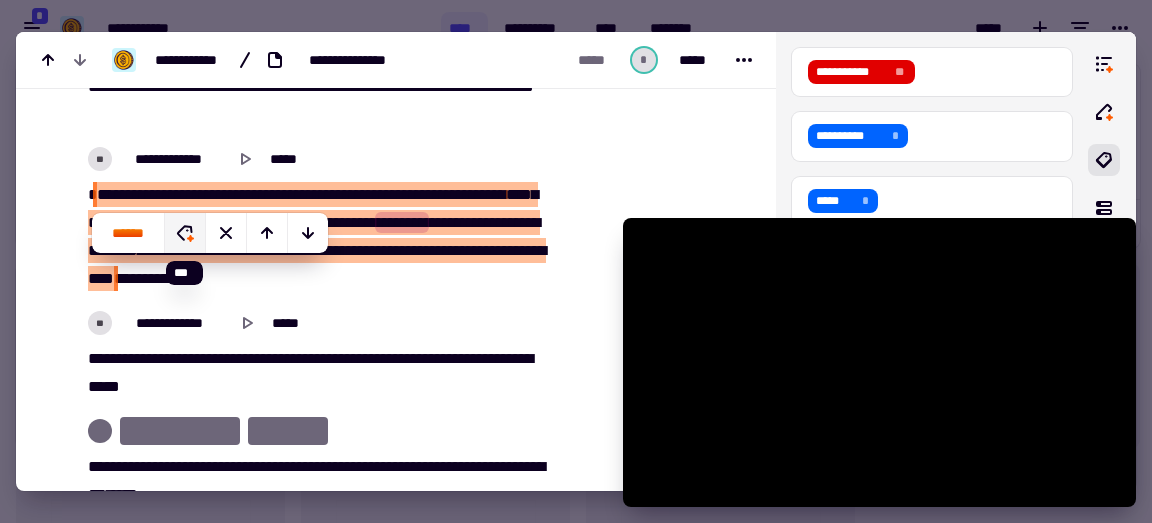 click 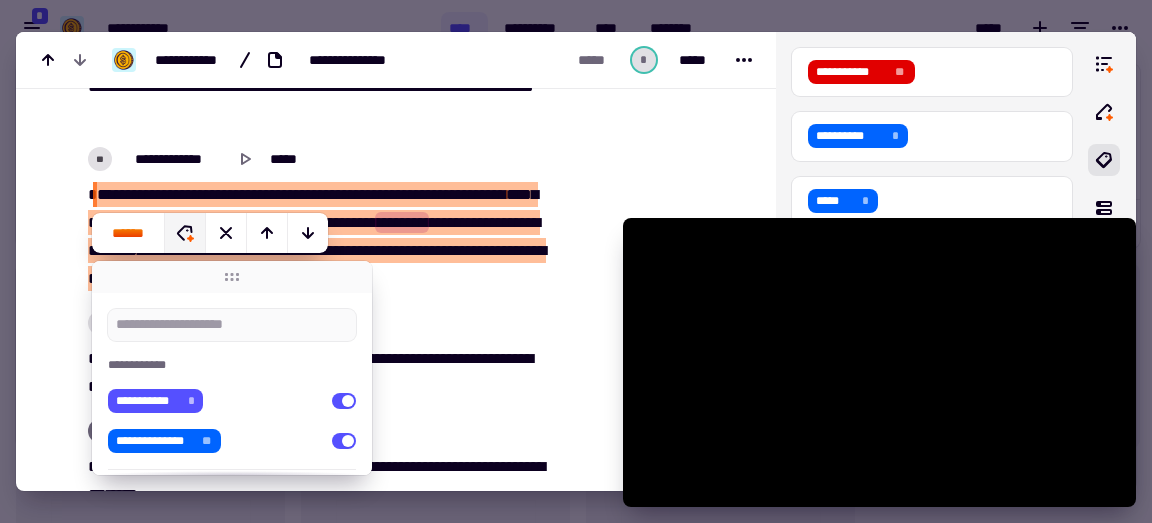 click 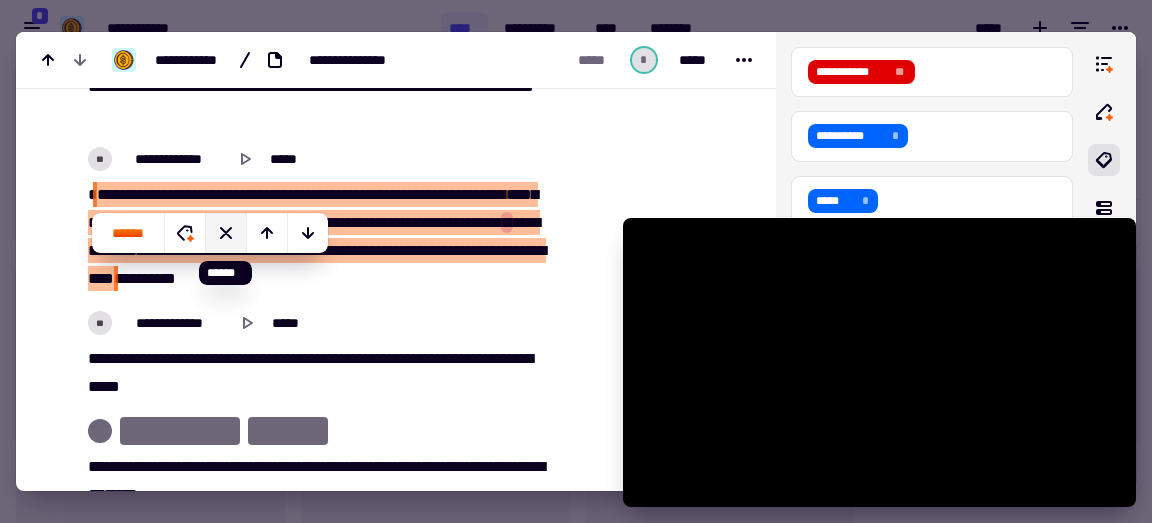 click 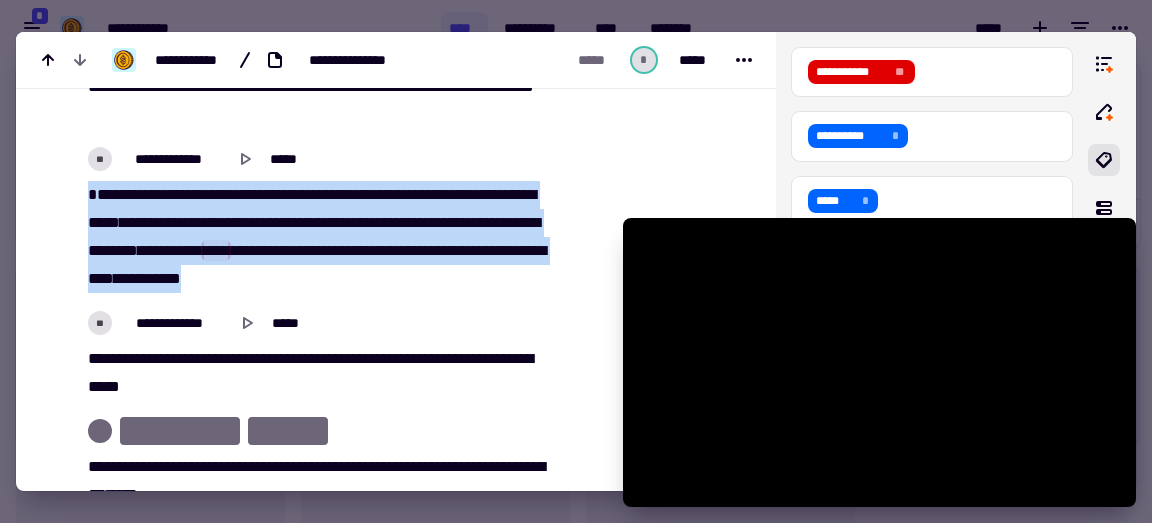 drag, startPoint x: 85, startPoint y: 274, endPoint x: 312, endPoint y: 359, distance: 242.39224 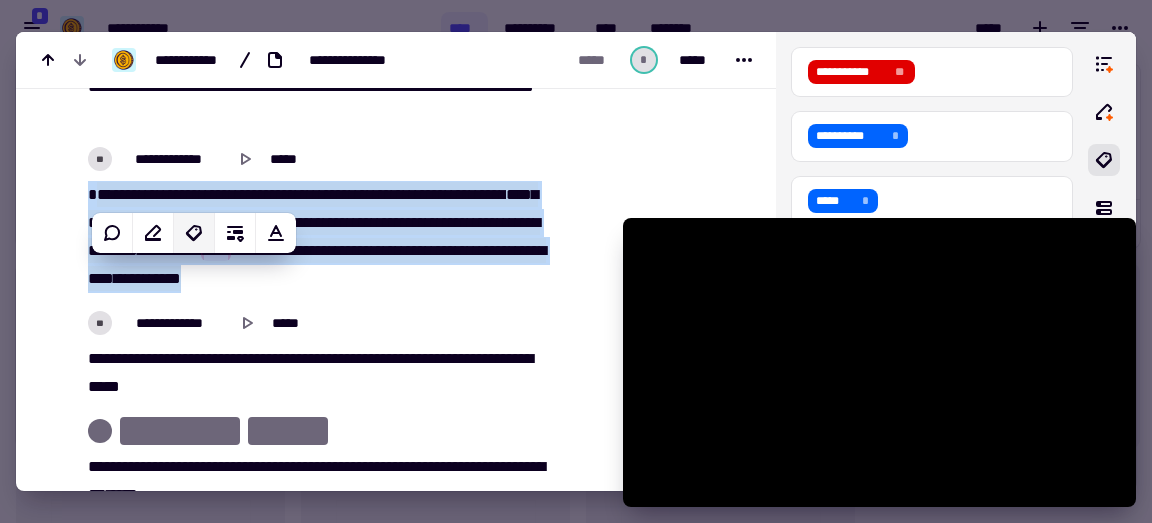 click 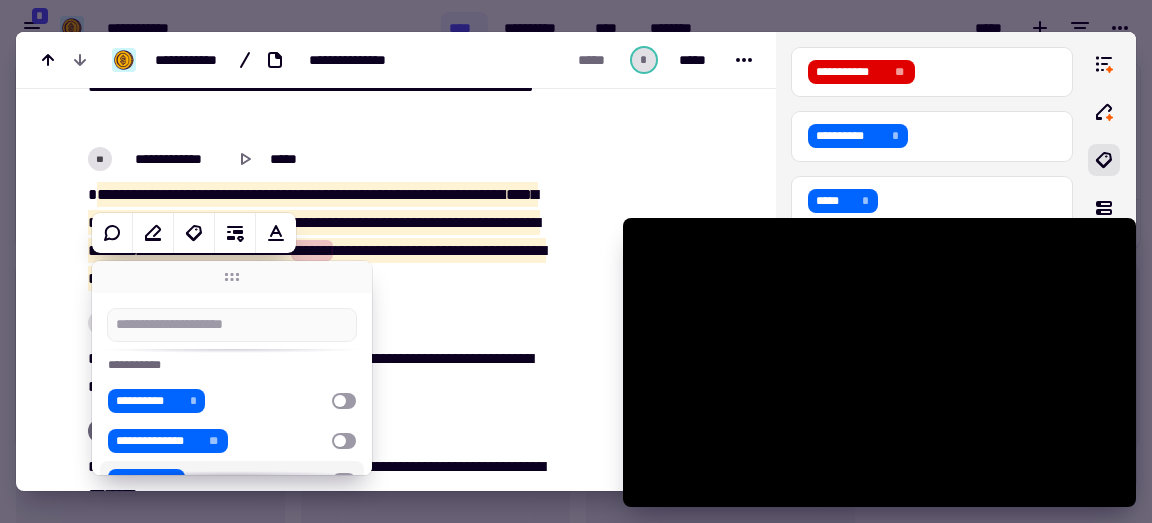 scroll, scrollTop: 80, scrollLeft: 0, axis: vertical 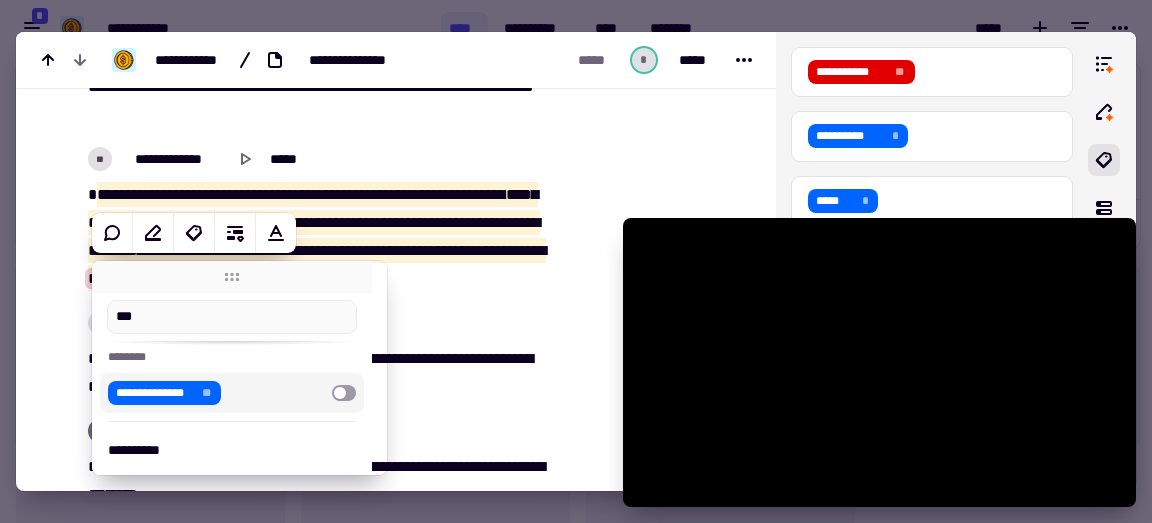 click on "**********" at bounding box center (232, 393) 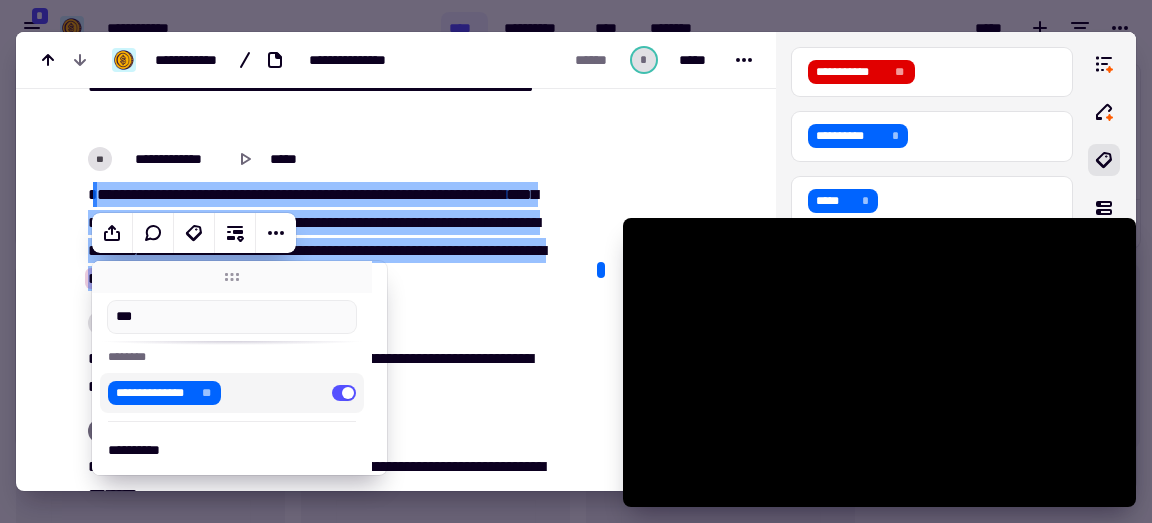 click on "******" at bounding box center [312, 250] 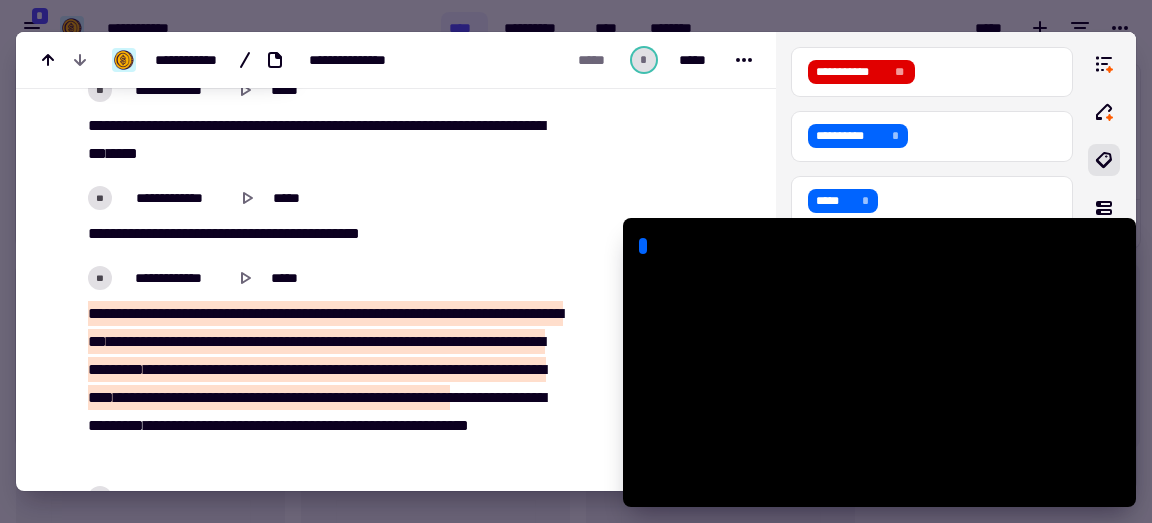 scroll, scrollTop: 9928, scrollLeft: 0, axis: vertical 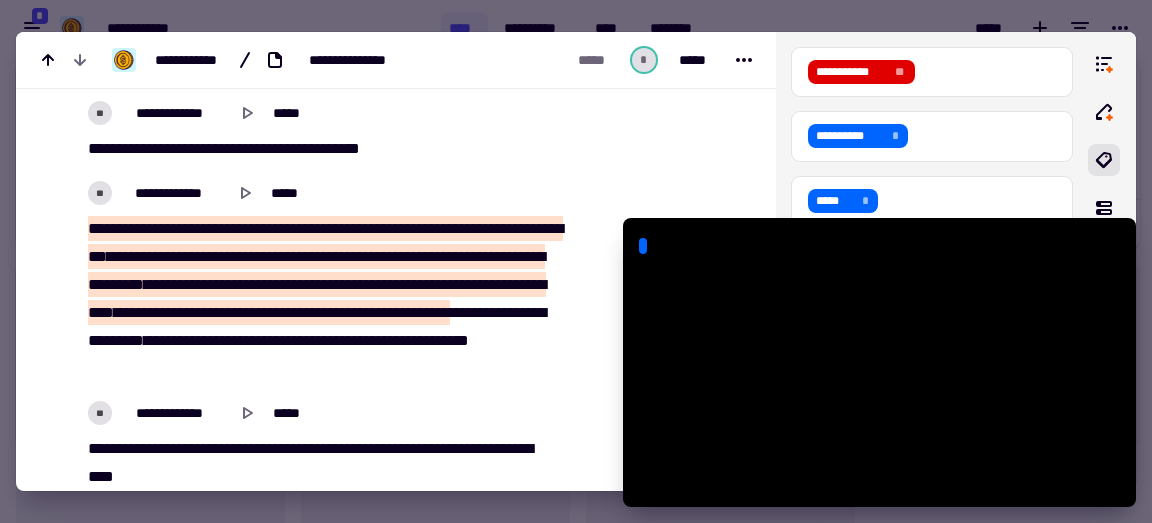 click at bounding box center (560, 228) 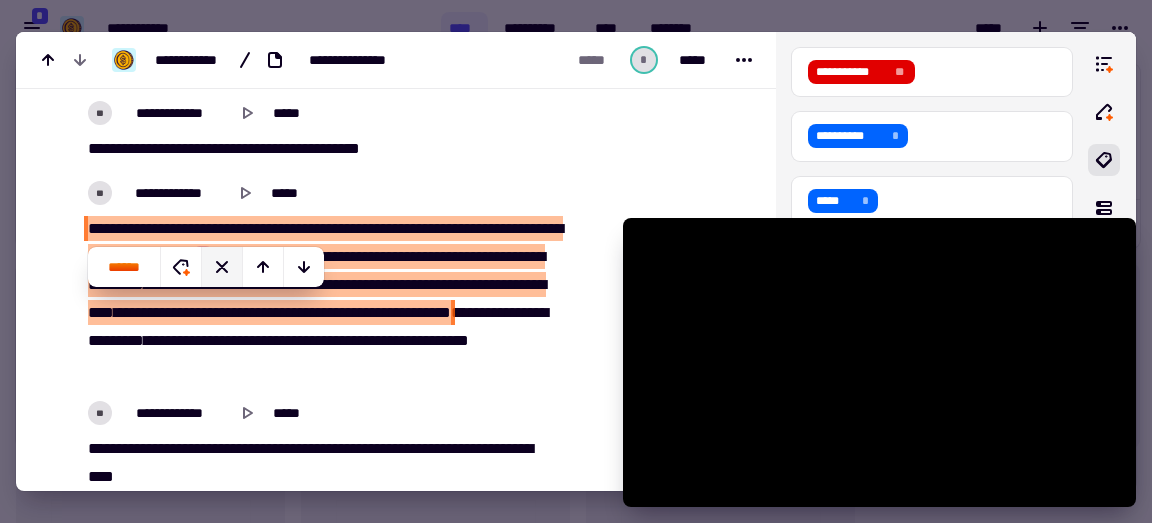 click 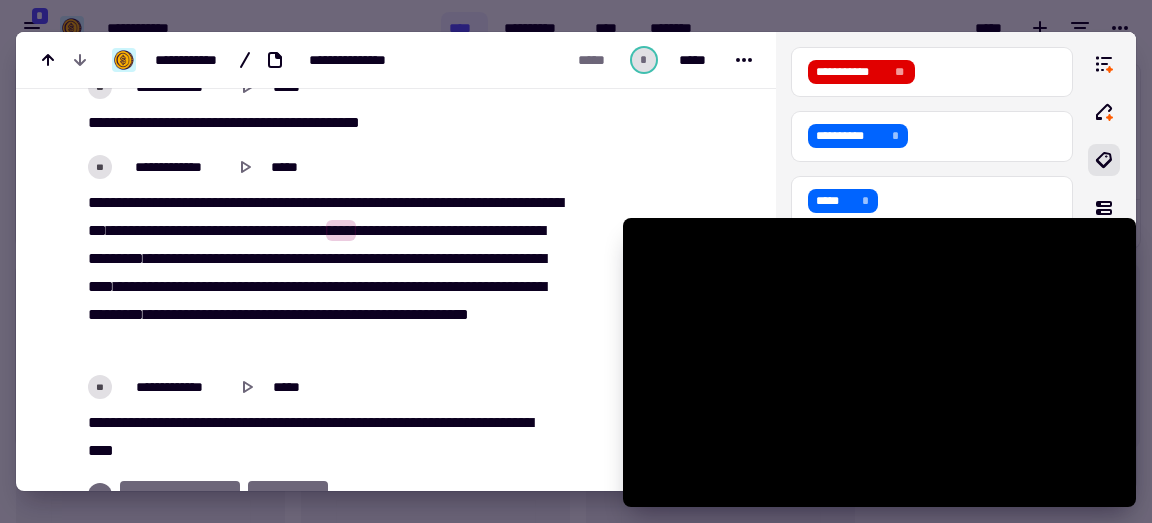 scroll, scrollTop: 9967, scrollLeft: 0, axis: vertical 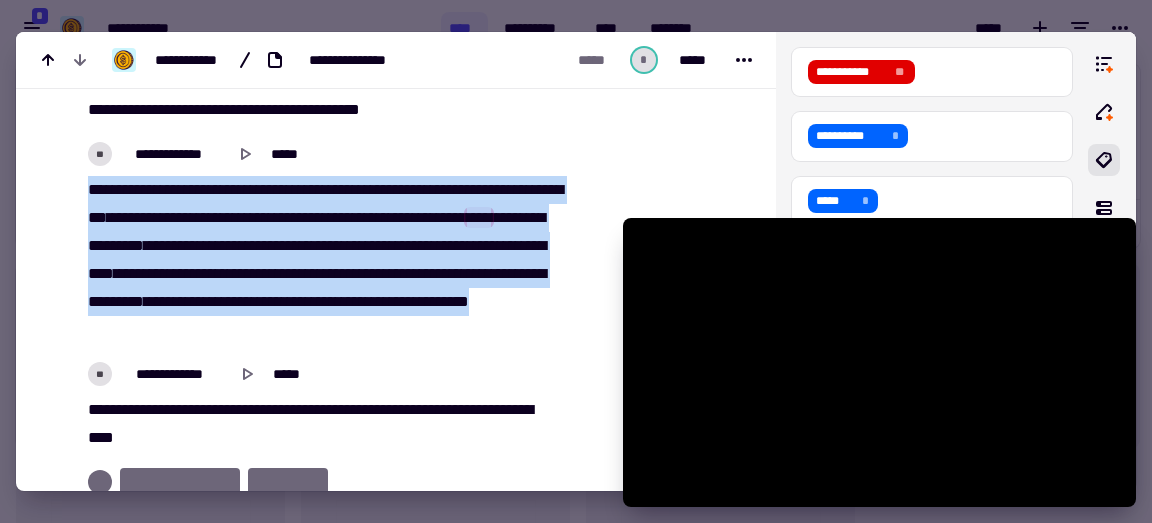 drag, startPoint x: 87, startPoint y: 261, endPoint x: 523, endPoint y: 407, distance: 459.7956 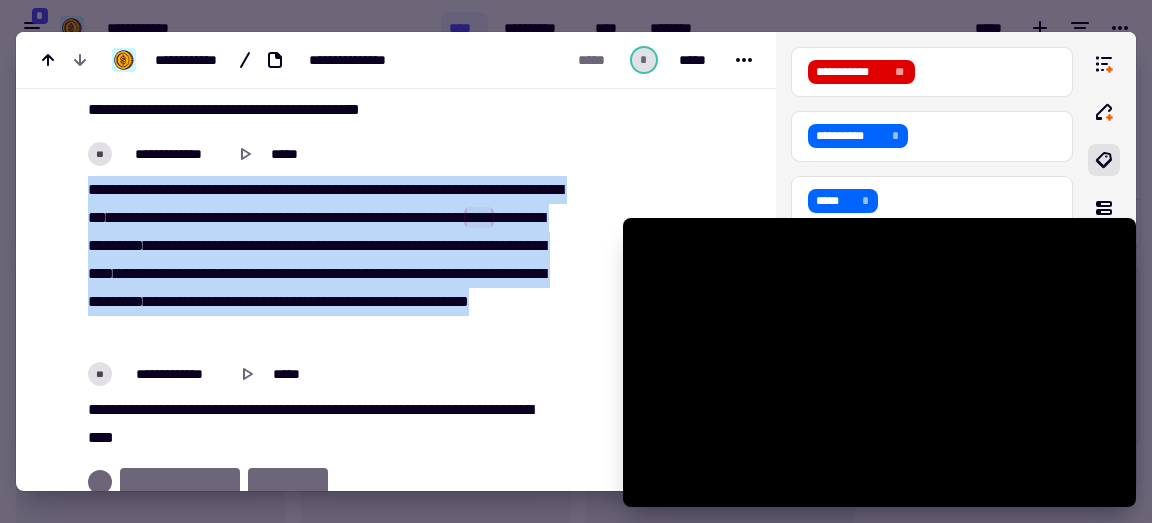 click on "[FIRST] [LAST] [MIDDLE] [NUMBER] [STREET] [CITY] [STATE] [POSTAL_CODE] [COUNTRY] [PHONE] [EMAIL]" at bounding box center [325, 260] 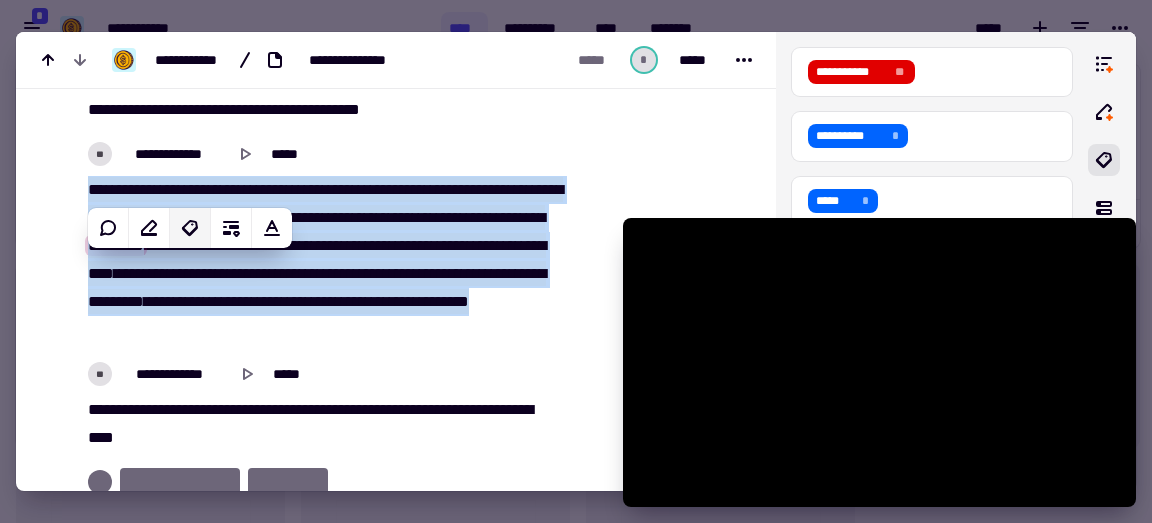 click 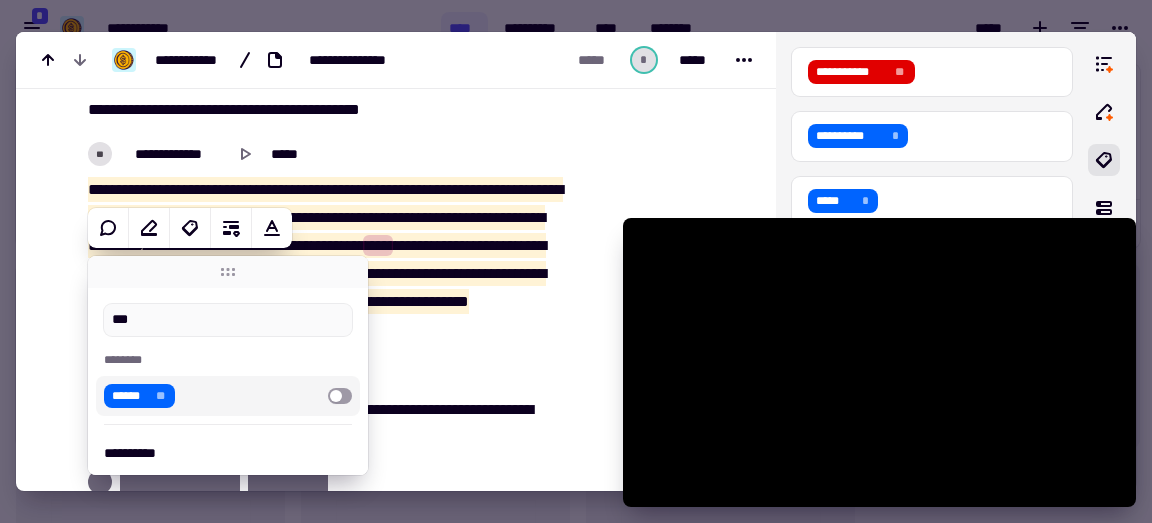 click on "****** **" at bounding box center (228, 396) 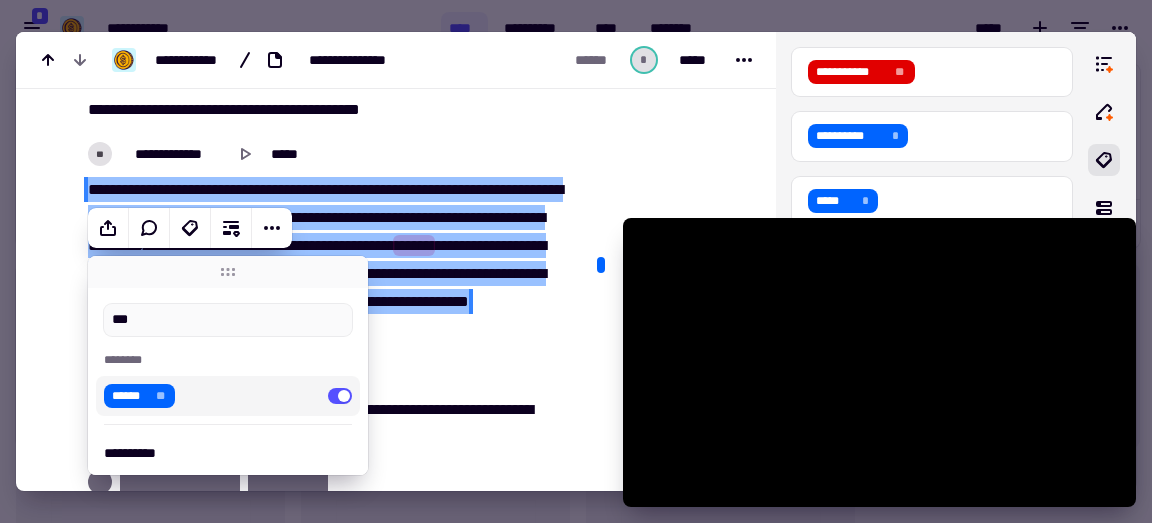 click on "****" at bounding box center (228, 245) 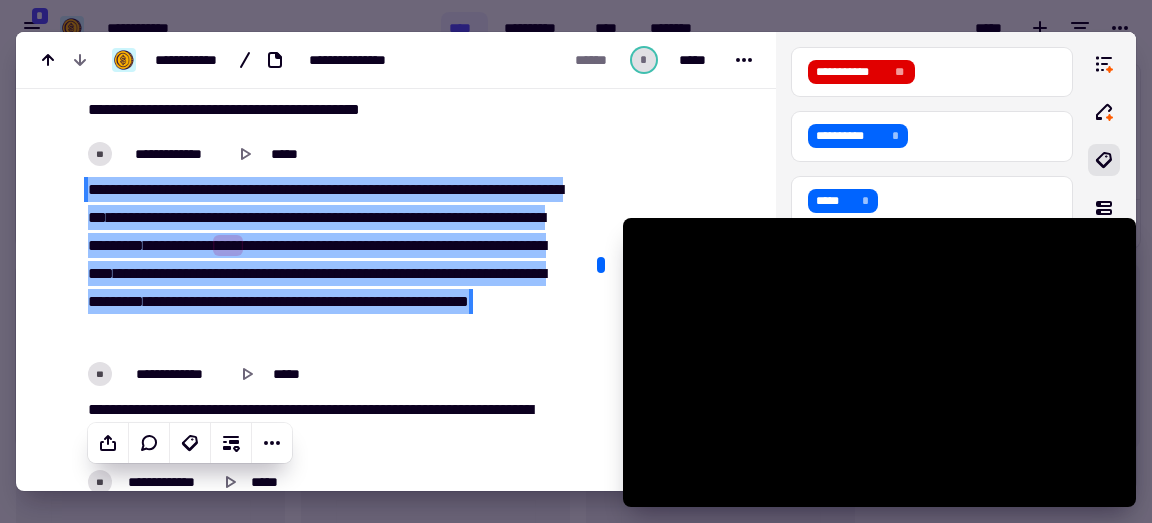 scroll, scrollTop: 10257, scrollLeft: 0, axis: vertical 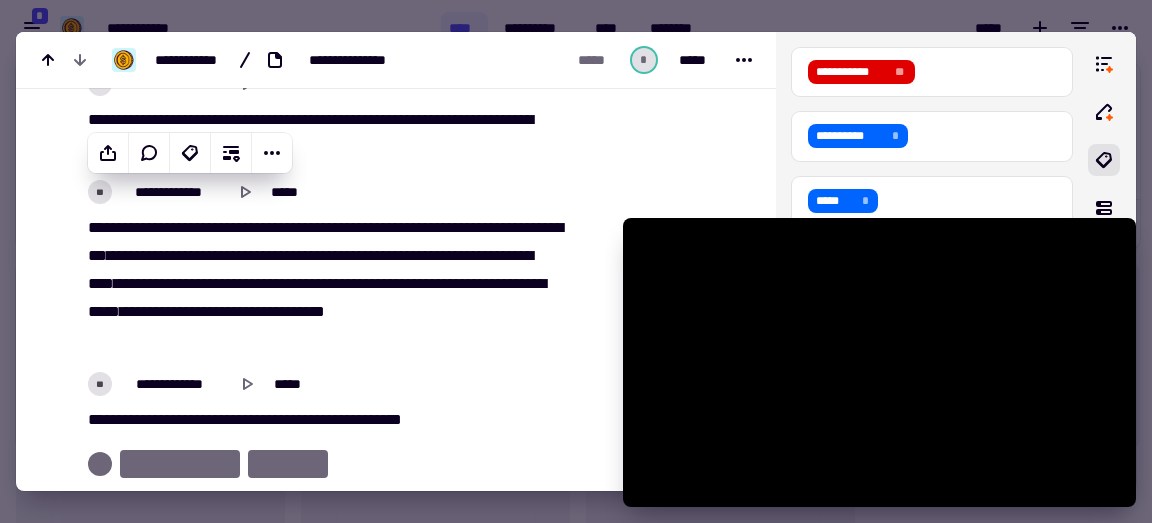 click on "[PHONE] [EMAIL] [DOB] [SSN] [CC] [DL]" at bounding box center [325, 284] 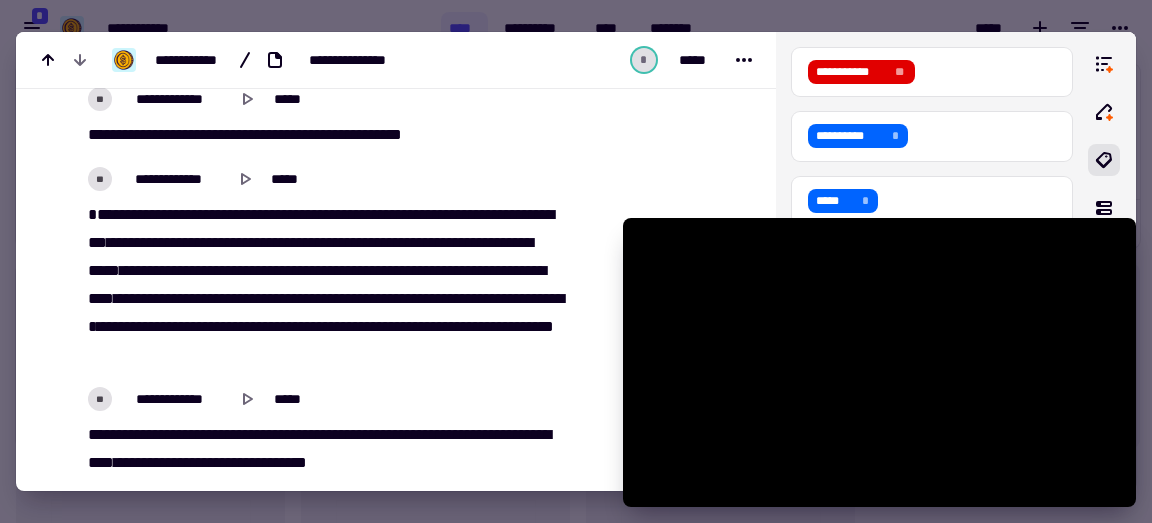 scroll, scrollTop: 10555, scrollLeft: 0, axis: vertical 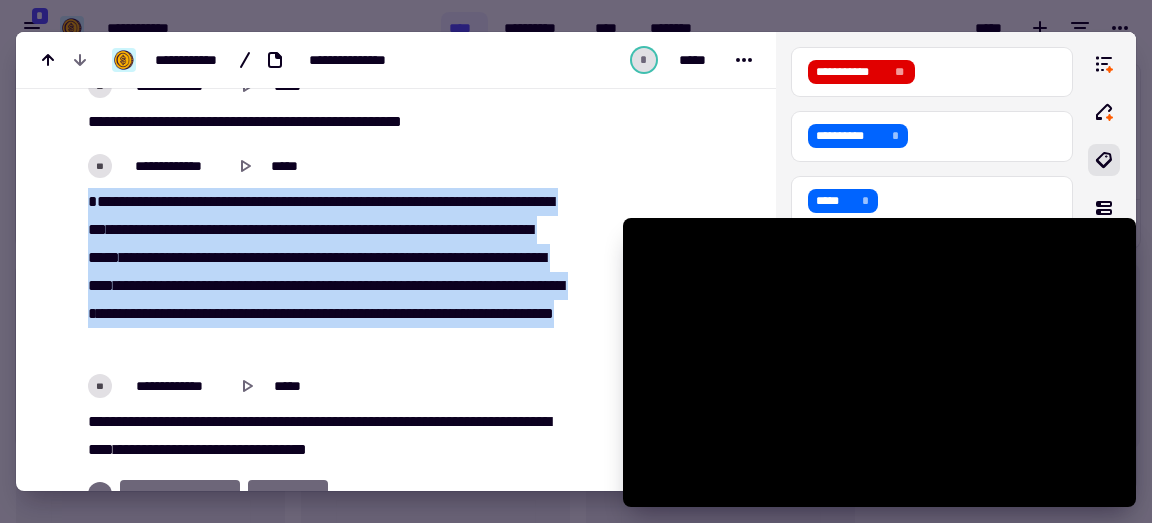 drag, startPoint x: 397, startPoint y: 421, endPoint x: 80, endPoint y: 279, distance: 347.3514 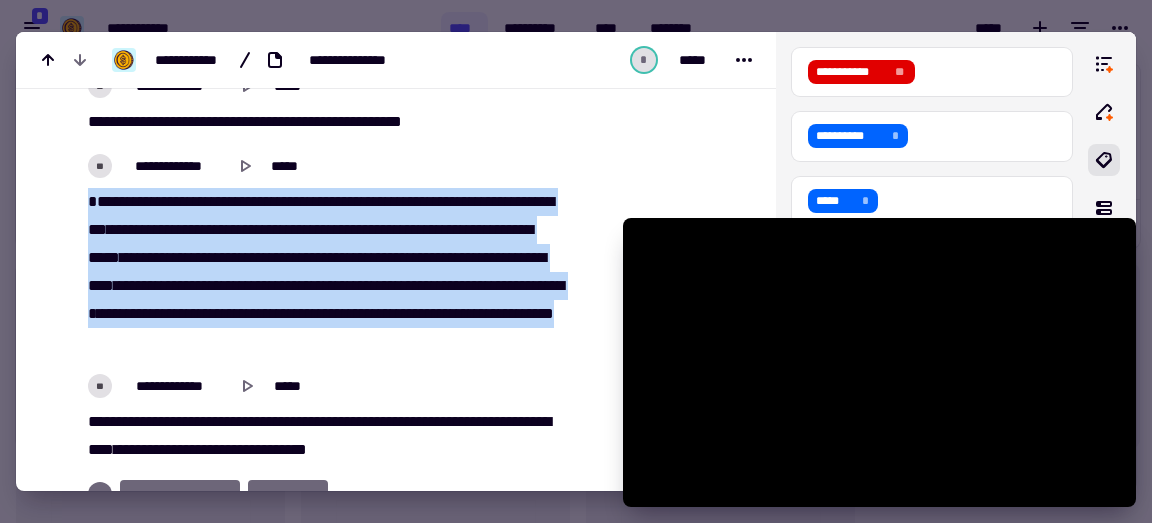 click on "[FIRST] [LAST] [MIDDLE] [NUMBER] [STREET] [CITY] [STATE] [POSTAL_CODE] [COUNTRY] [PHONE] [EMAIL]" at bounding box center (325, 272) 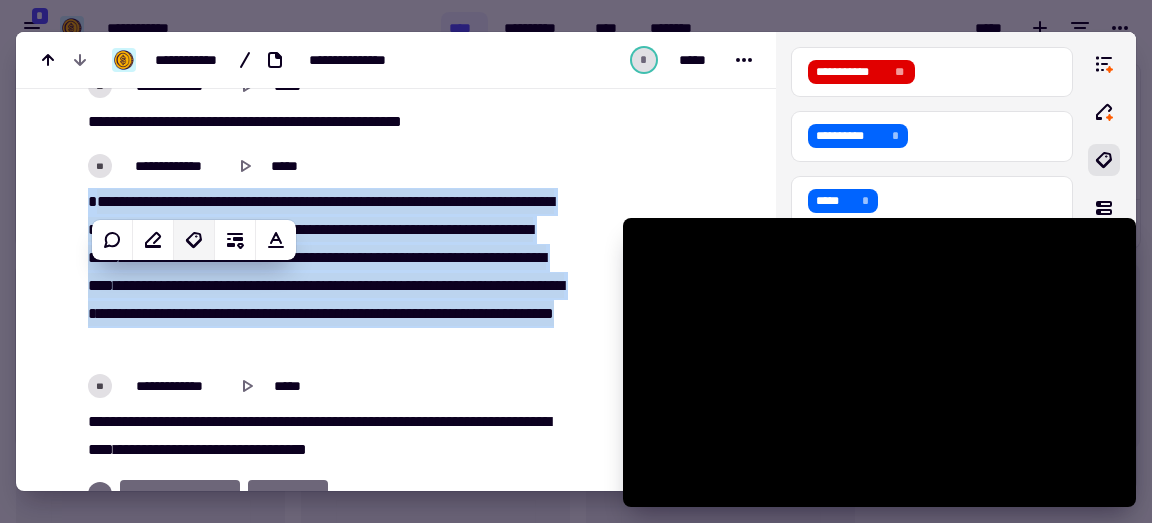 click 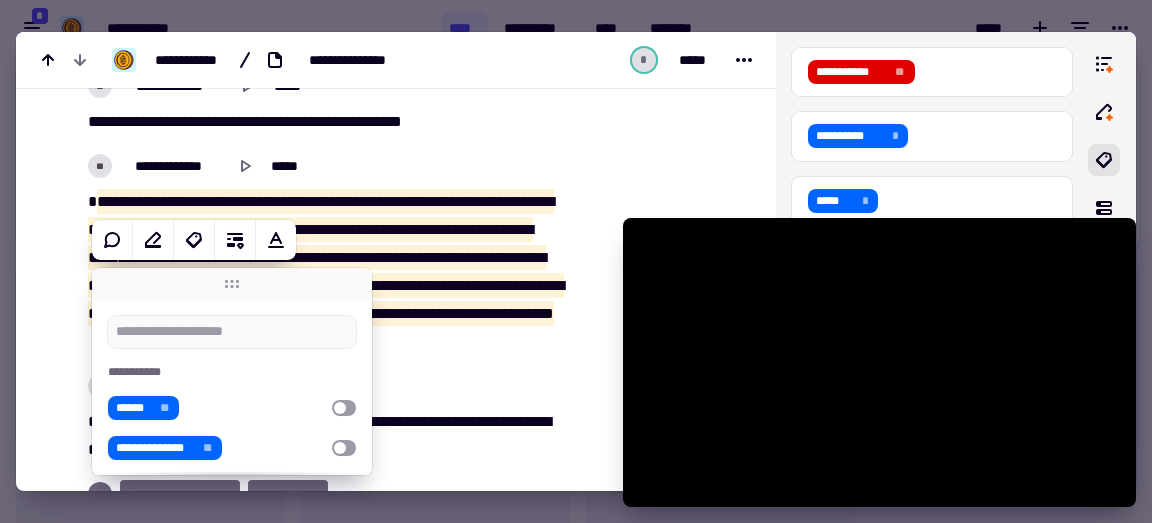 click on "***" at bounding box center (224, 121) 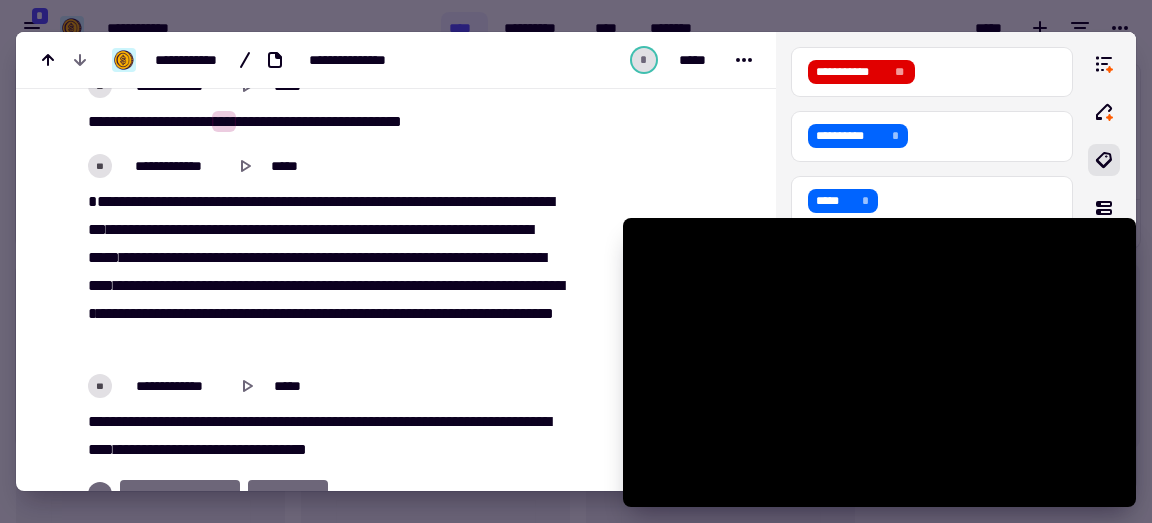 click on "[FIRST] [LAST] [MIDDLE] [NUMBER] [STREET] [CITY] [STATE] [POSTAL_CODE] [COUNTRY] [PHONE] [EMAIL]" at bounding box center (325, 122) 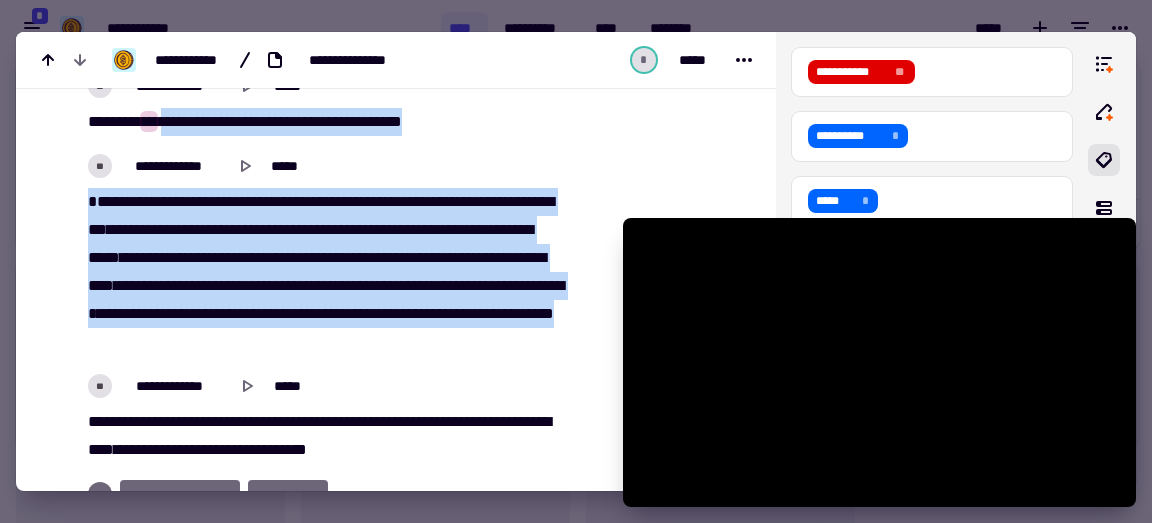 drag, startPoint x: 172, startPoint y: 199, endPoint x: 400, endPoint y: 408, distance: 309.29758 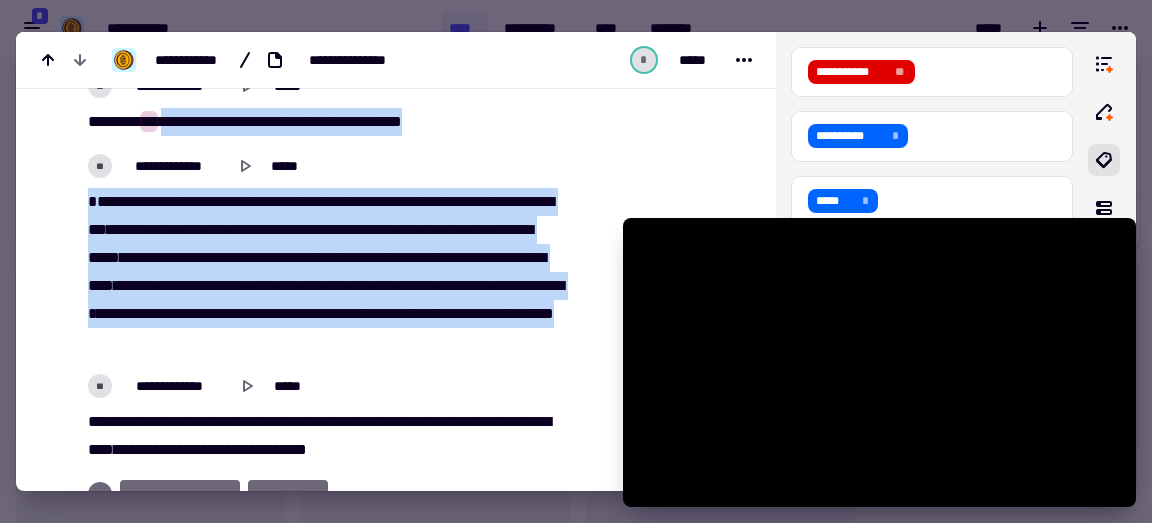 click on "[FIRST] [LAST] [MIDDLE] [NUMBER] [STREET] [CITY] [STATE] [POSTAL_CODE] [COUNTRY] [PHONE] [EMAIL]" at bounding box center (330, -4328) 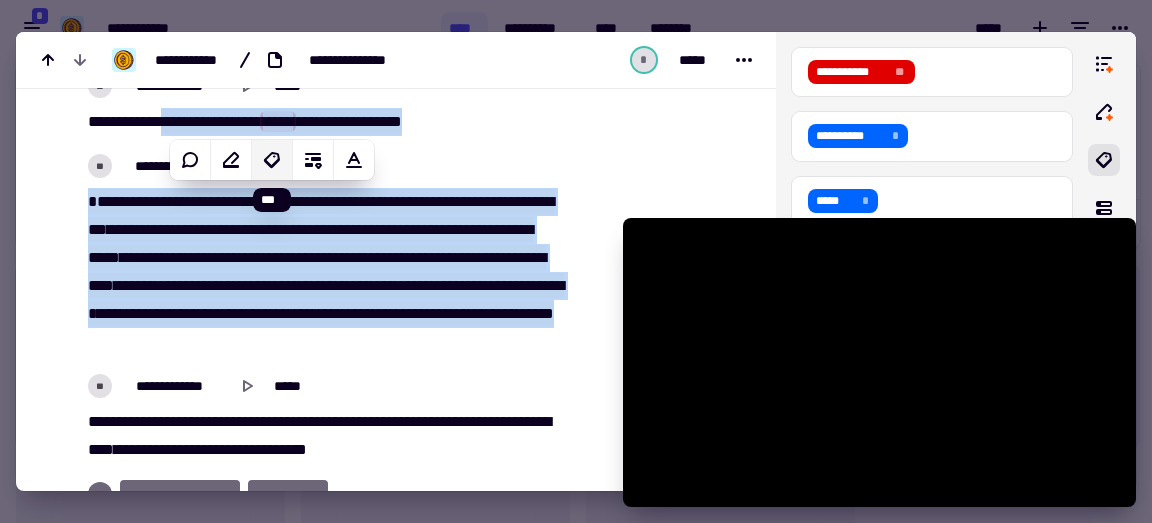 click 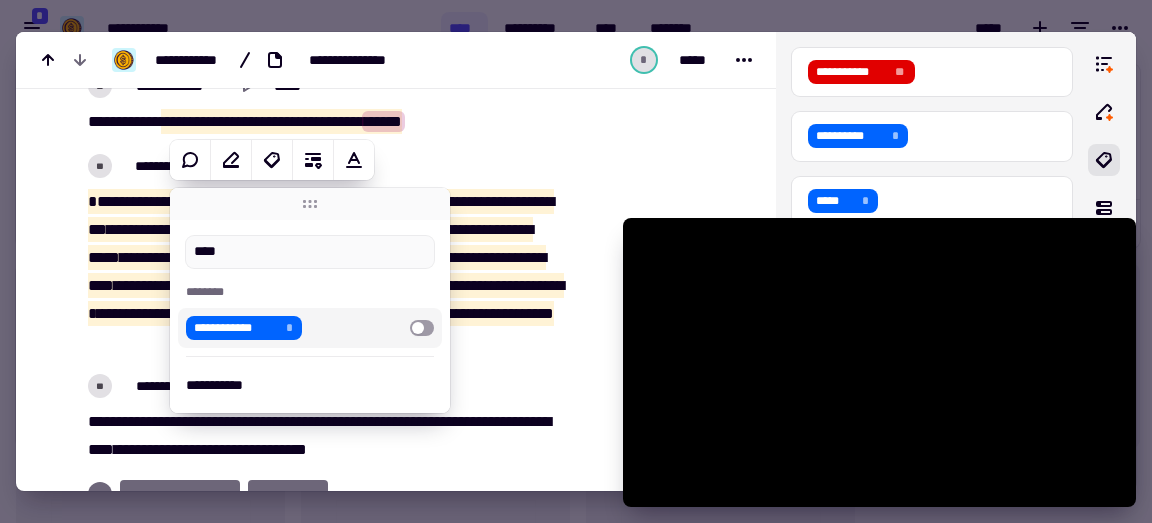 click on "**********" at bounding box center (310, 328) 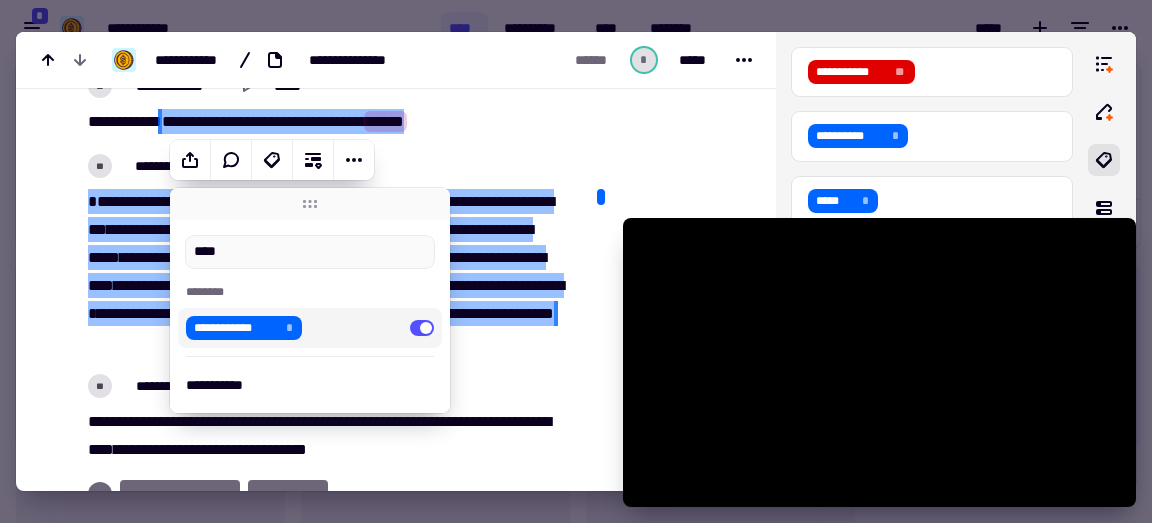 click on "***" at bounding box center [476, 229] 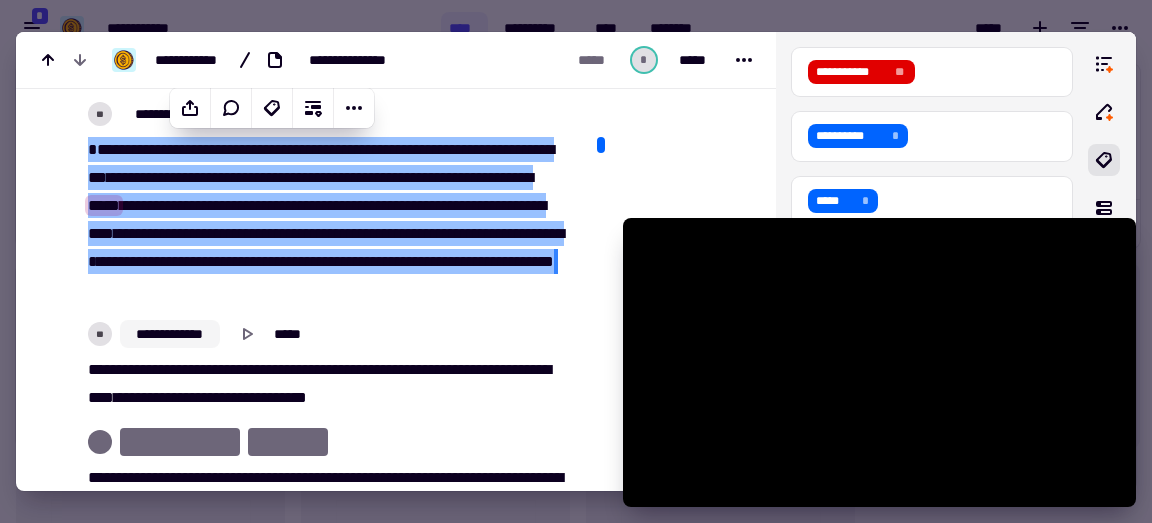 scroll, scrollTop: 10746, scrollLeft: 0, axis: vertical 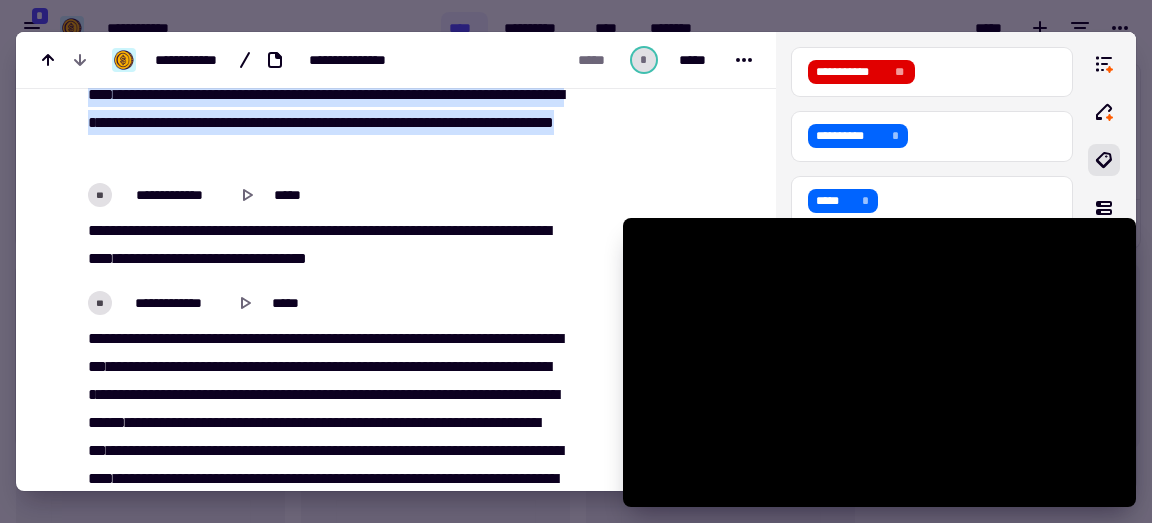 click on "**" at bounding box center [179, 230] 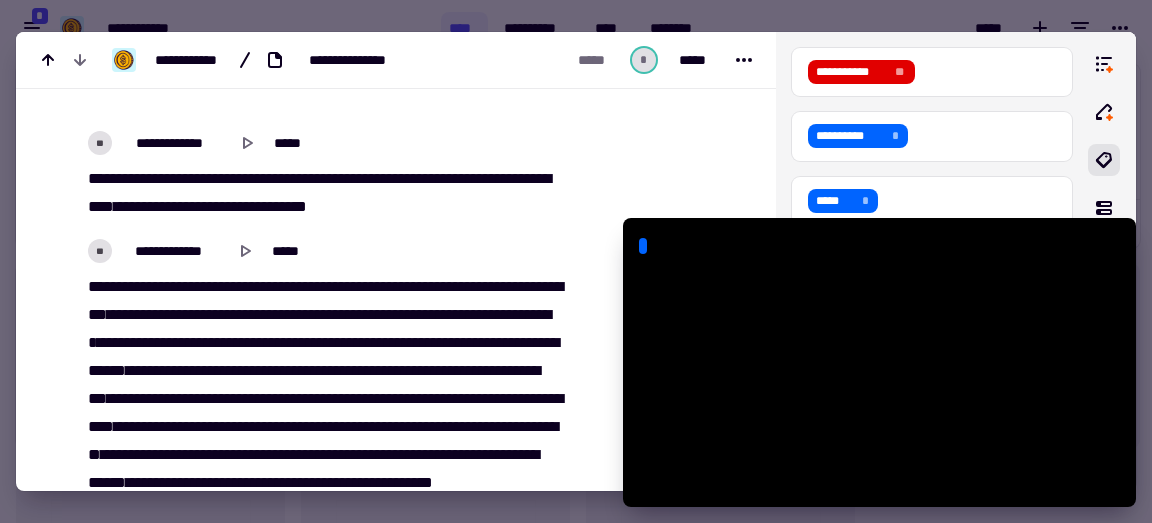 scroll, scrollTop: 10882, scrollLeft: 0, axis: vertical 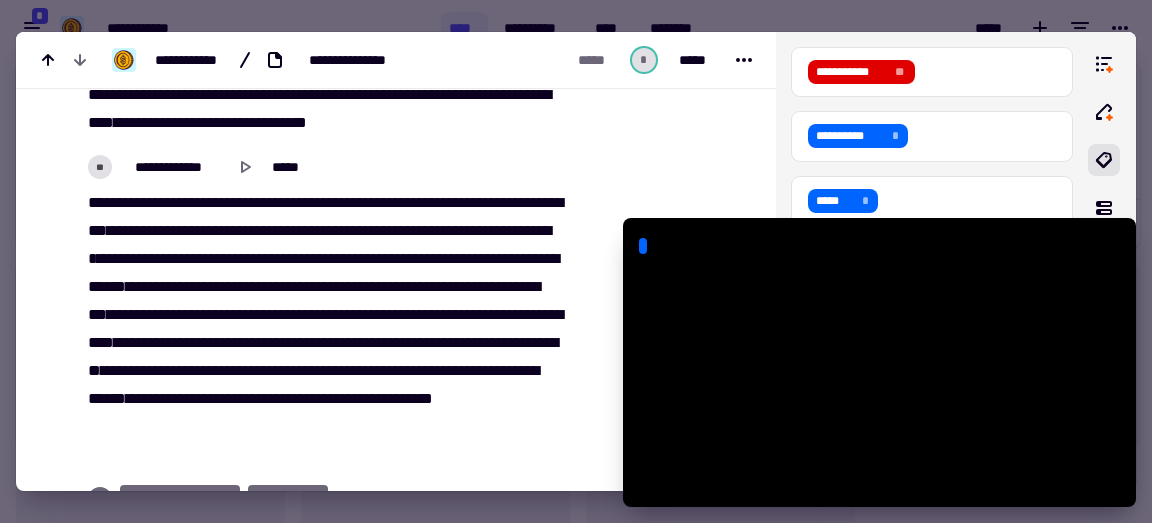 click on "[FIRST] [LAST] [MIDDLE] [NUMBER] [STREET] [CITY] [STATE] [POSTAL_CODE] [COUNTRY] [PHONE] [EMAIL]" at bounding box center (325, 329) 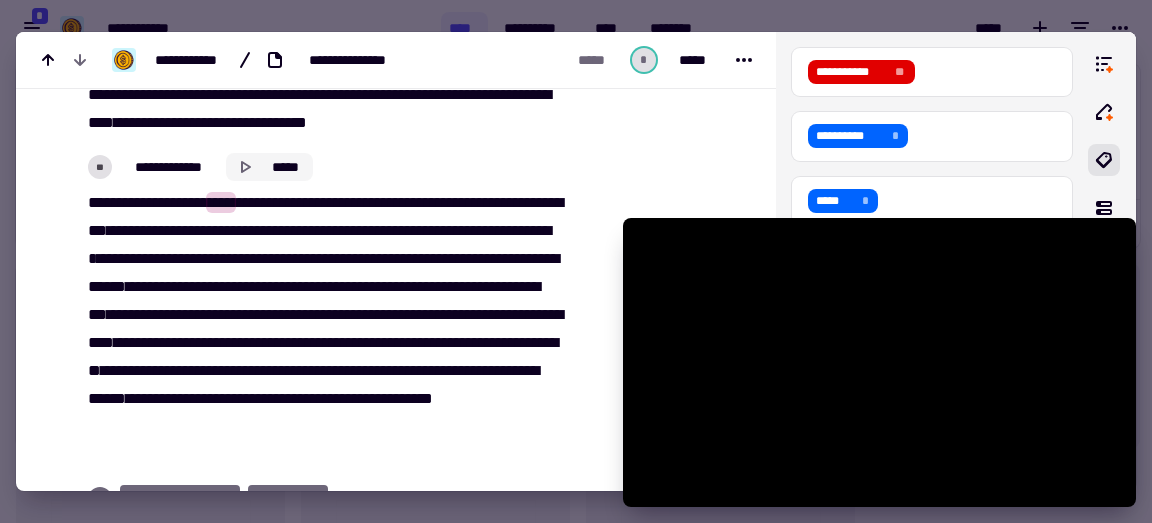 click 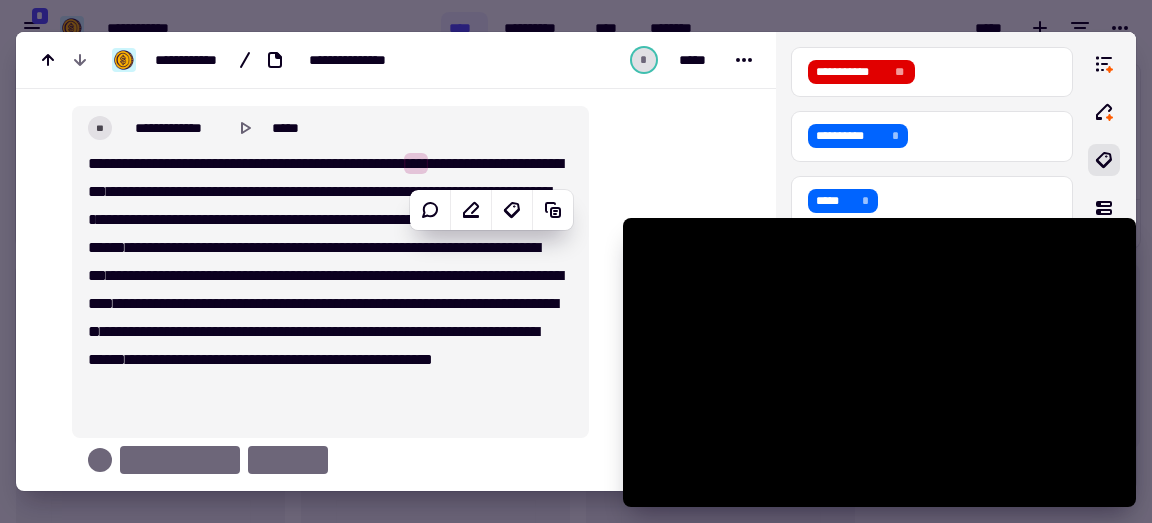 scroll, scrollTop: 10947, scrollLeft: 0, axis: vertical 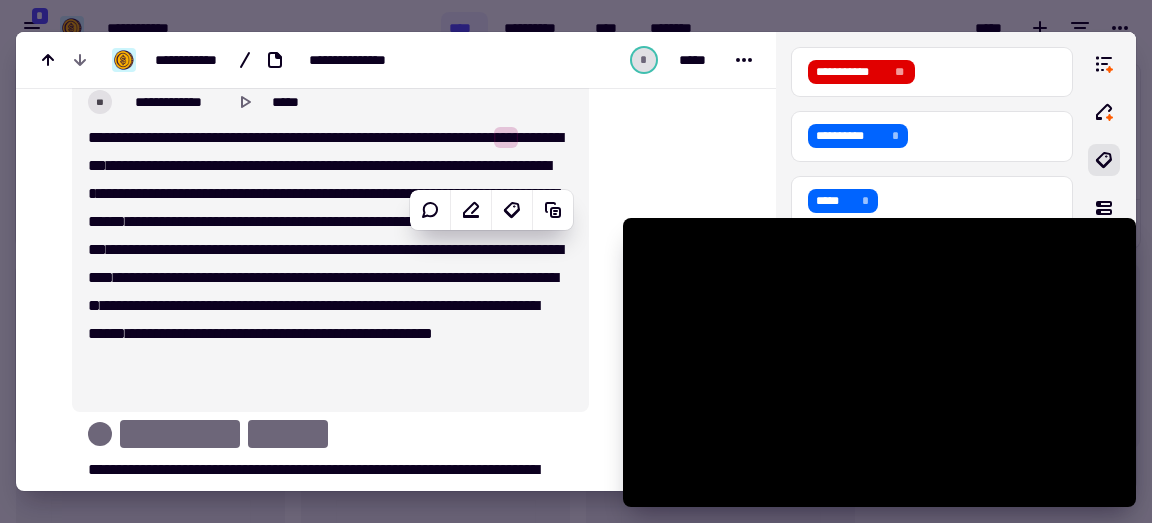 click on "[FIRST] [LAST] [MIDDLE] [NUMBER] [STREET] [CITY] [STATE] [POSTAL_CODE] [COUNTRY] [PHONE] [EMAIL]" at bounding box center (325, 264) 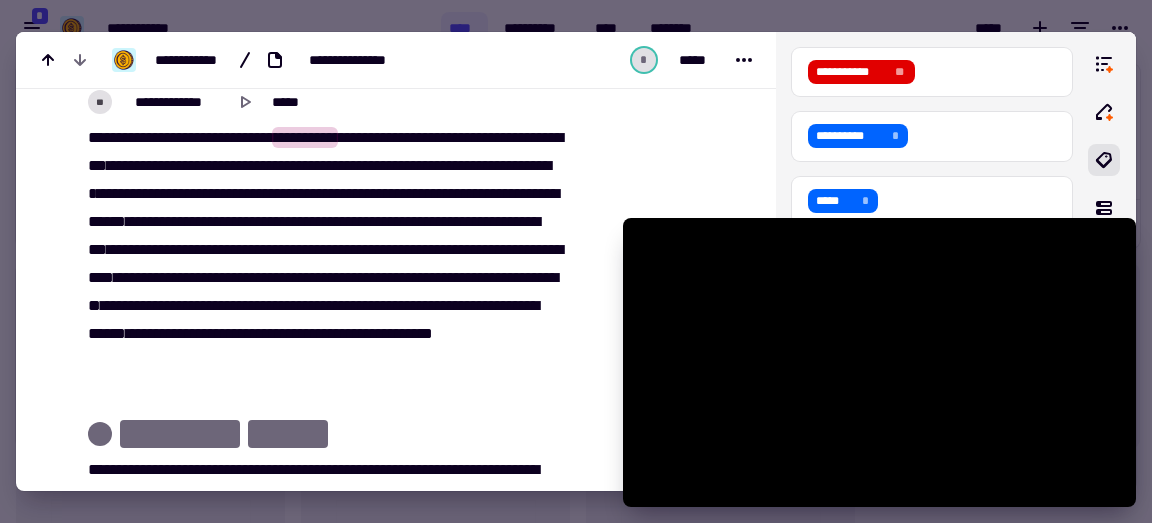 click on "******" at bounding box center [383, 137] 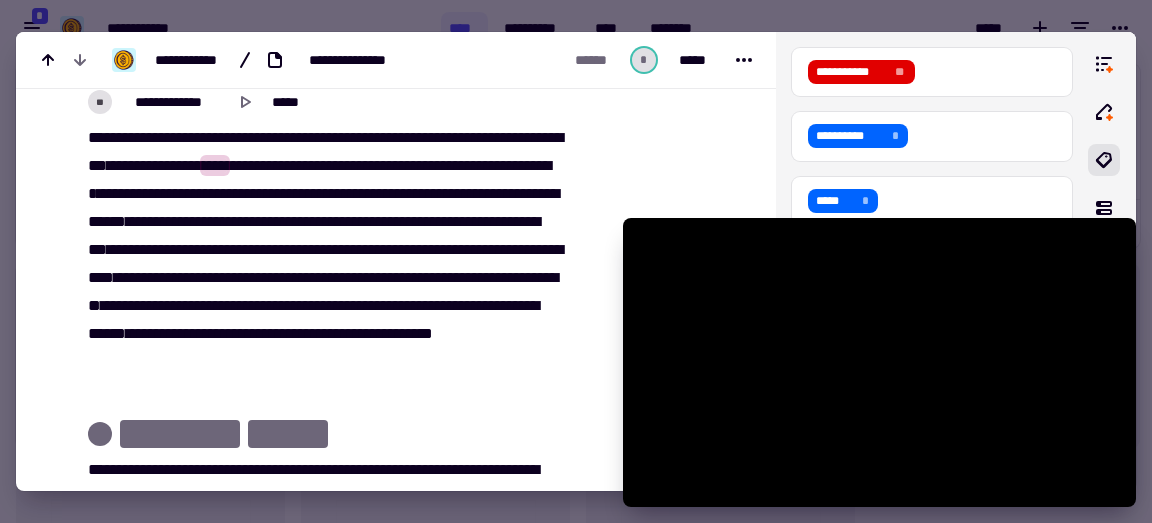 click on "****" at bounding box center [443, 137] 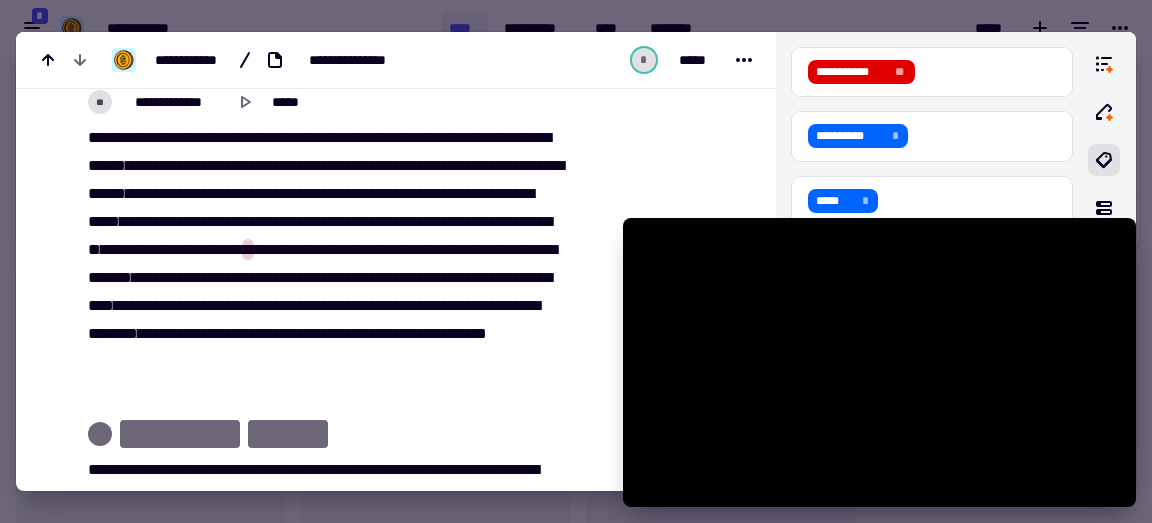 click on "****" at bounding box center [336, 193] 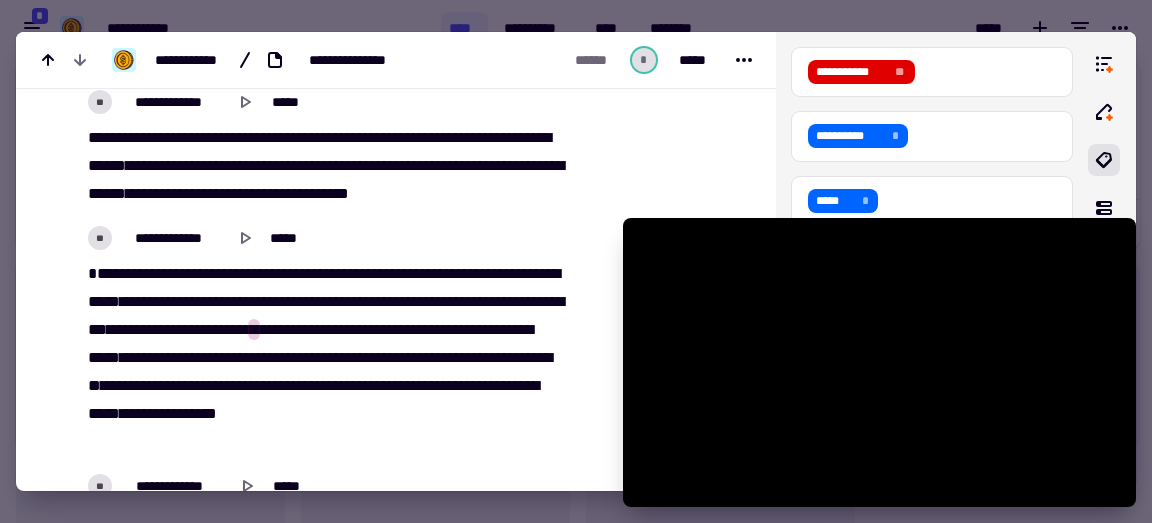 scroll, scrollTop: 11134, scrollLeft: 0, axis: vertical 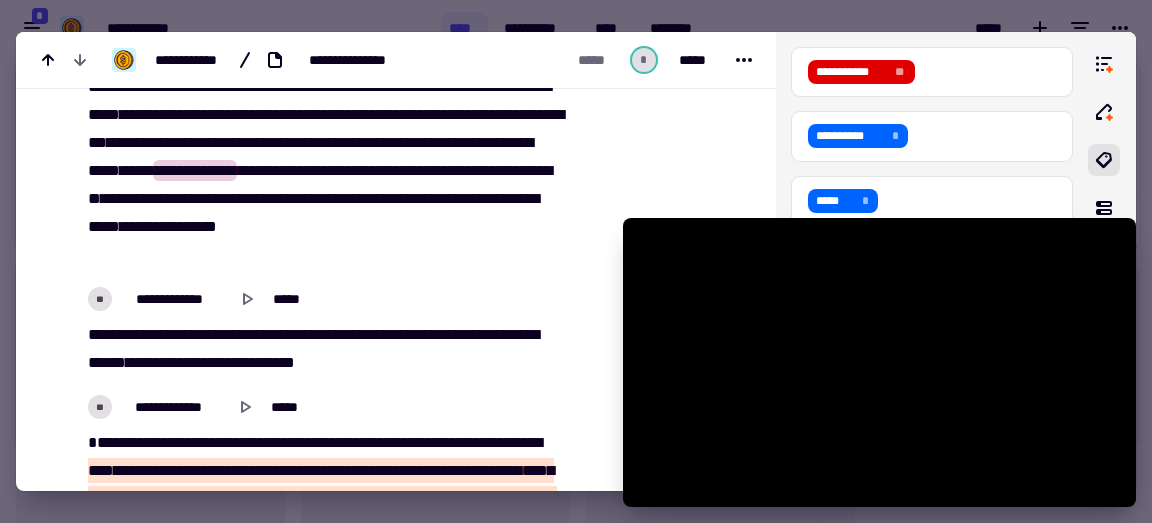 click on "[FIRST] [LAST] [MIDDLE] [NUMBER] [STREET] [CITY] [STATE] [POSTAL_CODE] [COUNTRY] [PHONE] [EMAIL]" at bounding box center [325, 171] 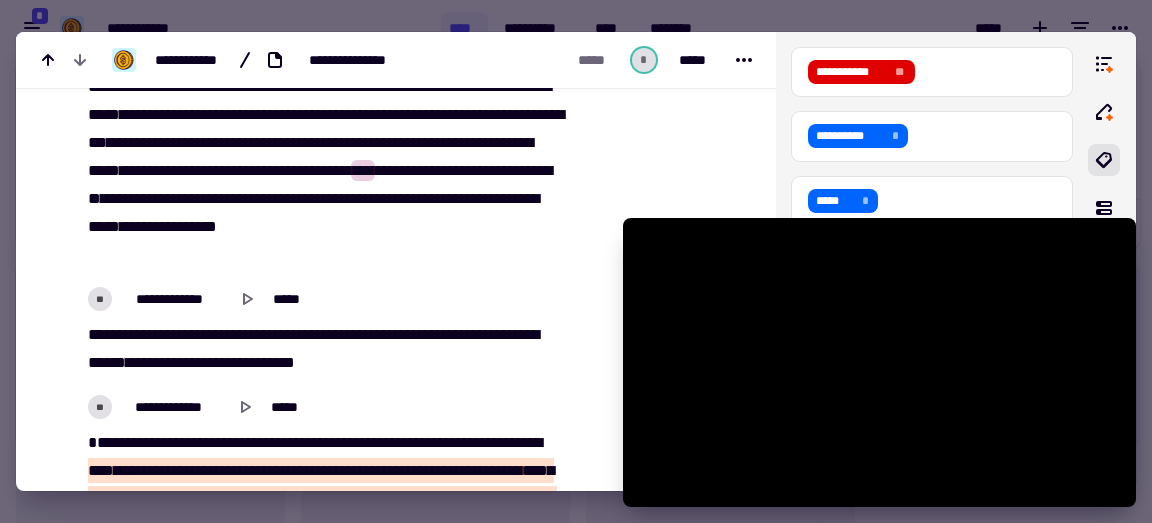 click on "***" at bounding box center [351, 114] 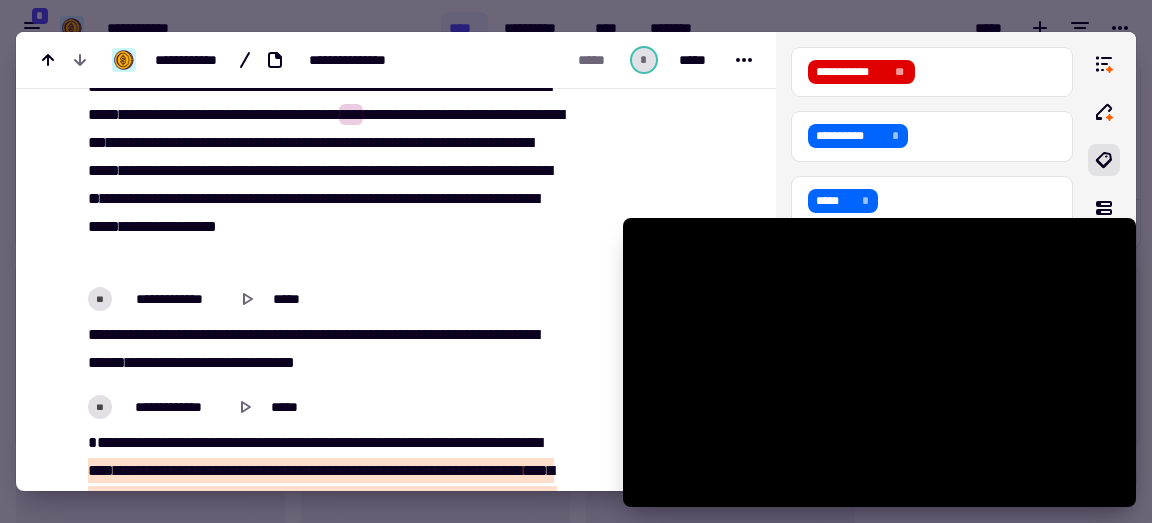 click on "***" at bounding box center (321, 114) 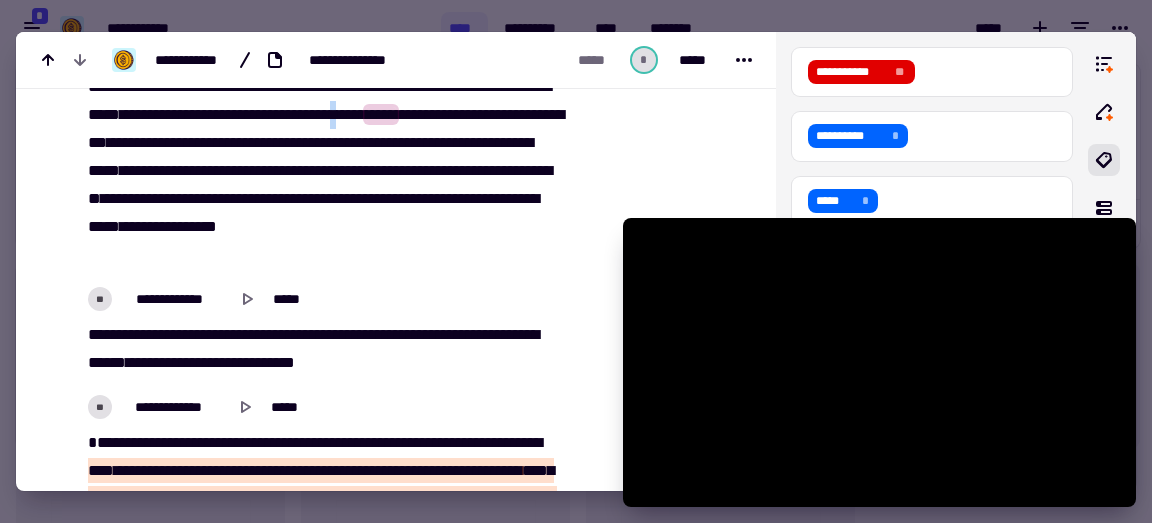 click on "***" at bounding box center (321, 114) 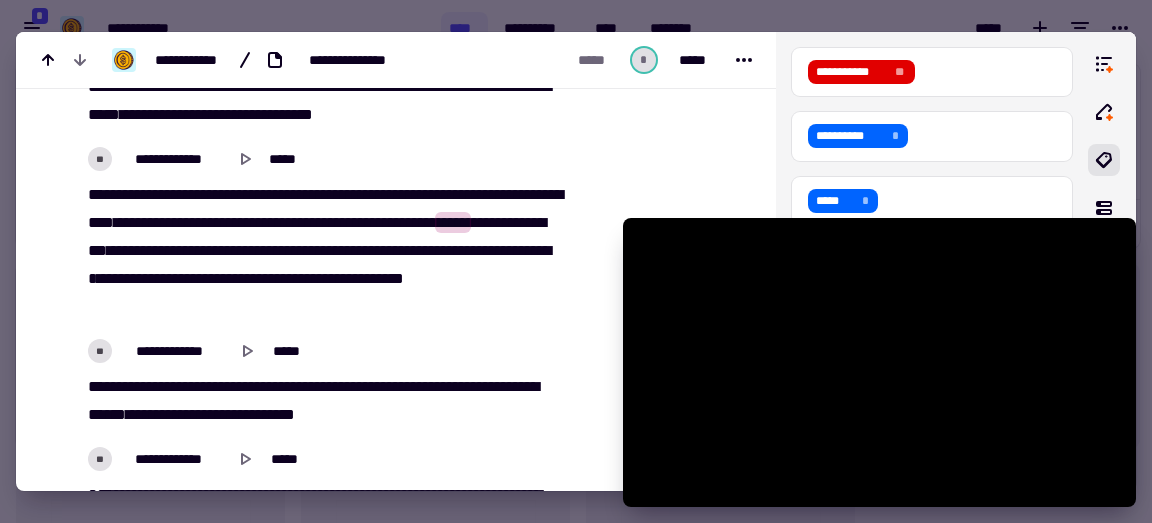 click on "***" at bounding box center [374, 250] 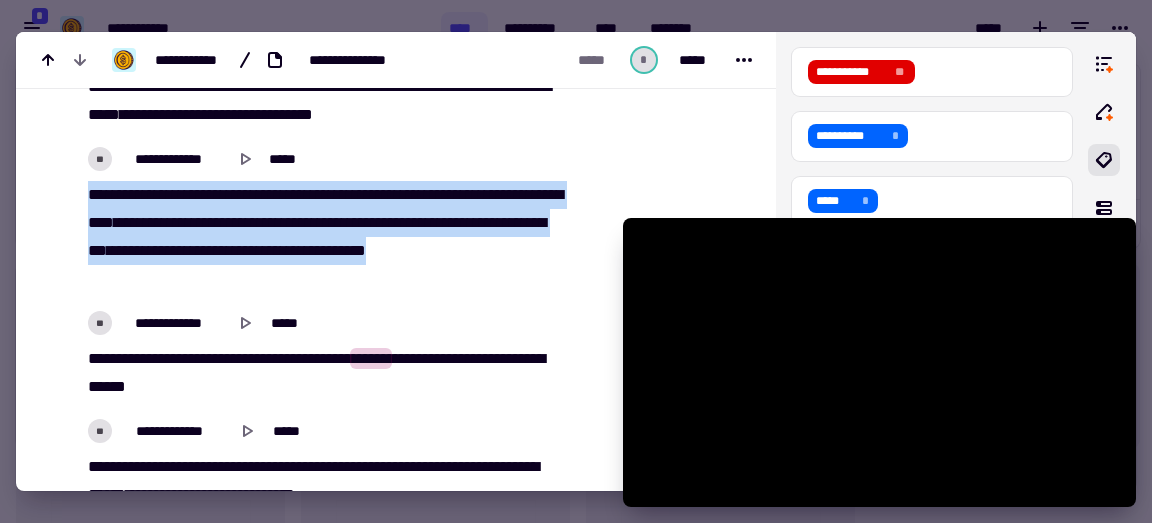 drag, startPoint x: 194, startPoint y: 360, endPoint x: 85, endPoint y: 278, distance: 136.40015 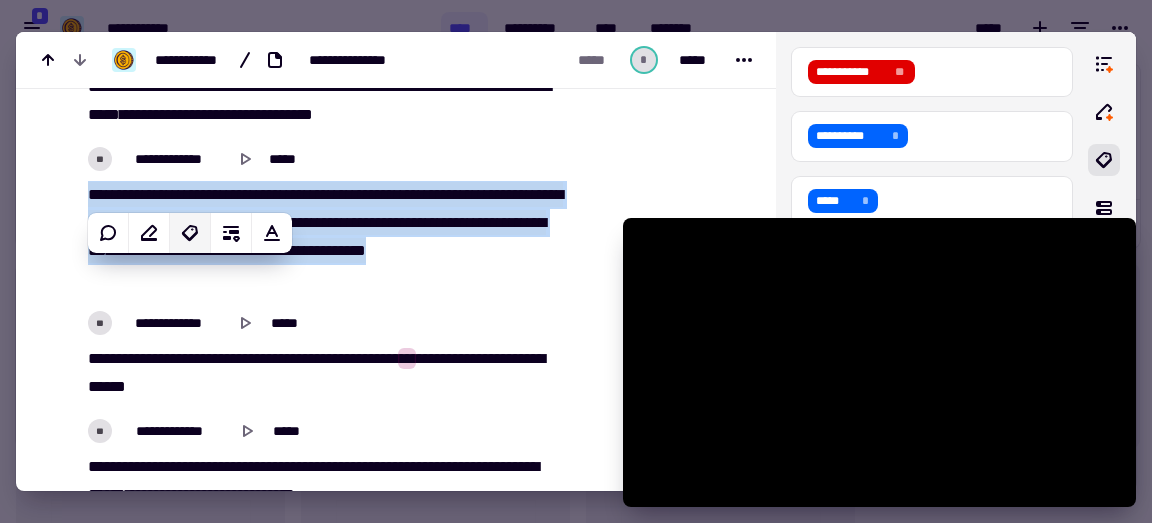 click 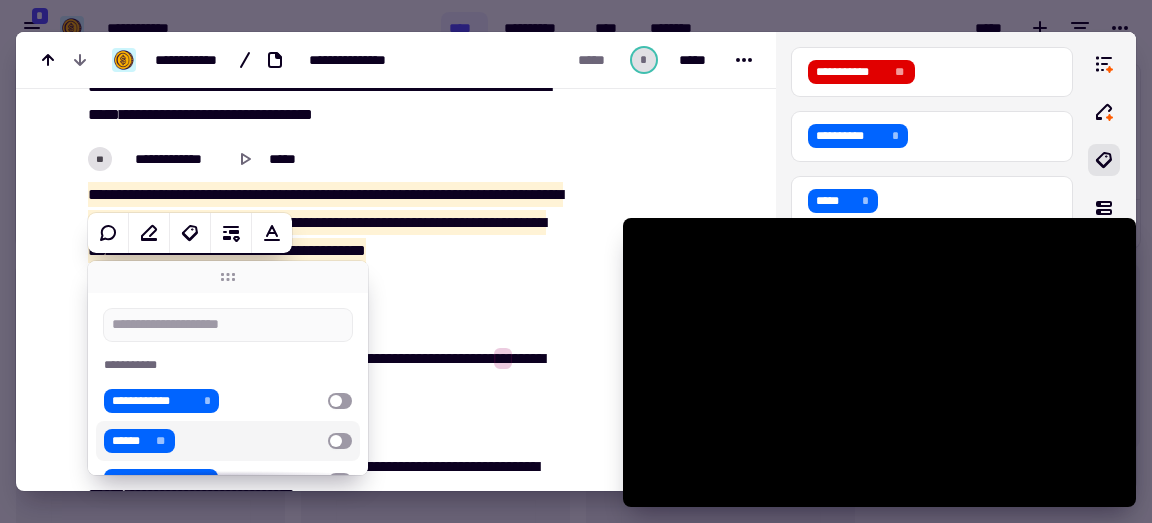 click on "****** **" at bounding box center (139, 441) 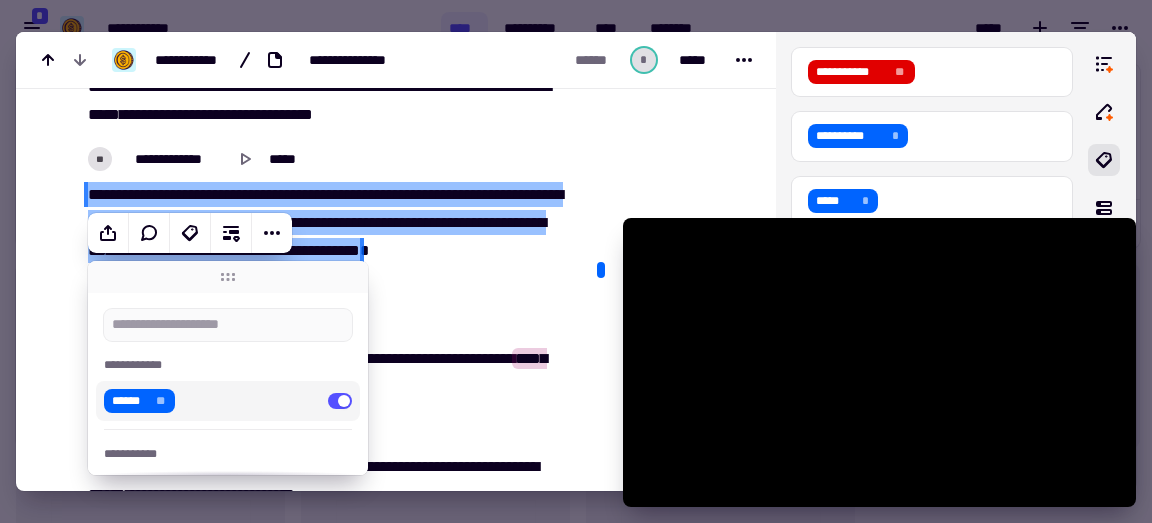 click on "*******" at bounding box center [213, 114] 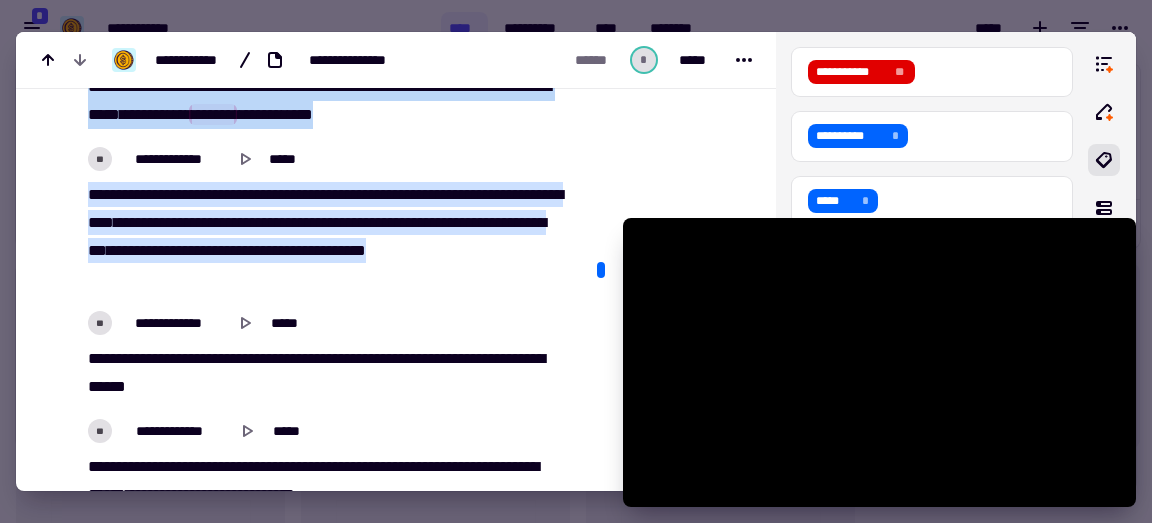 drag, startPoint x: 447, startPoint y: 192, endPoint x: 80, endPoint y: 166, distance: 367.91983 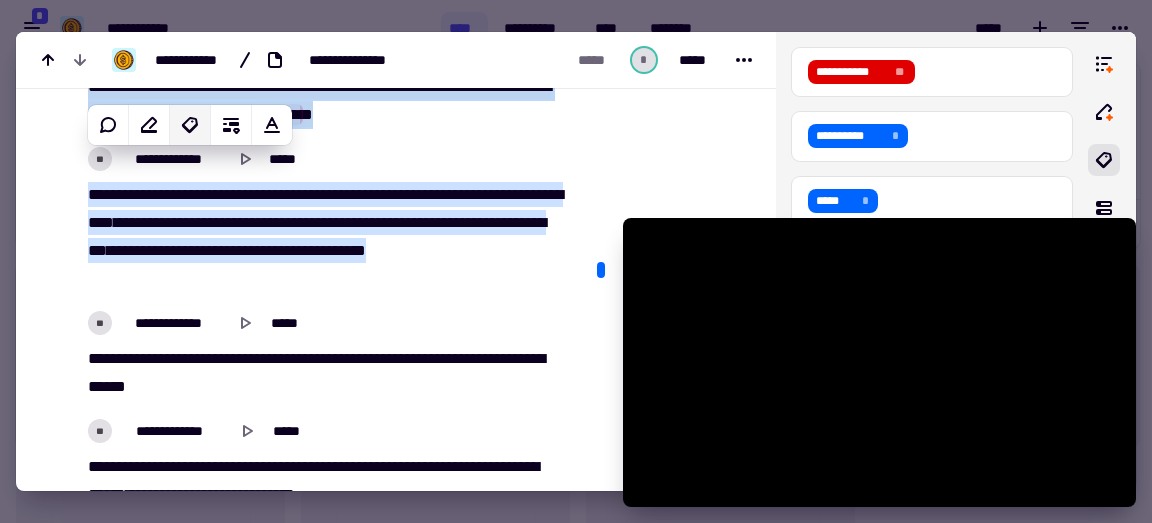 click 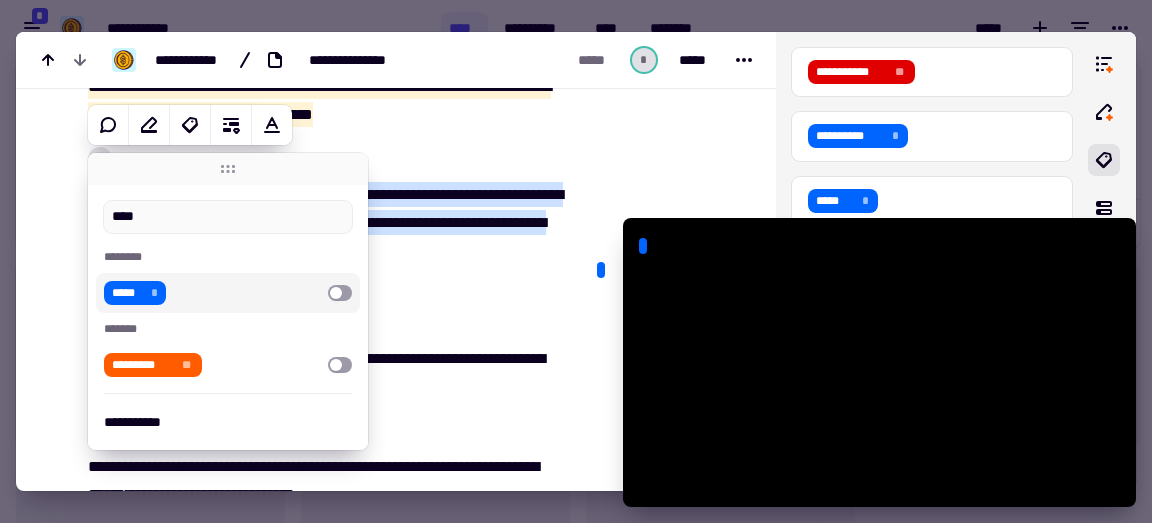 click on "***** *" at bounding box center [212, 293] 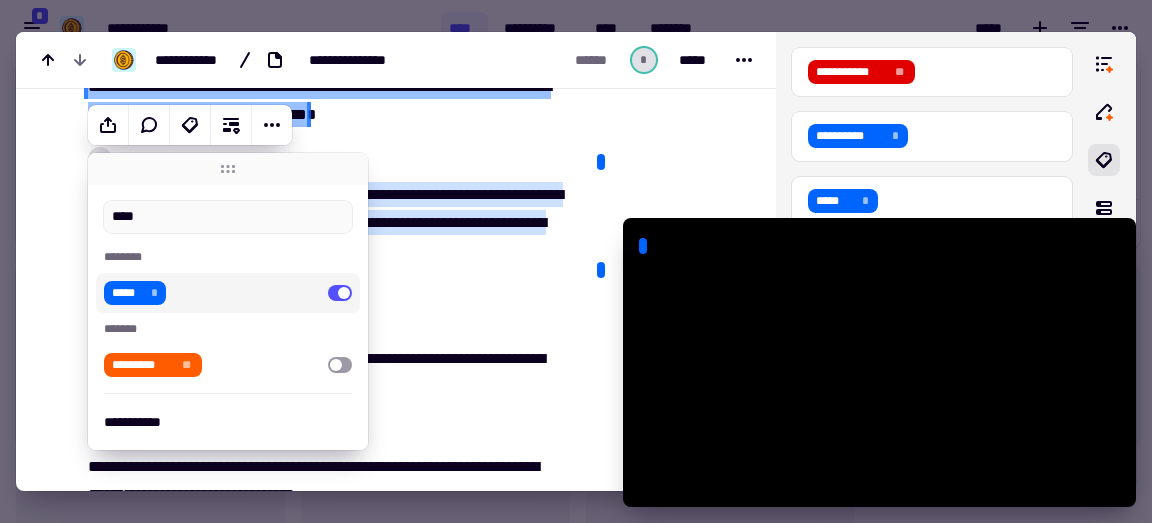 click on "**********" at bounding box center [330, 159] 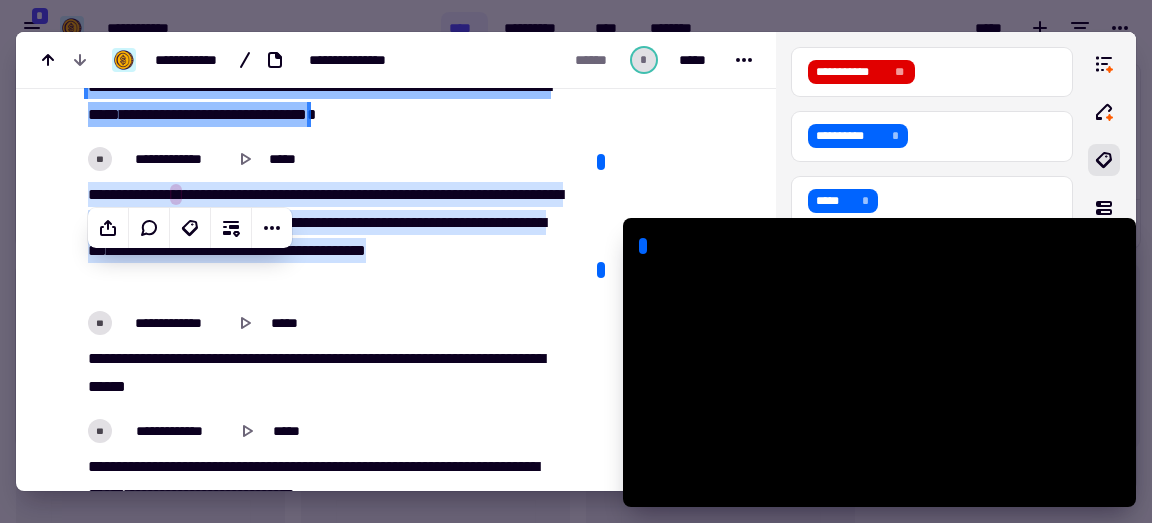 scroll, scrollTop: 11365, scrollLeft: 0, axis: vertical 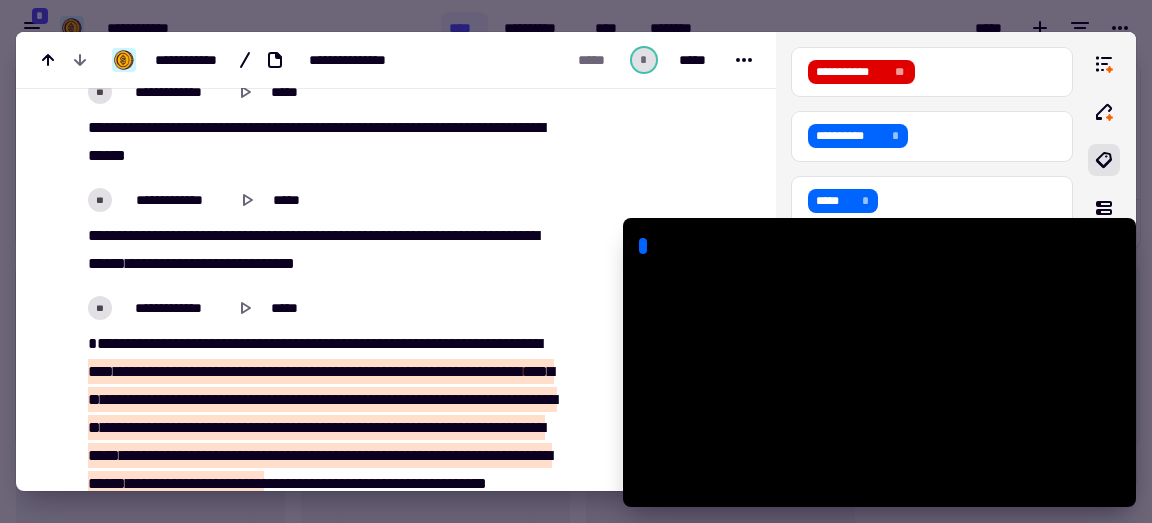 click on "[FIRST] [LAST] [MIDDLE] [NUMBER] [STREET] [CITY] [STATE] [POSTAL_CODE] [COUNTRY] [PHONE] [EMAIL]" at bounding box center (325, 142) 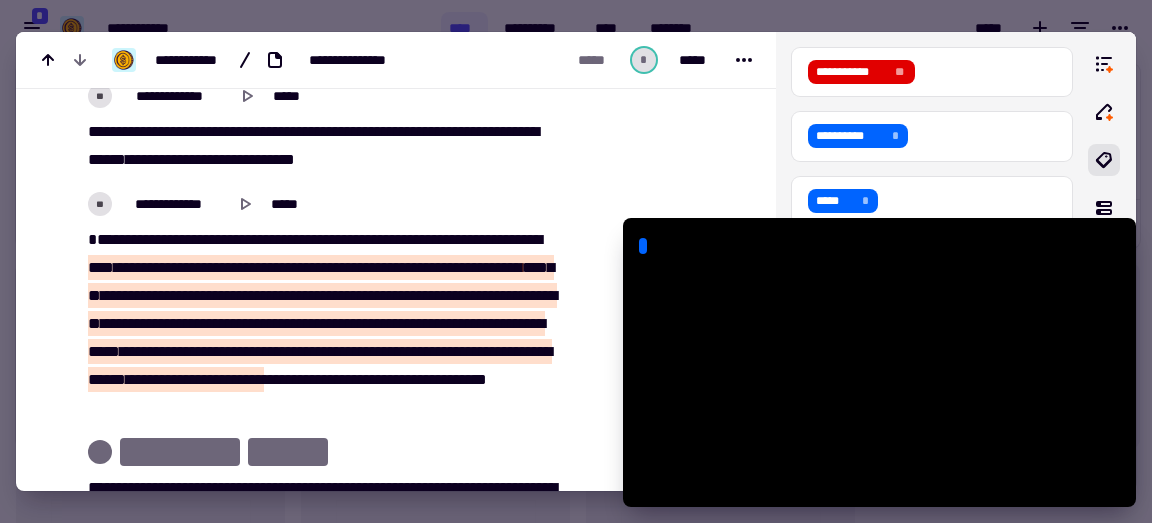scroll, scrollTop: 11482, scrollLeft: 0, axis: vertical 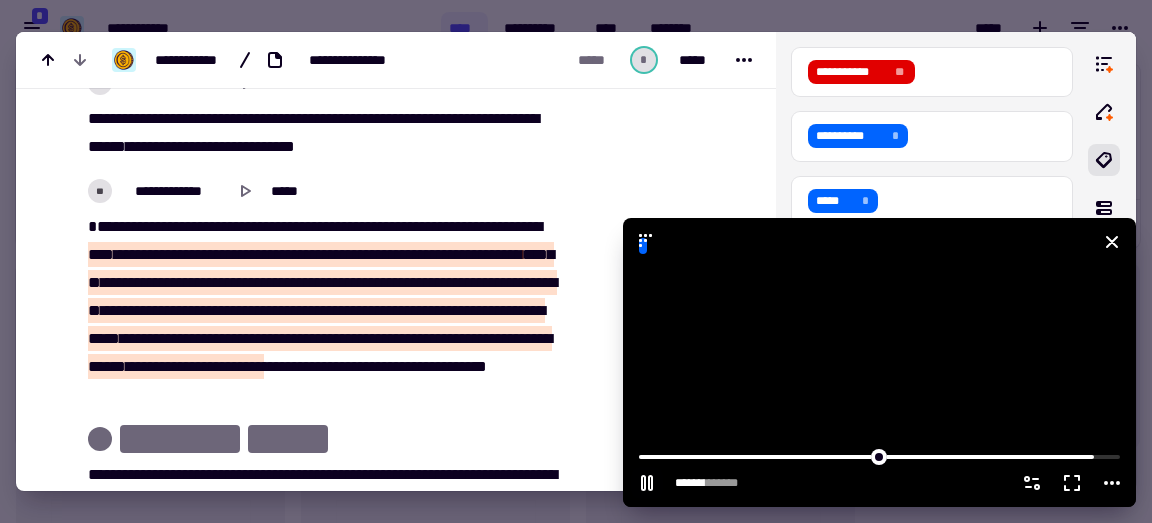 click 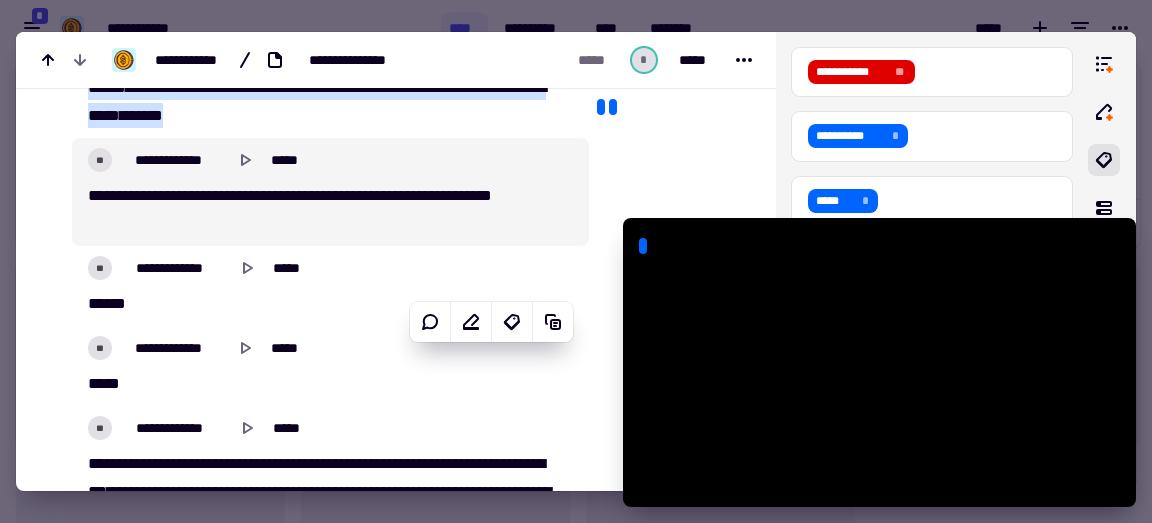 scroll, scrollTop: 8141, scrollLeft: 0, axis: vertical 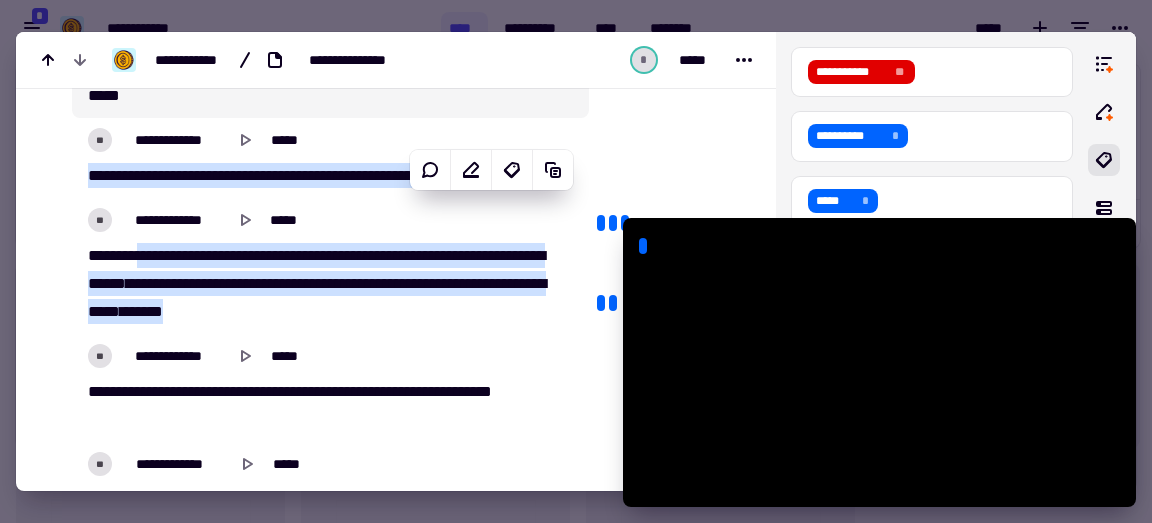 click at bounding box center (576, 261) 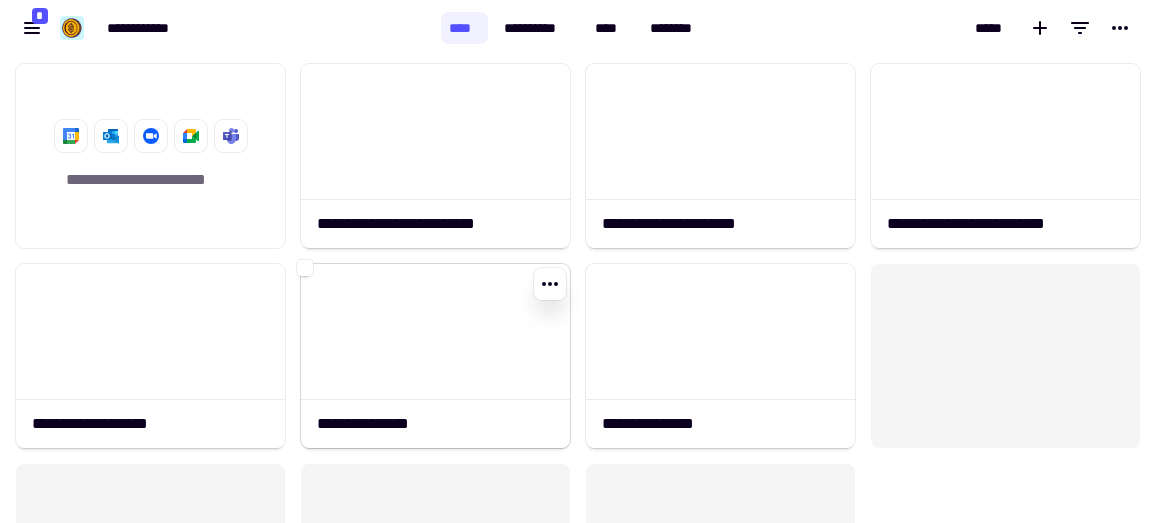 click 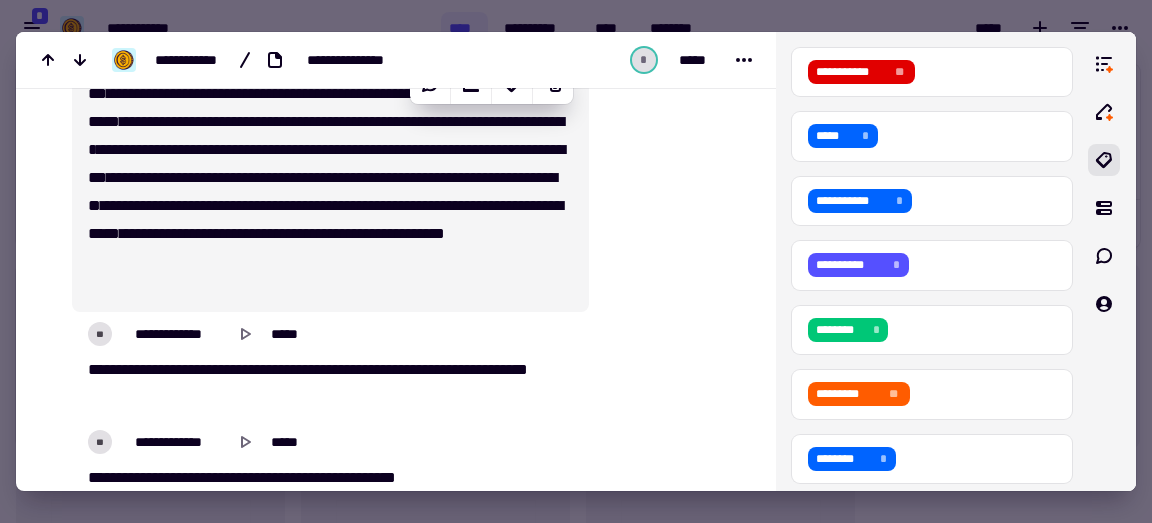 scroll, scrollTop: 6370, scrollLeft: 0, axis: vertical 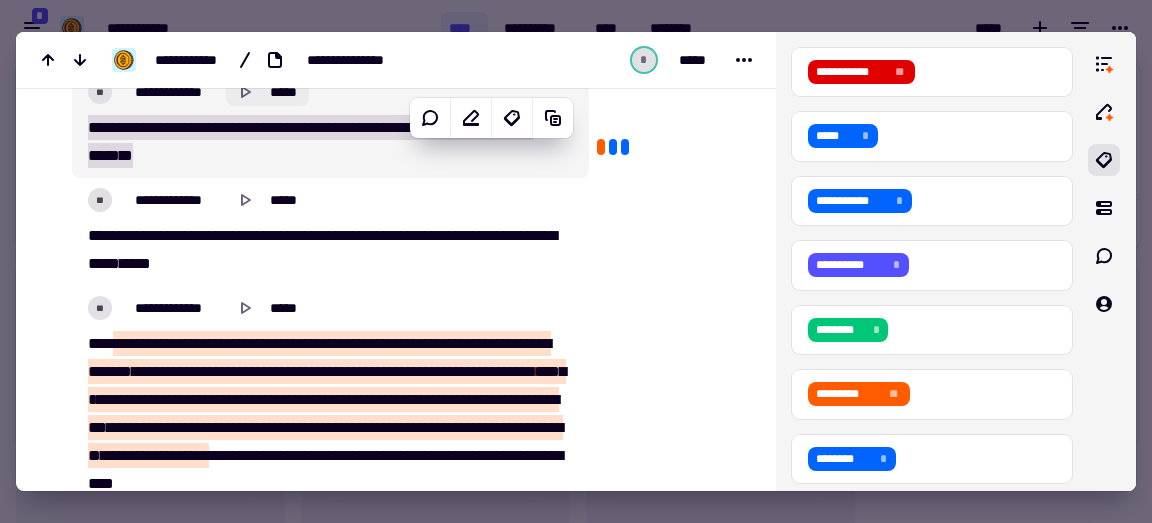 click on "*****" 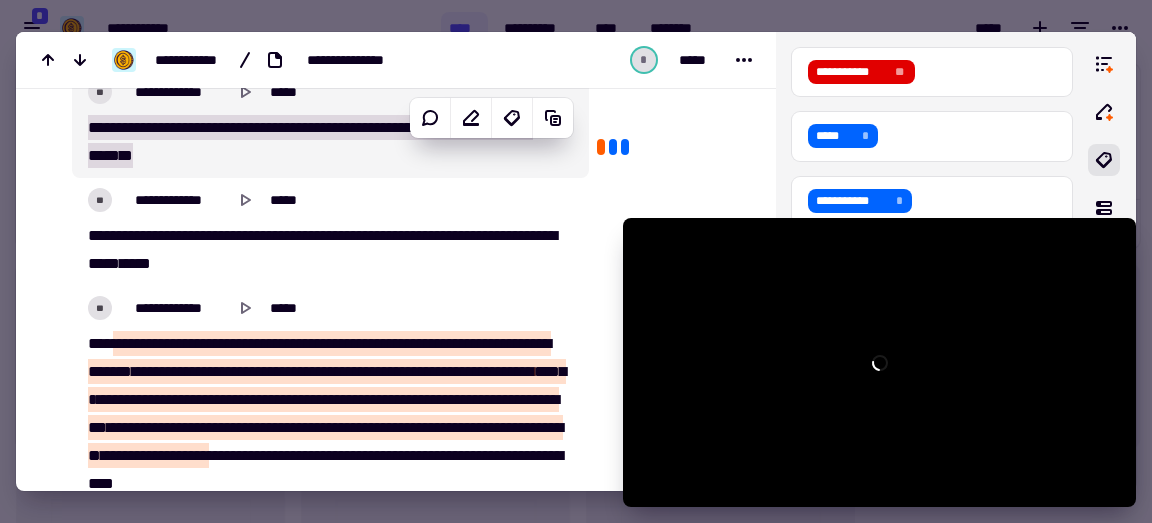click on "******" at bounding box center [173, 127] 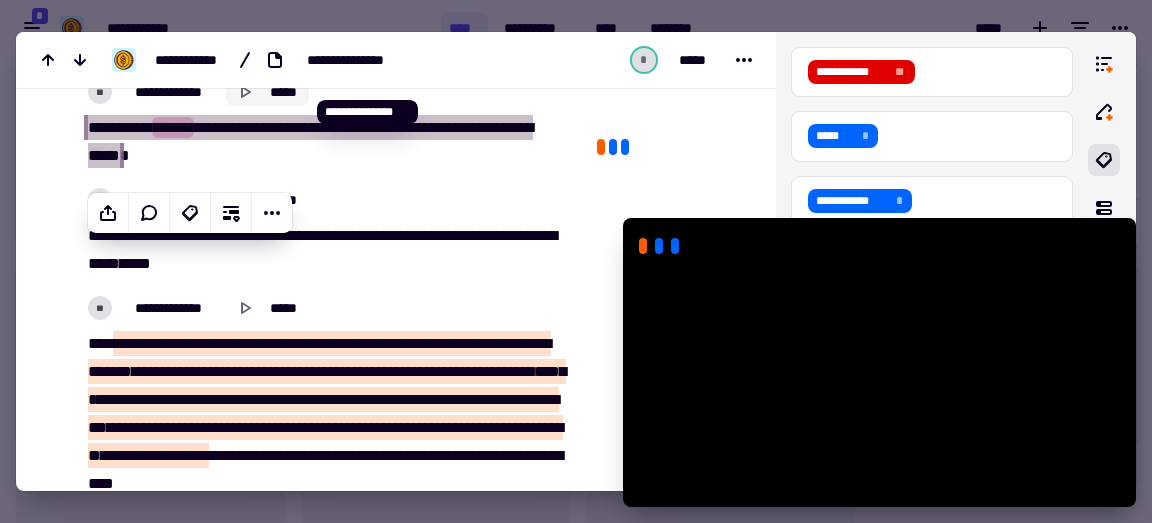click 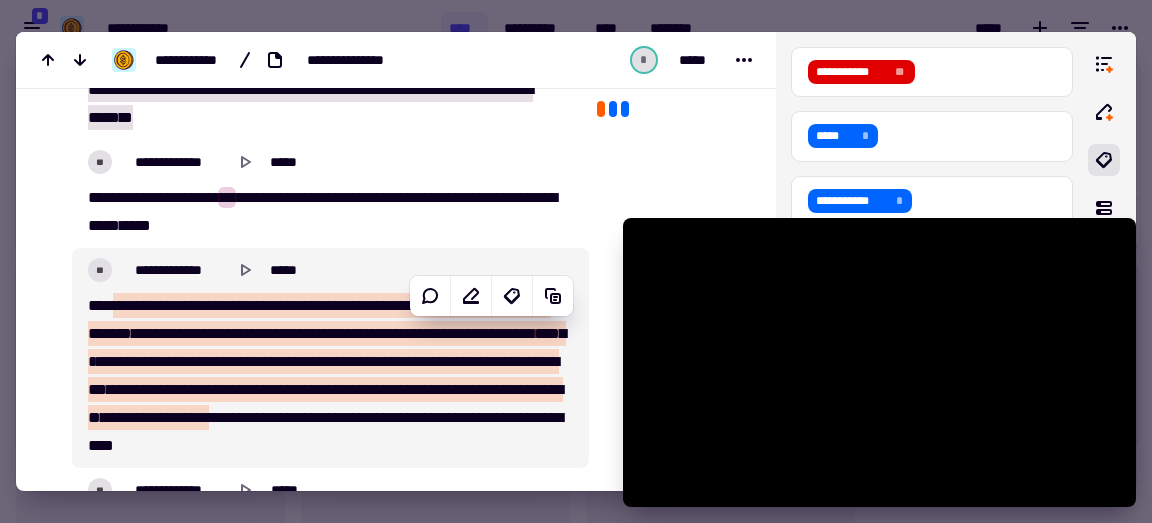scroll, scrollTop: 5804, scrollLeft: 0, axis: vertical 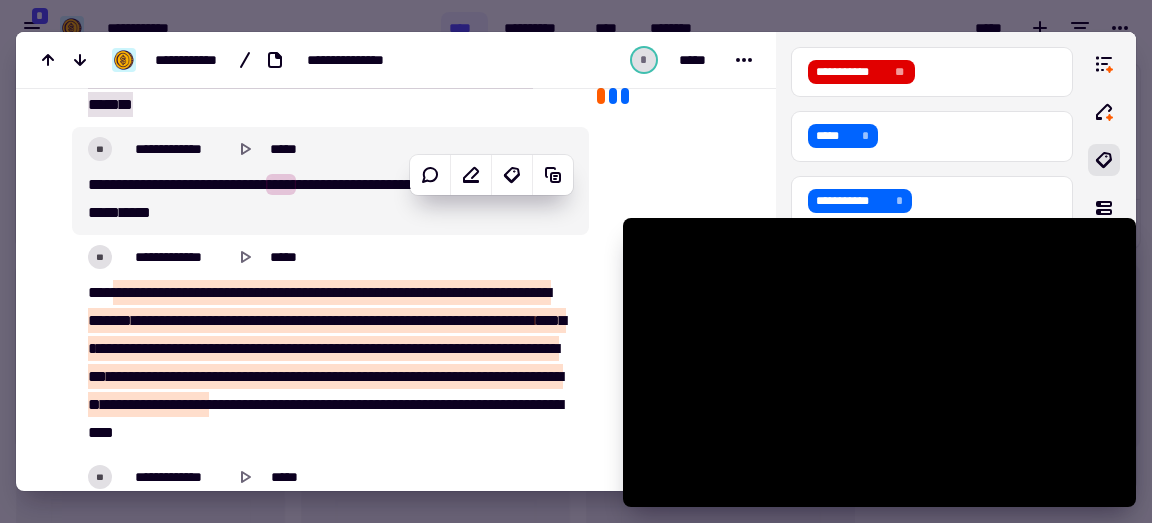 click on "**" at bounding box center [227, 184] 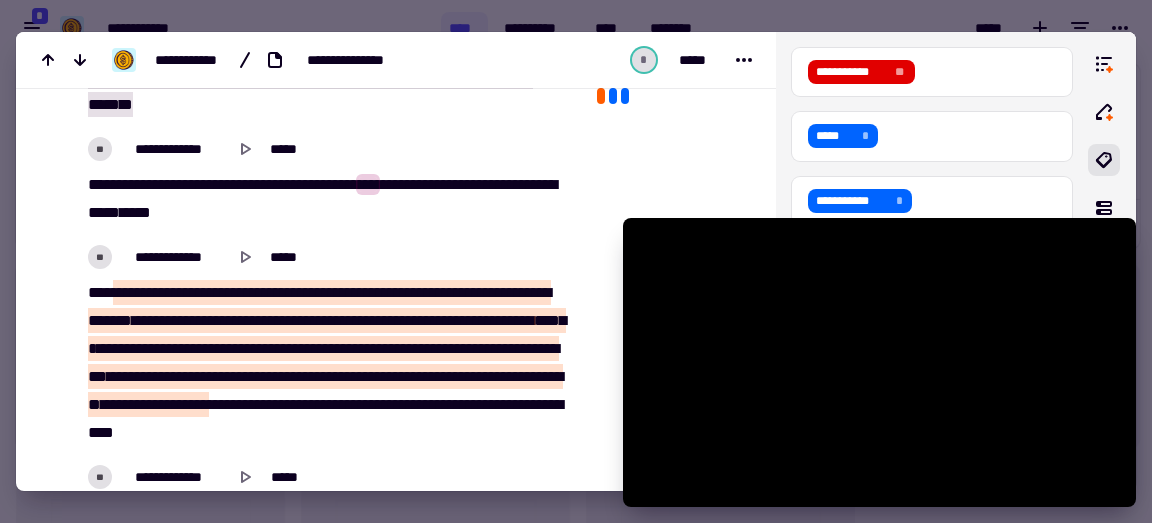 click on "**" at bounding box center (227, 184) 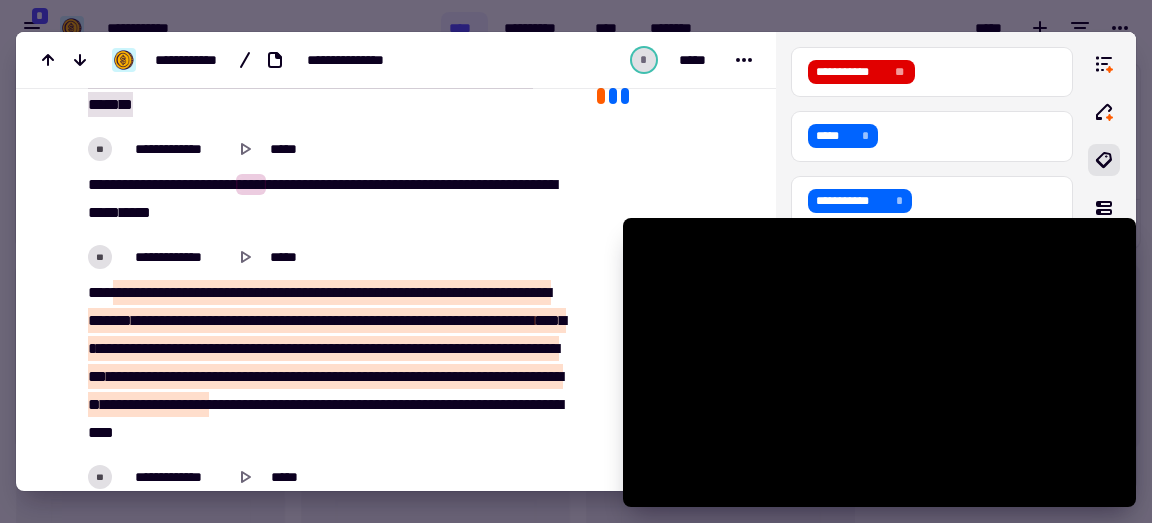 type on "******" 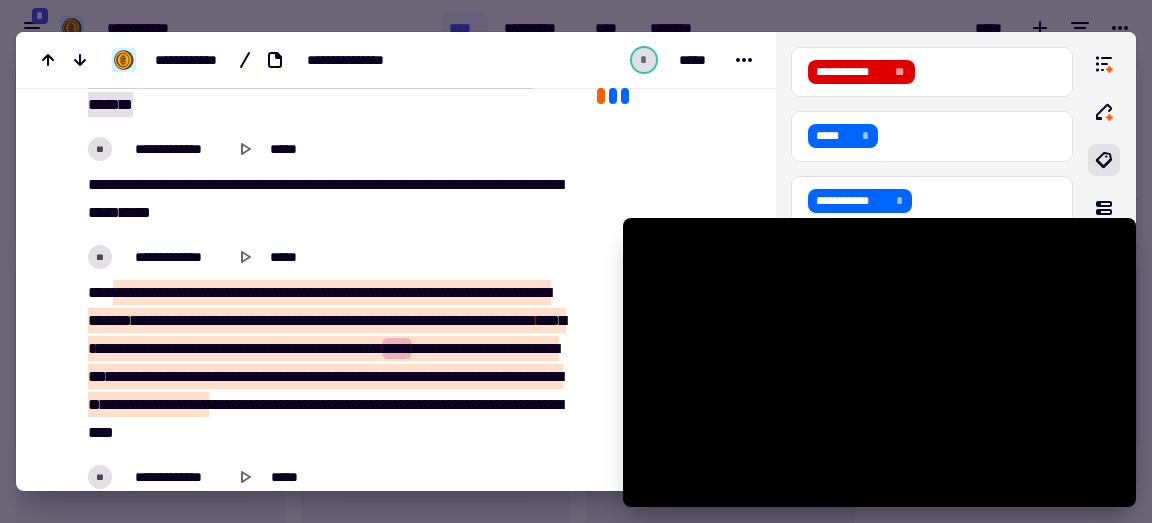 click on "**********" at bounding box center [325, 363] 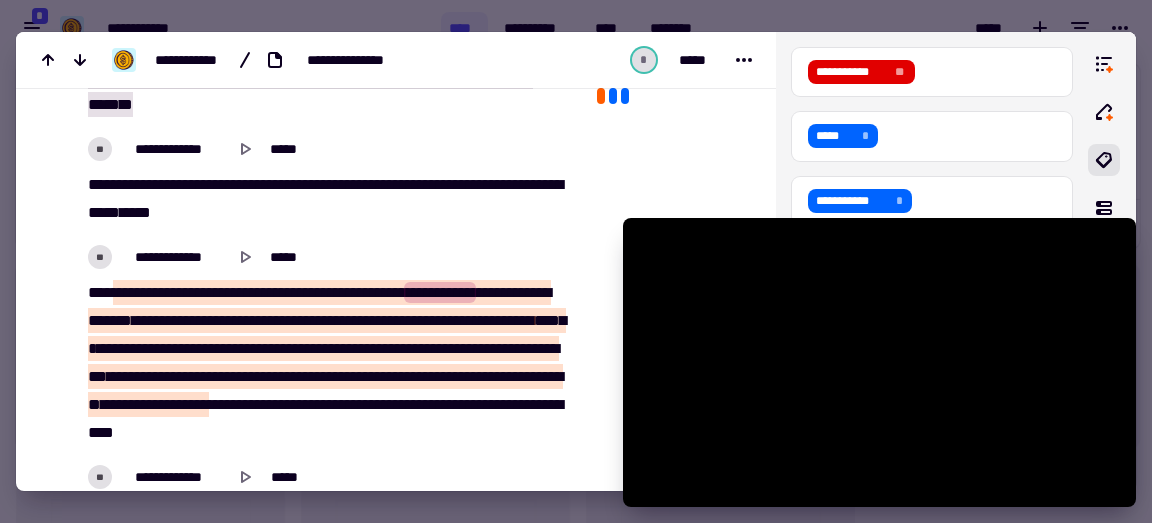 scroll, scrollTop: 5843, scrollLeft: 0, axis: vertical 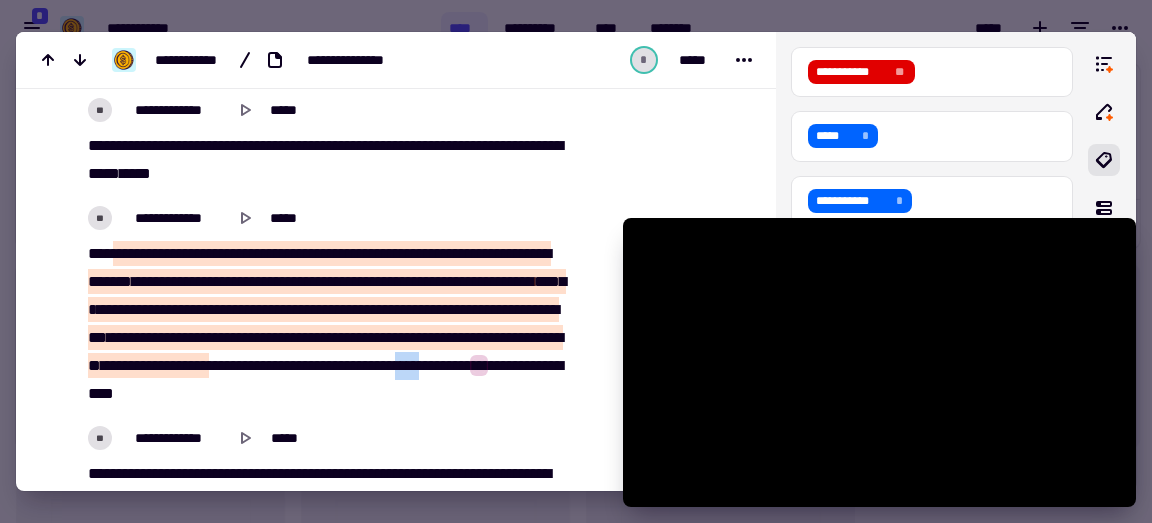 drag, startPoint x: 285, startPoint y: 411, endPoint x: 322, endPoint y: 412, distance: 37.01351 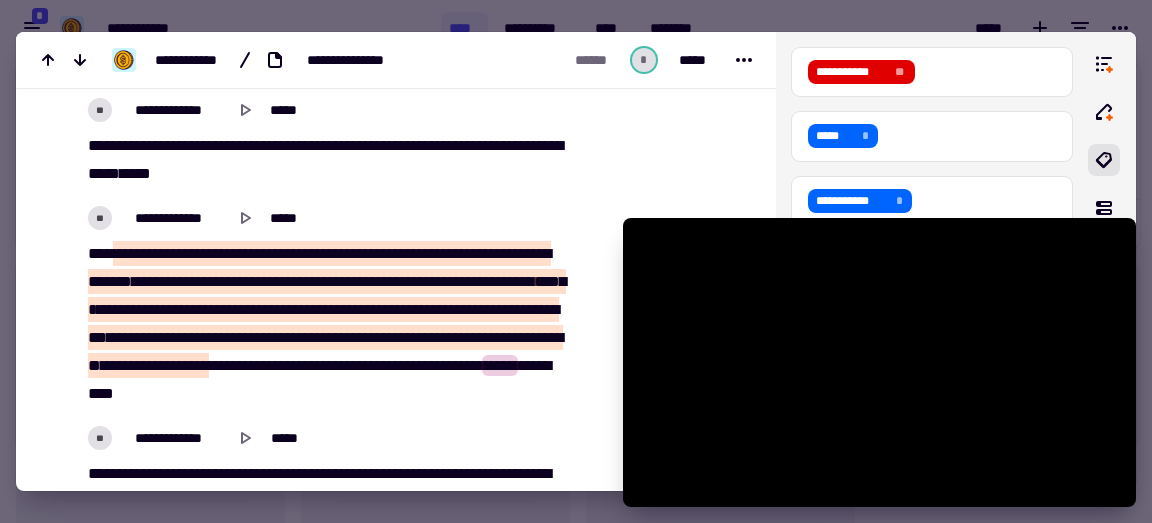click on "******" at bounding box center (431, 365) 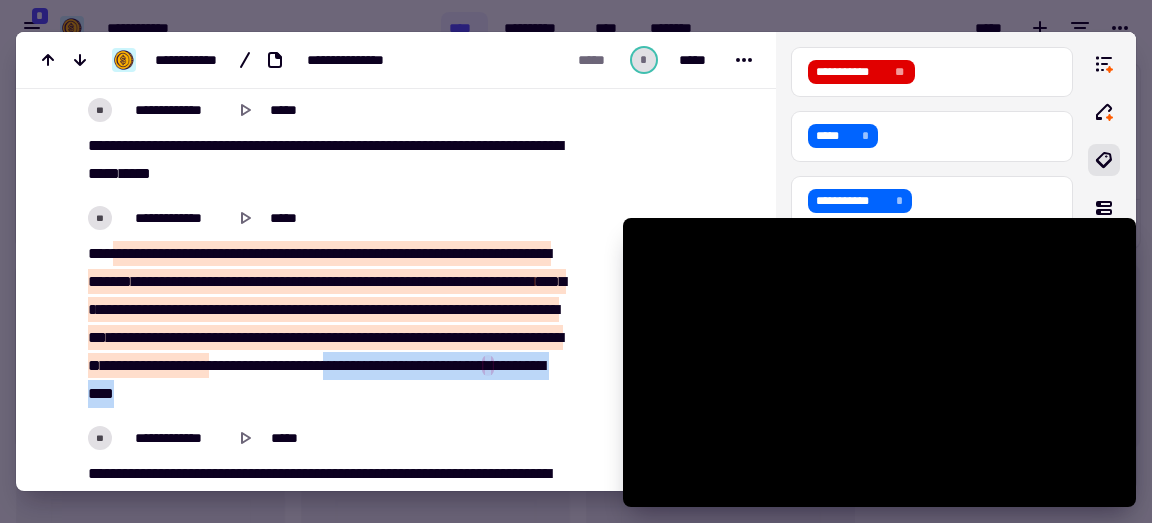 drag, startPoint x: 525, startPoint y: 411, endPoint x: 201, endPoint y: 416, distance: 324.03857 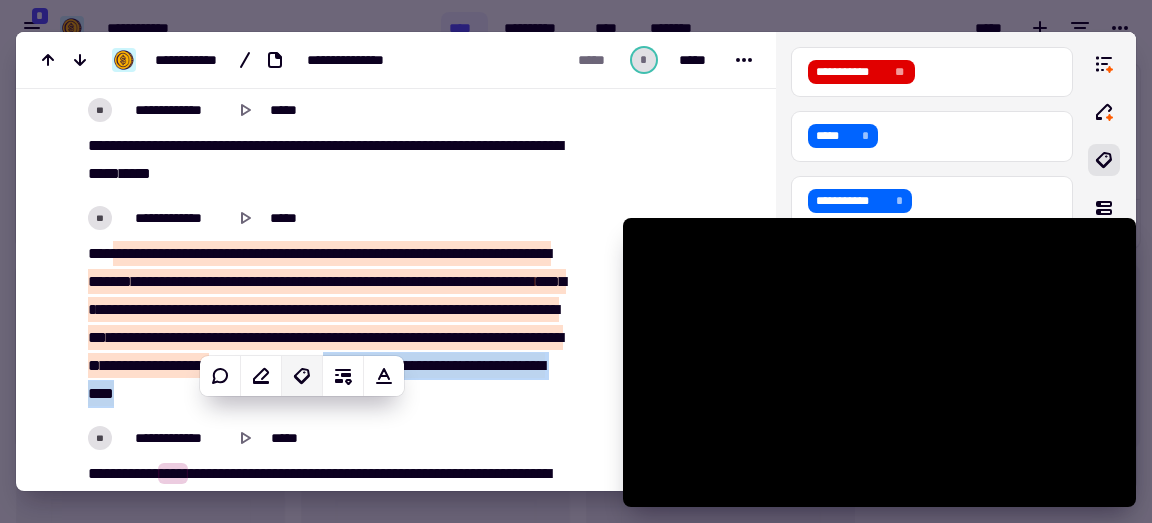 click 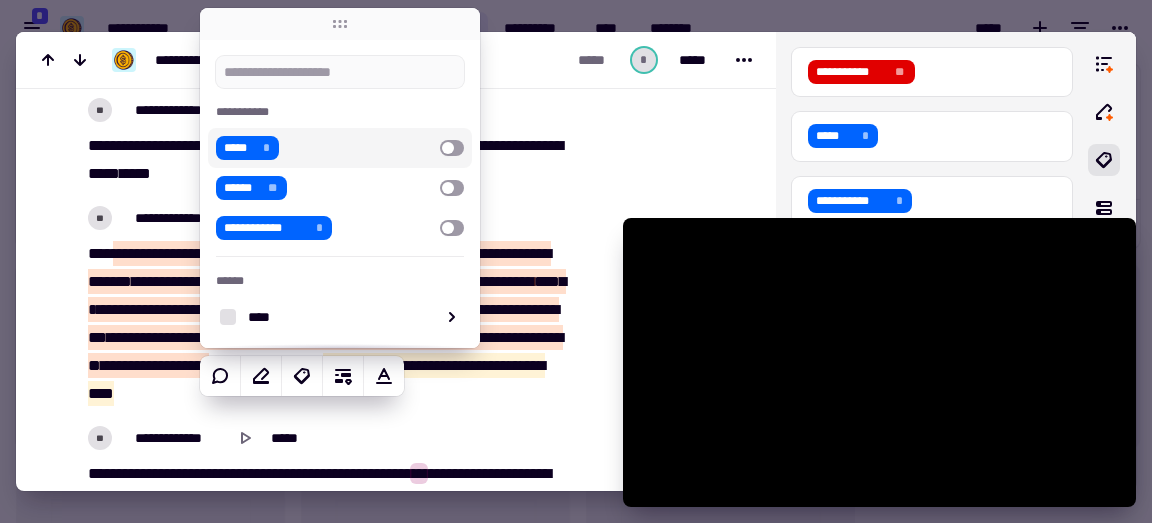 type on "******" 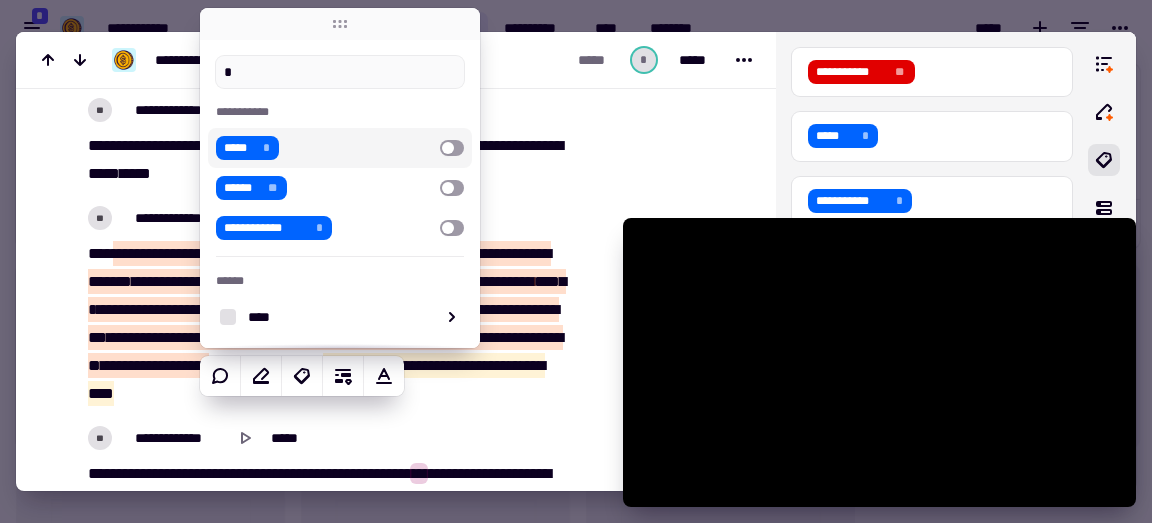 type on "******" 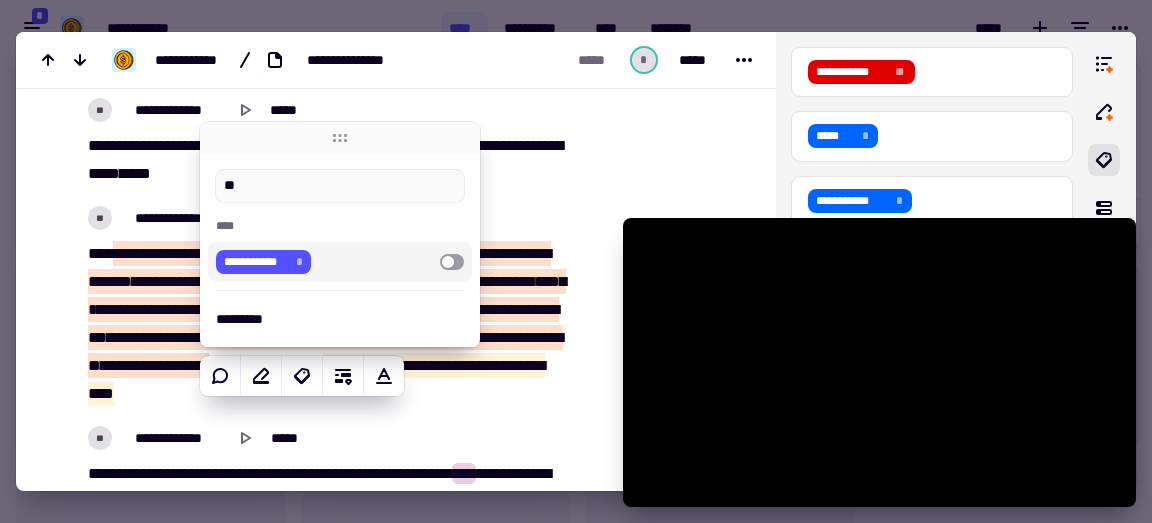 type on "******" 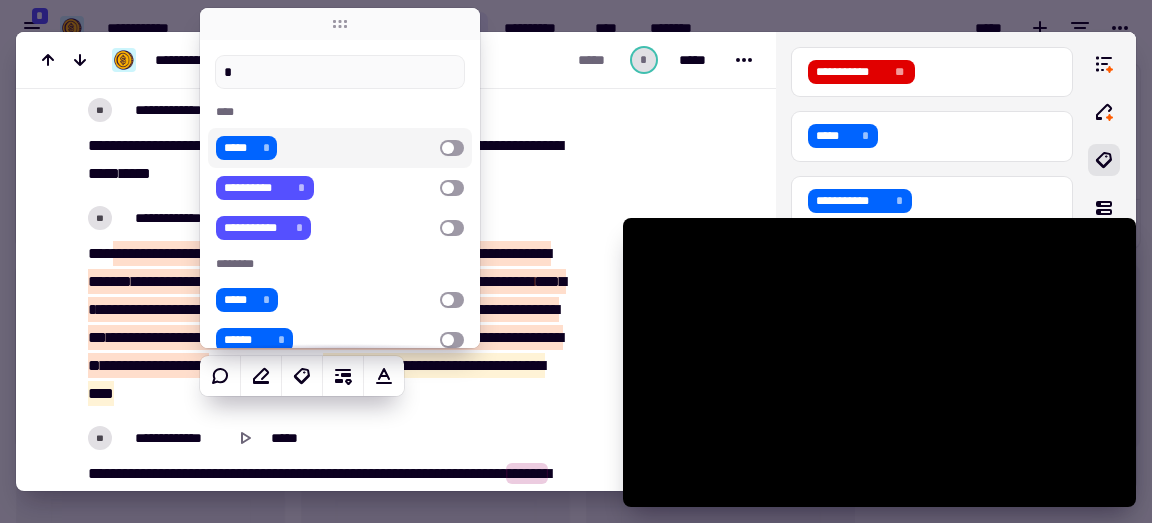 type on "******" 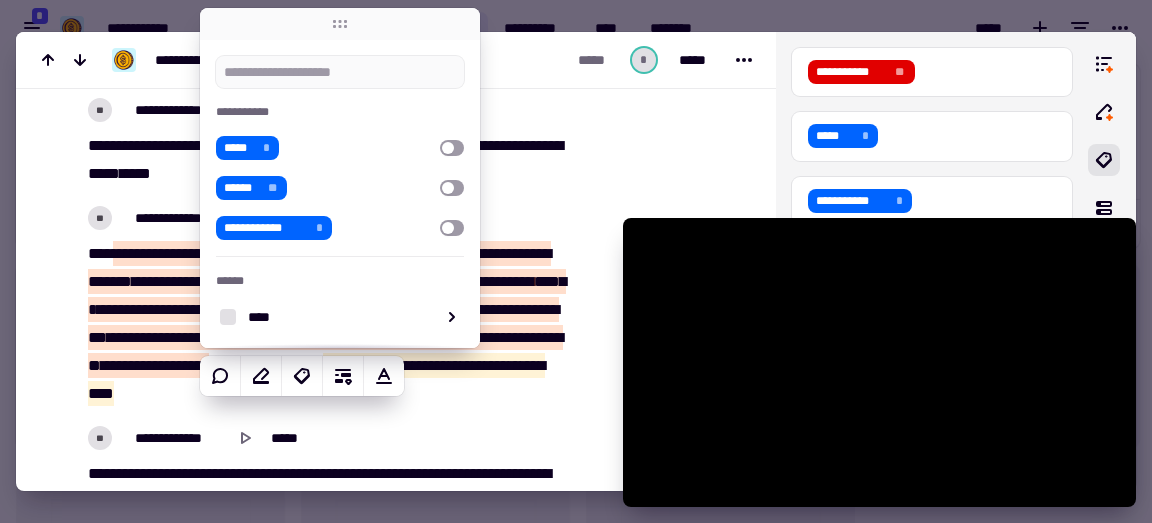 type on "******" 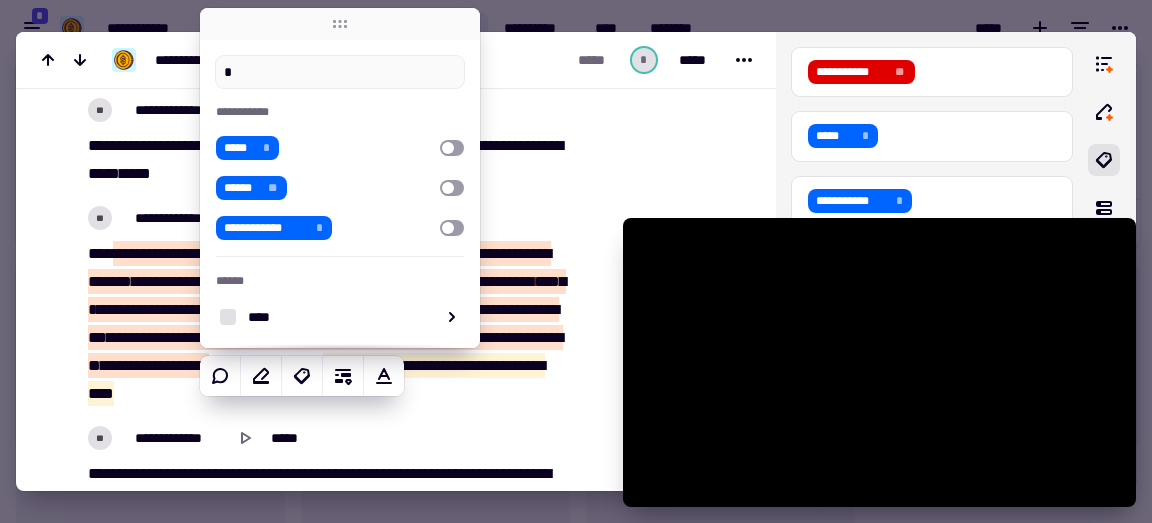 type on "******" 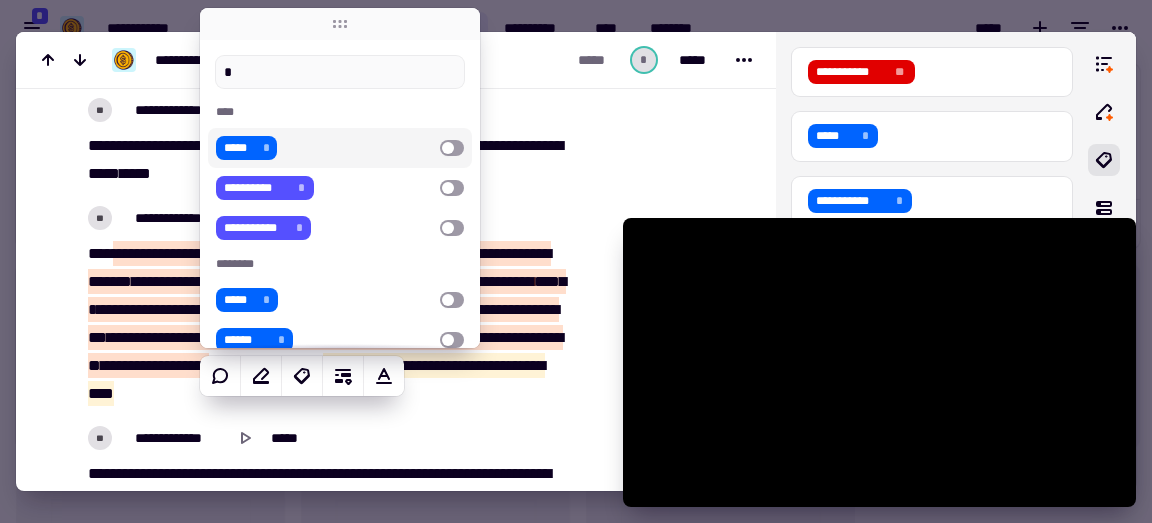 type on "**" 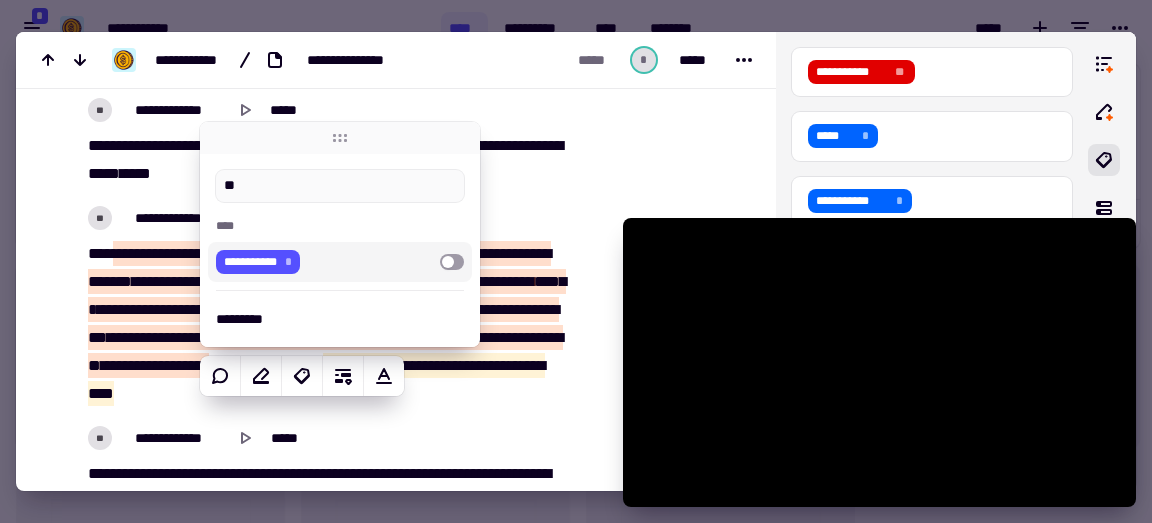 type on "*****" 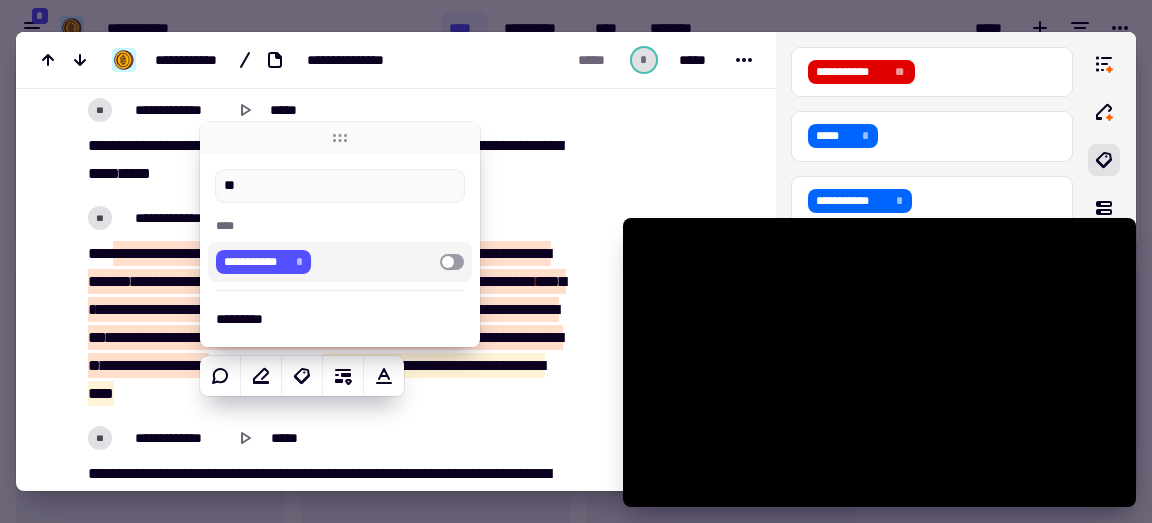 type on "***" 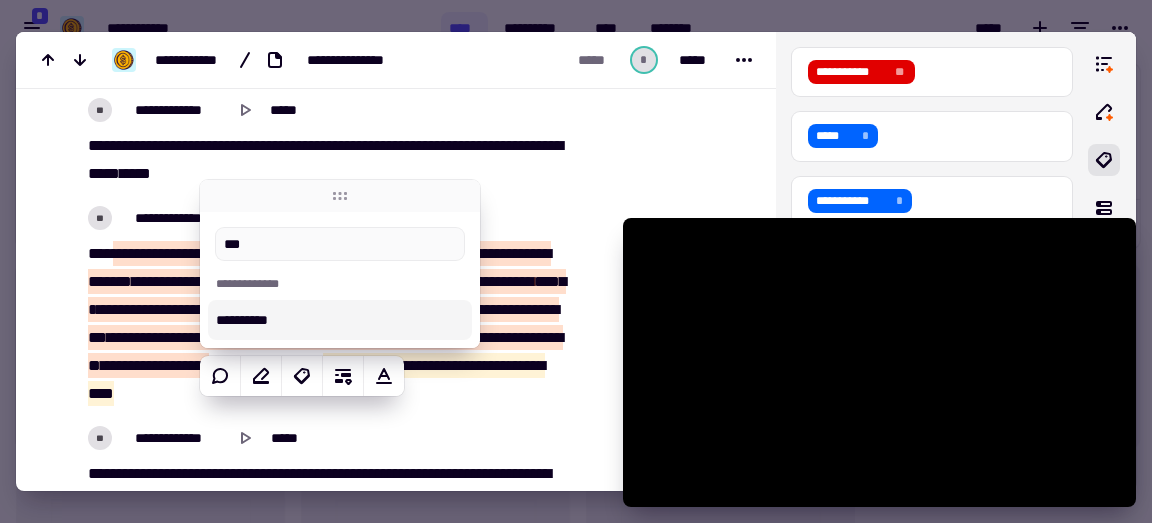 type on "******" 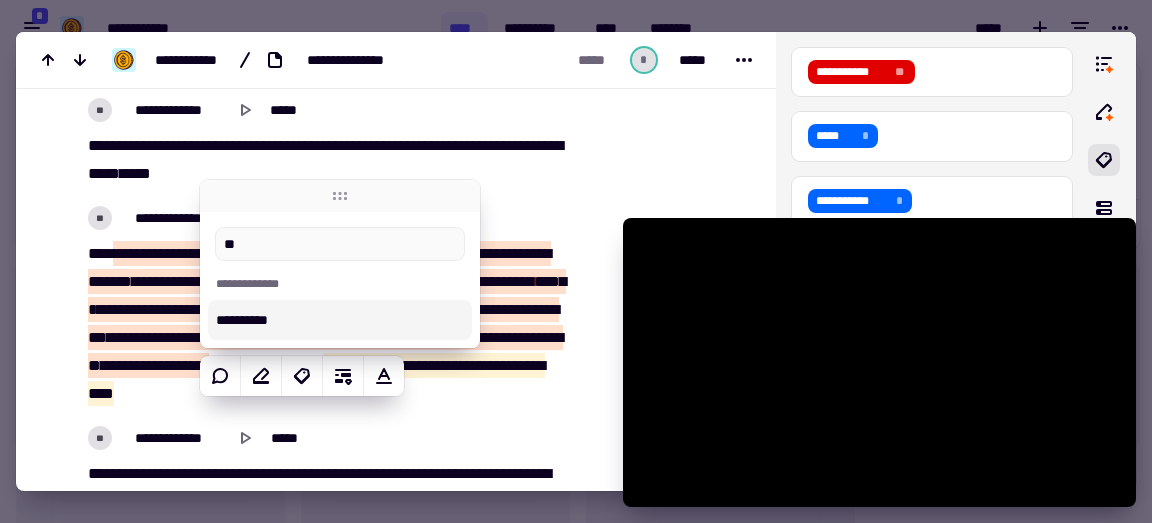 type on "*****" 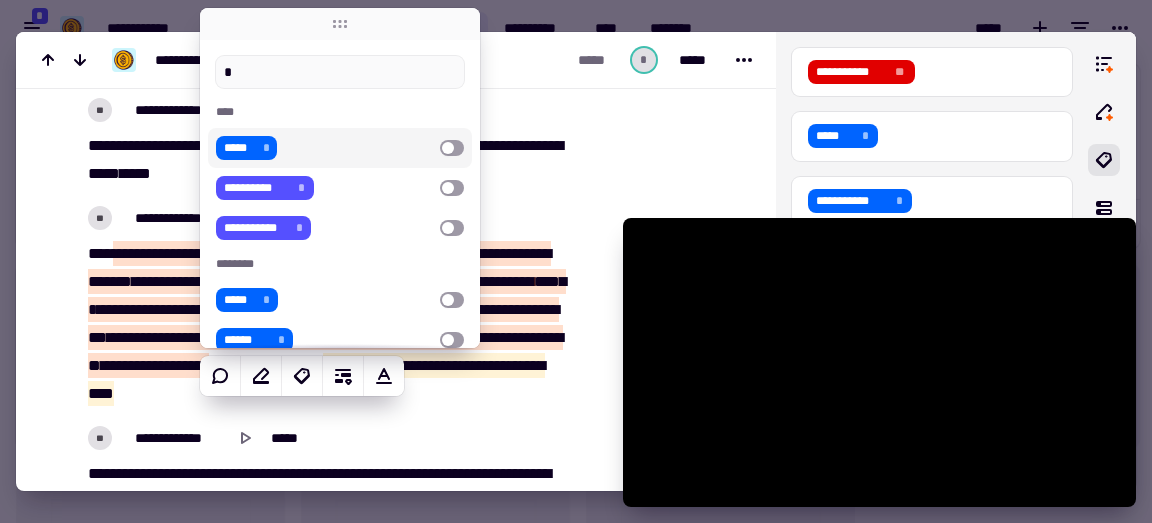type on "******" 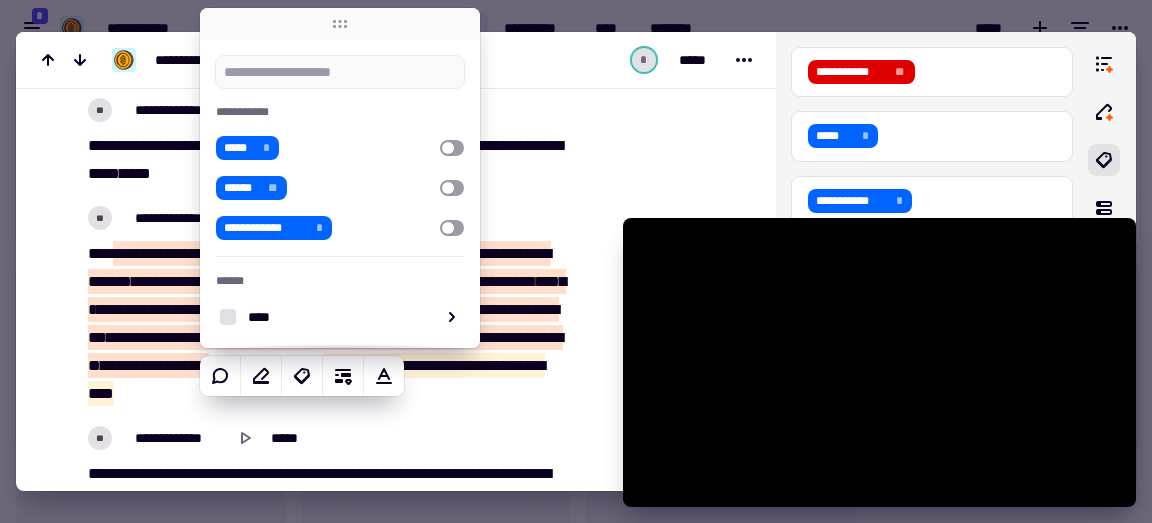 type on "*****" 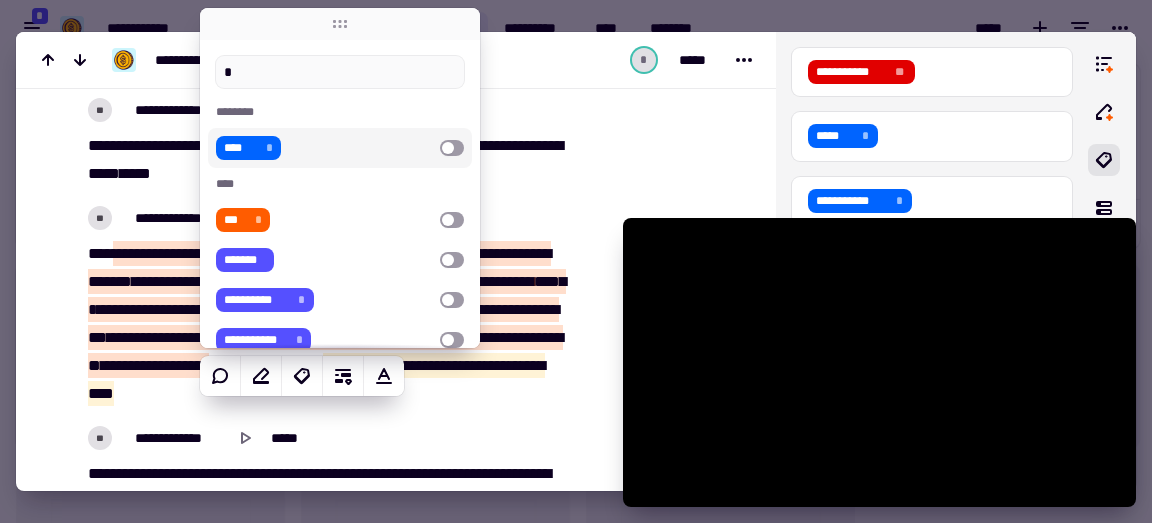 type on "**" 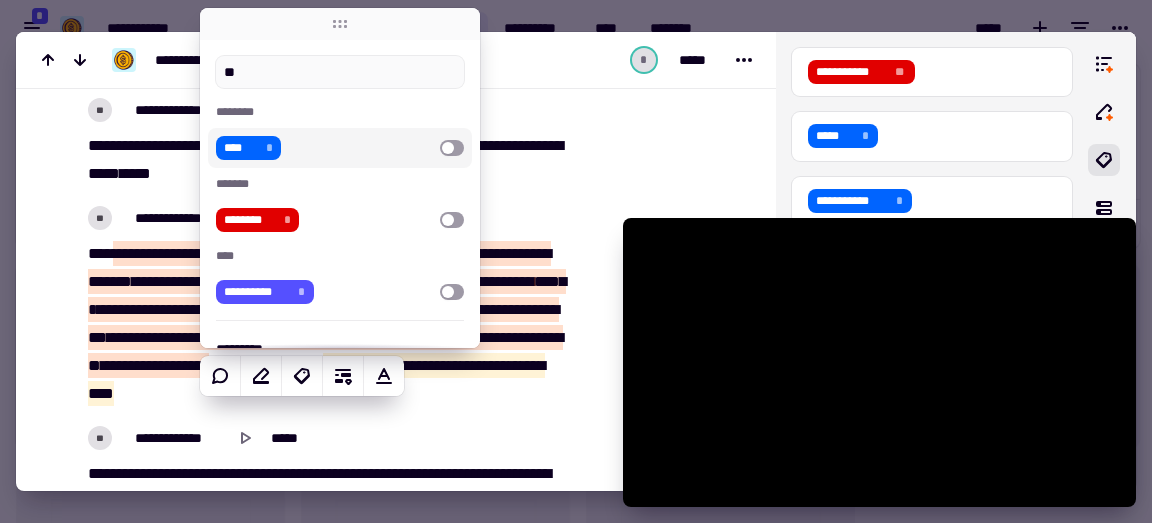 type on "******" 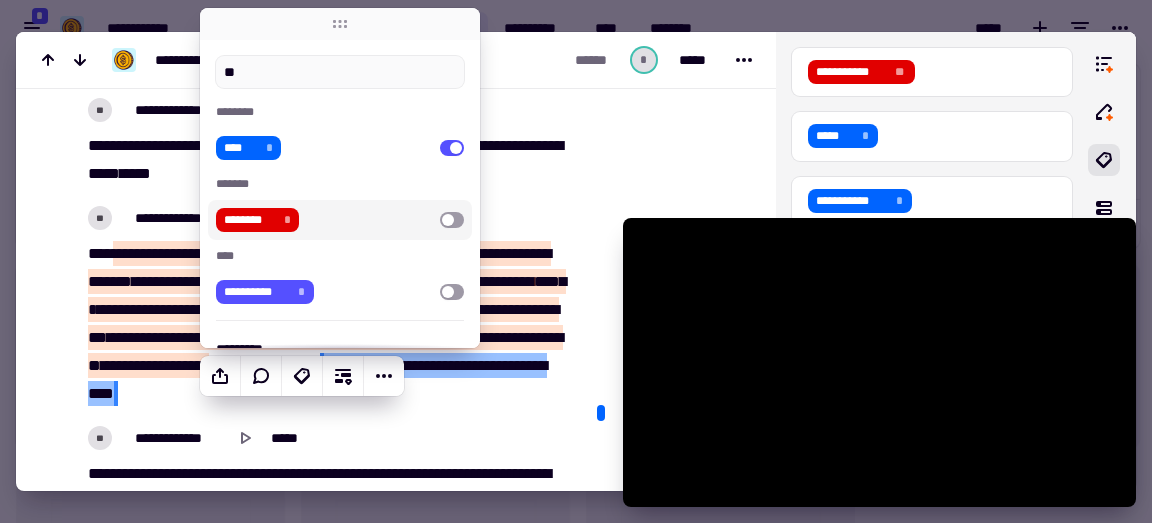 click on "****" at bounding box center [335, 337] 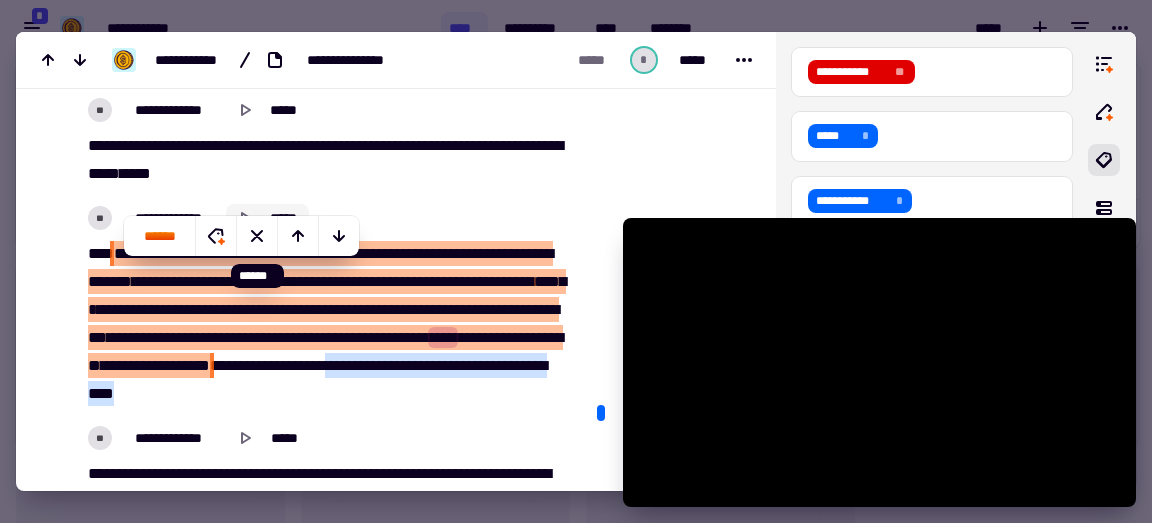 click 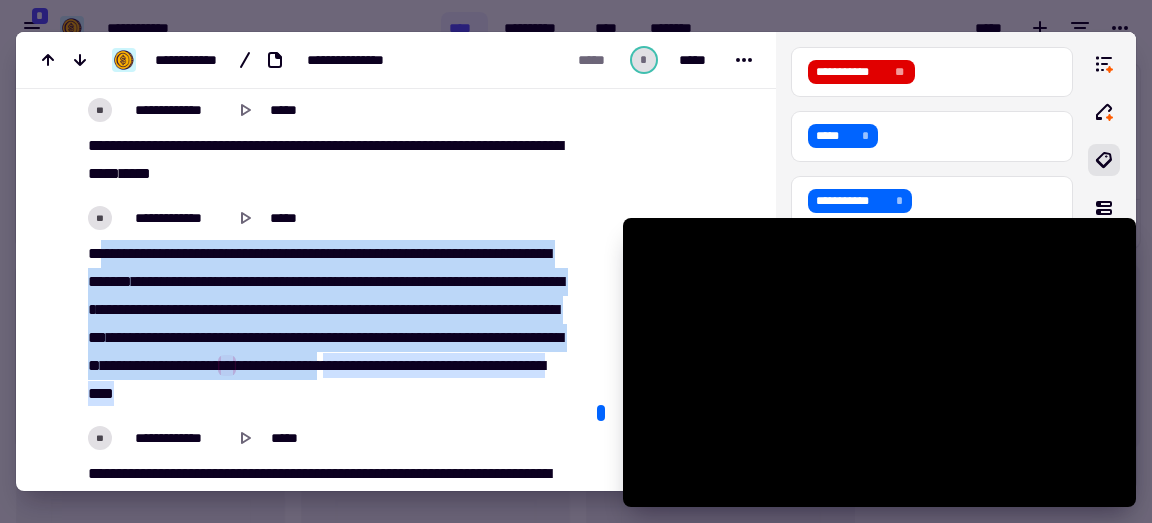 drag, startPoint x: 128, startPoint y: 282, endPoint x: 194, endPoint y: 402, distance: 136.95255 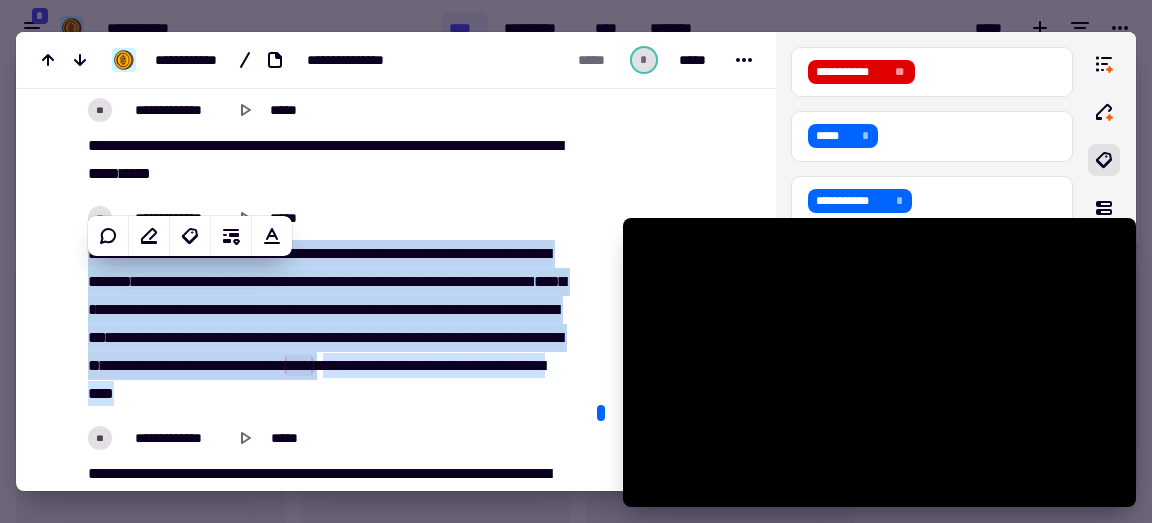 click on "***" at bounding box center [182, 365] 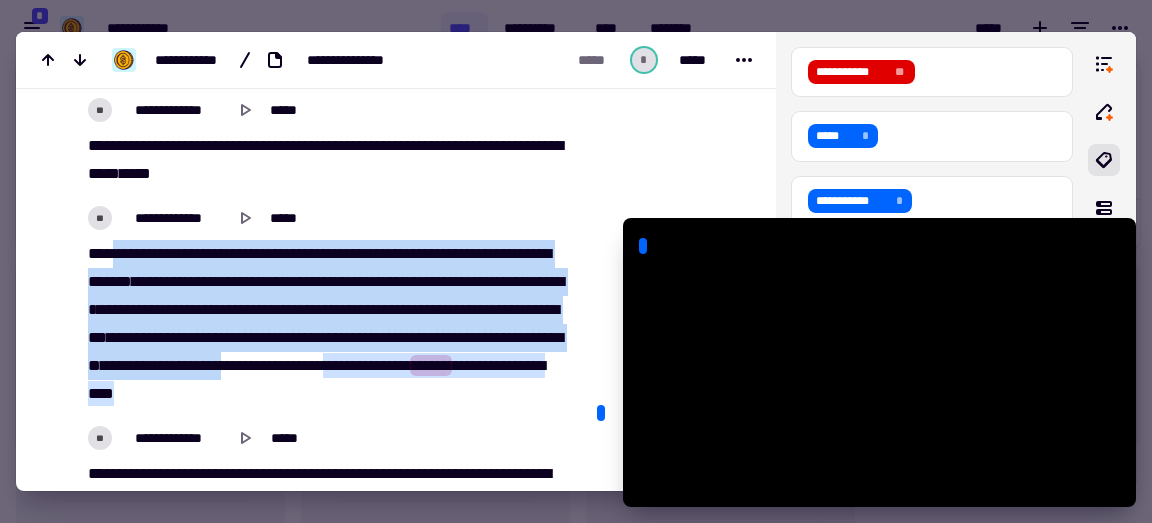 drag, startPoint x: 554, startPoint y: 385, endPoint x: 123, endPoint y: 277, distance: 444.32532 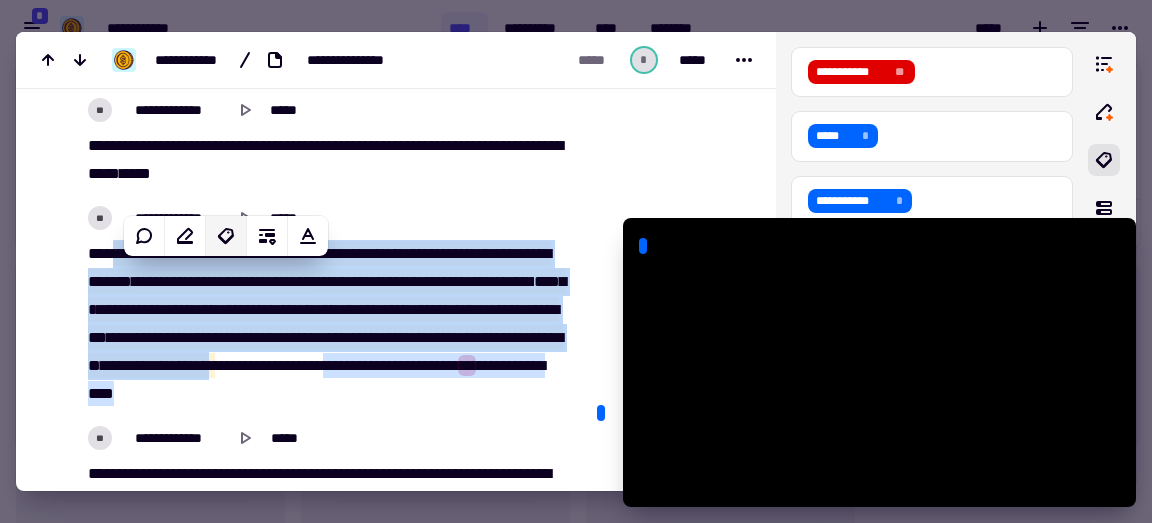 click 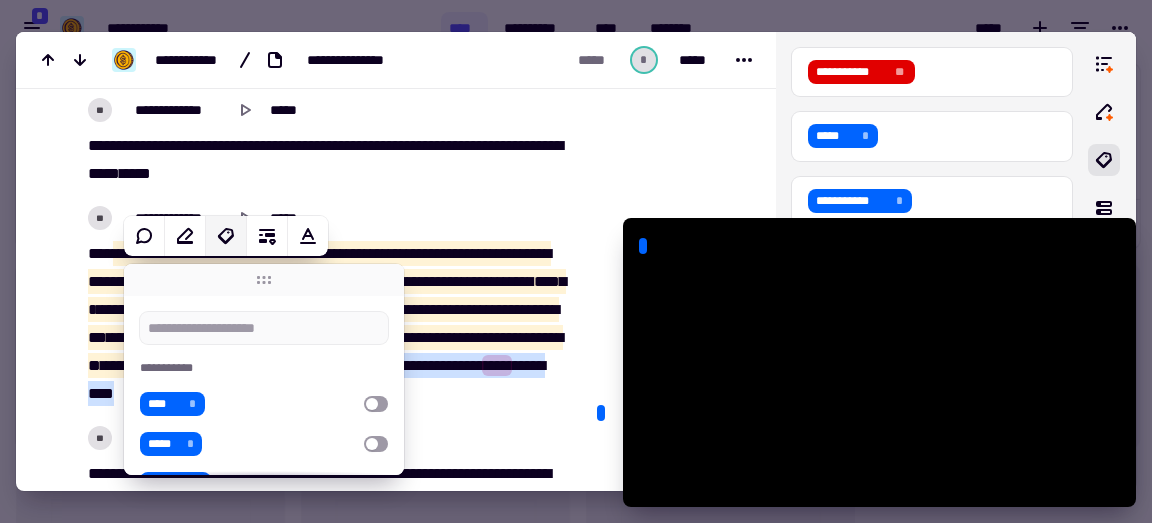 type on "******" 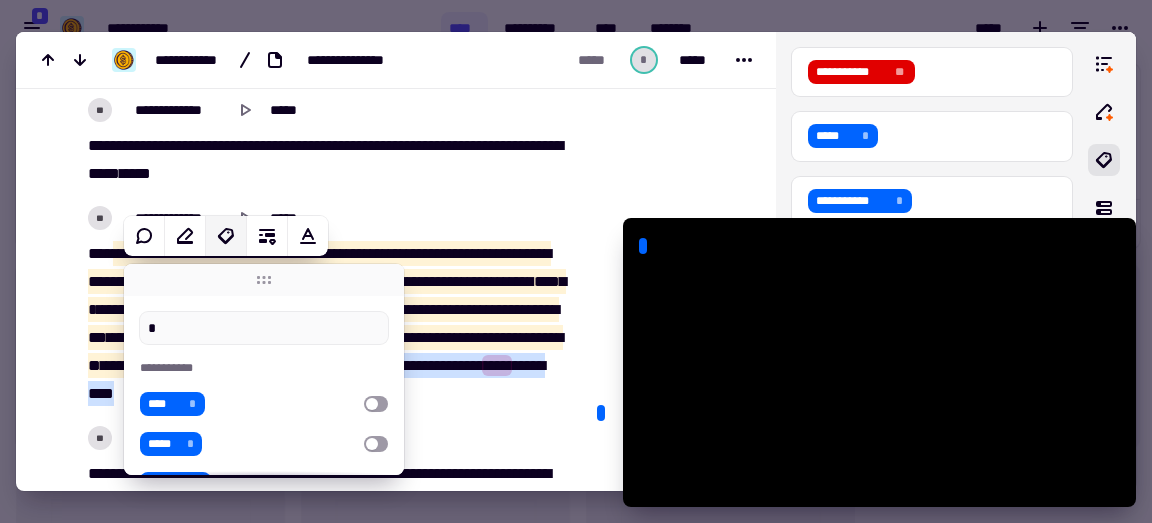 type on "******" 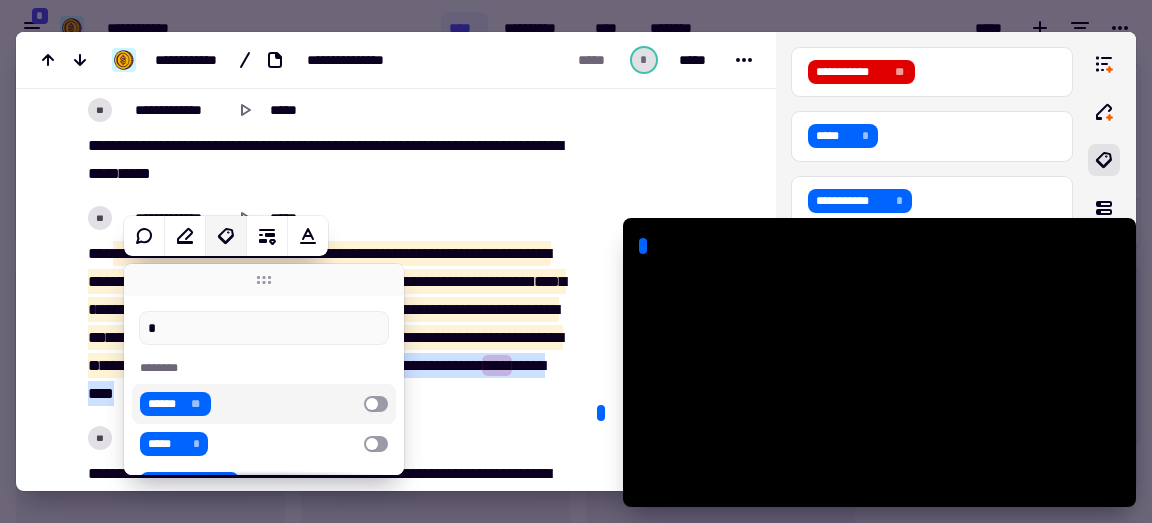 type on "**" 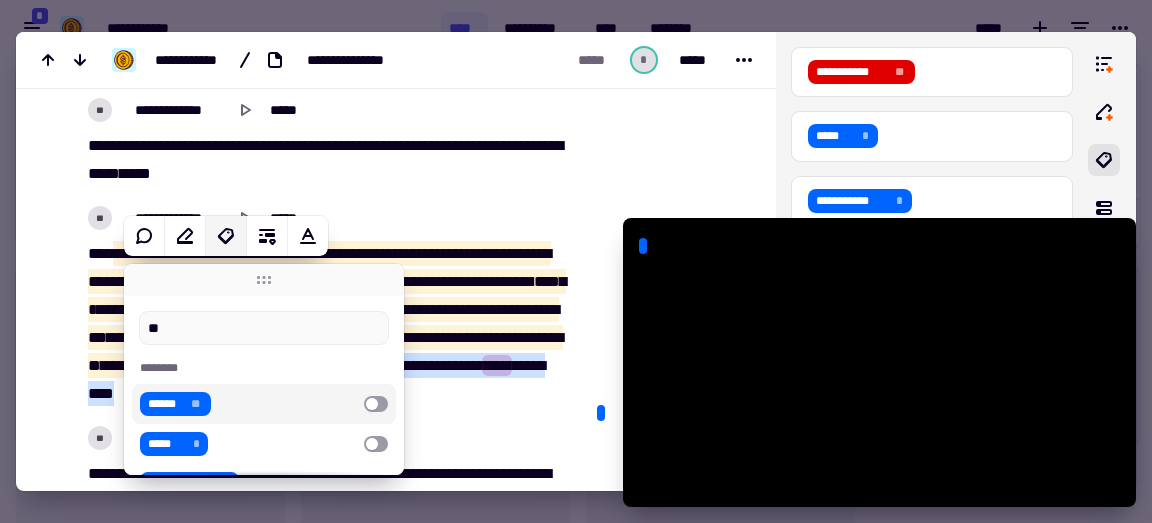 type on "******" 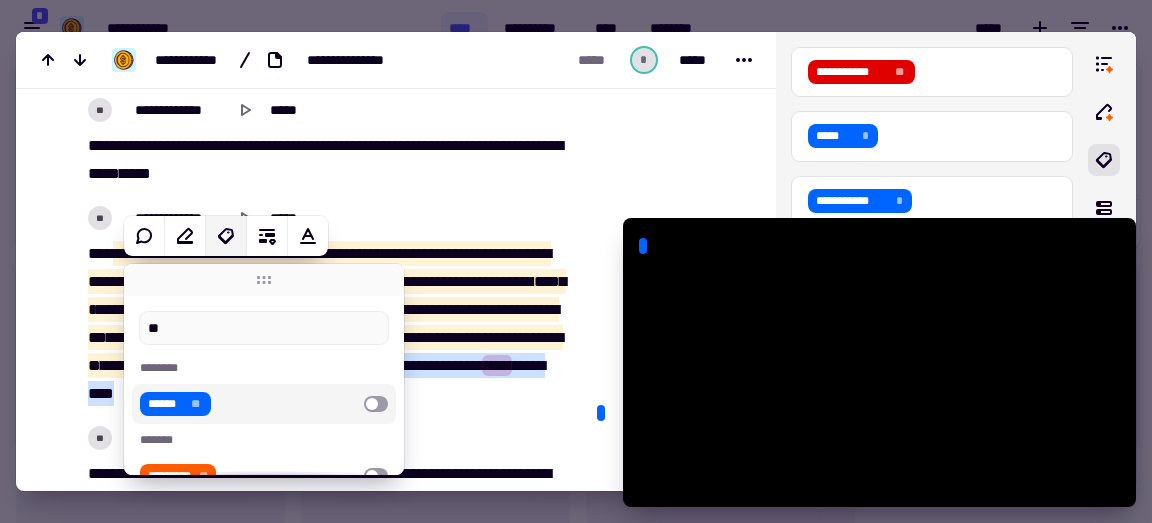 type on "***" 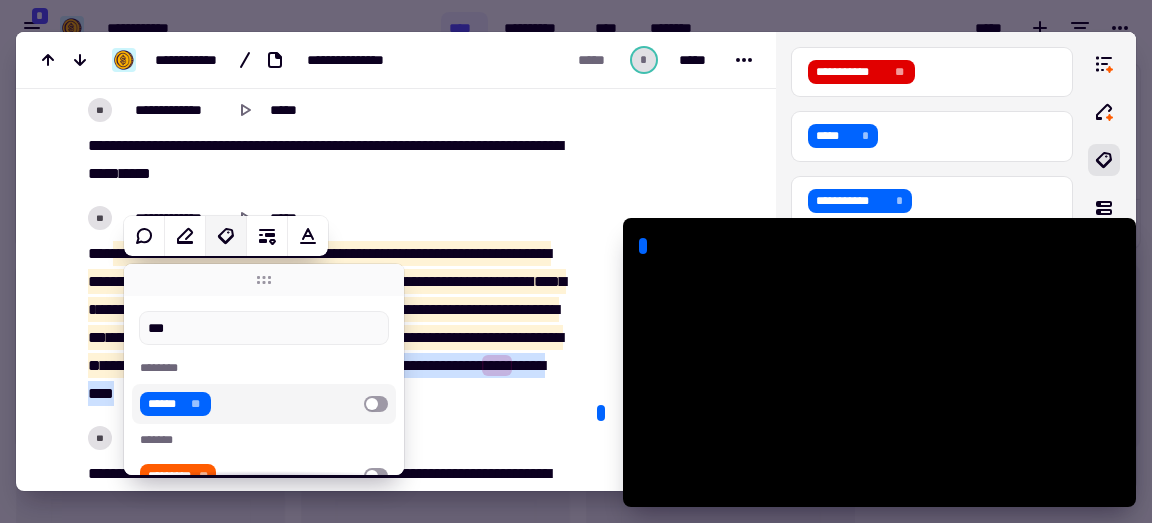 type on "******" 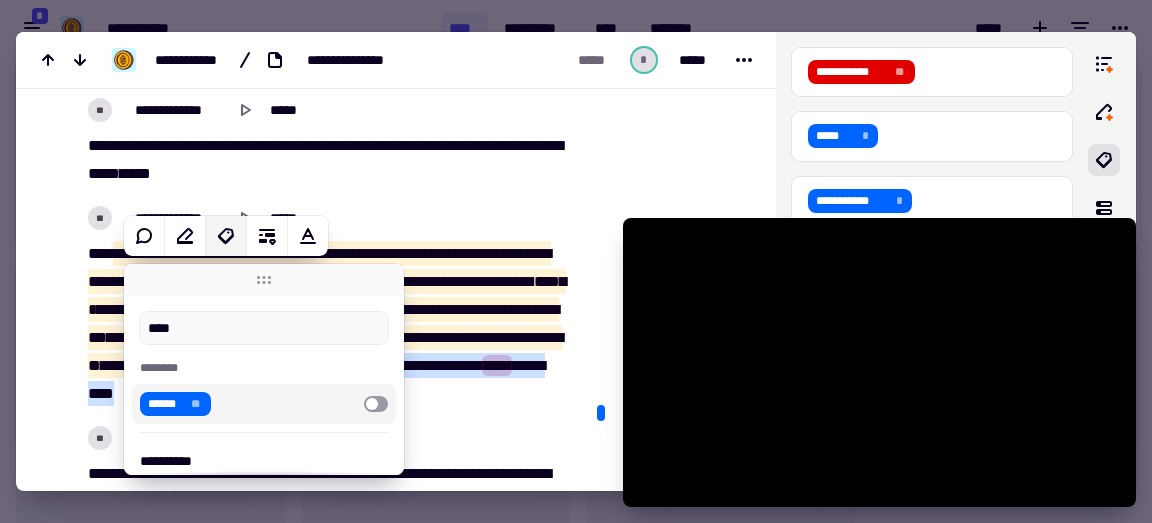 type on "*****" 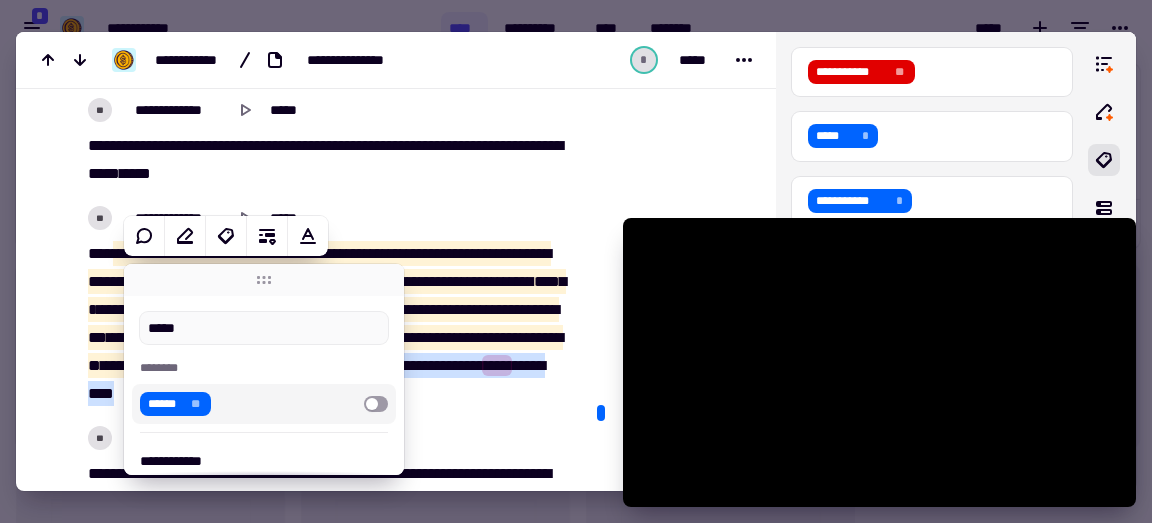 type on "******" 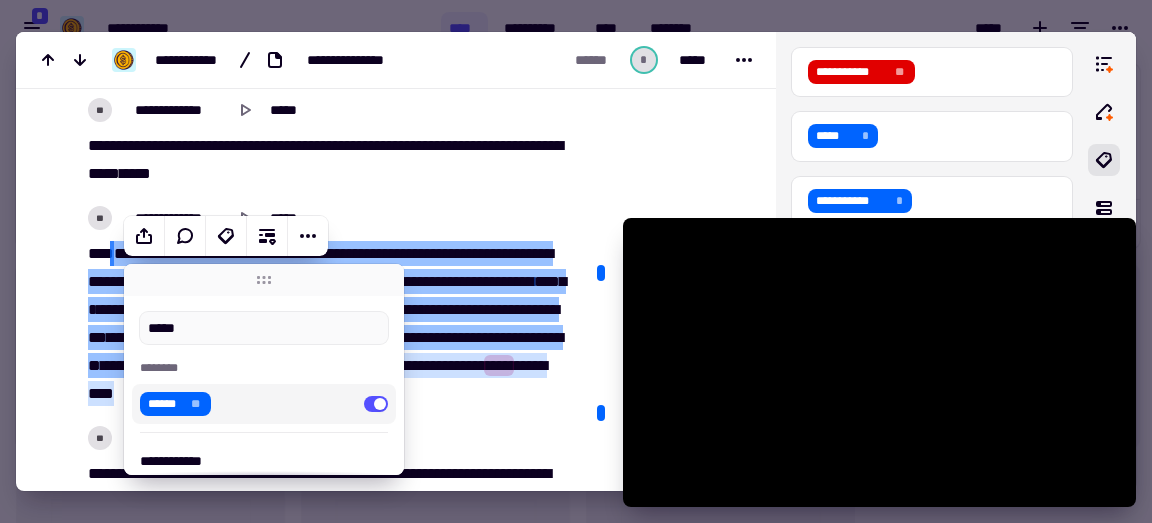 click on "*" at bounding box center [414, 281] 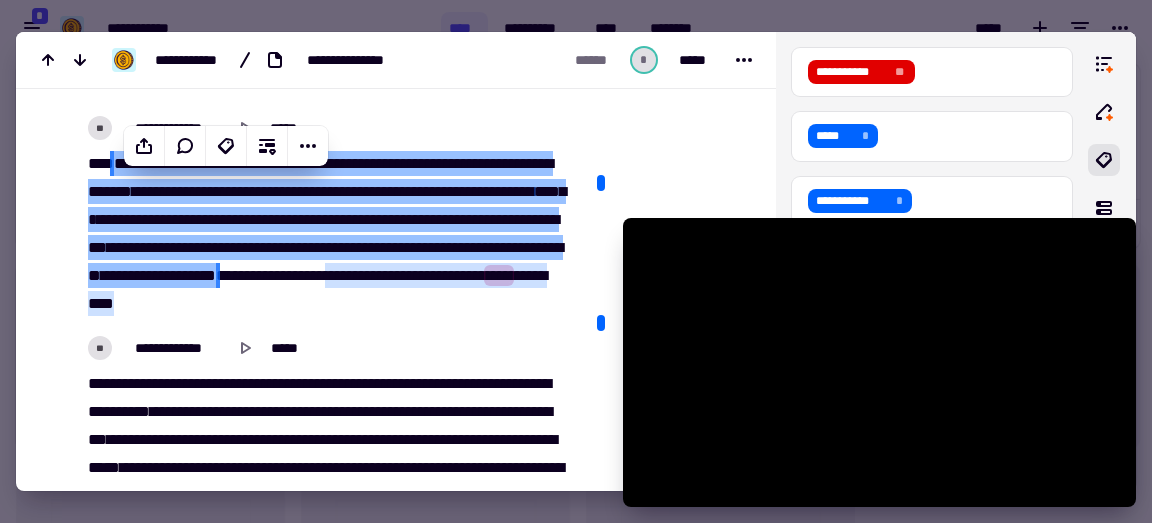 scroll, scrollTop: 6016, scrollLeft: 0, axis: vertical 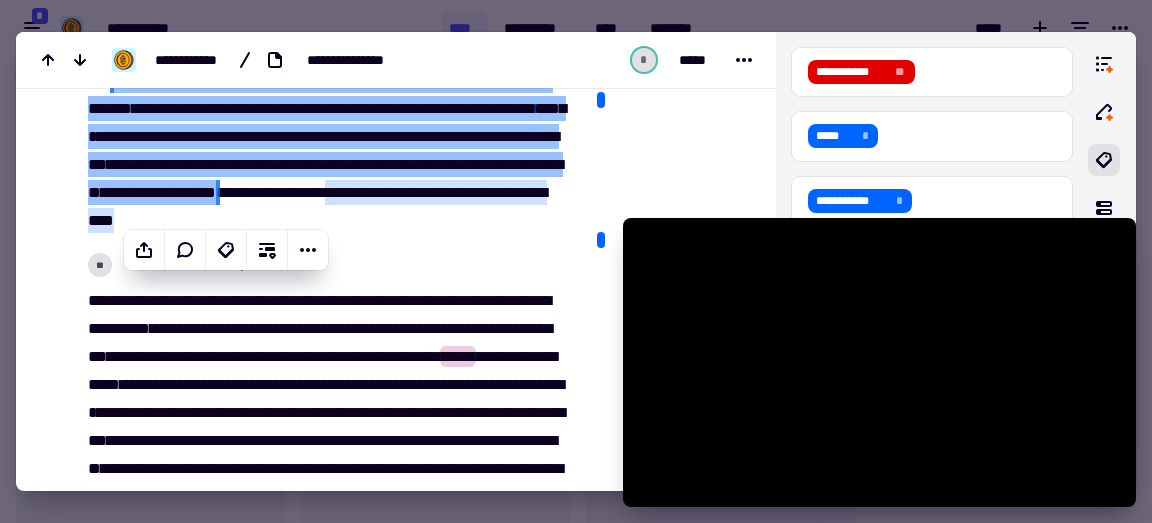 click on "*****" at bounding box center [458, 356] 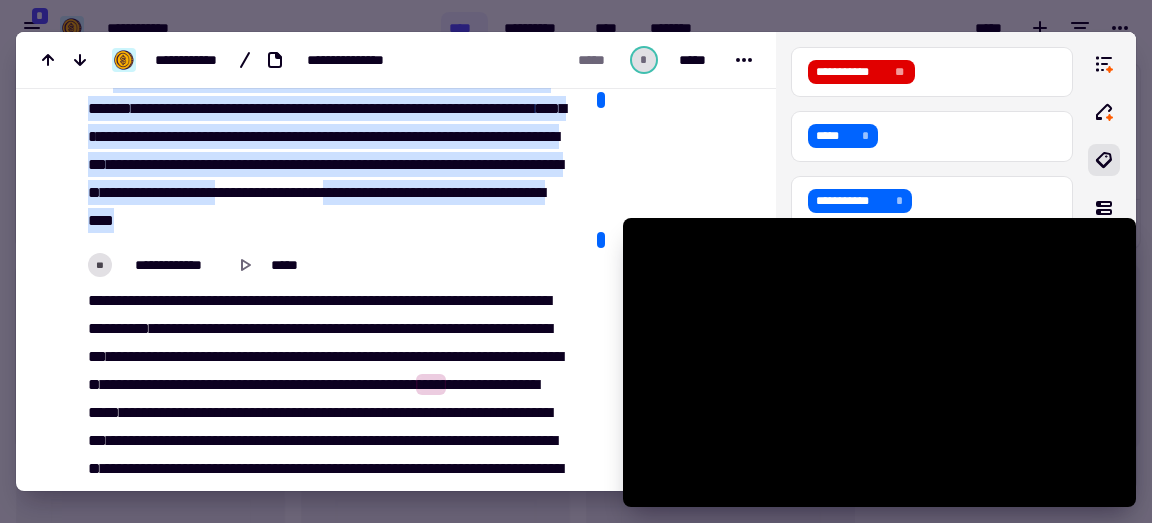 click on "*****" at bounding box center [224, 384] 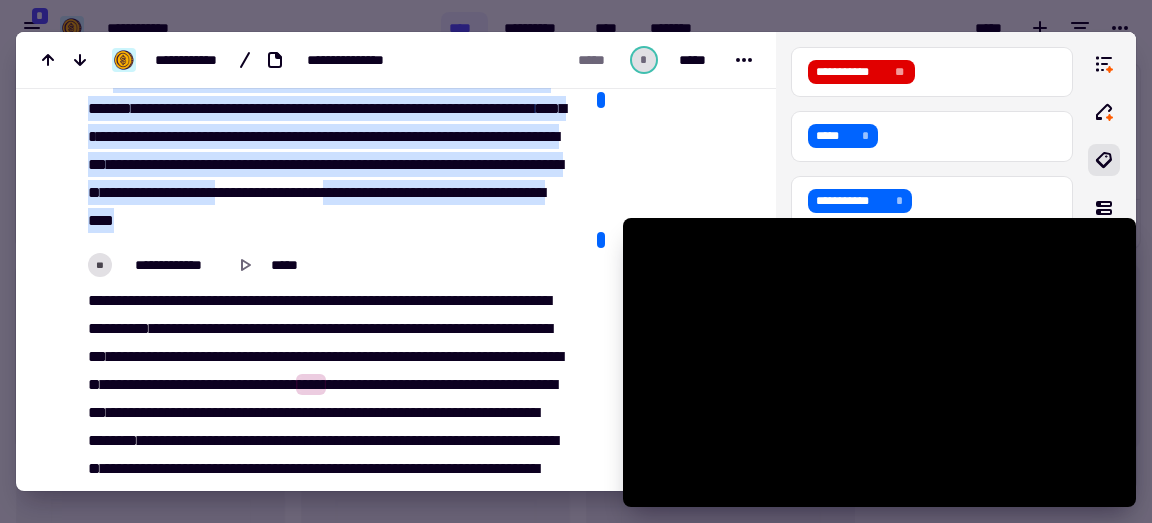 click on "****" at bounding box center (485, 384) 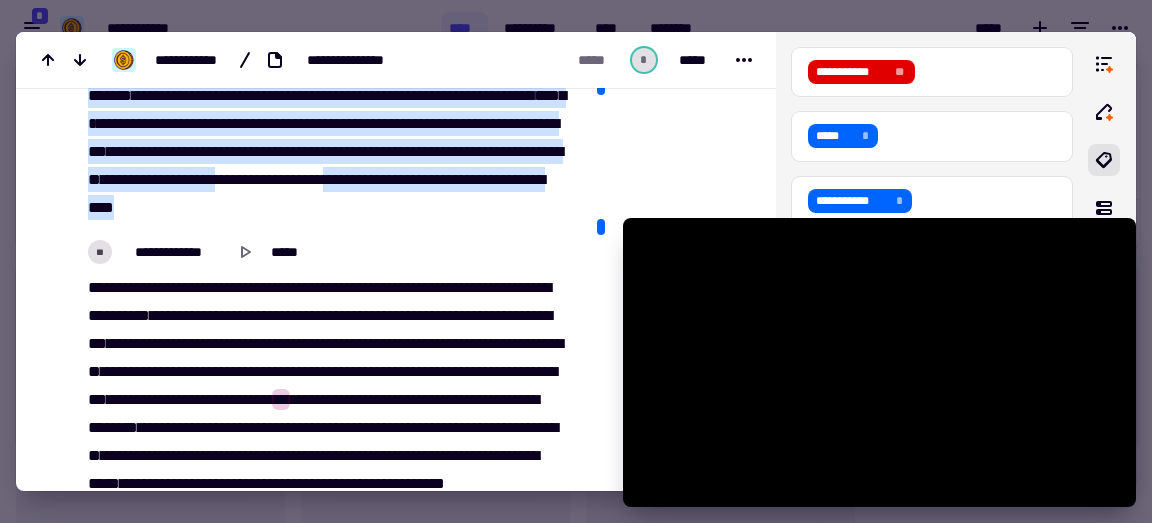 scroll, scrollTop: 6042, scrollLeft: 0, axis: vertical 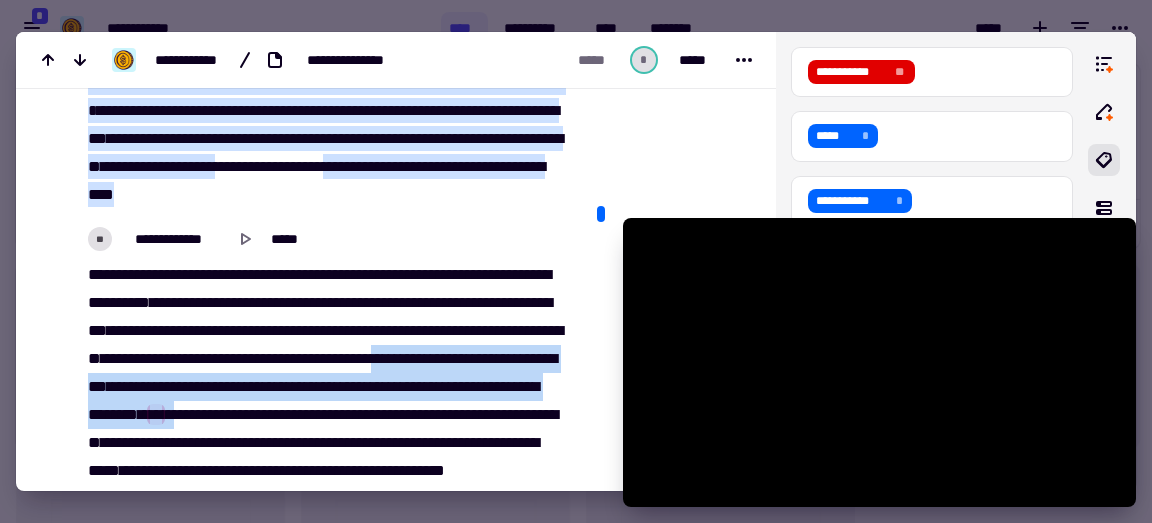 drag, startPoint x: 169, startPoint y: 406, endPoint x: 112, endPoint y: 467, distance: 83.48653 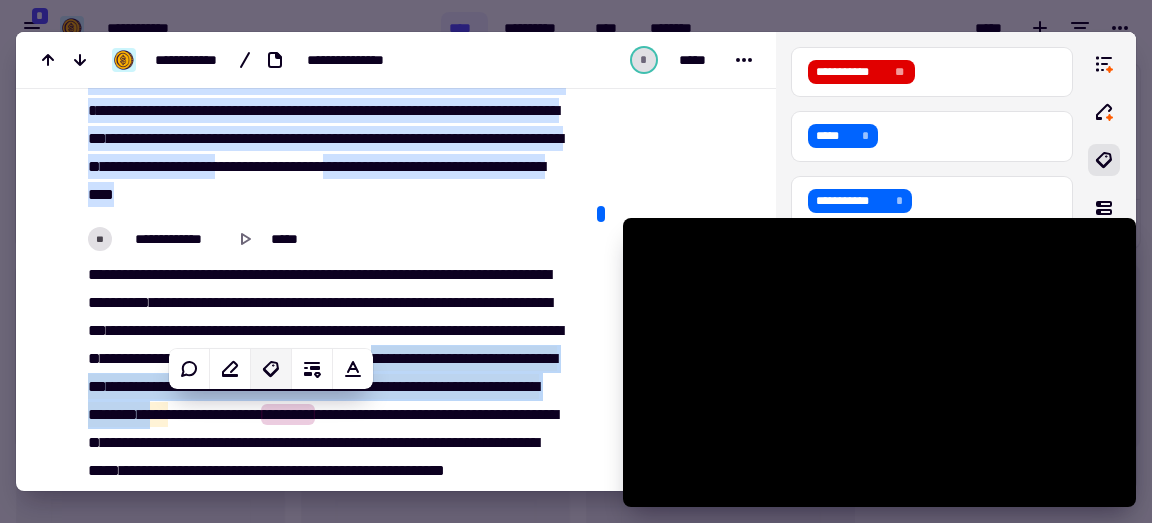 click 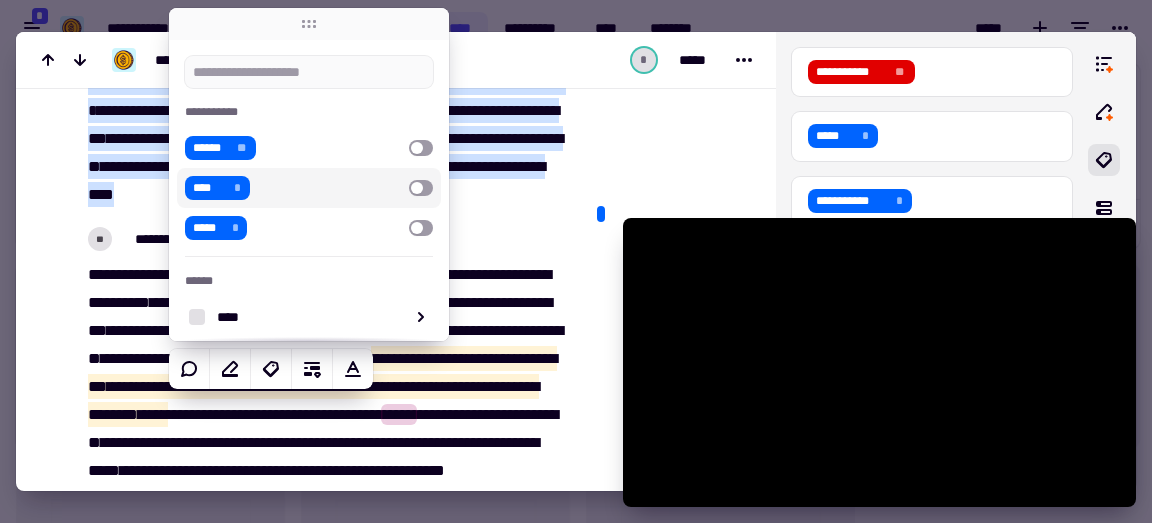 click on "****" at bounding box center [209, 188] 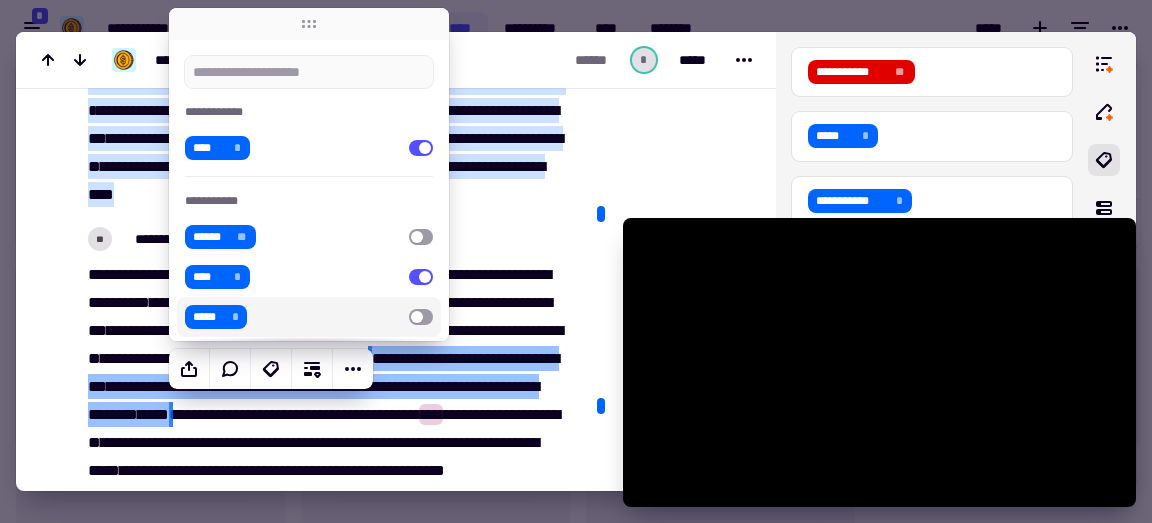 click on "**" at bounding box center [378, 358] 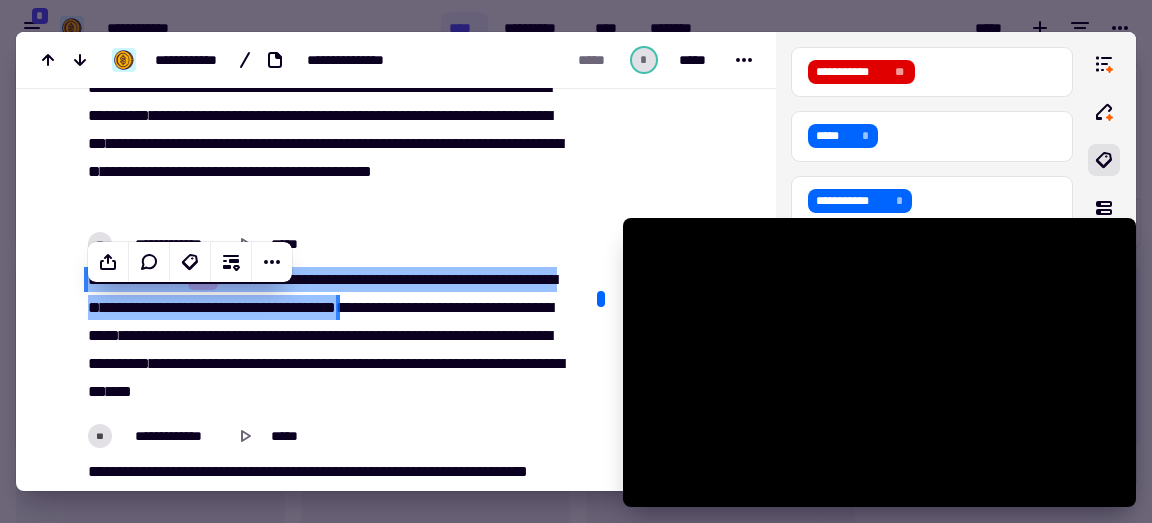 scroll, scrollTop: 6322, scrollLeft: 0, axis: vertical 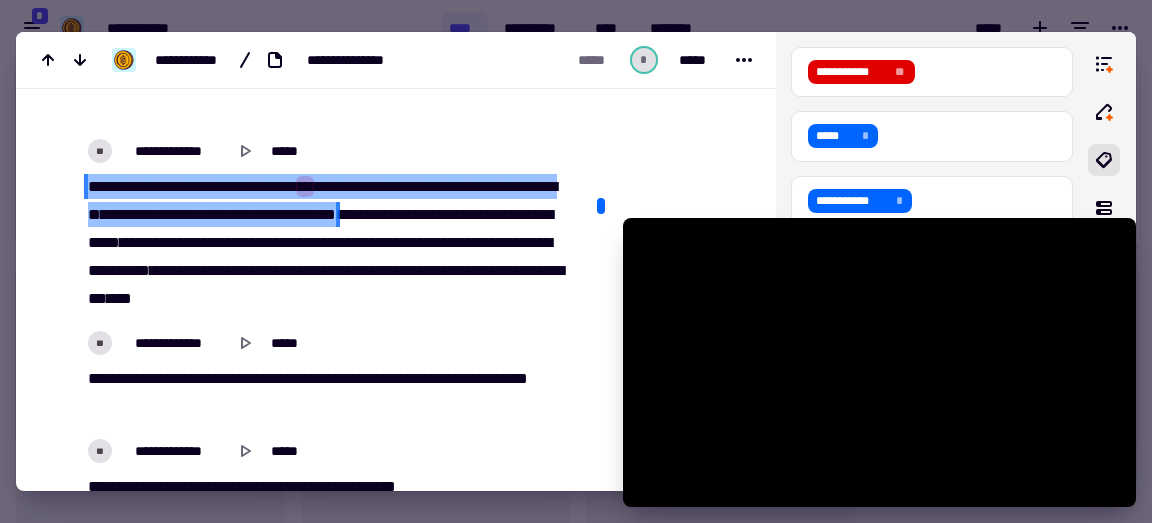 click on "**" at bounding box center (326, 214) 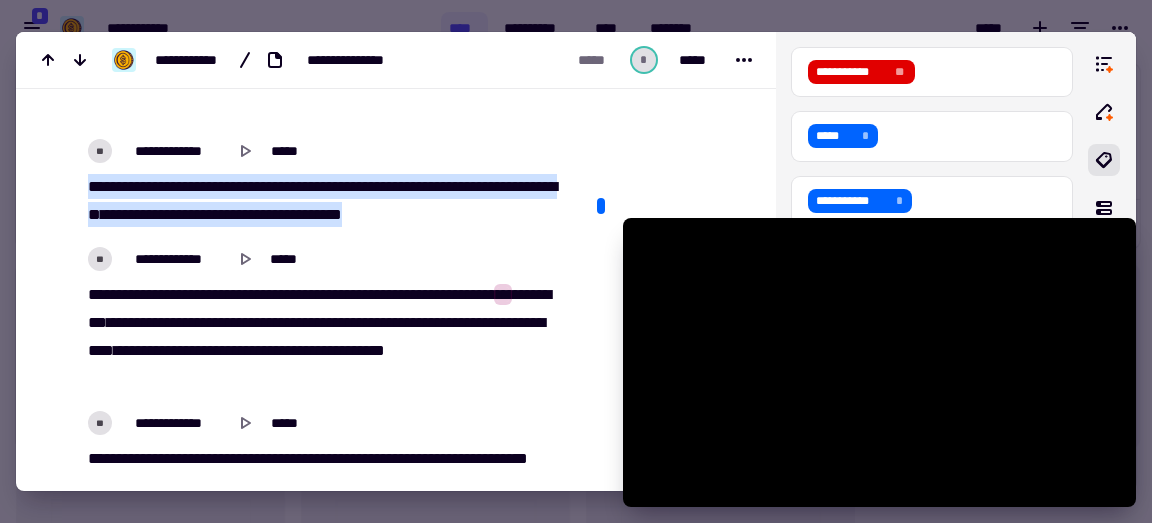 click on "**********" at bounding box center [325, 337] 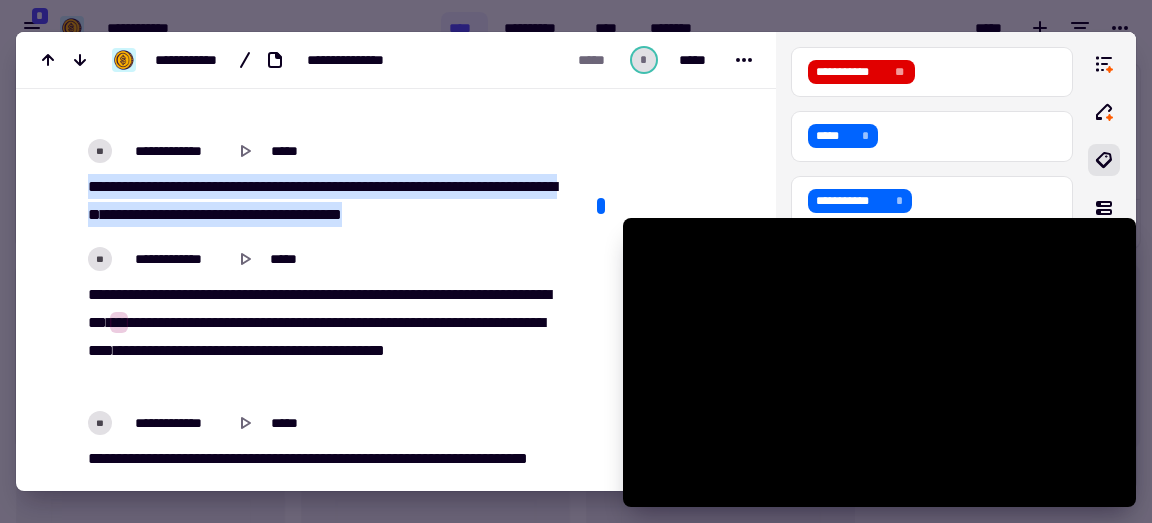 click on "*****" at bounding box center (446, 294) 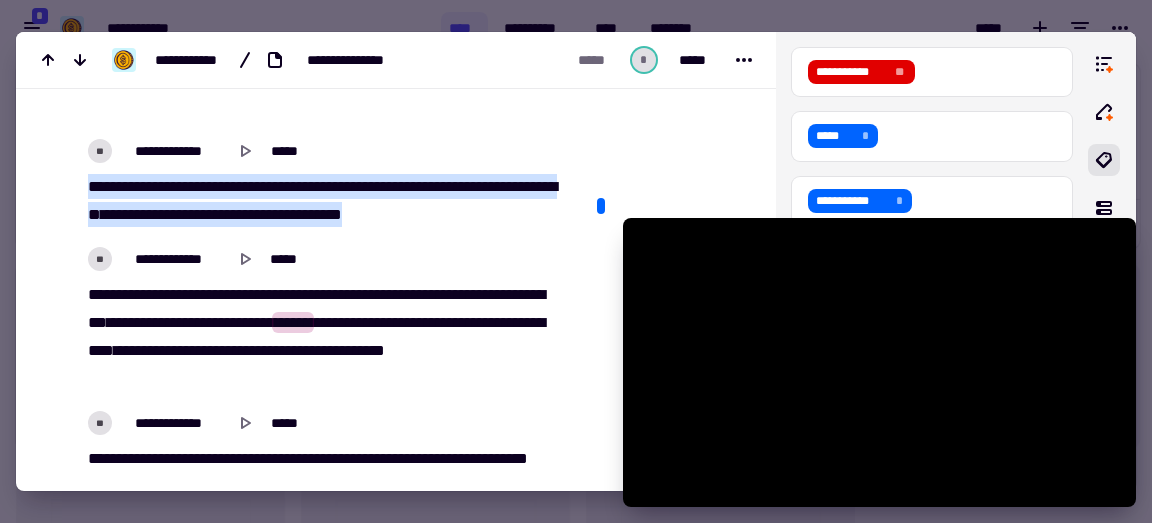 click on "****" at bounding box center (179, 322) 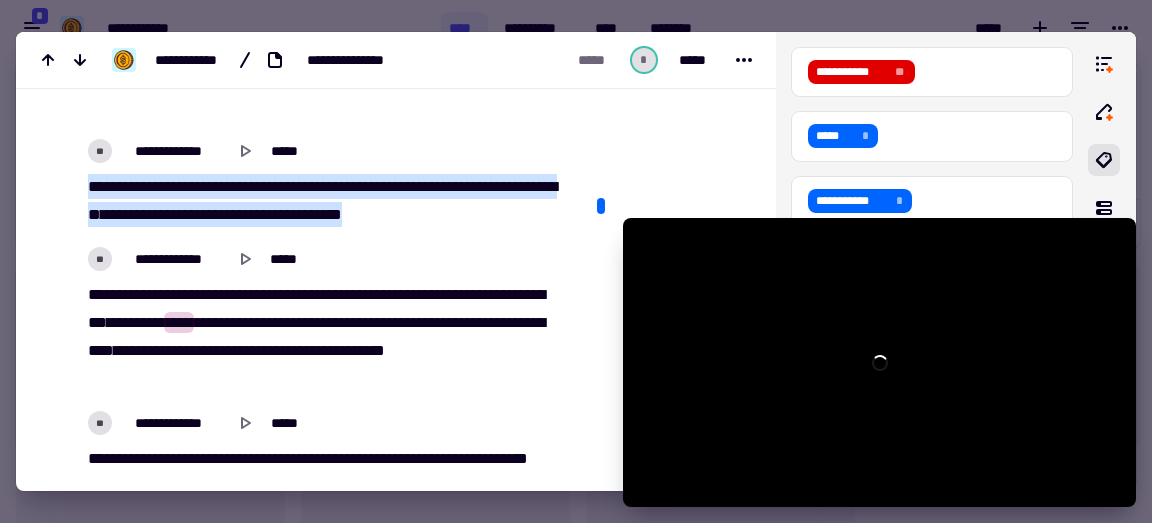 click on "****" at bounding box center [179, 322] 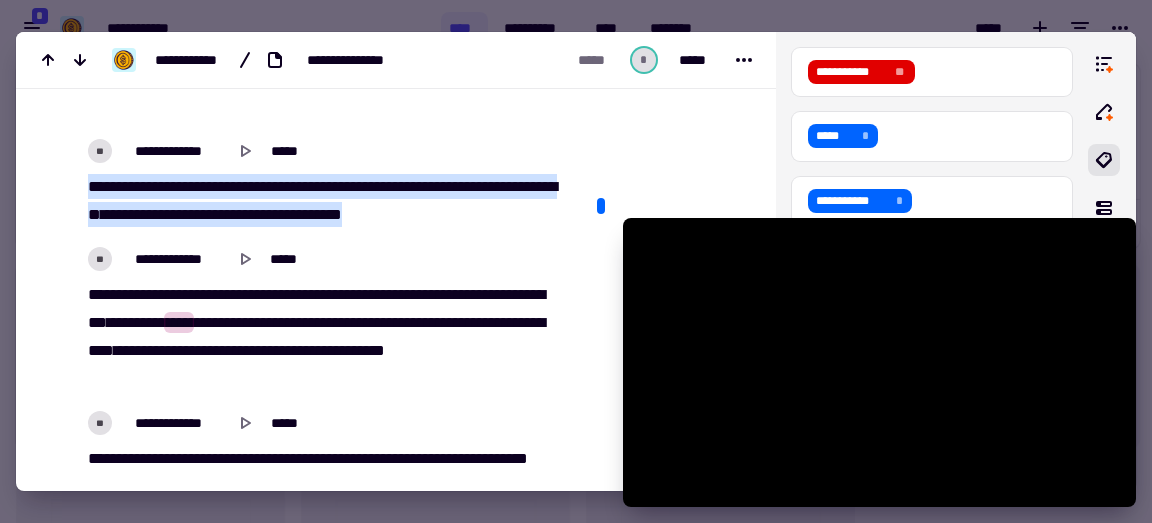 click on "****" at bounding box center [179, 322] 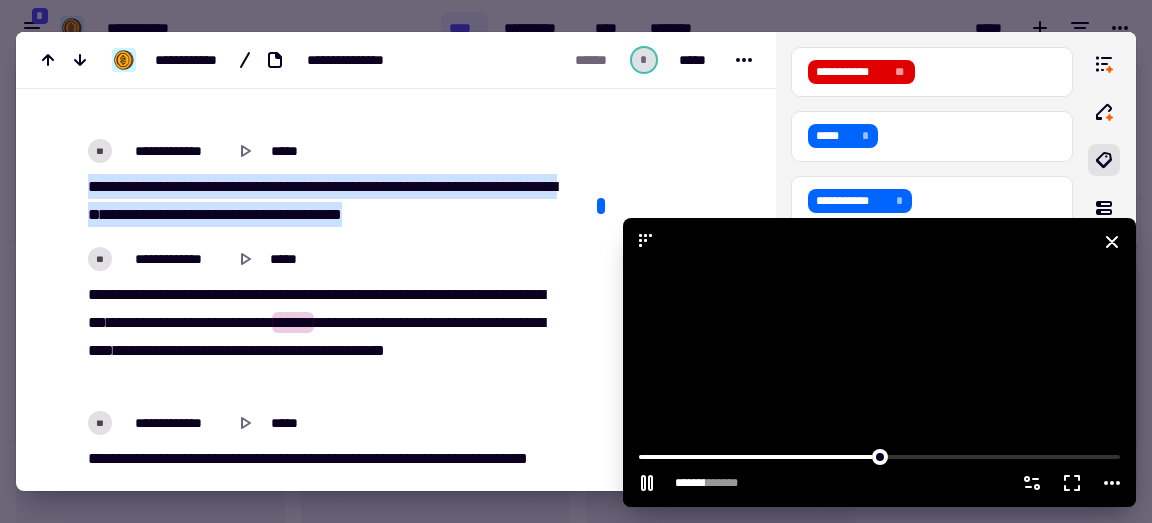 click 